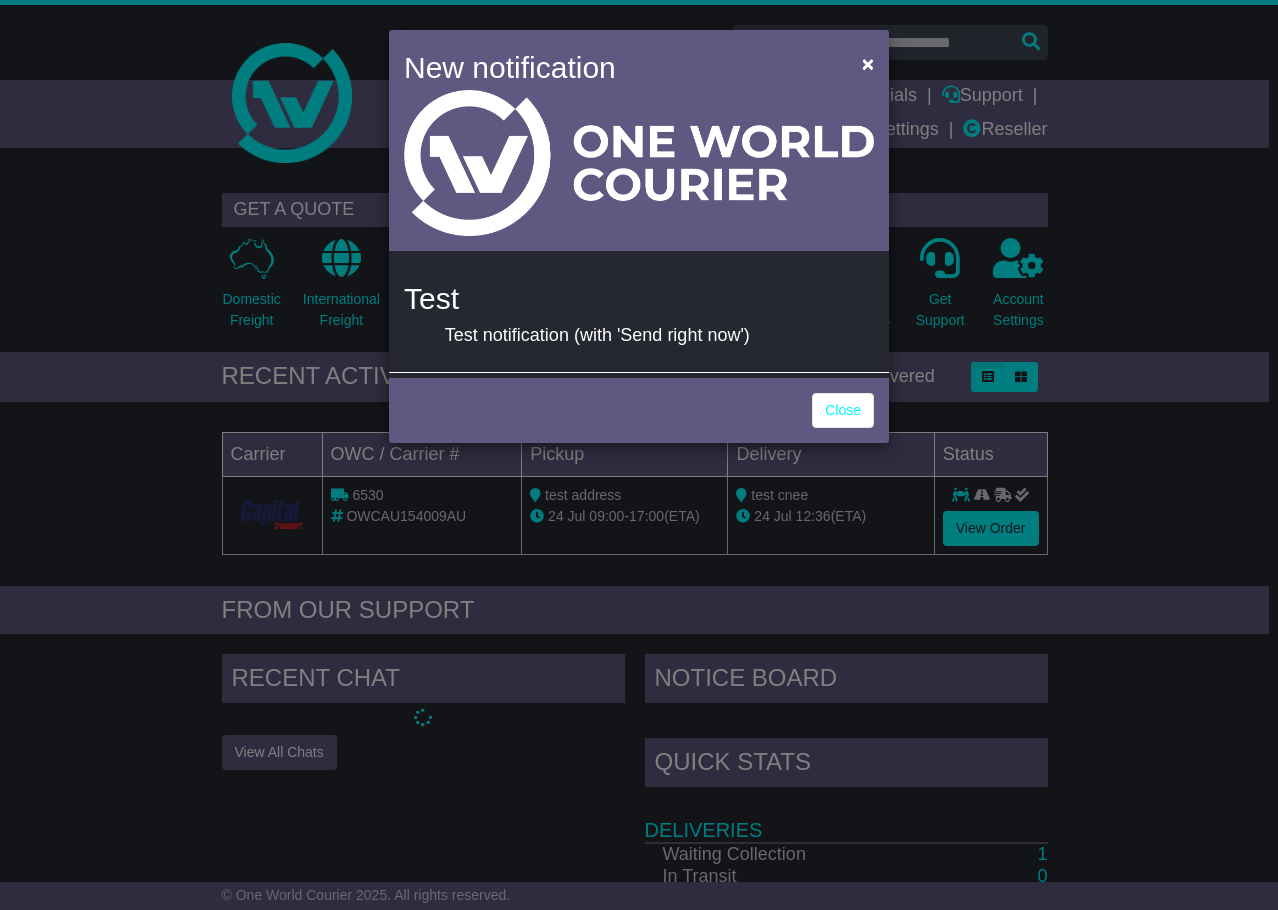 scroll, scrollTop: 0, scrollLeft: 0, axis: both 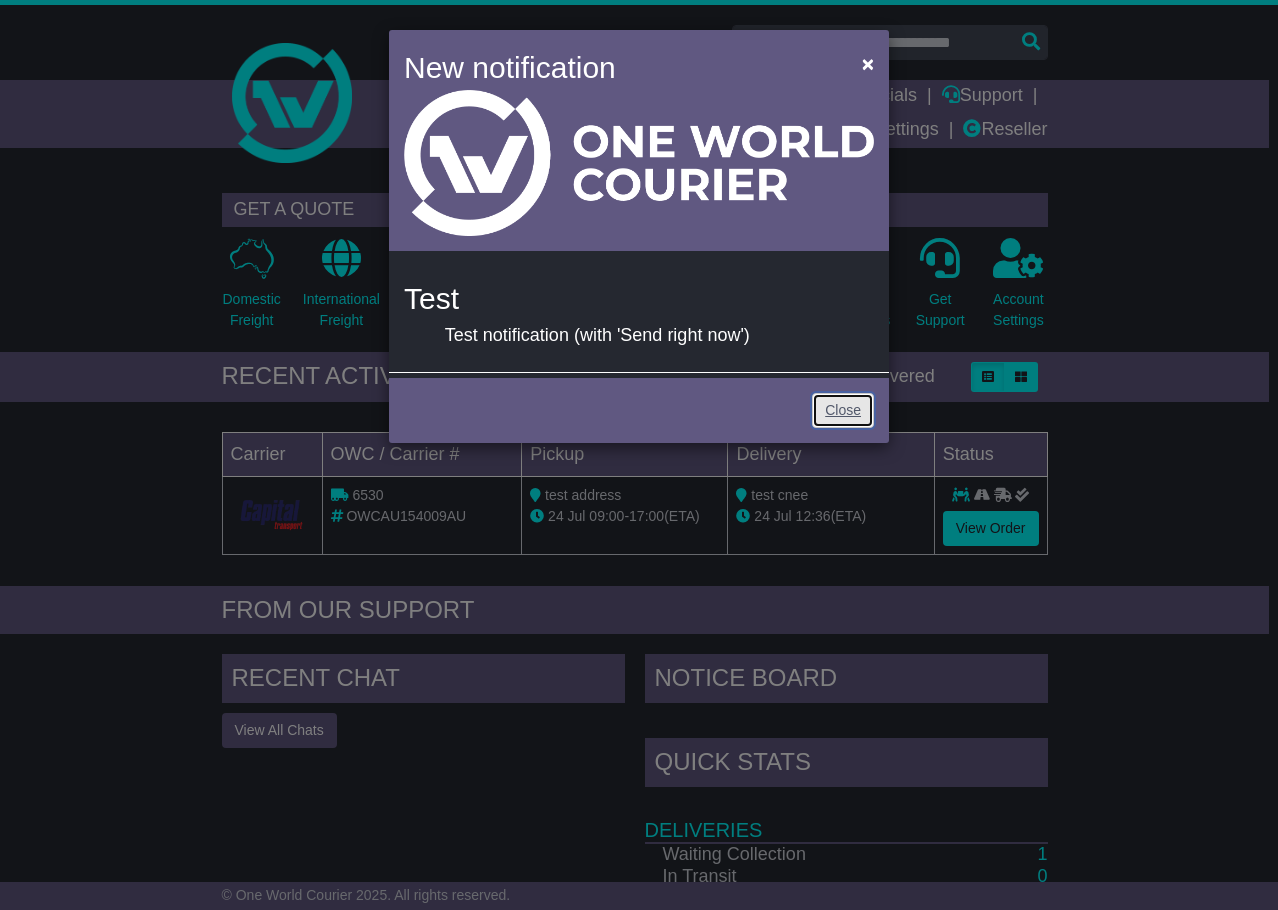 click on "Close" at bounding box center (843, 410) 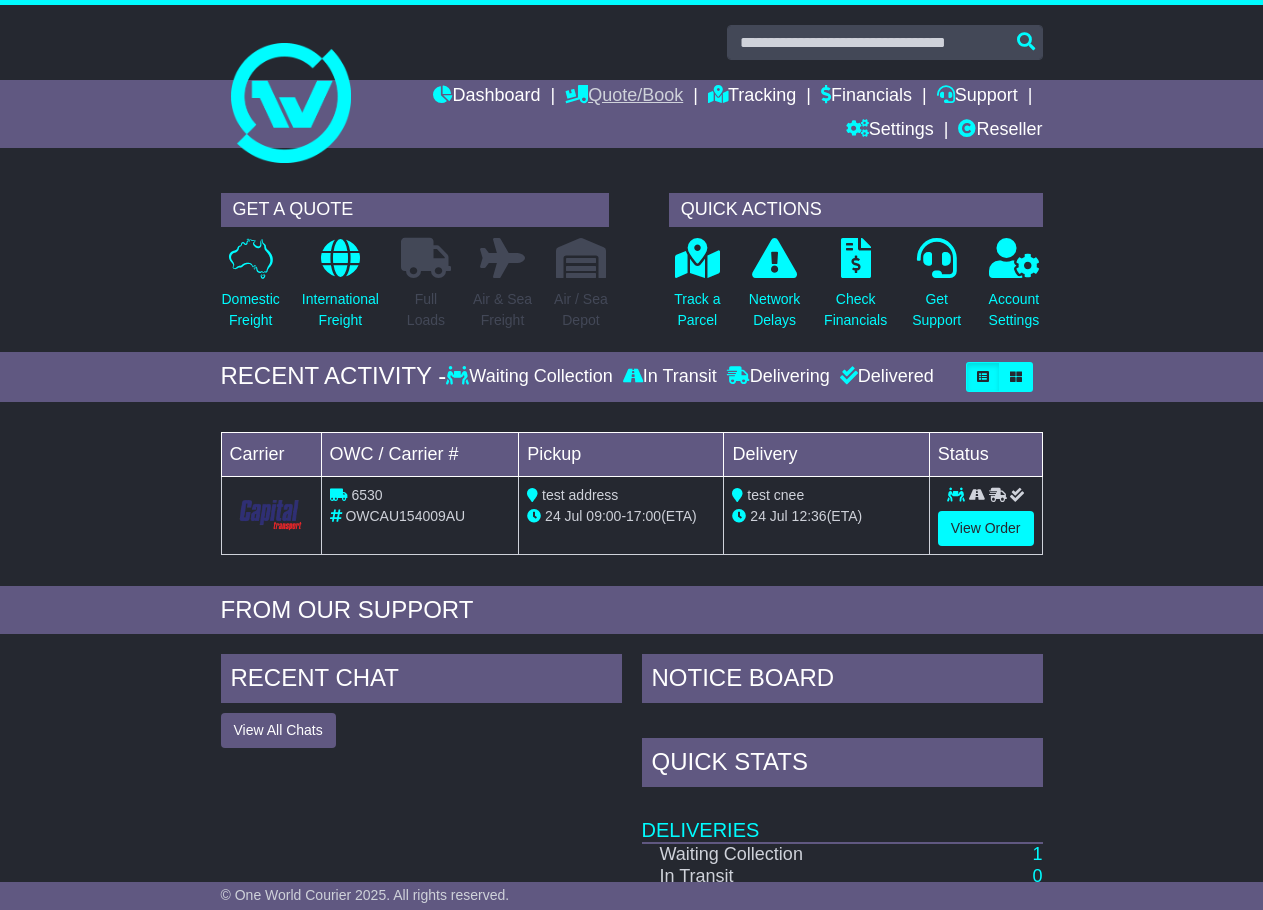 click on "Quote/Book" at bounding box center [624, 97] 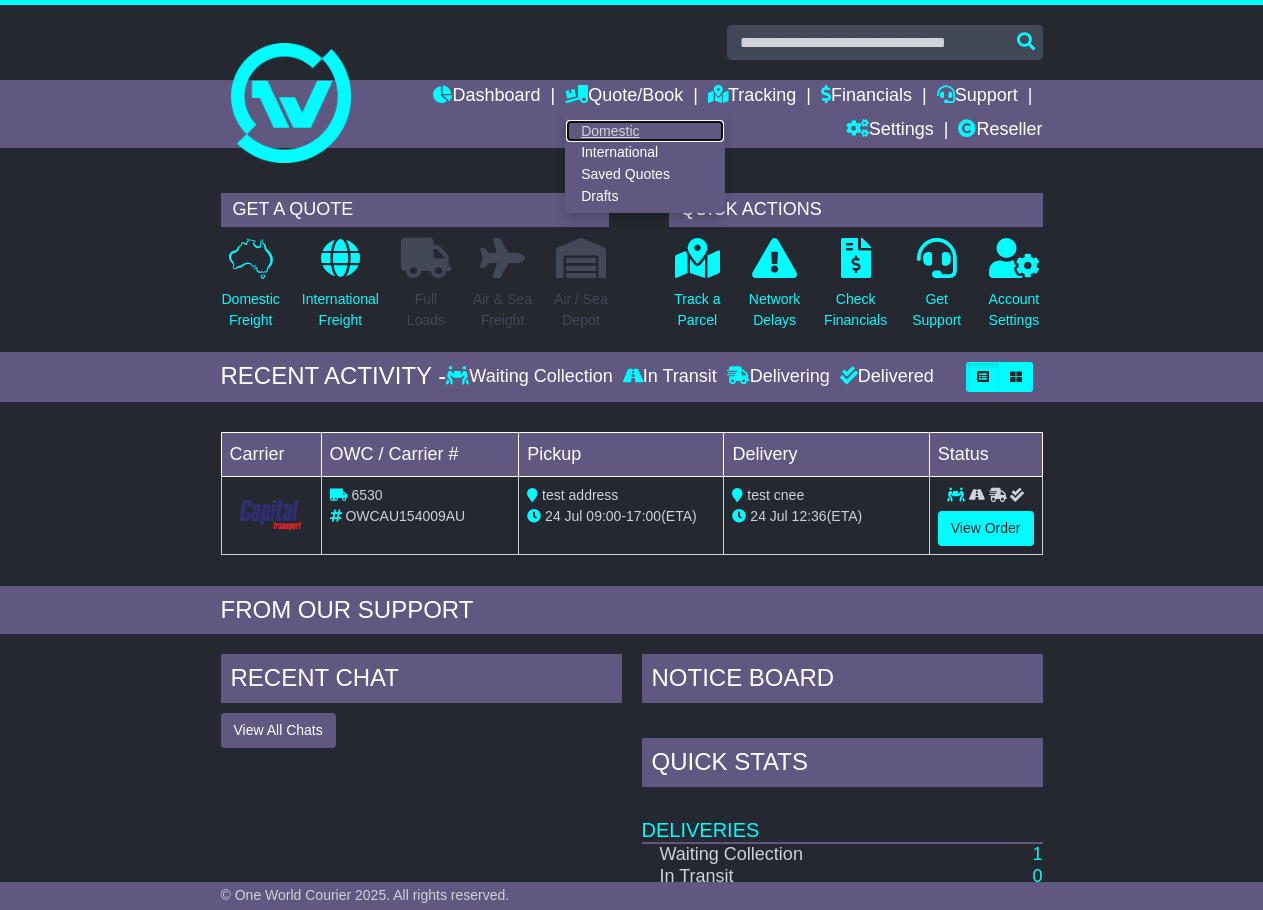 click on "Domestic" at bounding box center [645, 131] 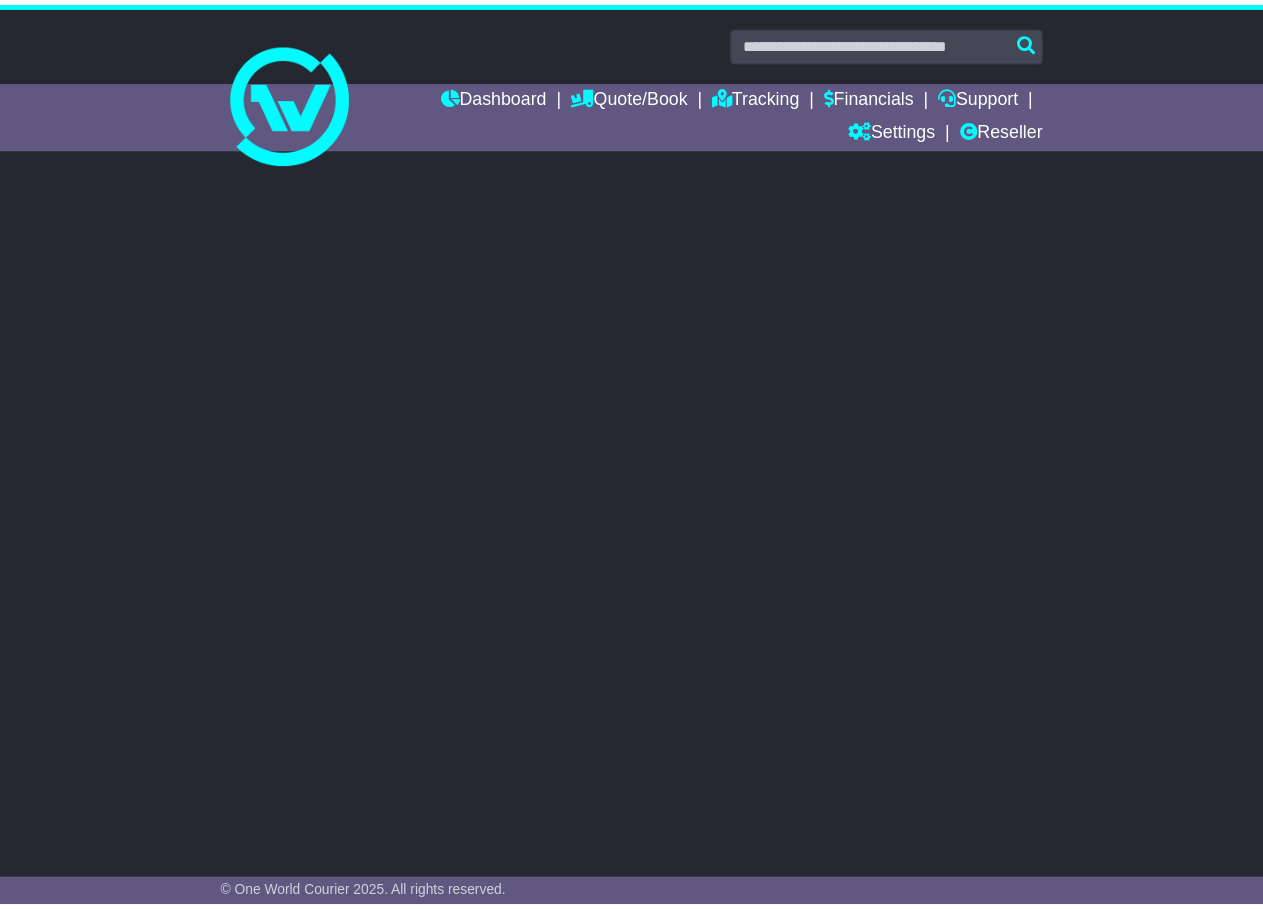 scroll, scrollTop: 0, scrollLeft: 0, axis: both 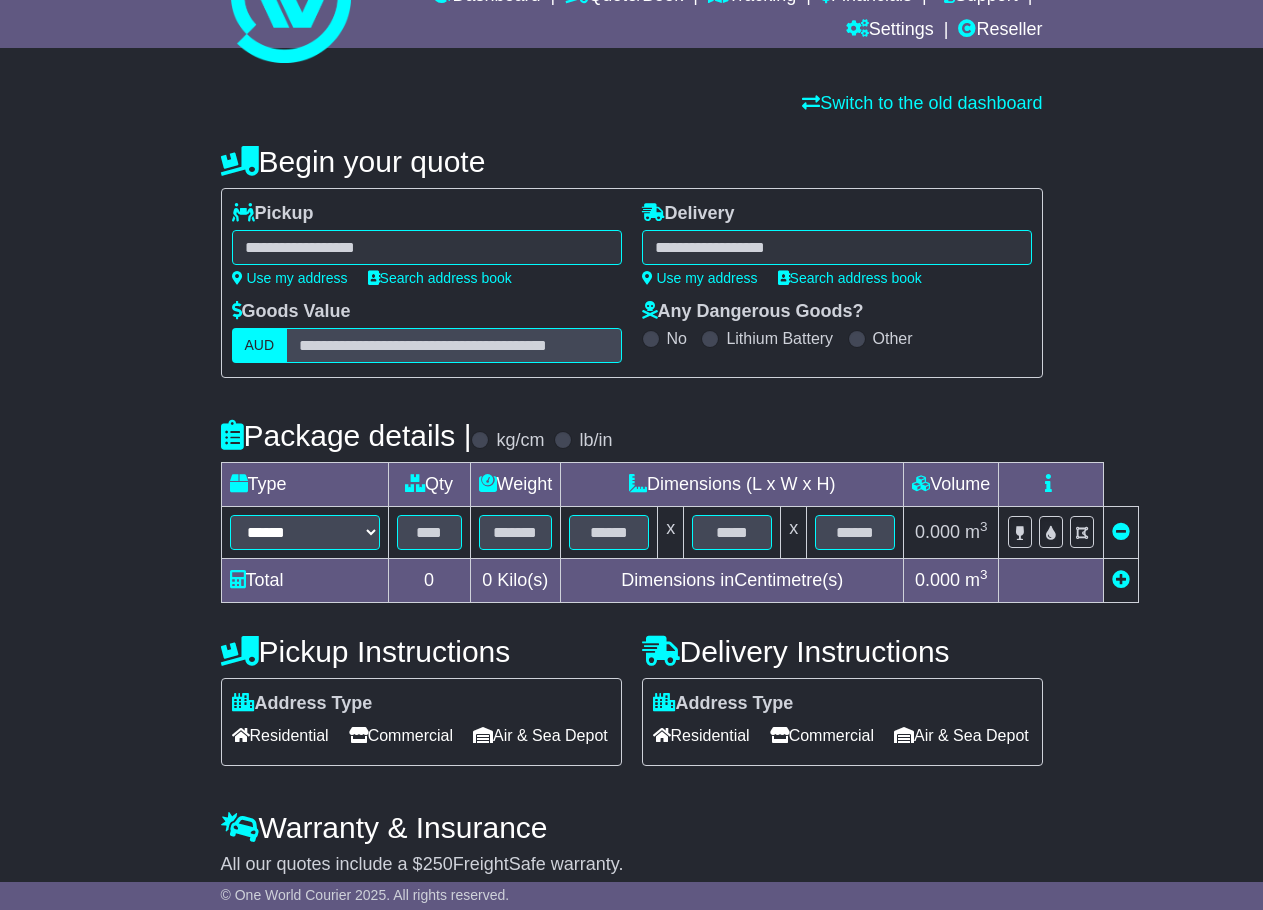 click at bounding box center (427, 247) 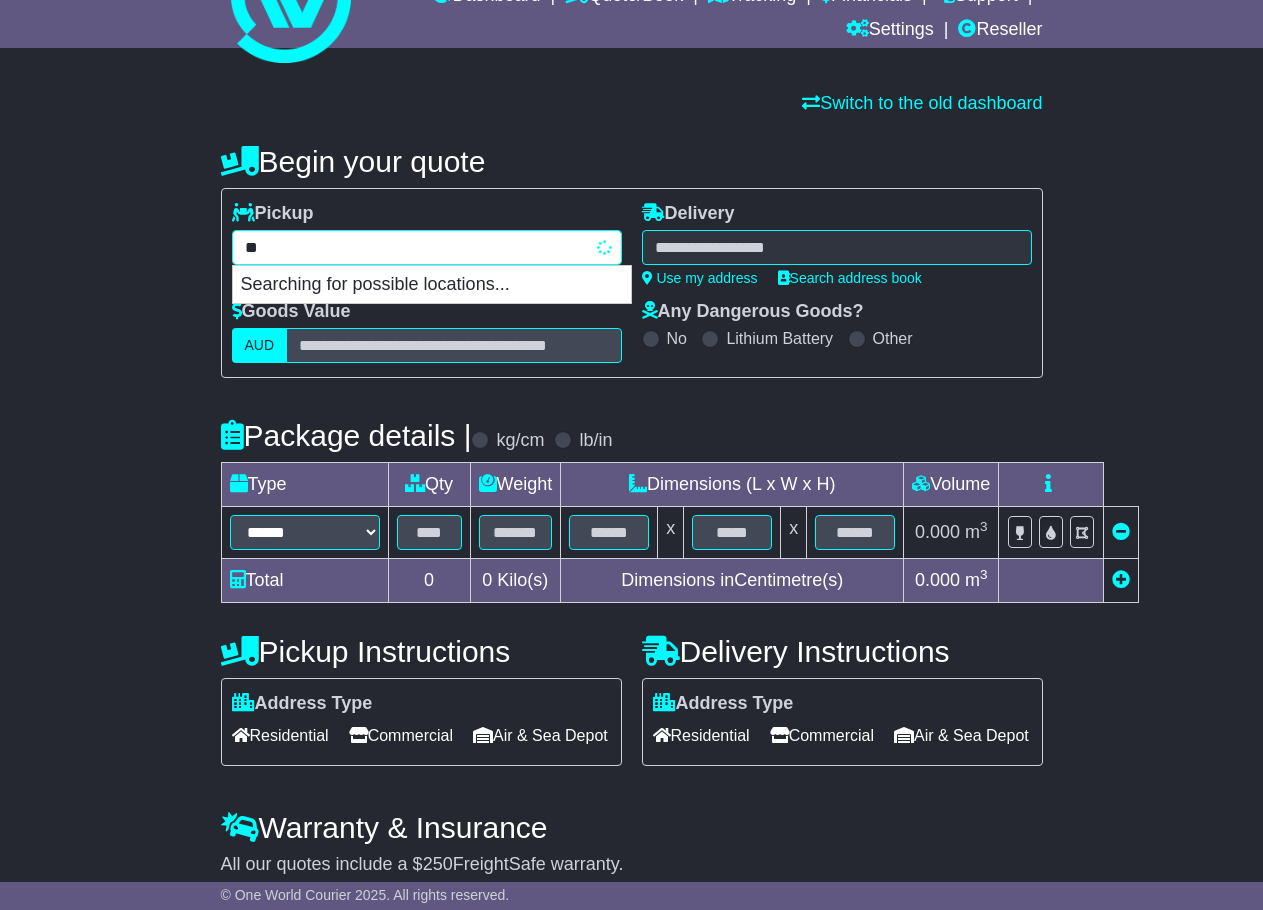 type on "*" 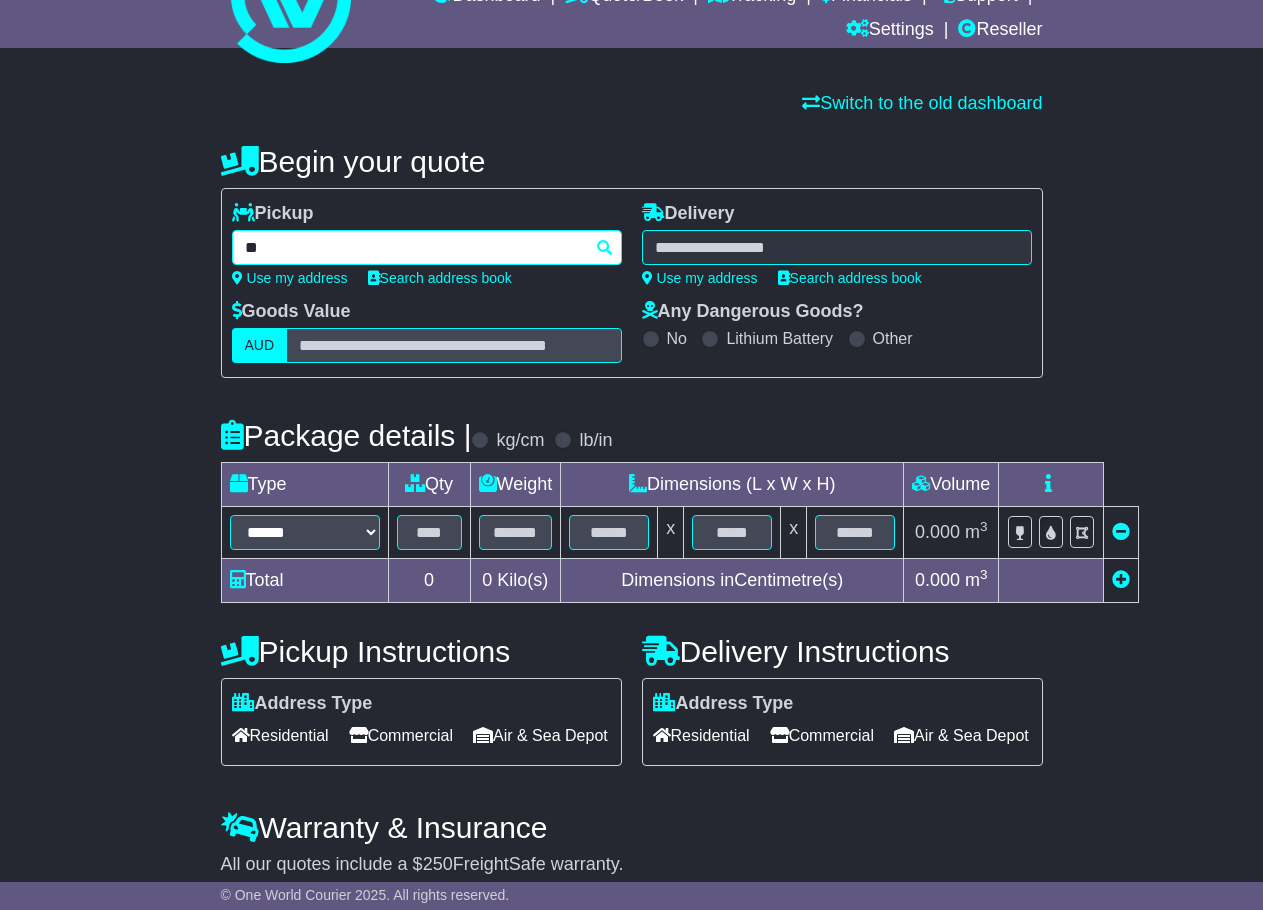 type on "*" 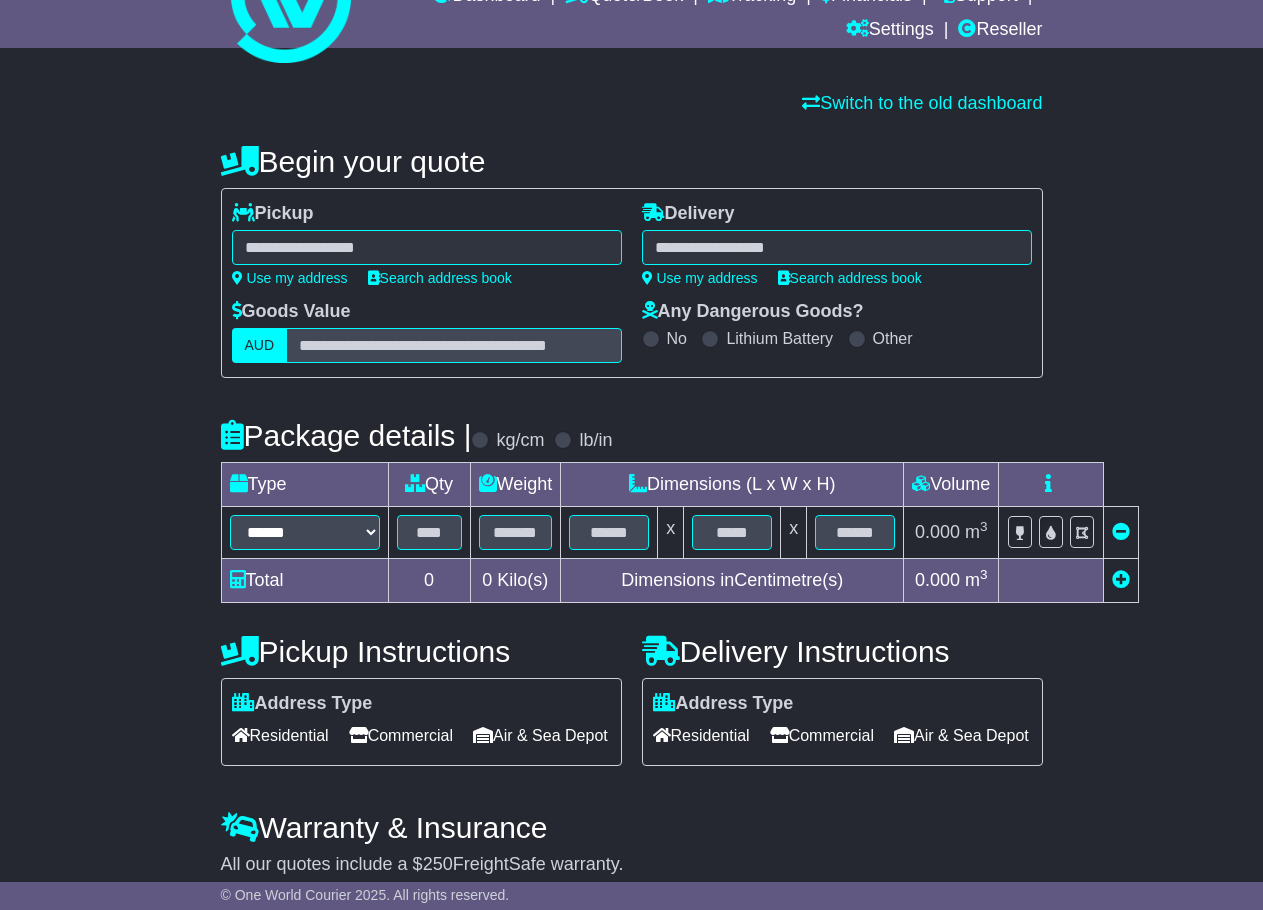 click on "**********" at bounding box center (631, 538) 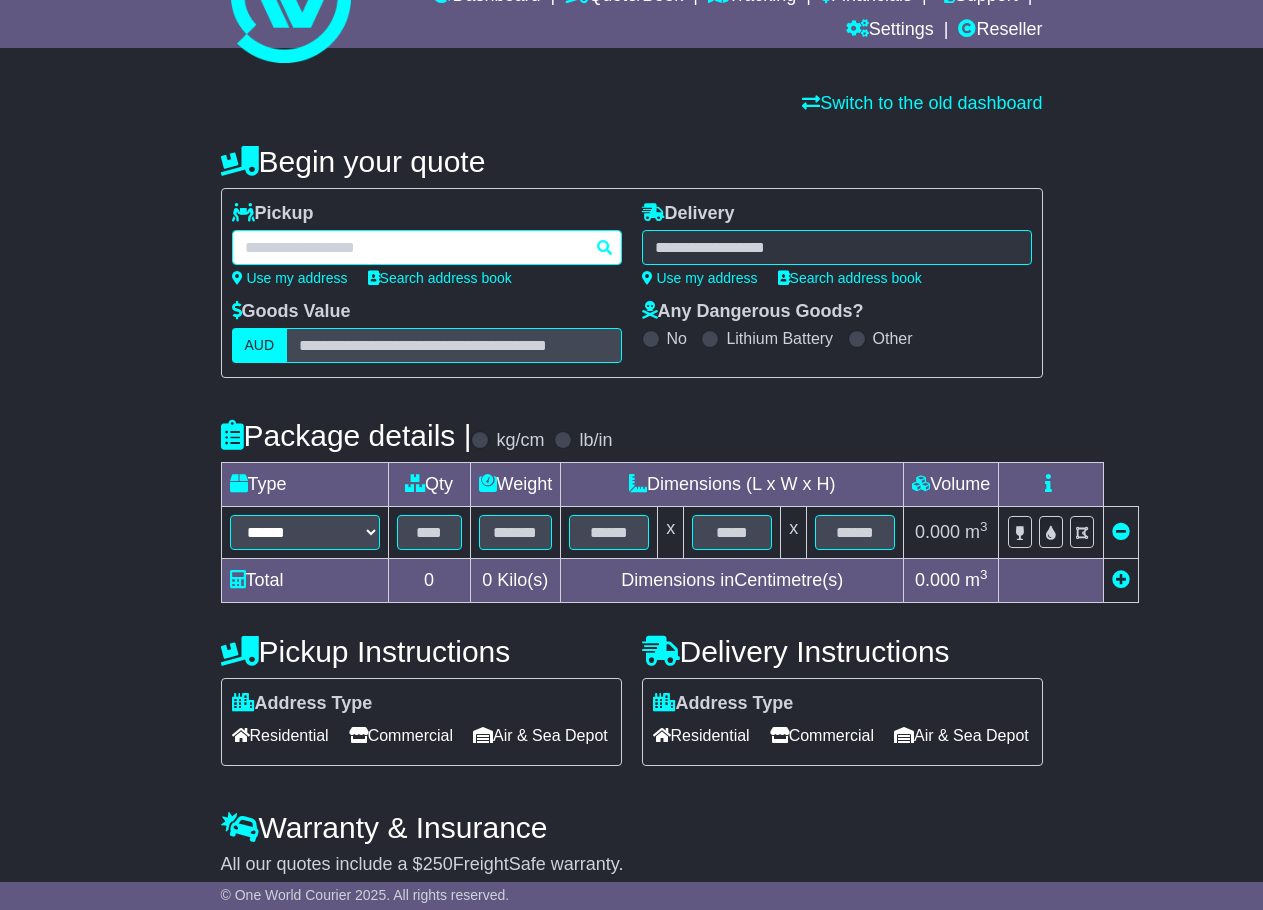 click at bounding box center [427, 247] 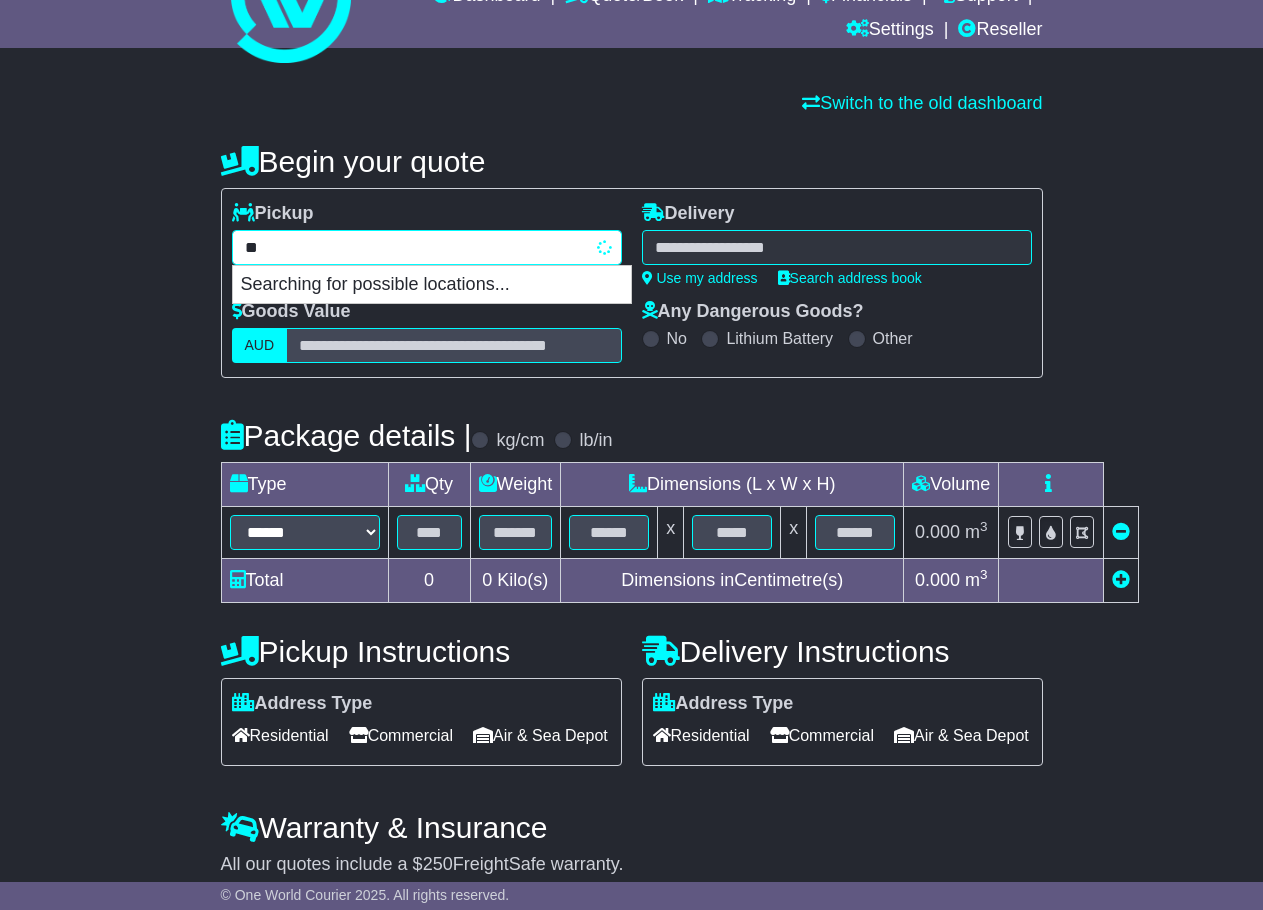 type on "*" 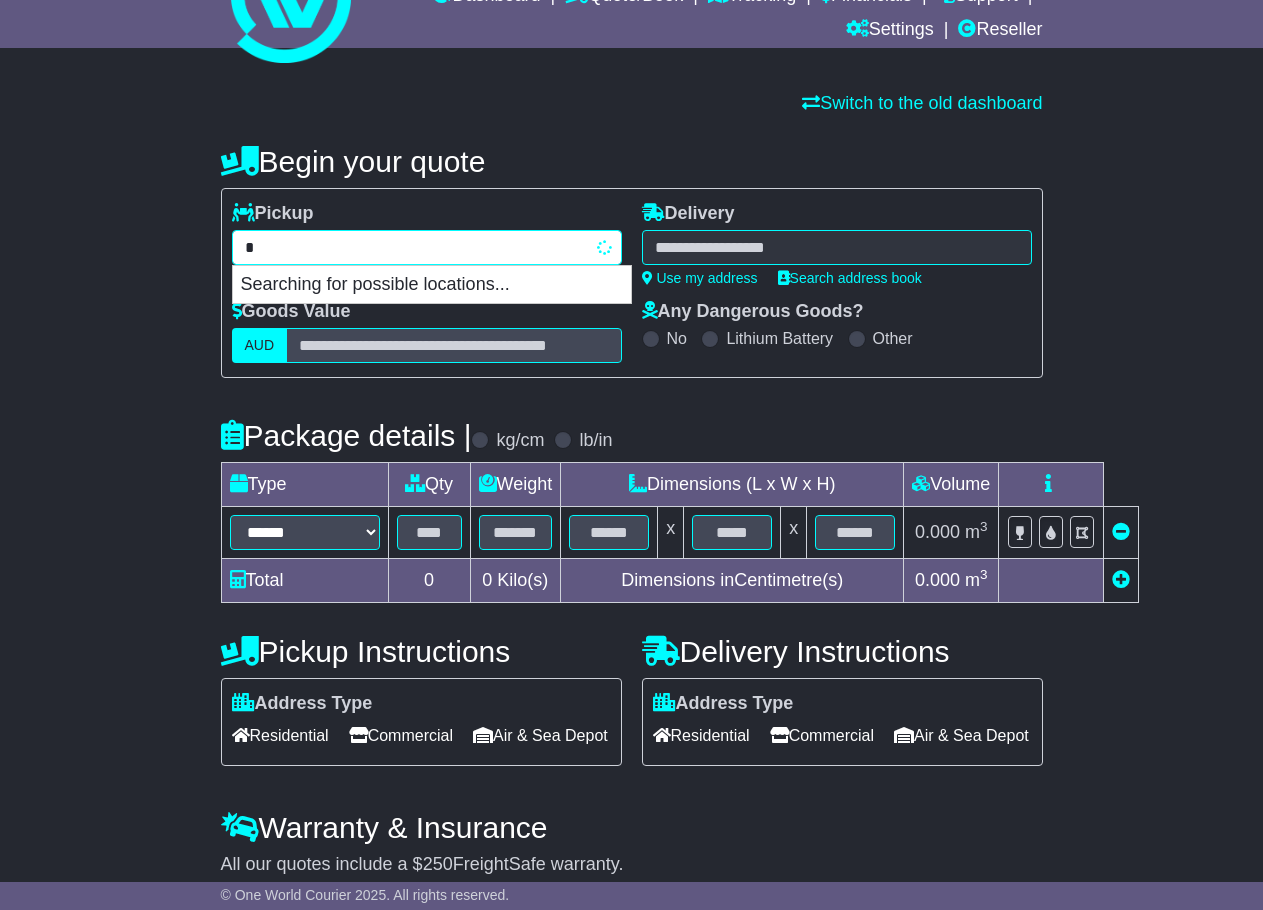 type 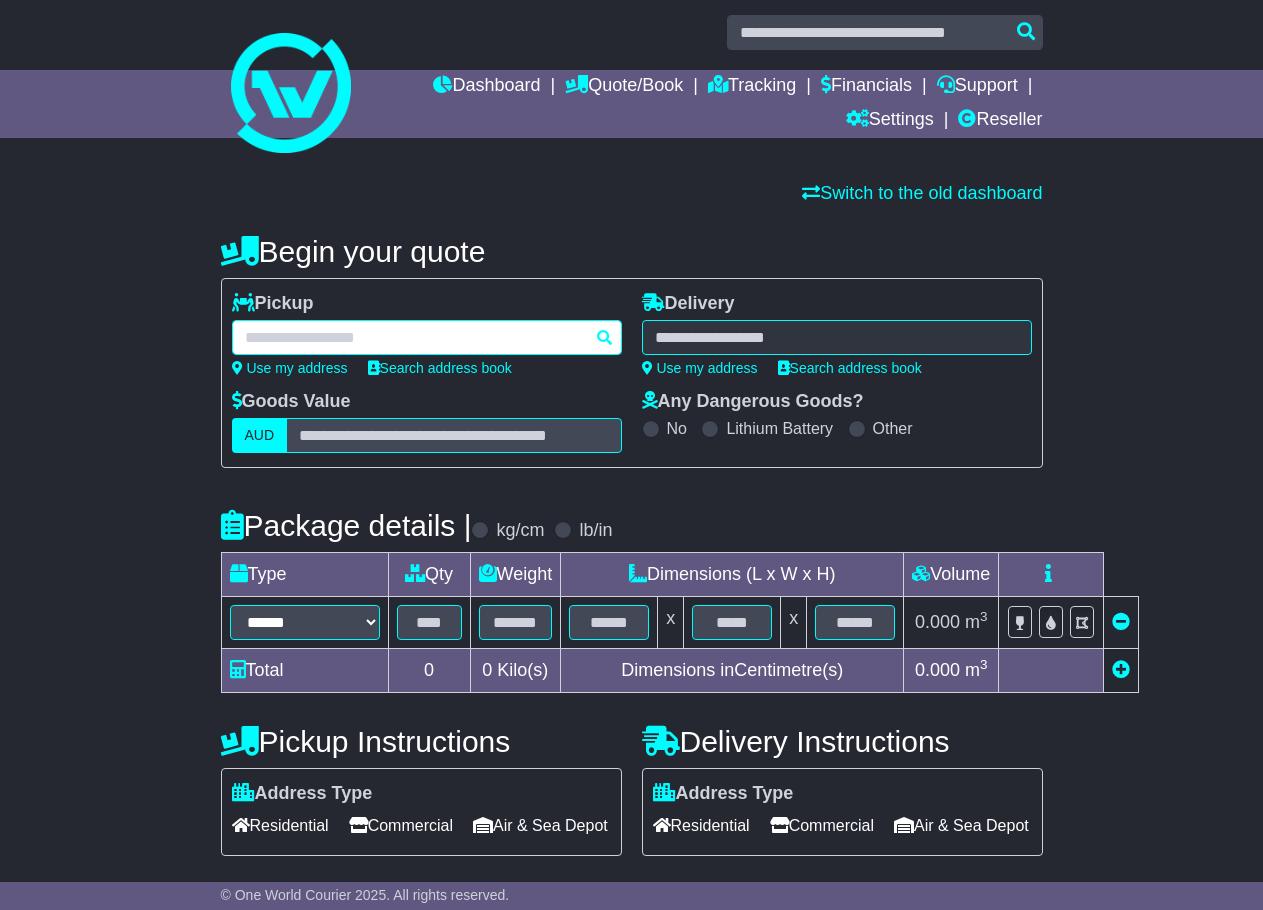 scroll, scrollTop: 0, scrollLeft: 0, axis: both 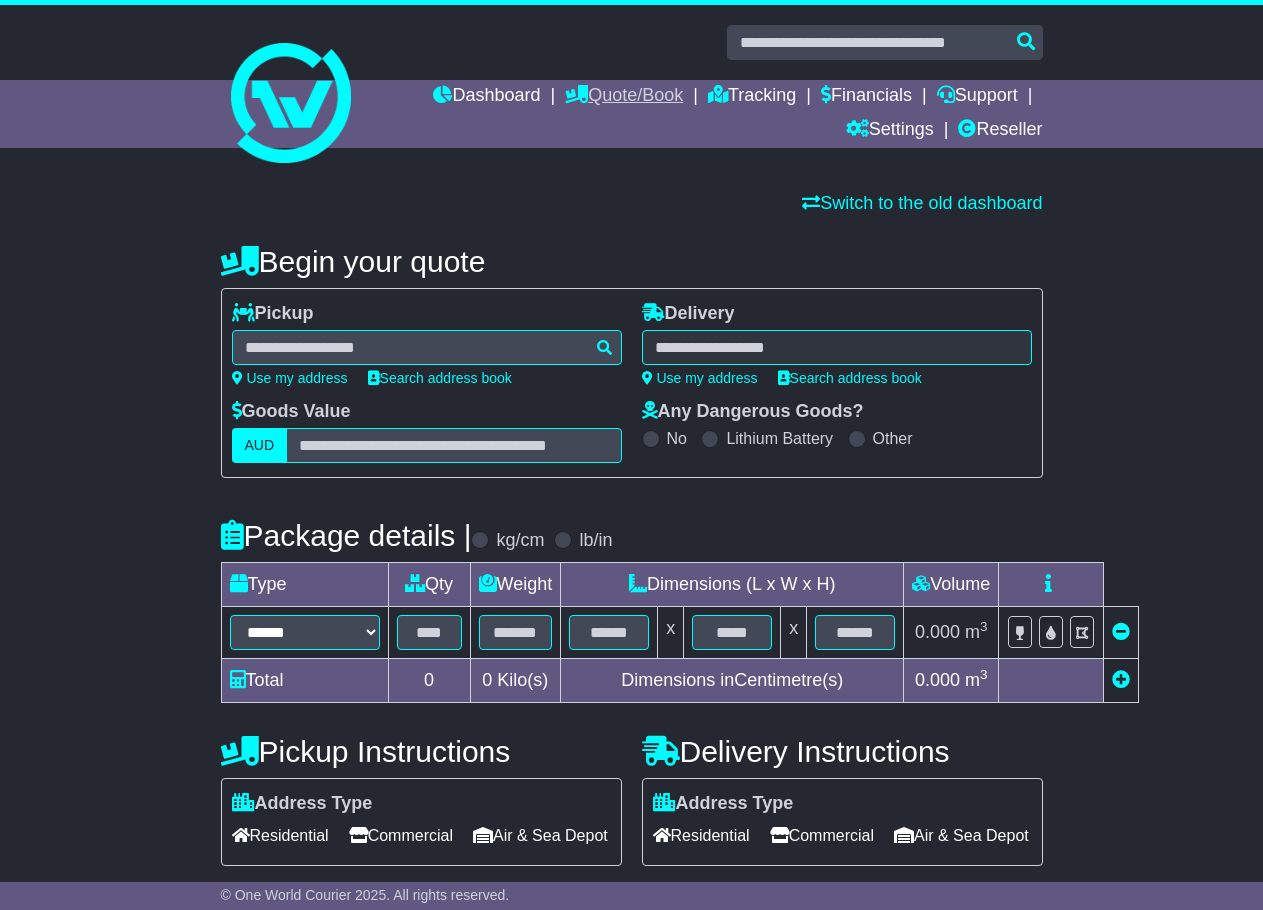 click on "Quote/Book" at bounding box center (624, 97) 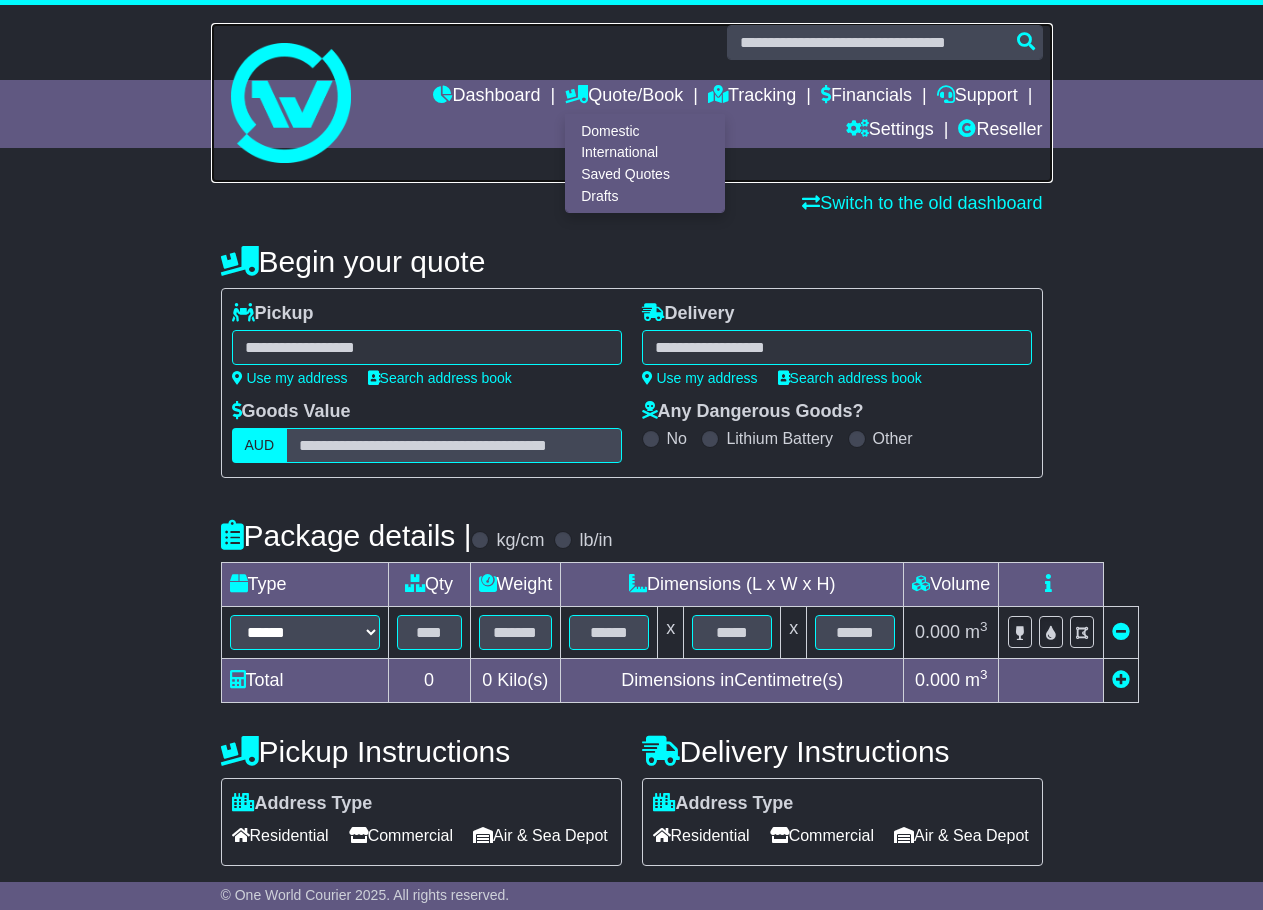click at bounding box center [632, 103] 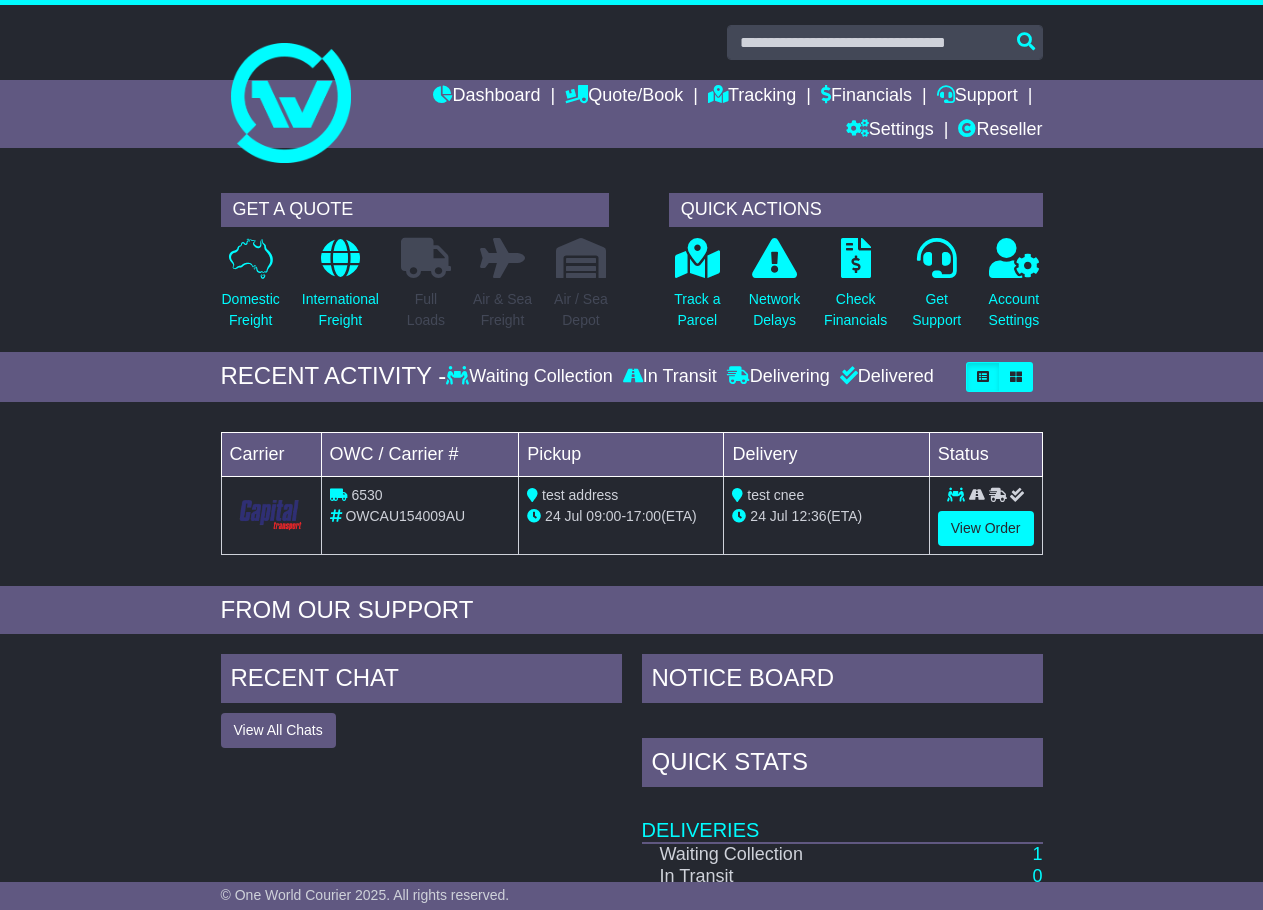 scroll, scrollTop: 0, scrollLeft: 0, axis: both 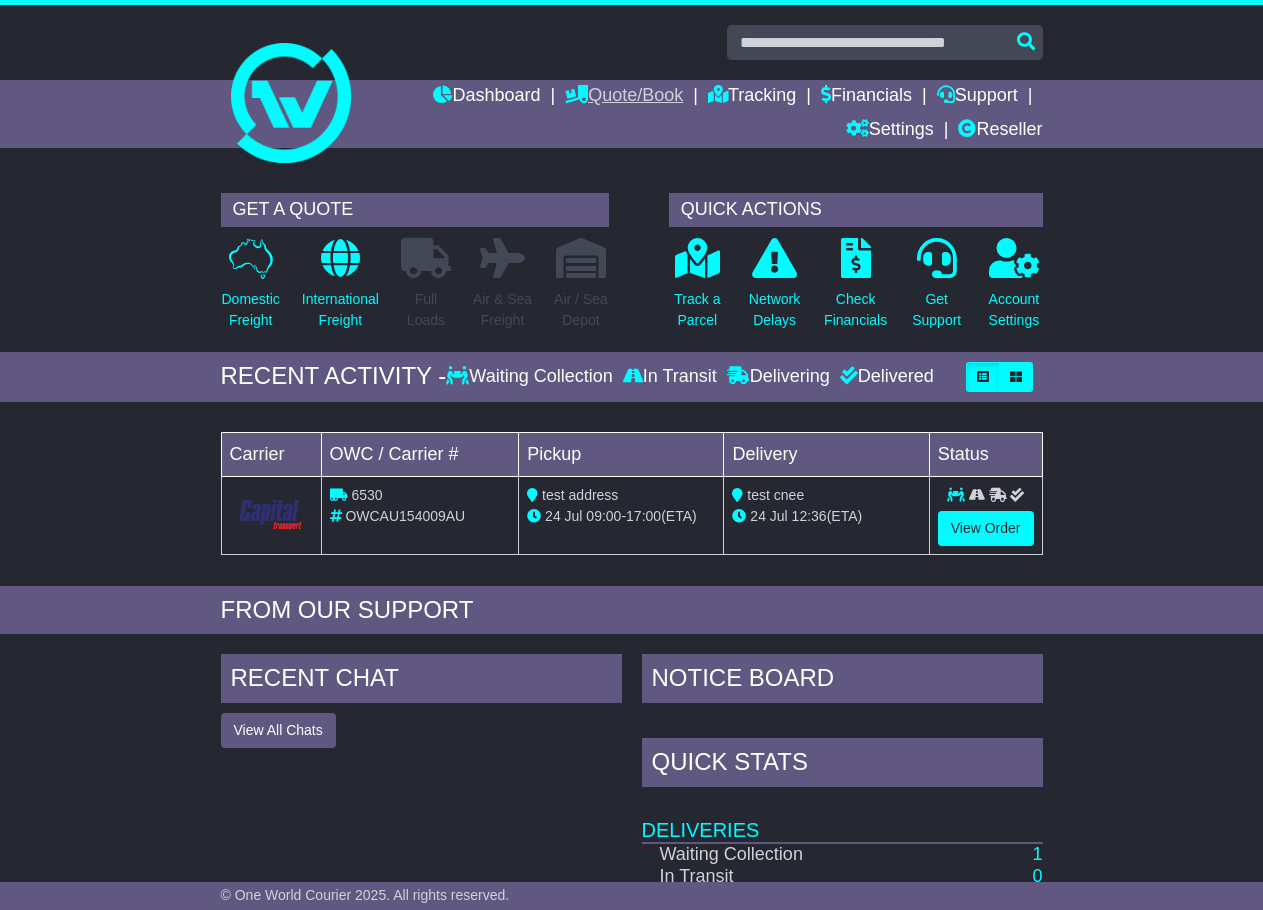 click on "Quote/Book" at bounding box center [624, 97] 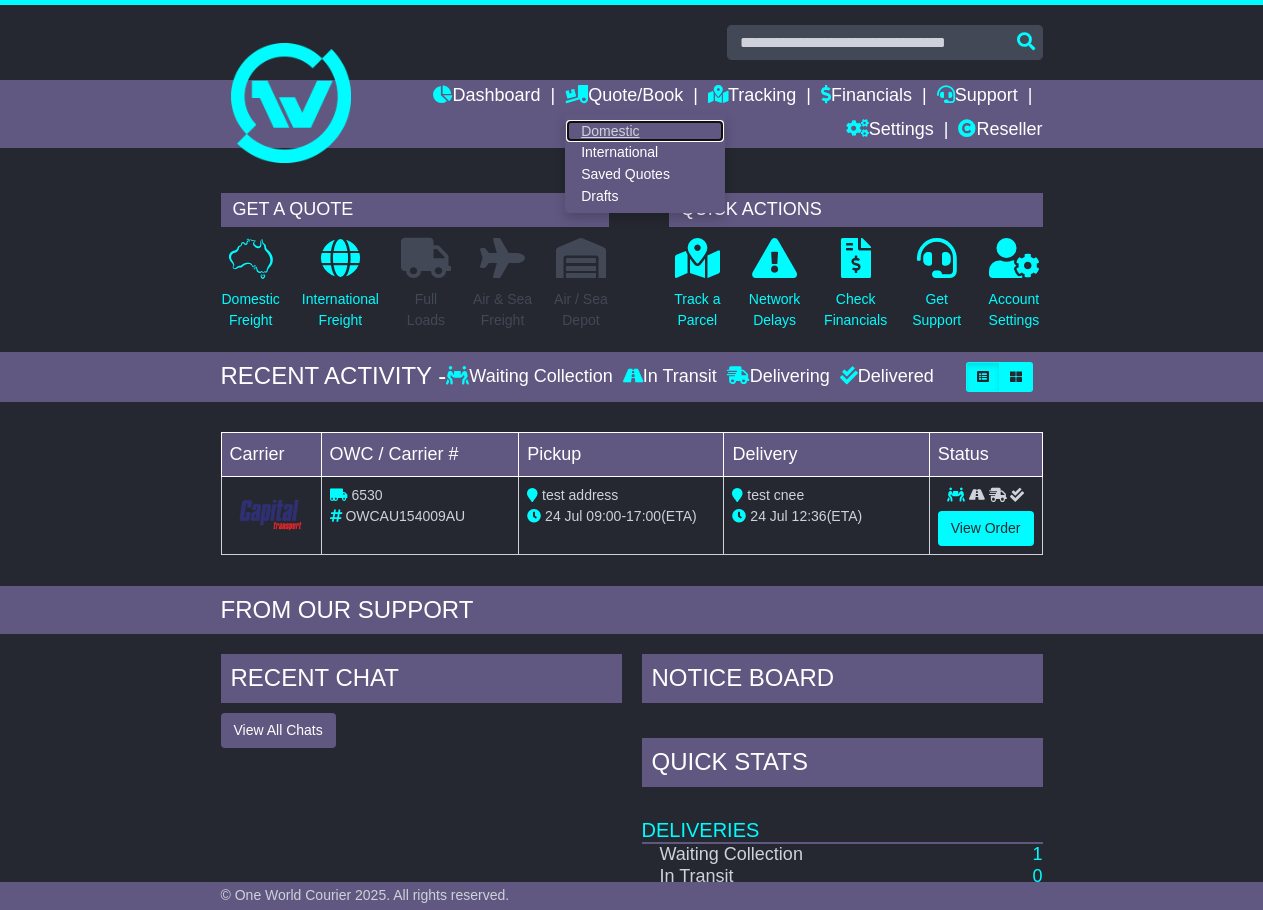 click on "Domestic" at bounding box center (645, 131) 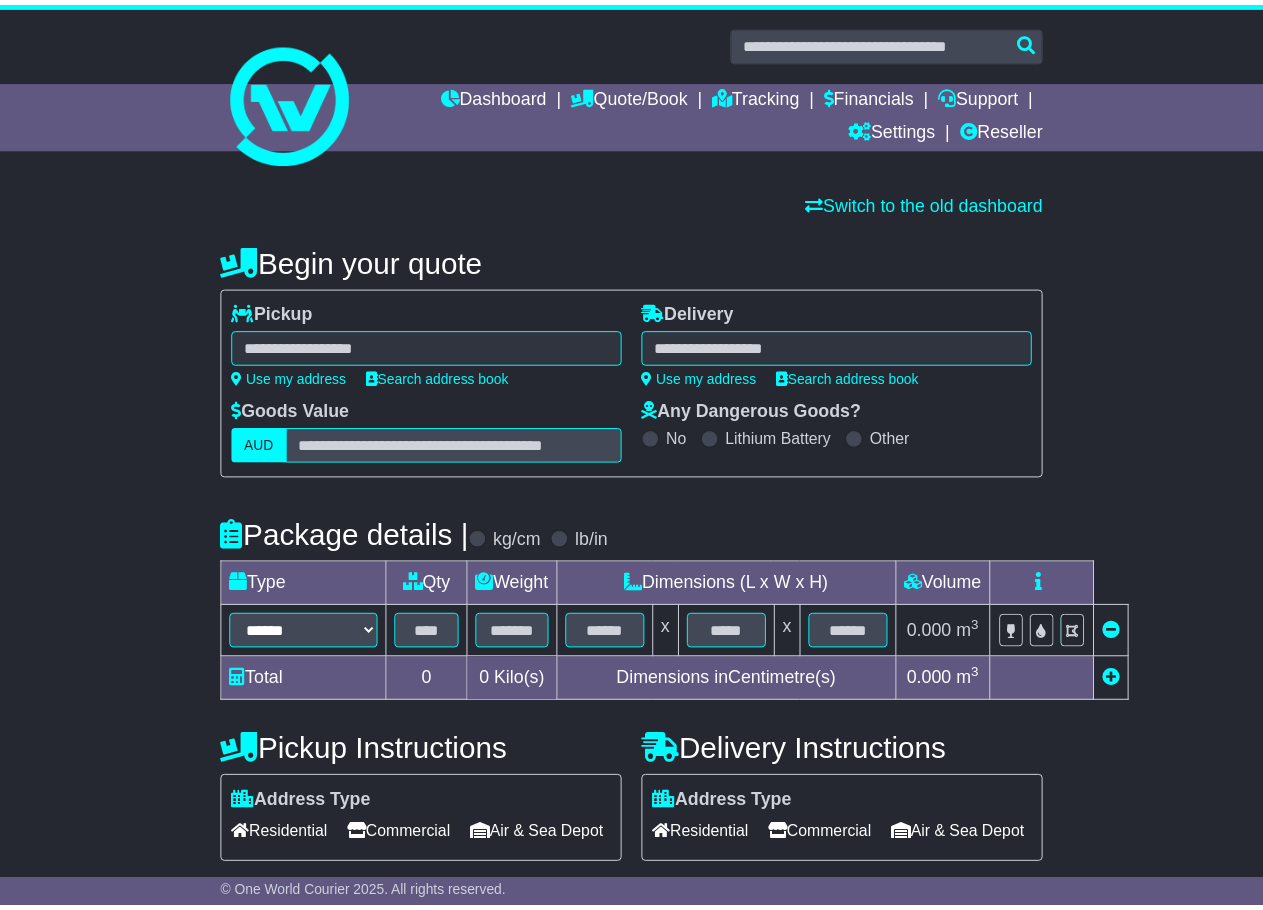 scroll, scrollTop: 0, scrollLeft: 0, axis: both 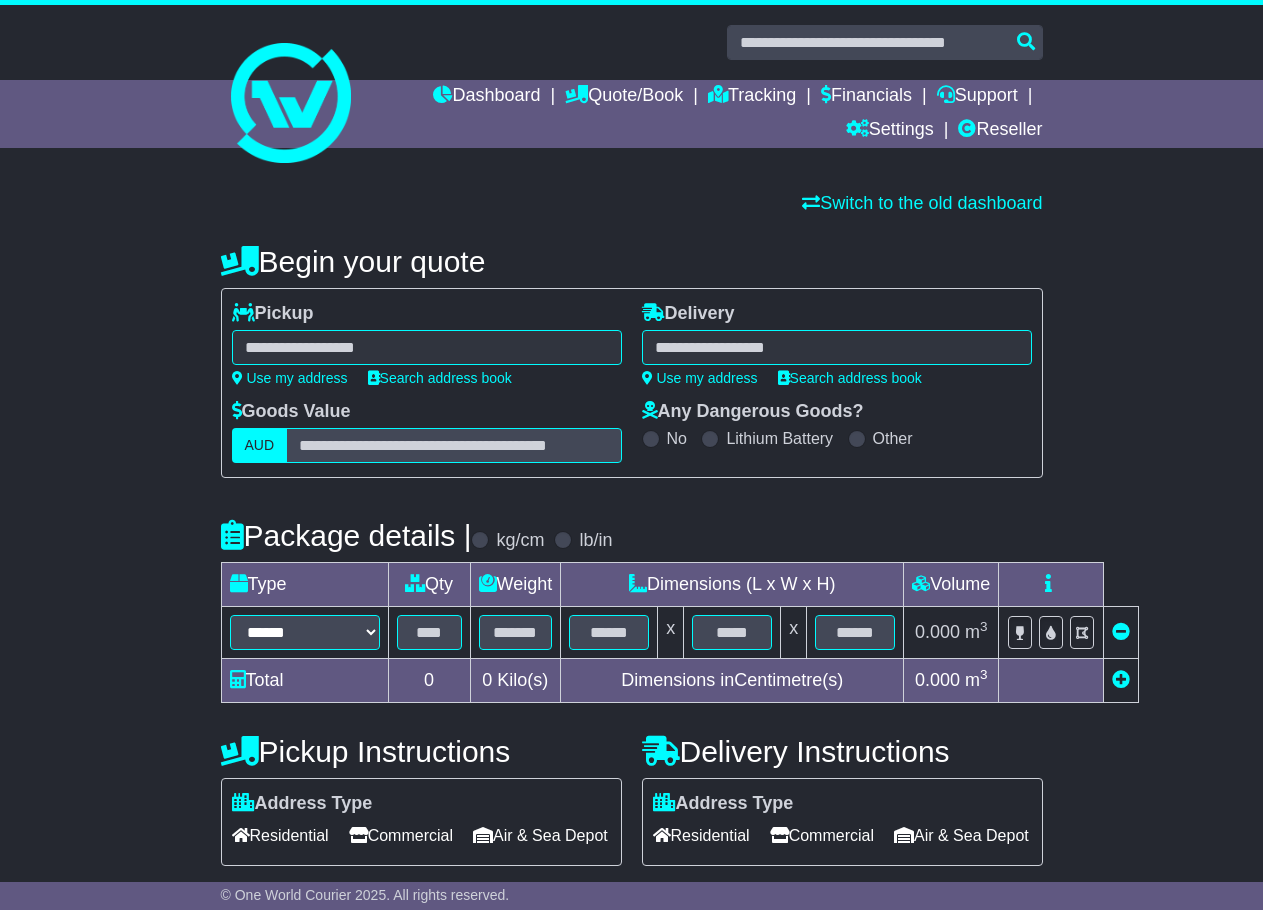 click at bounding box center [427, 347] 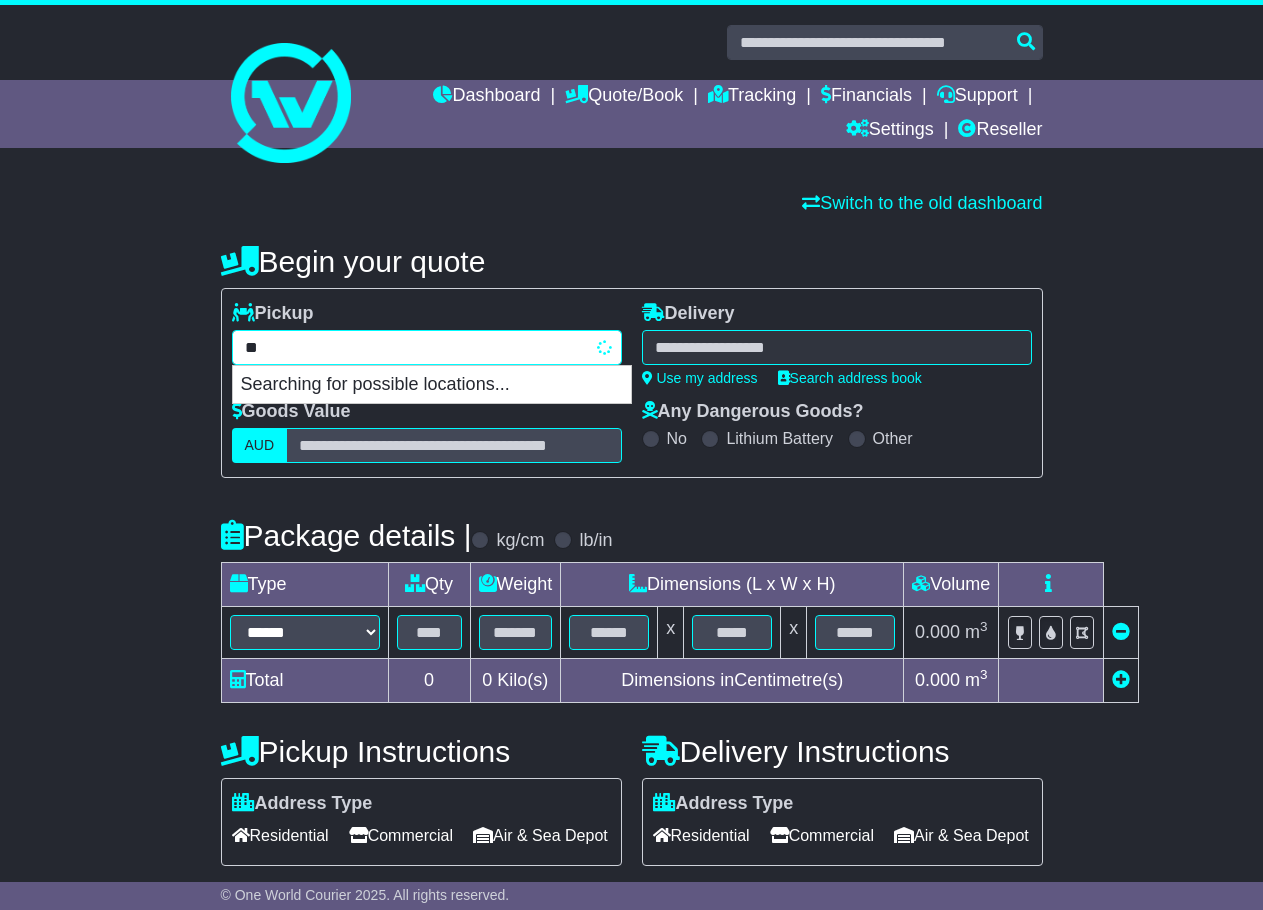 type on "*" 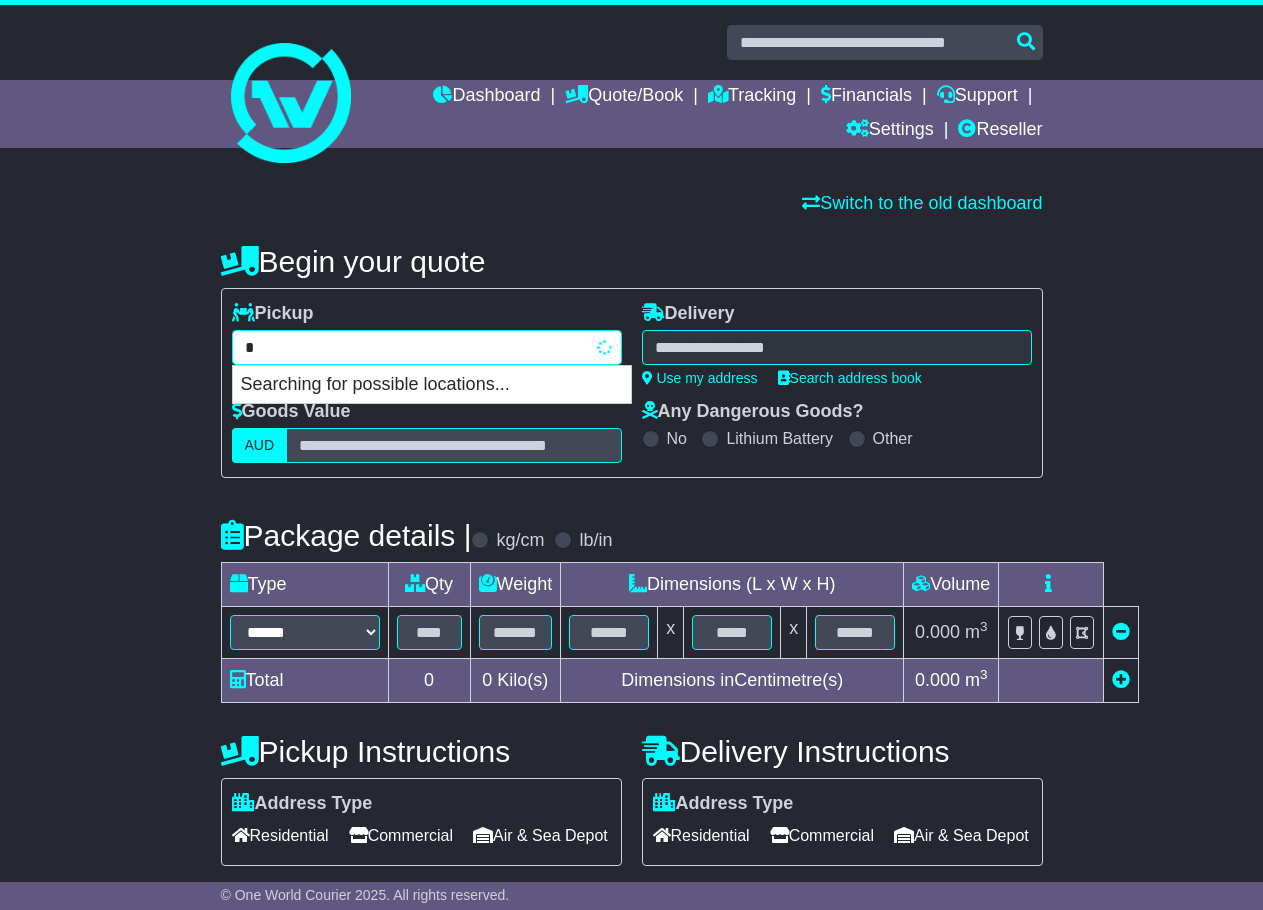 type 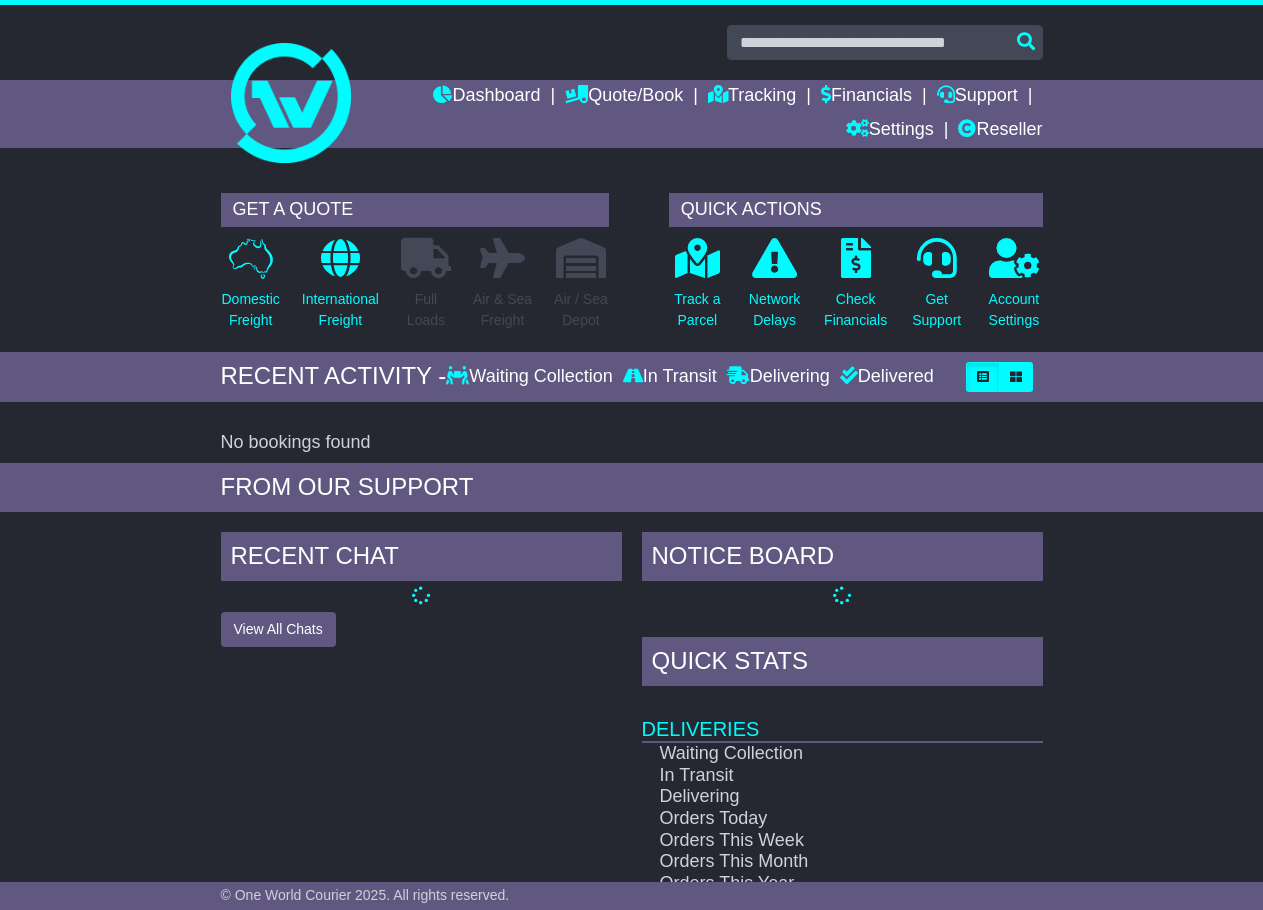 scroll, scrollTop: 0, scrollLeft: 0, axis: both 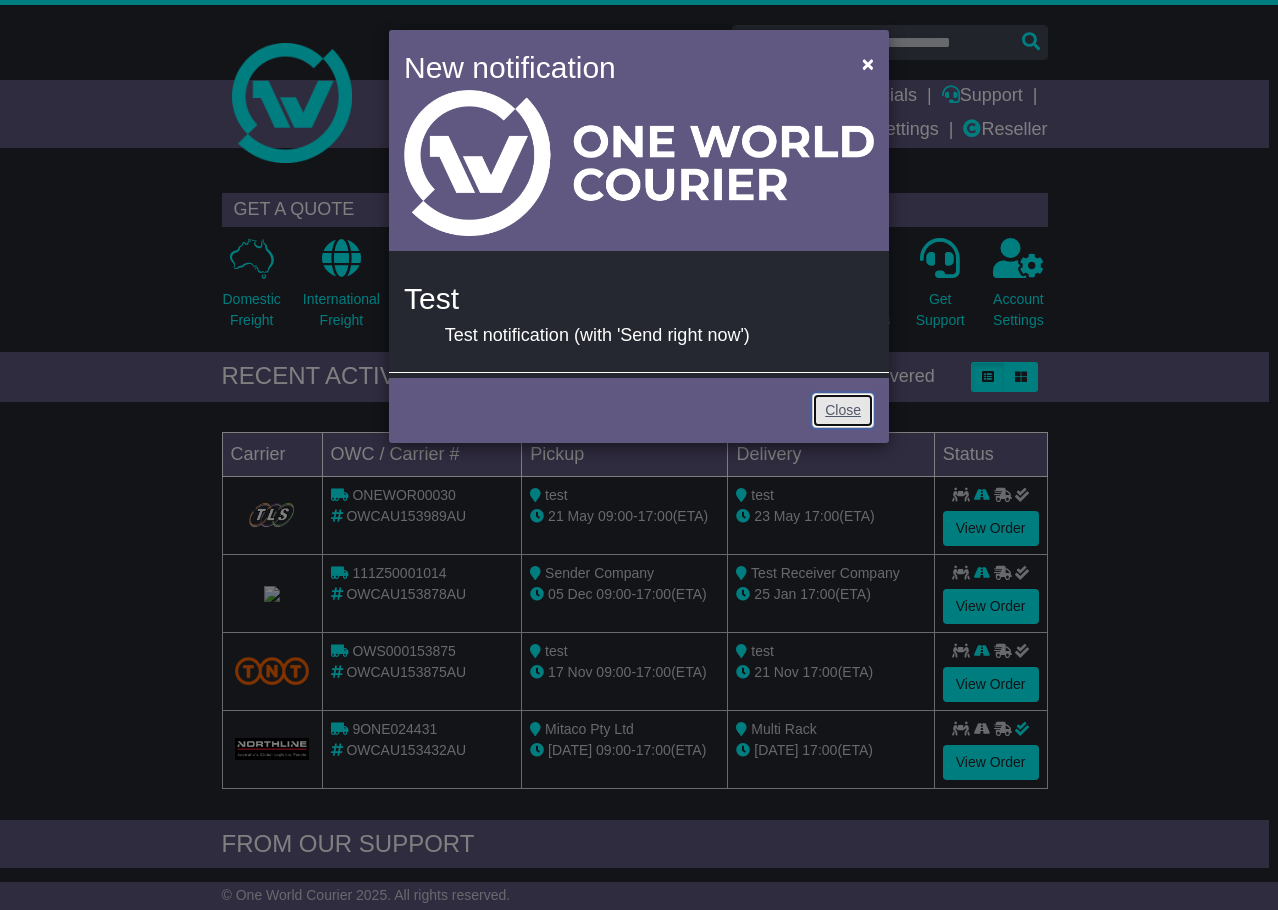 click on "Close" at bounding box center (843, 410) 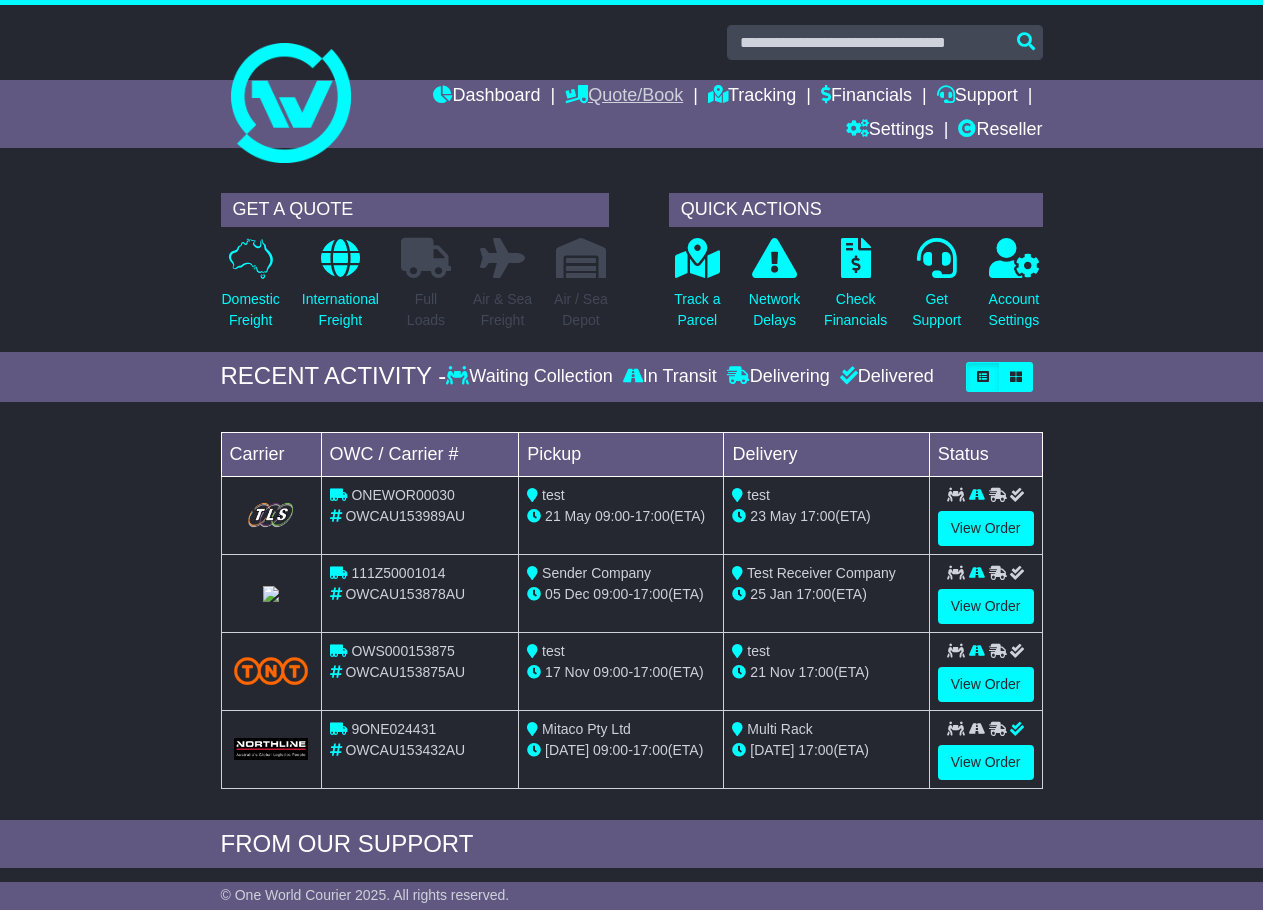 click on "Quote/Book" at bounding box center (624, 97) 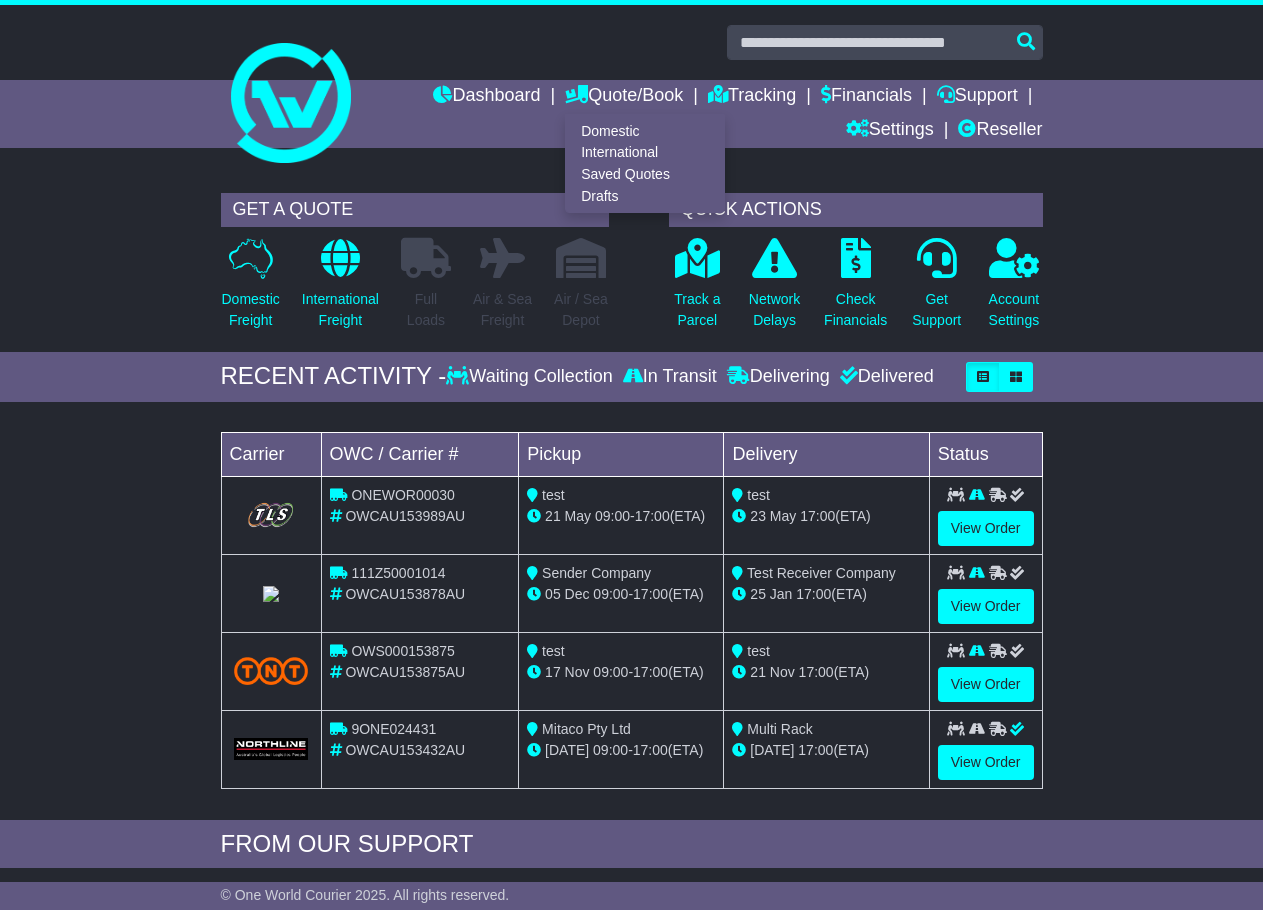 click on "Domestic
International
Saved Quotes
Drafts" at bounding box center (645, 163) 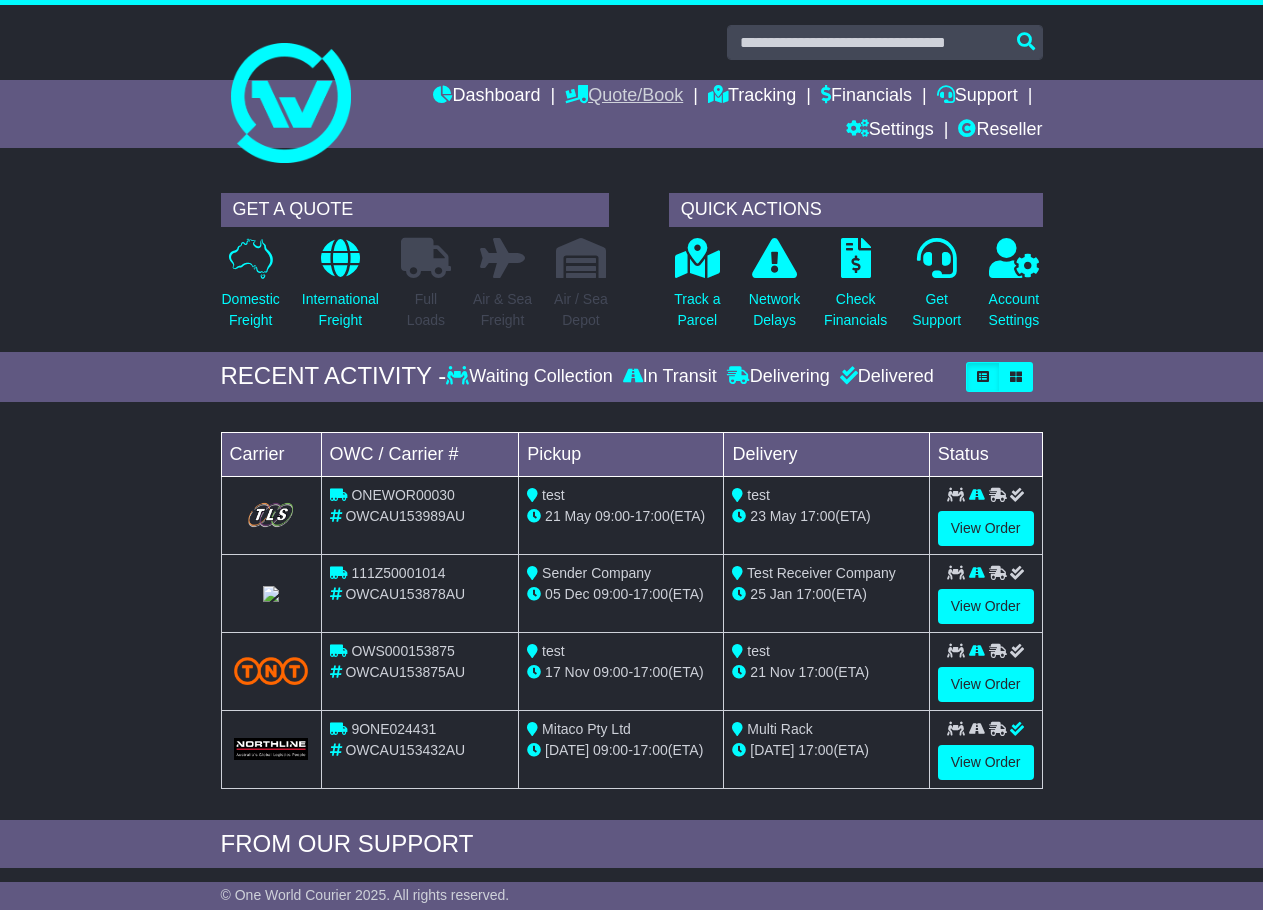 click on "Quote/Book" at bounding box center (624, 97) 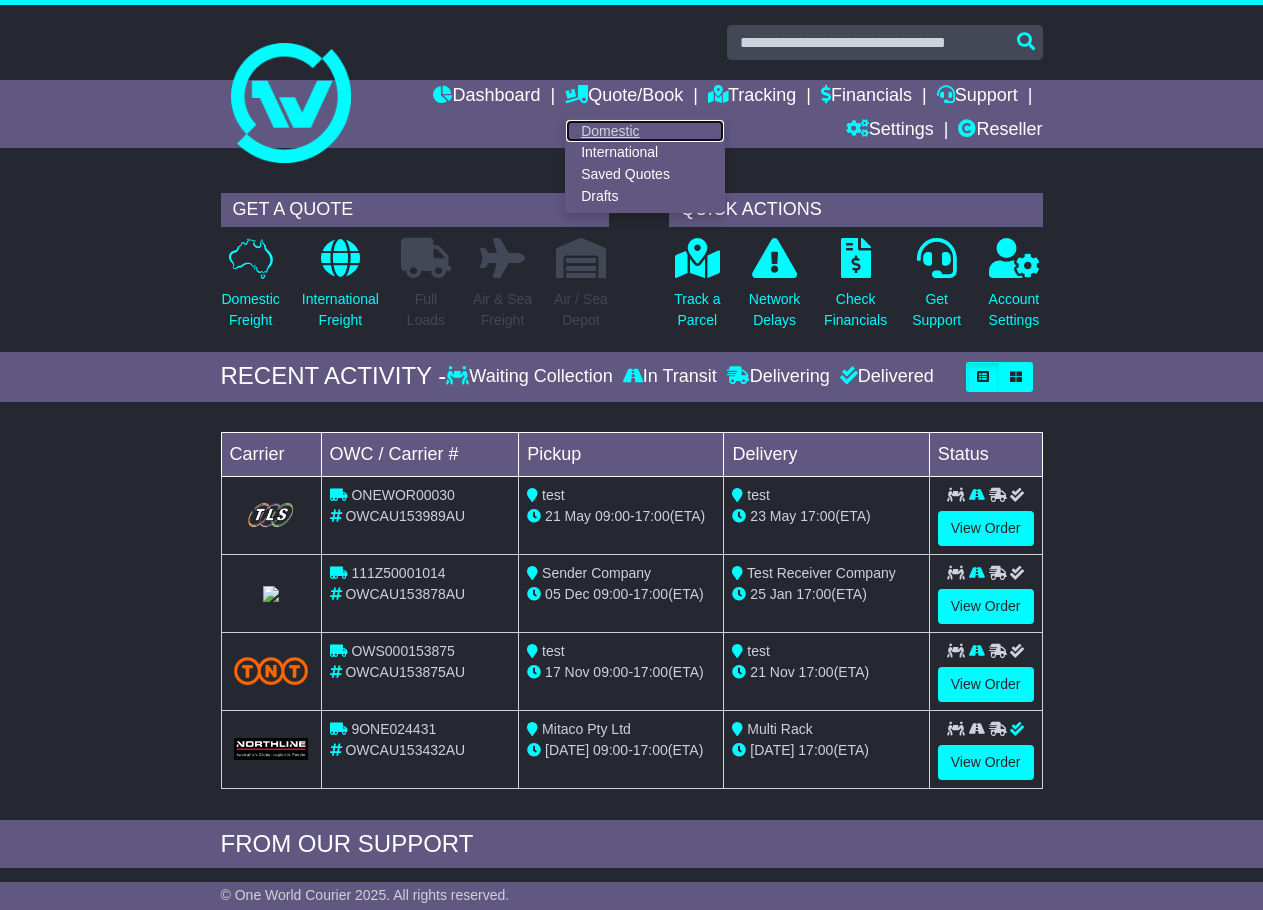 click on "Domestic" at bounding box center [645, 131] 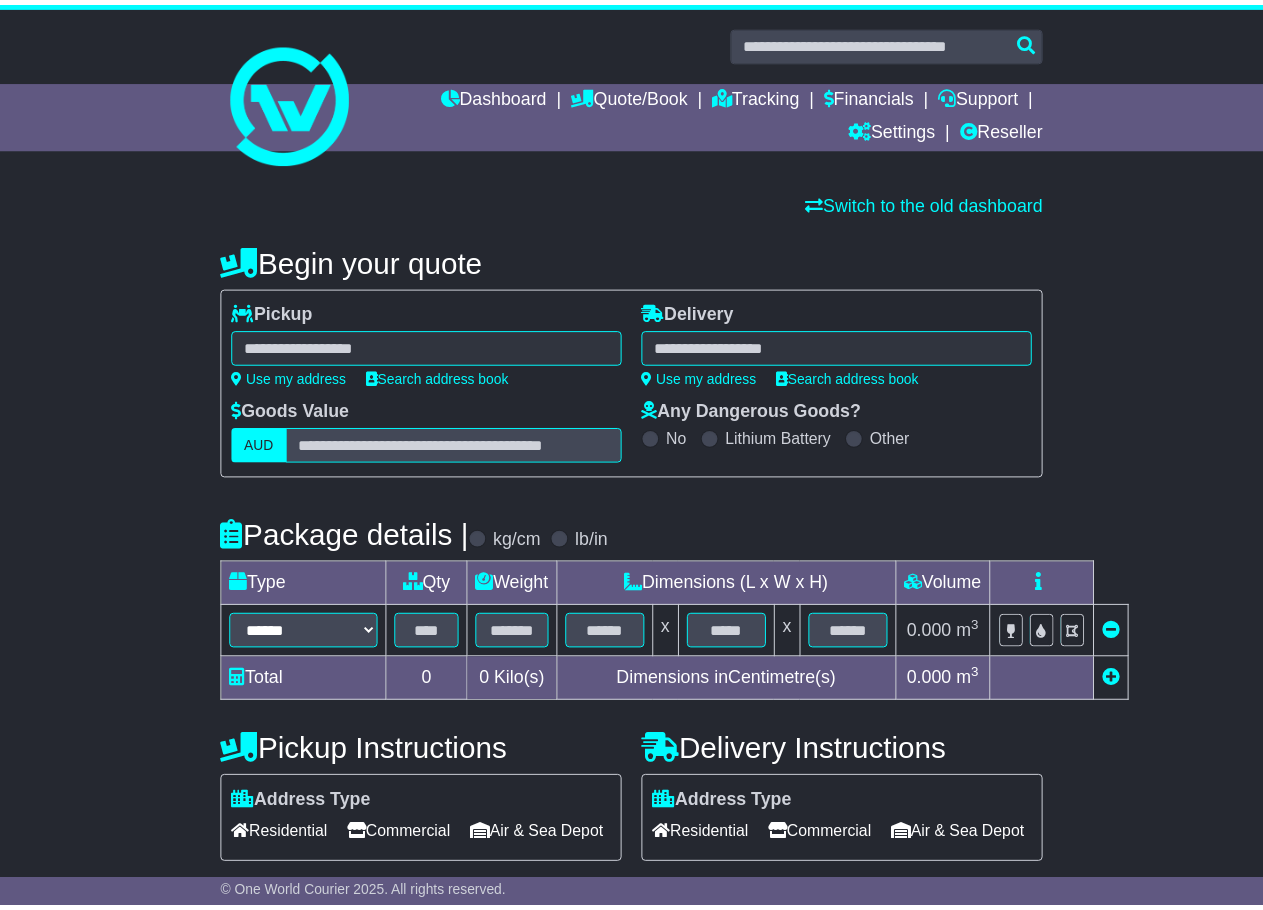 scroll, scrollTop: 0, scrollLeft: 0, axis: both 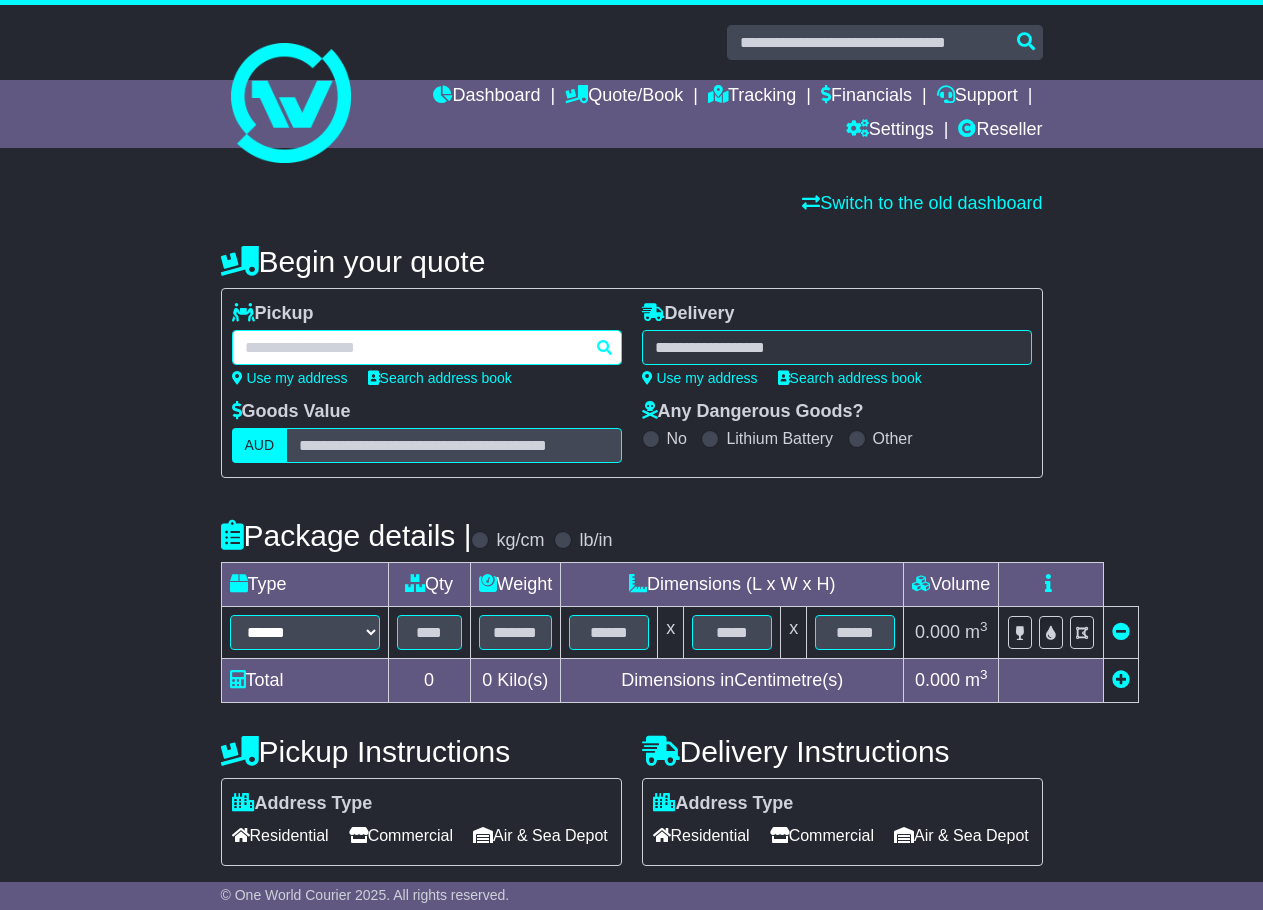 click at bounding box center (427, 347) 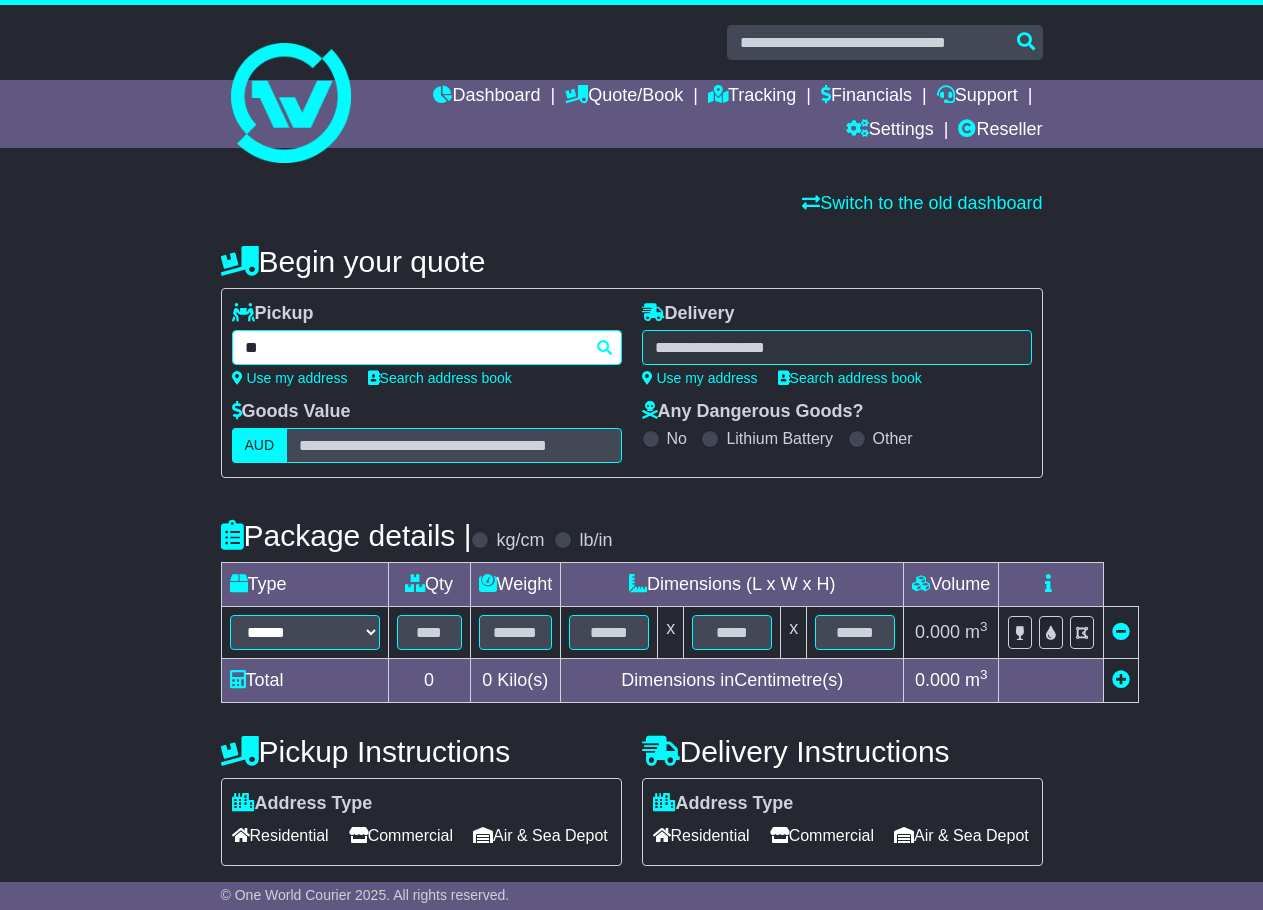 type on "*" 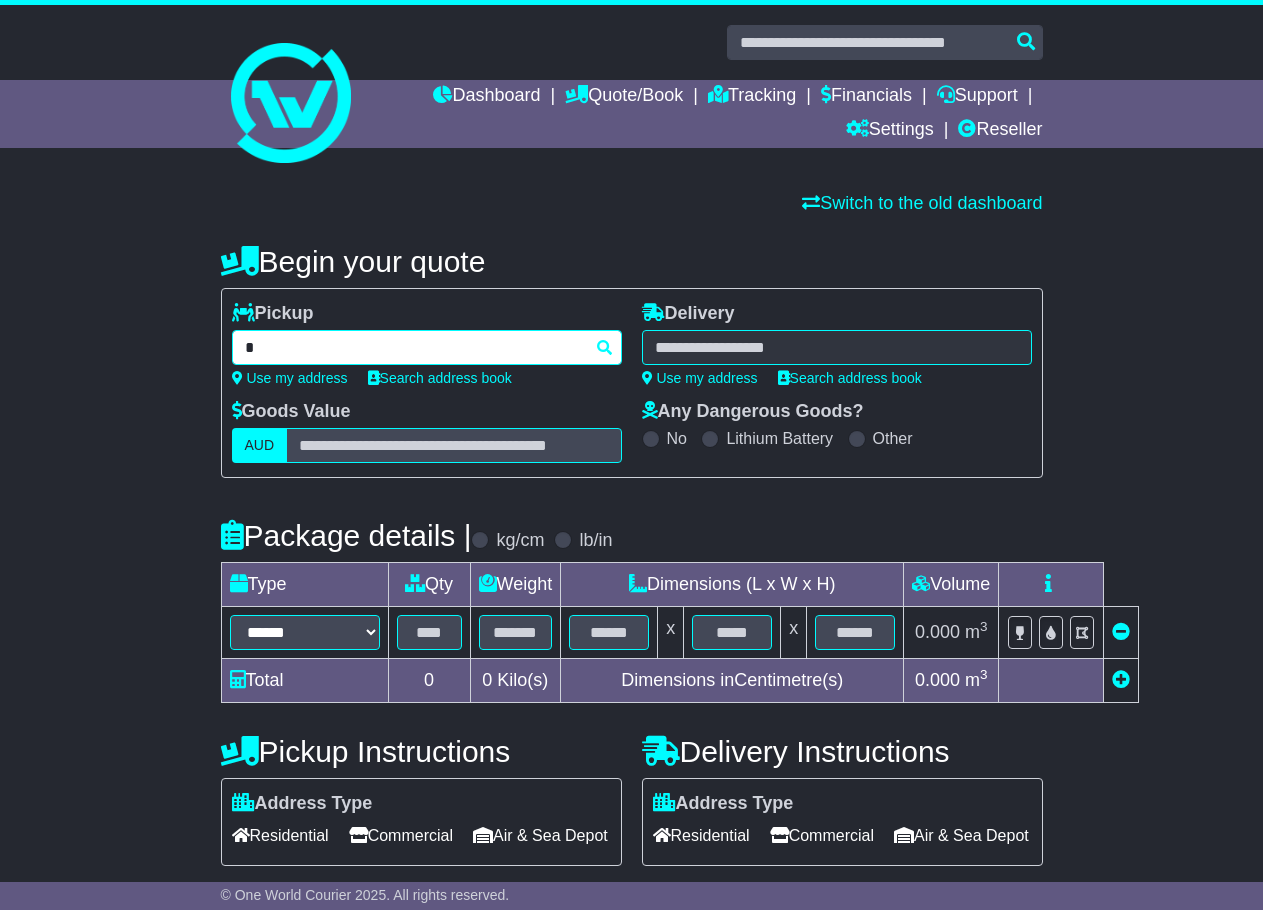 type 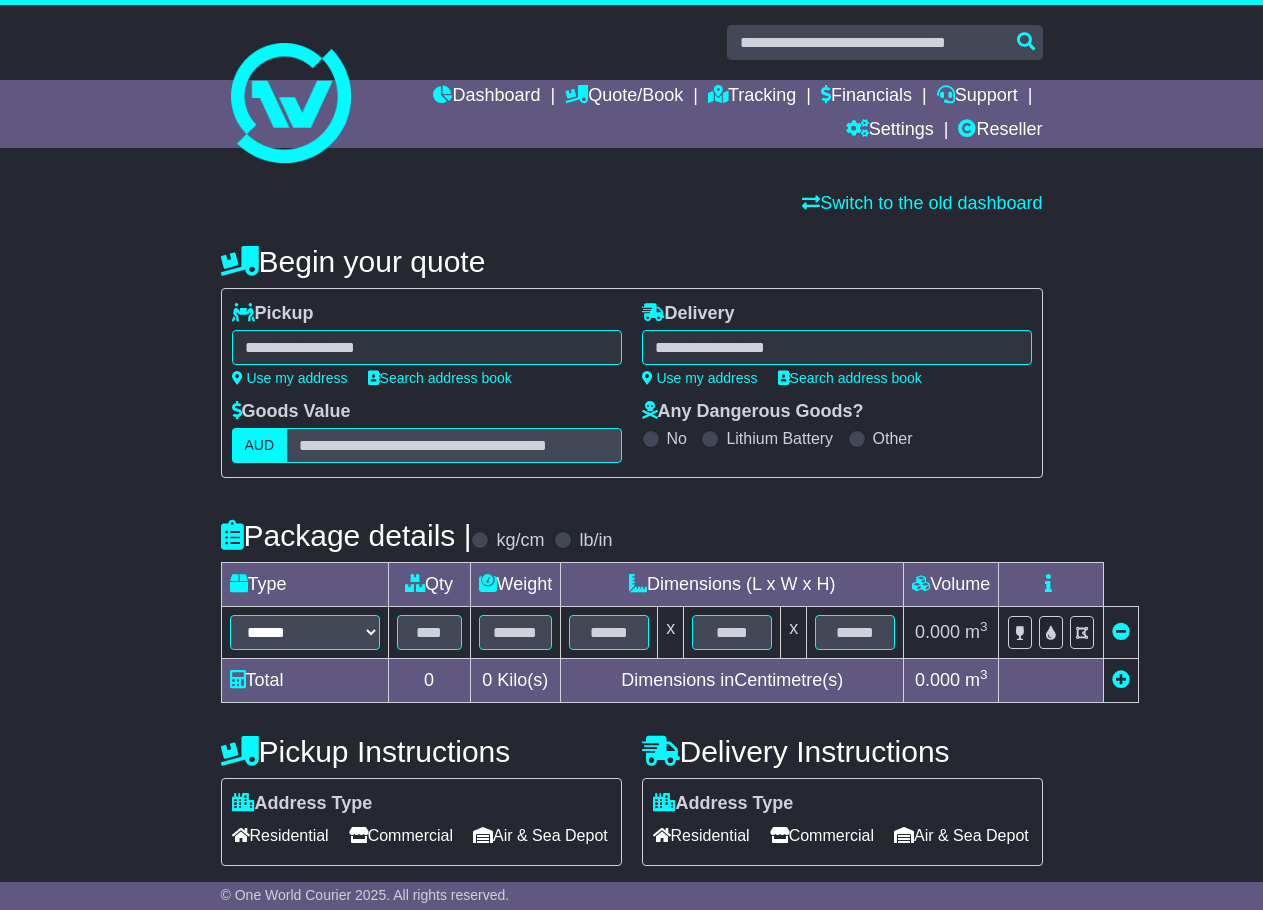 click on "Begin your quote" at bounding box center (632, 261) 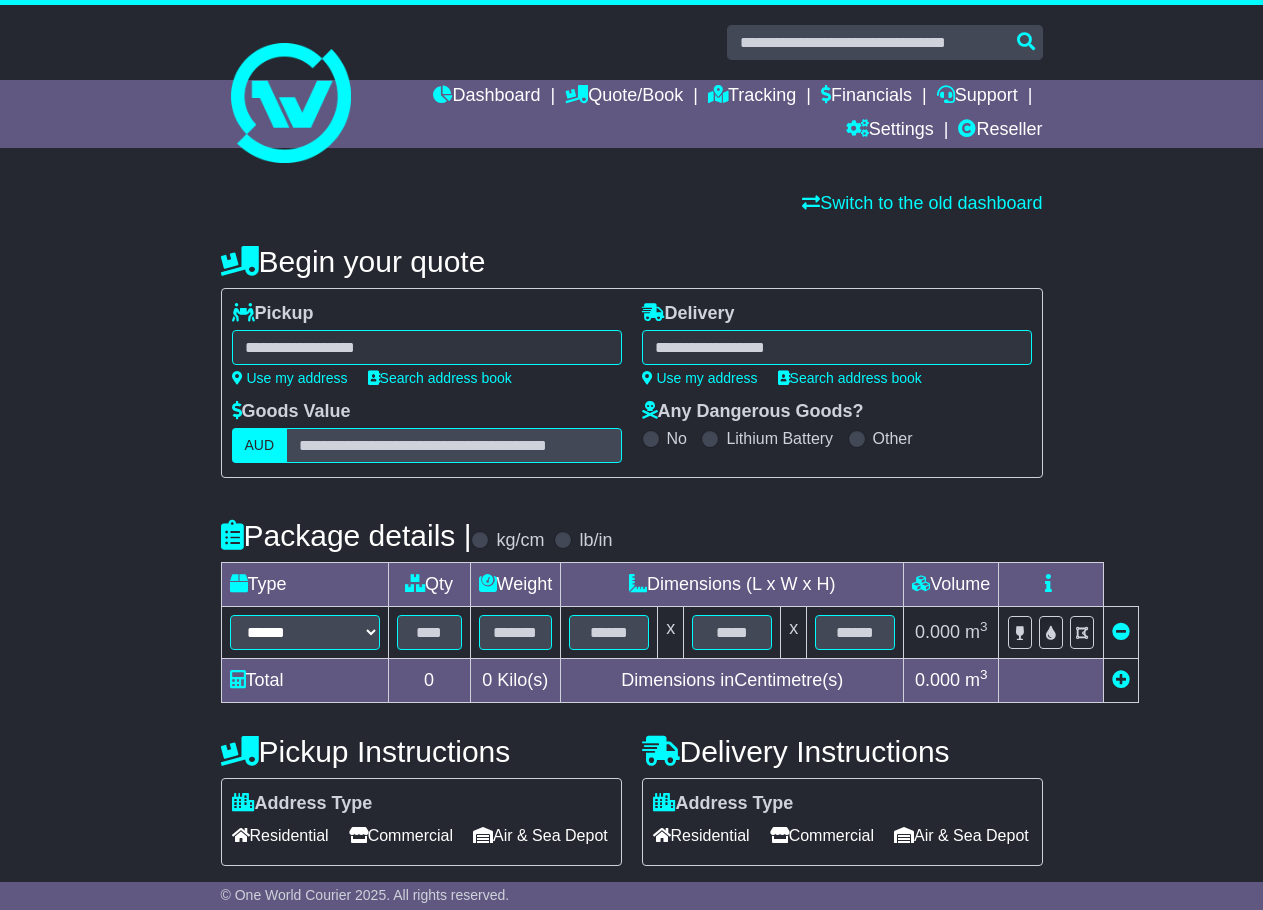 click at bounding box center [837, 347] 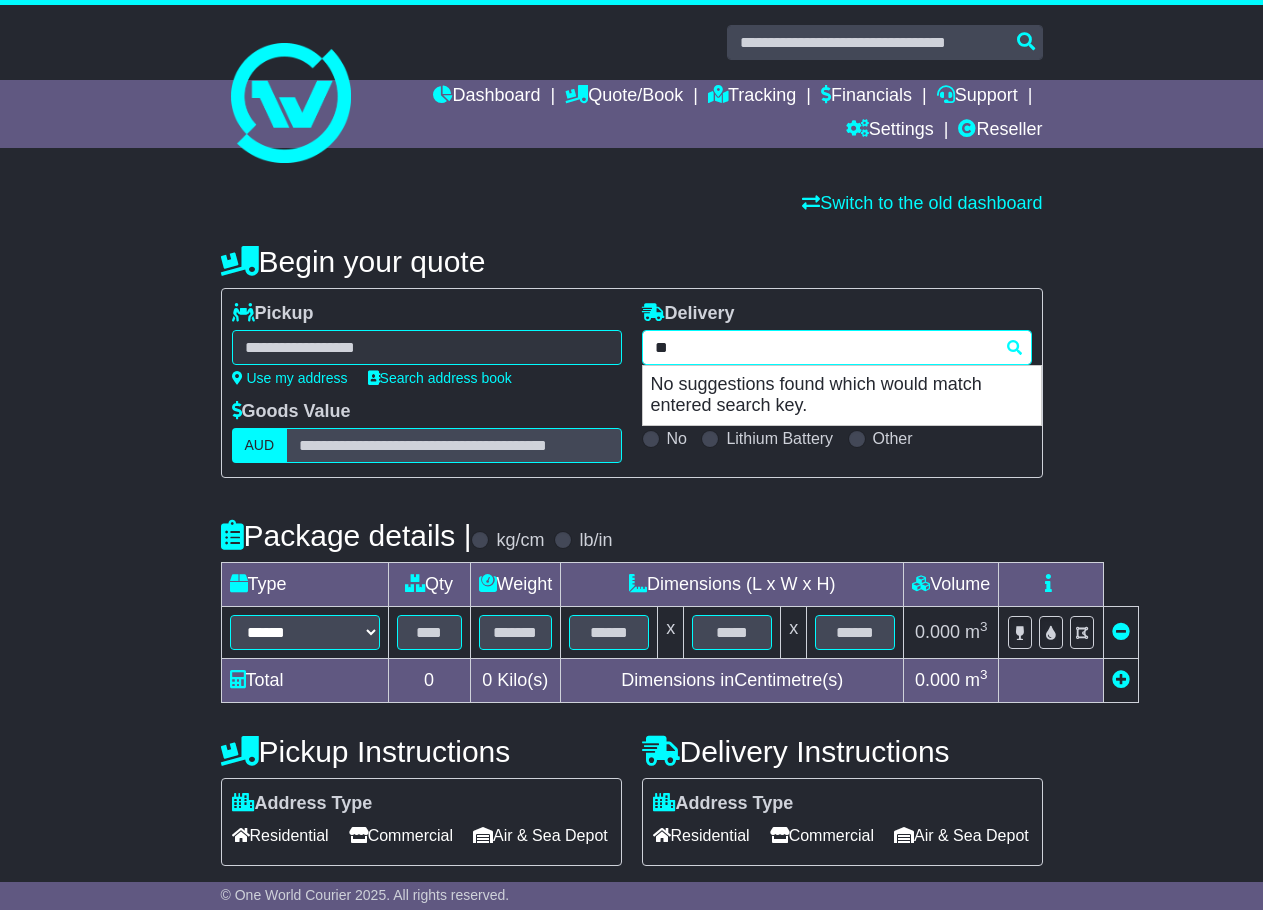 type on "*" 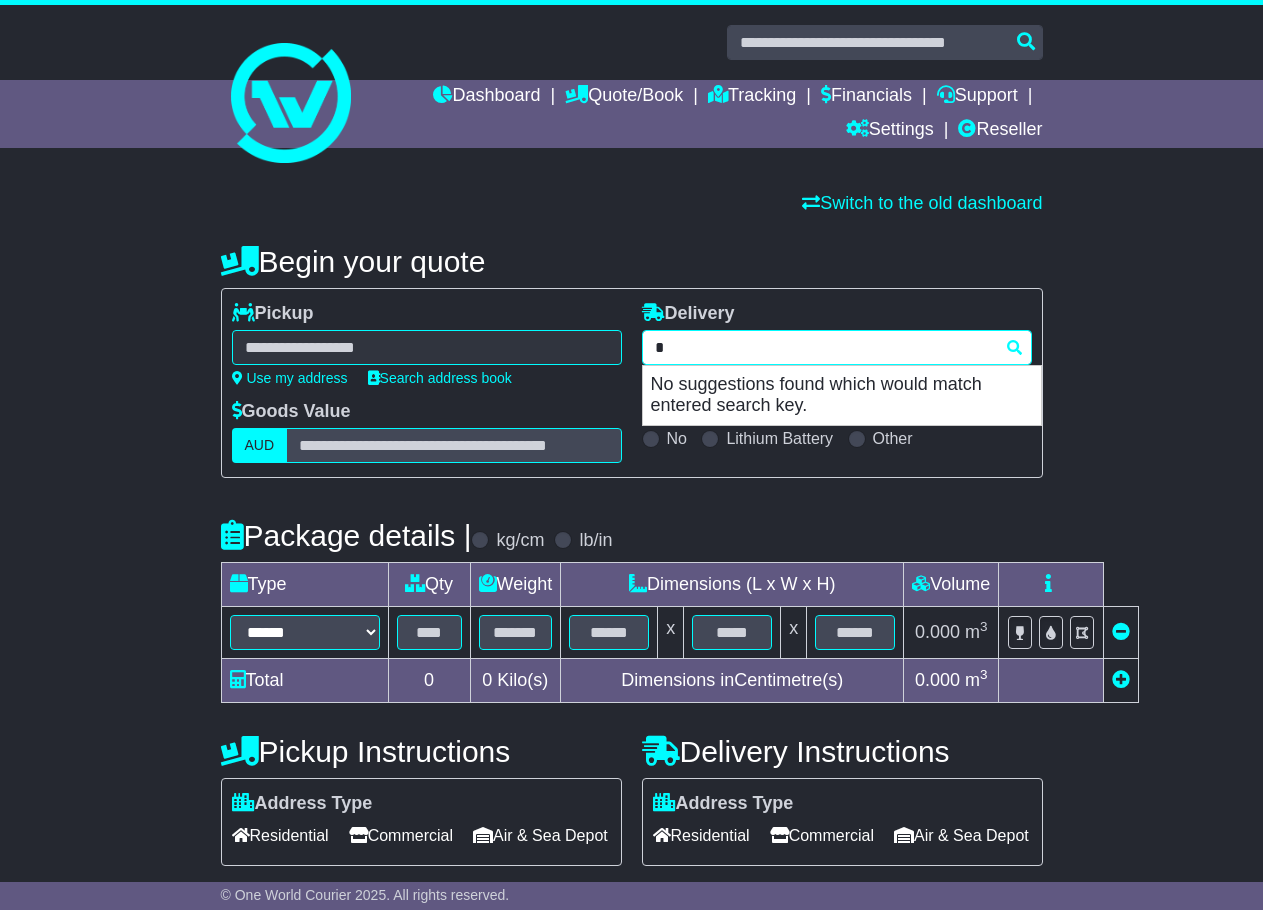 type 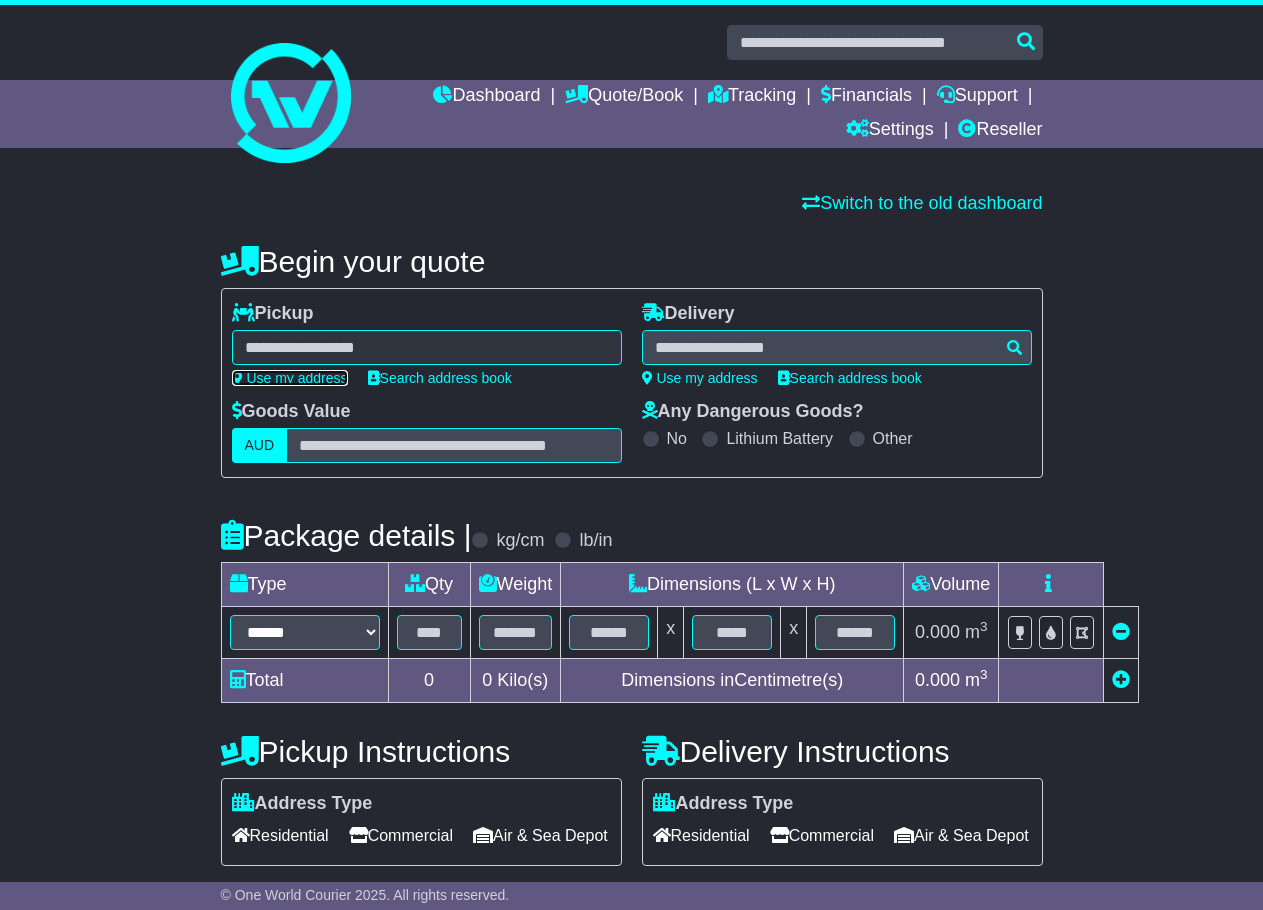 click on "Use my address" at bounding box center [290, 378] 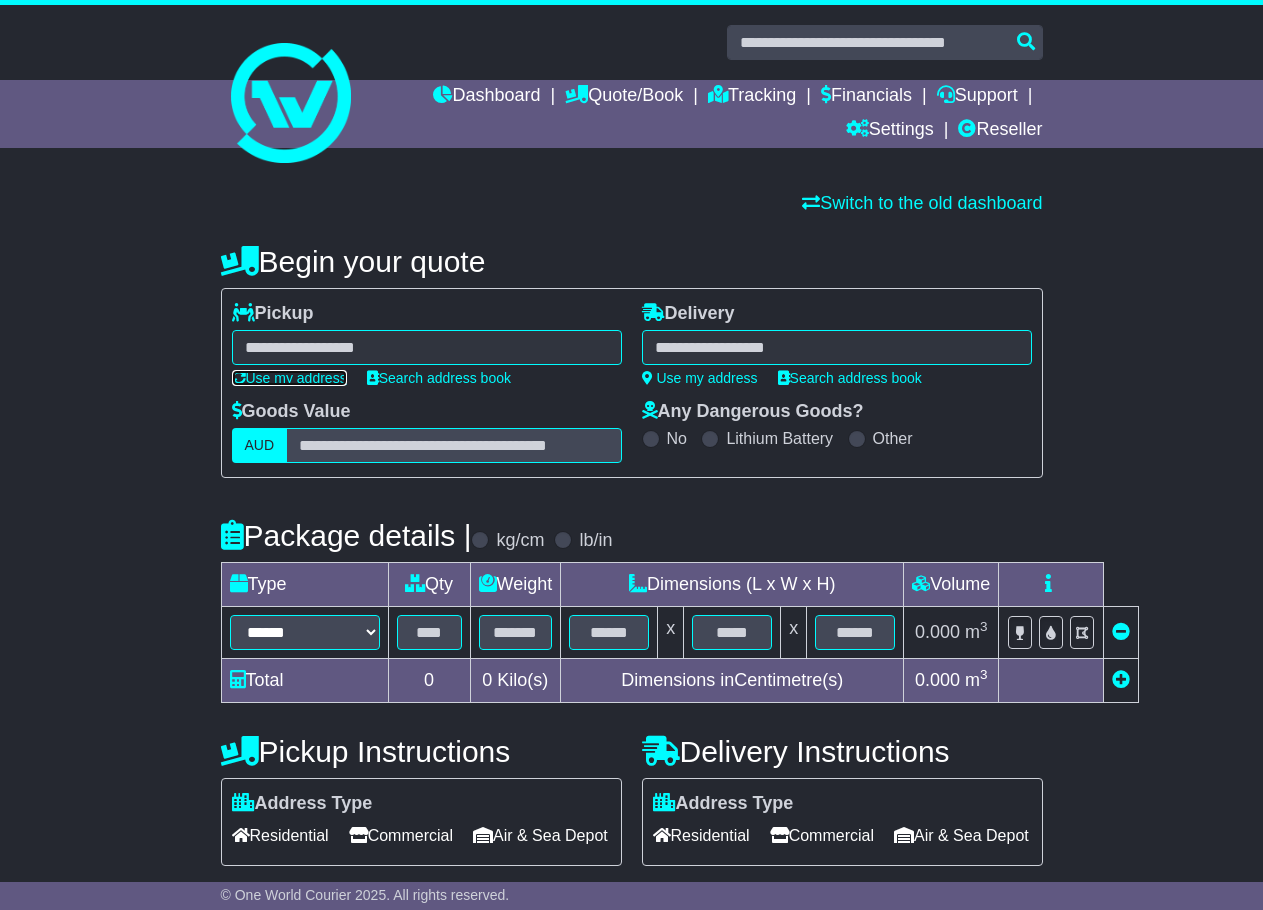 type on "**********" 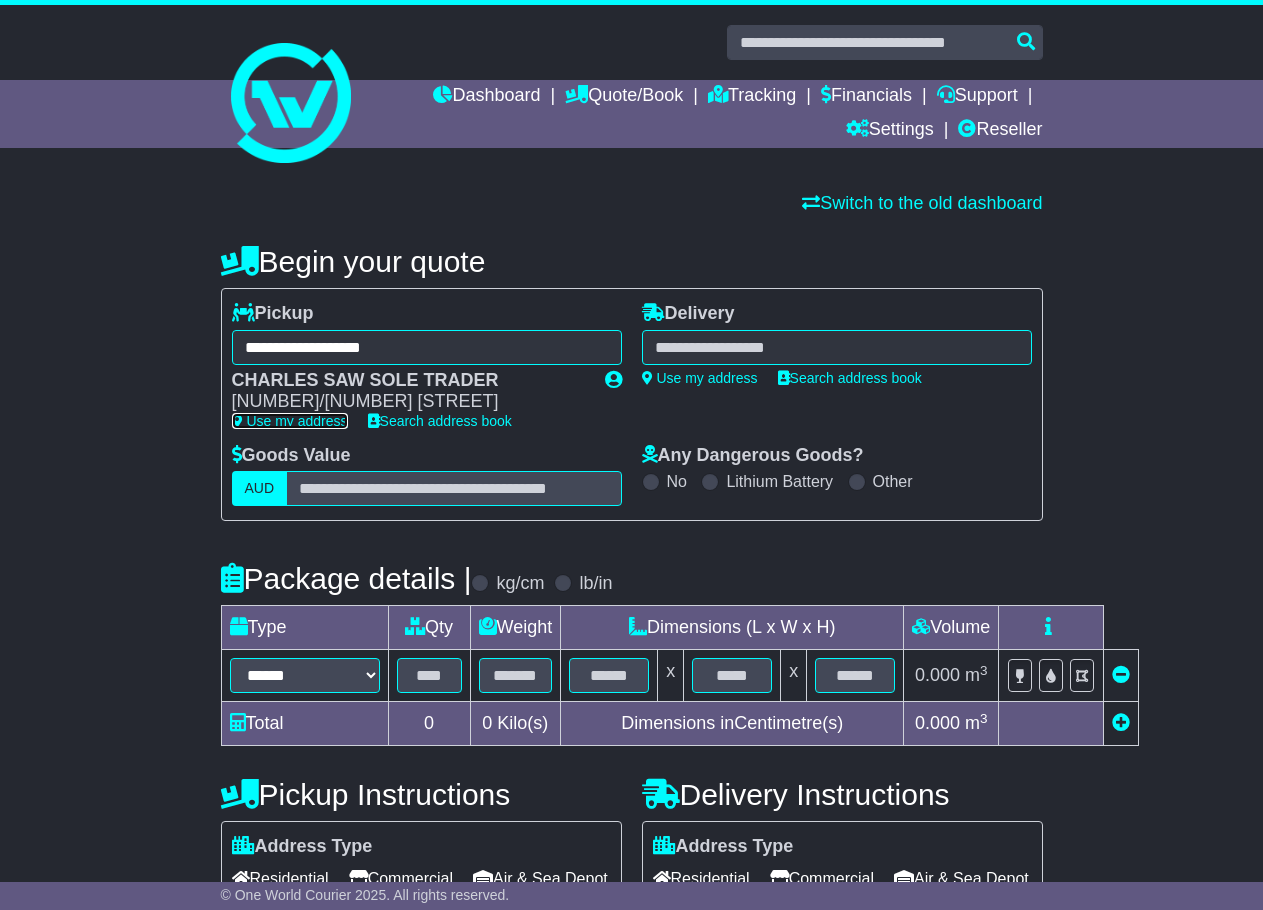 click on "Use my address" at bounding box center [290, 421] 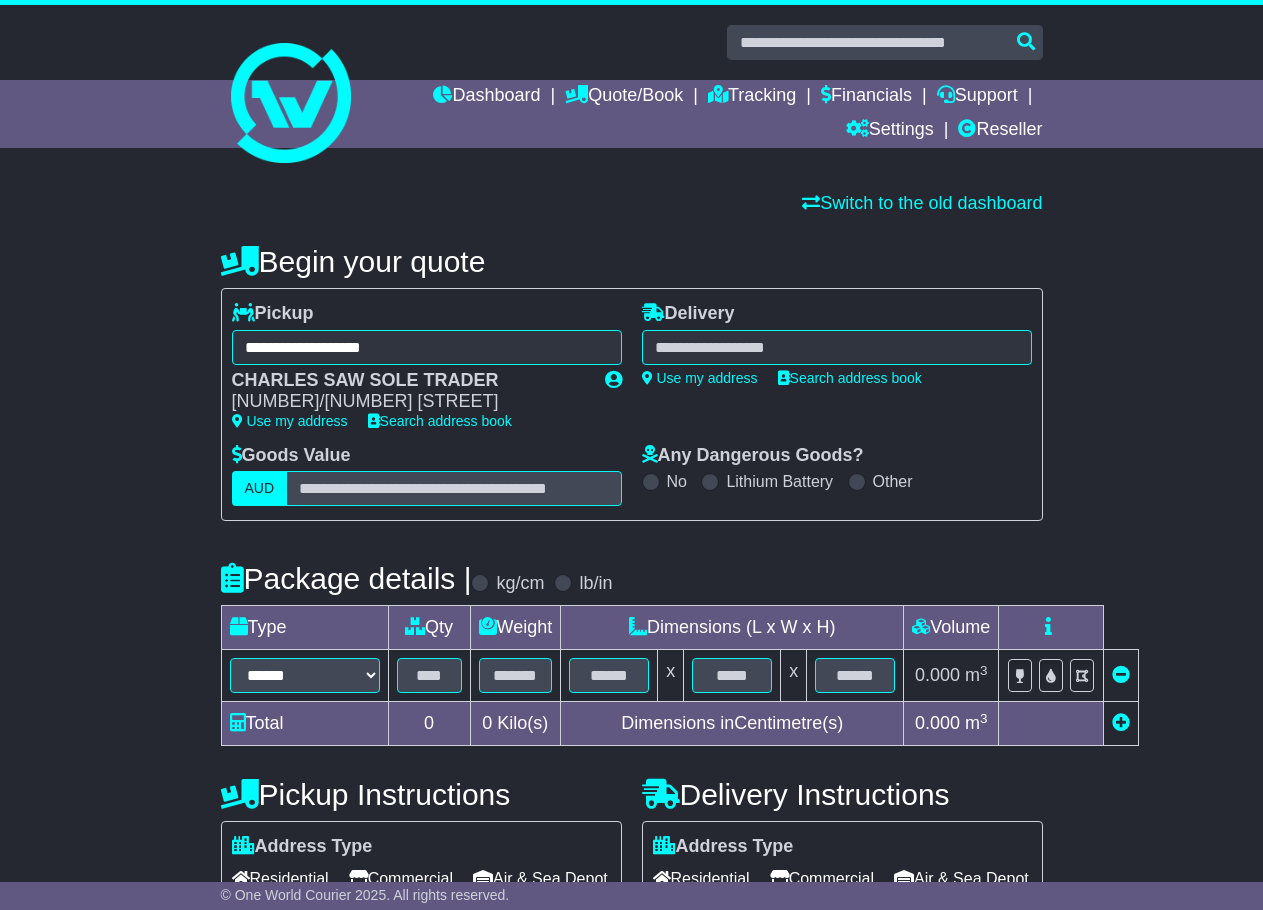 click at bounding box center [837, 347] 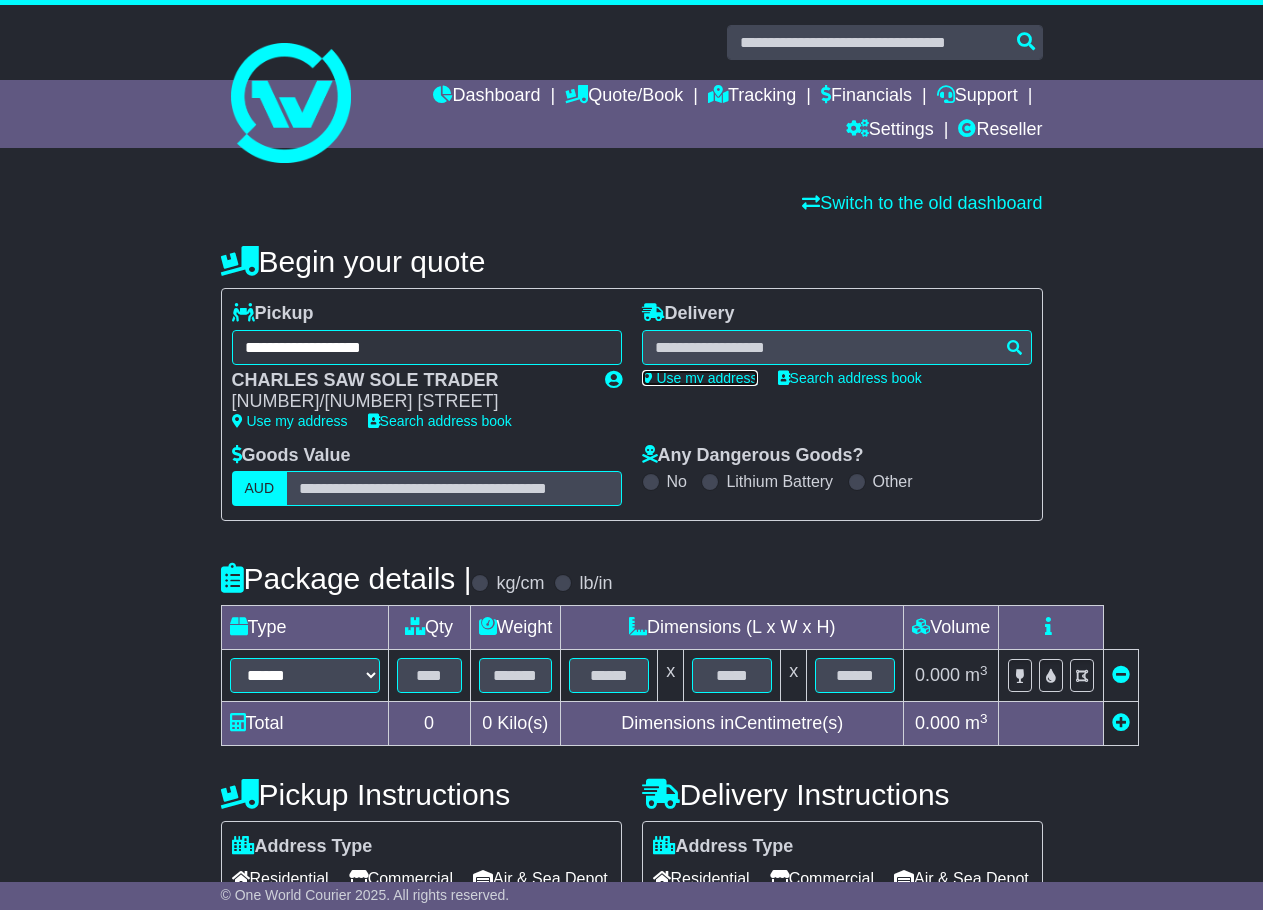 click on "Use my address" at bounding box center [700, 378] 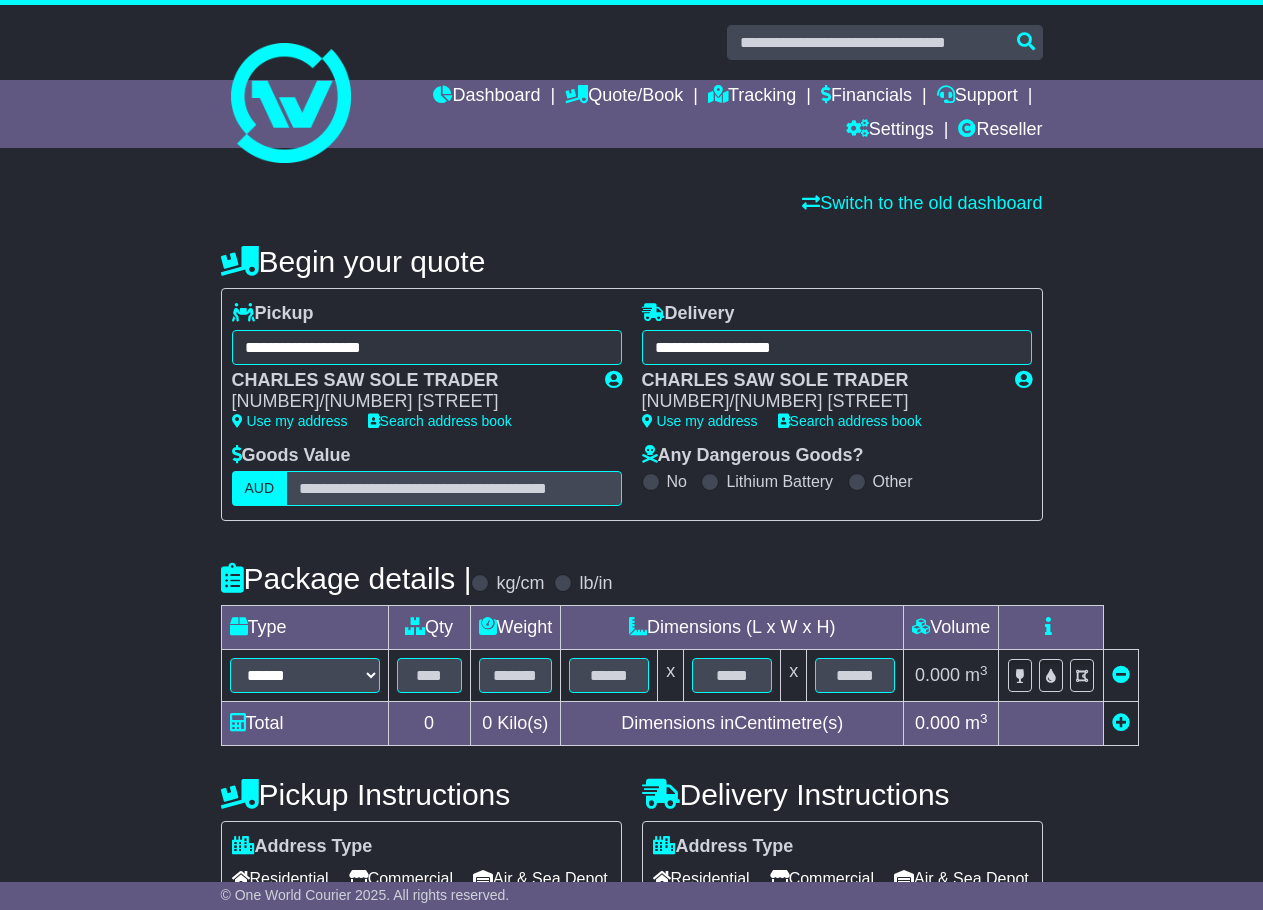click on "**********" at bounding box center (427, 347) 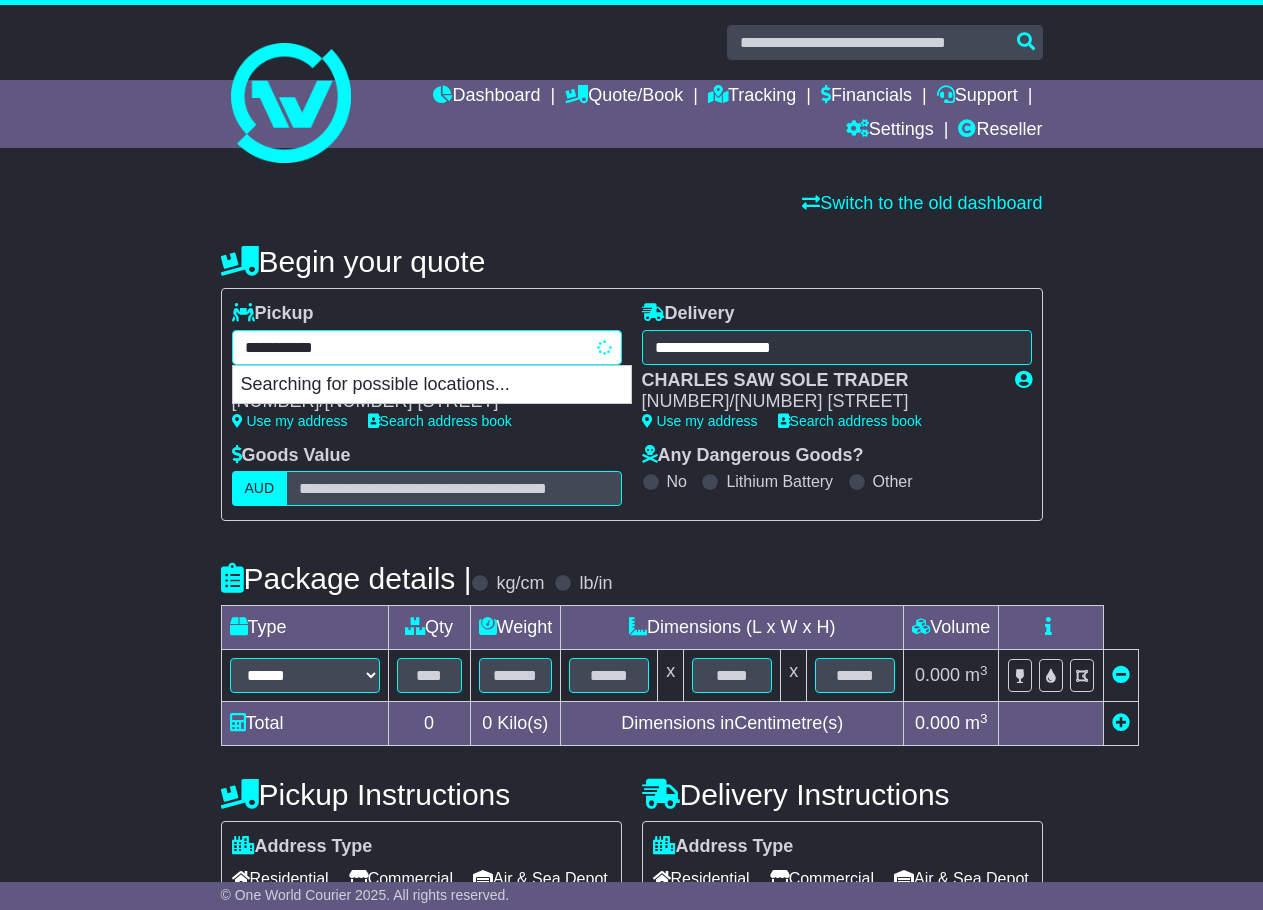 type on "**********" 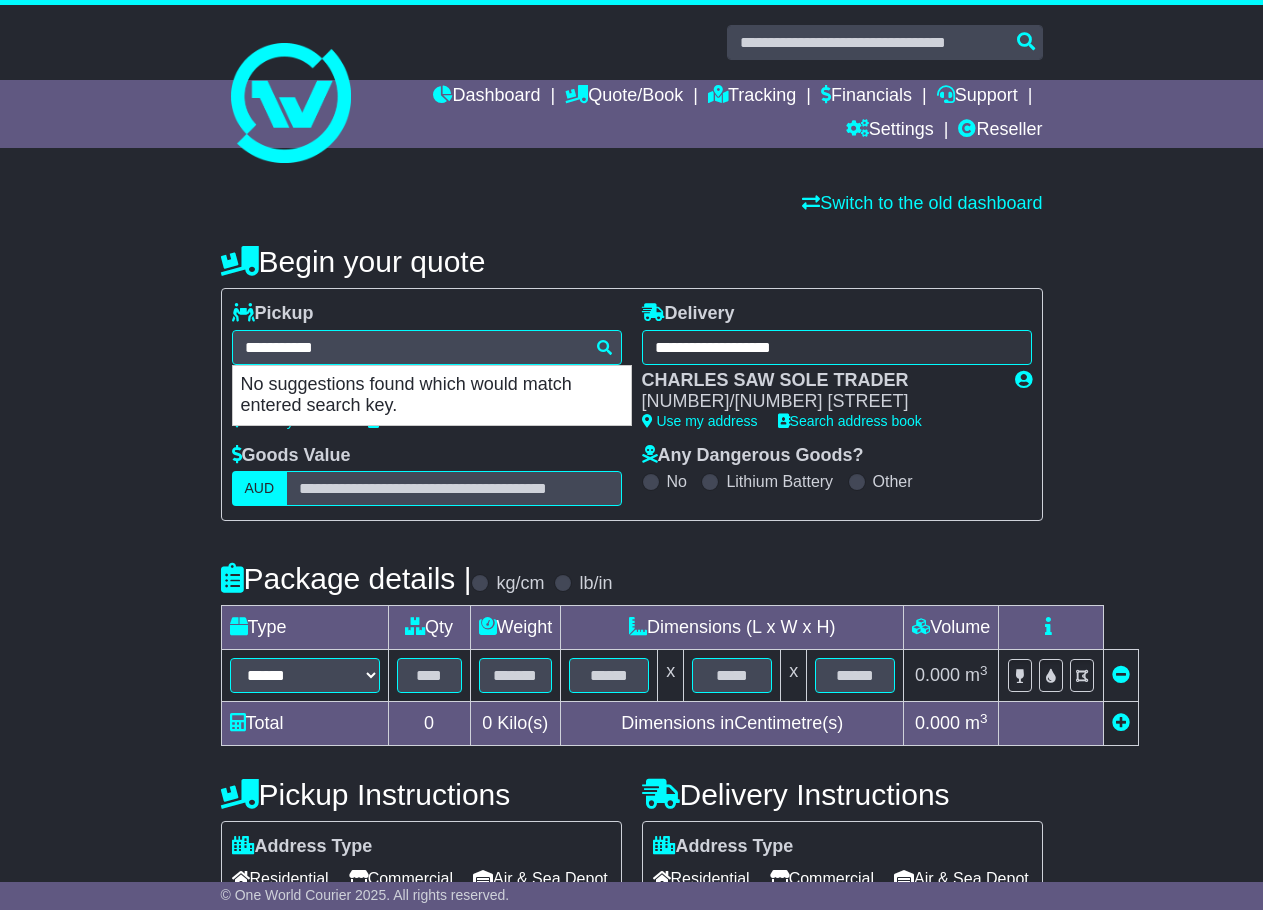 click on "**********" at bounding box center (427, 366) 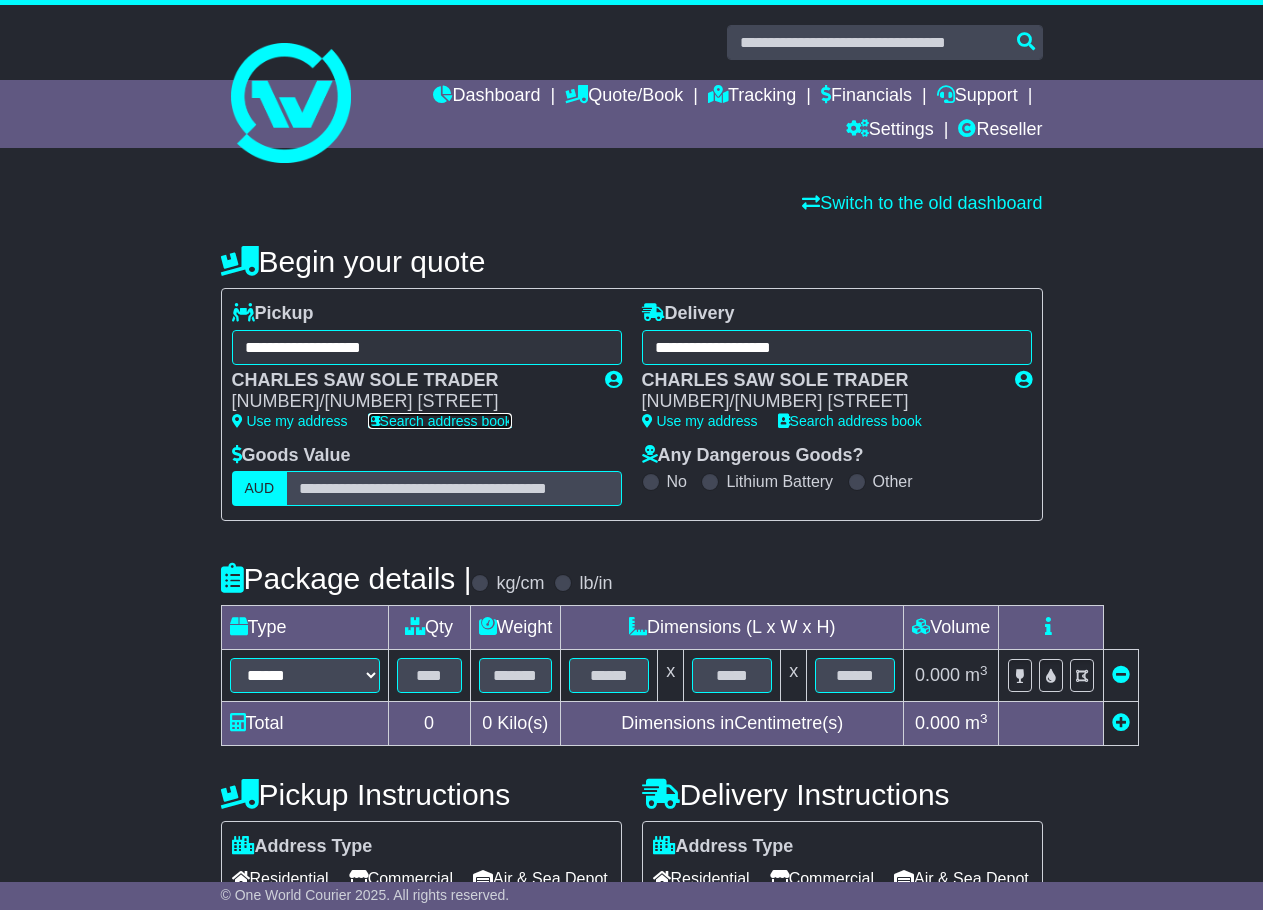 click on "Search address book" at bounding box center (440, 421) 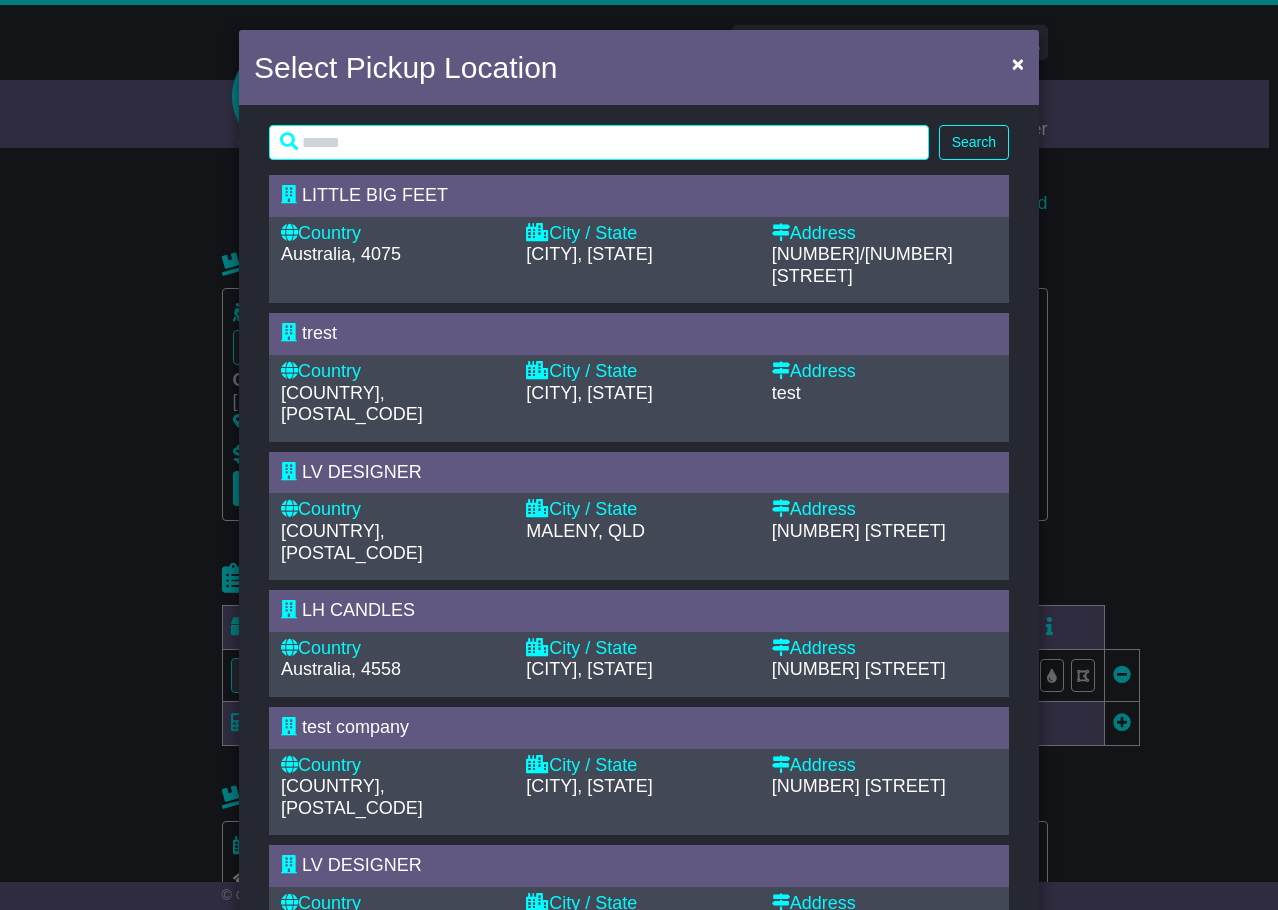 click on "trest" at bounding box center (639, 334) 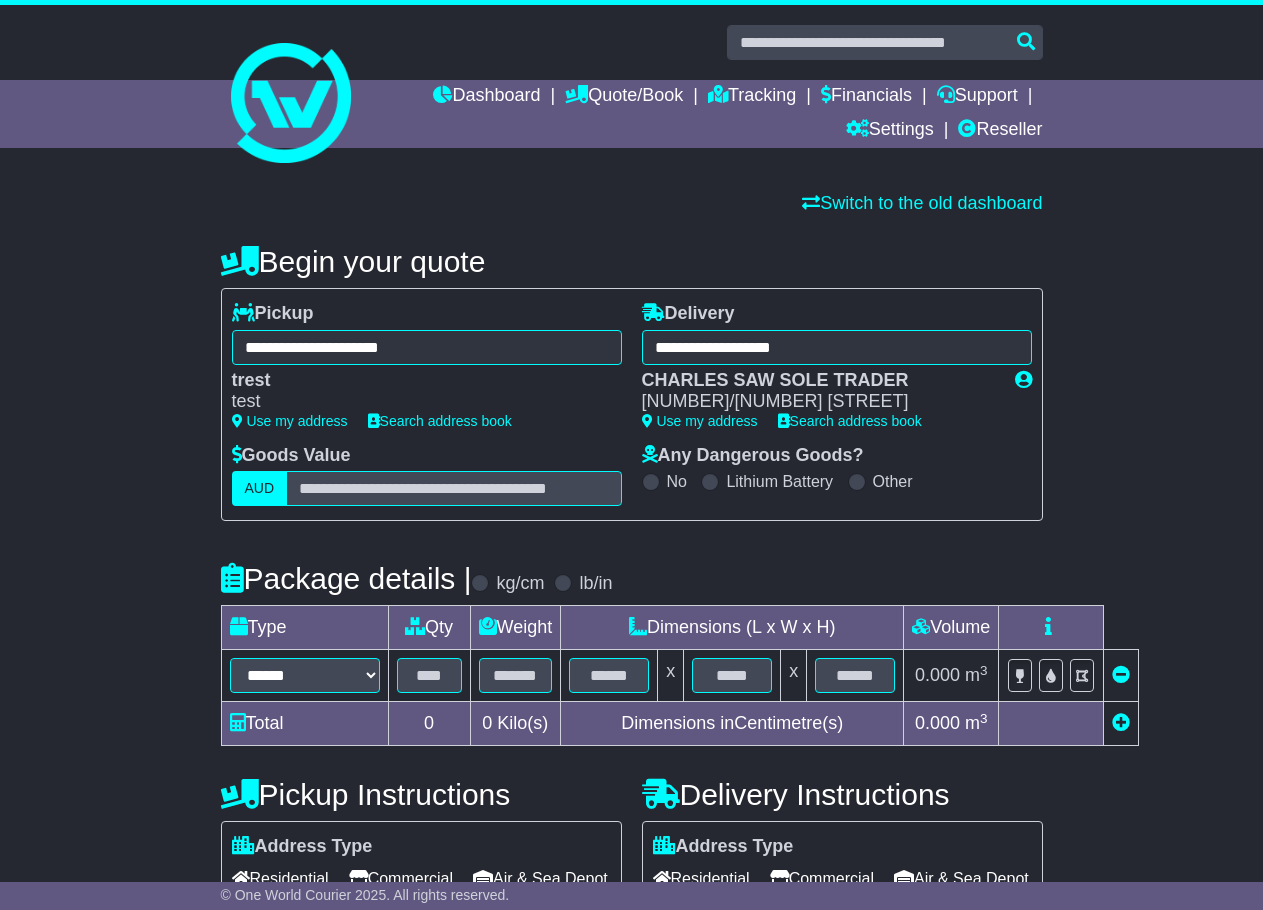 click on "**********" at bounding box center (631, 667) 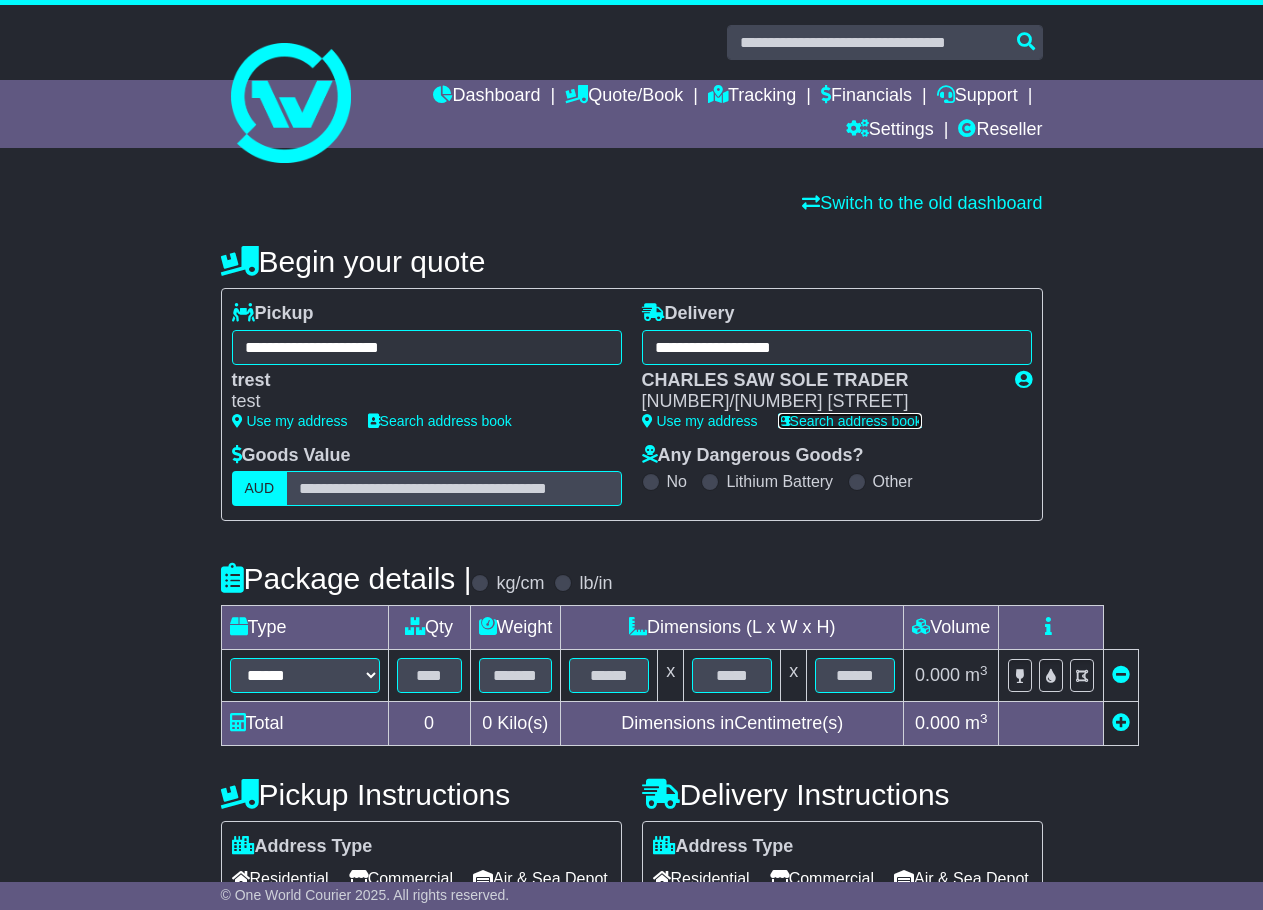 click on "Search address book" at bounding box center (850, 421) 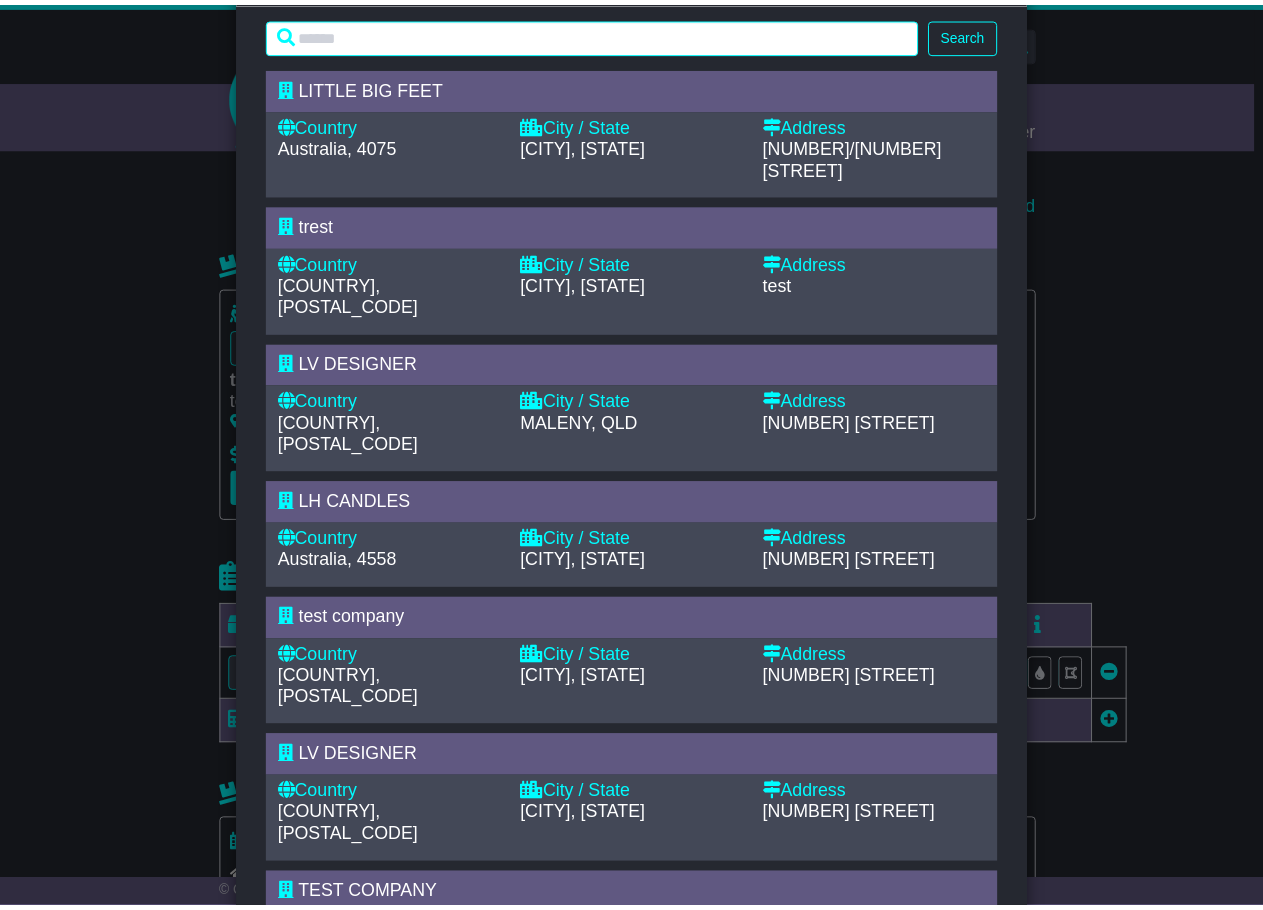 scroll, scrollTop: 200, scrollLeft: 0, axis: vertical 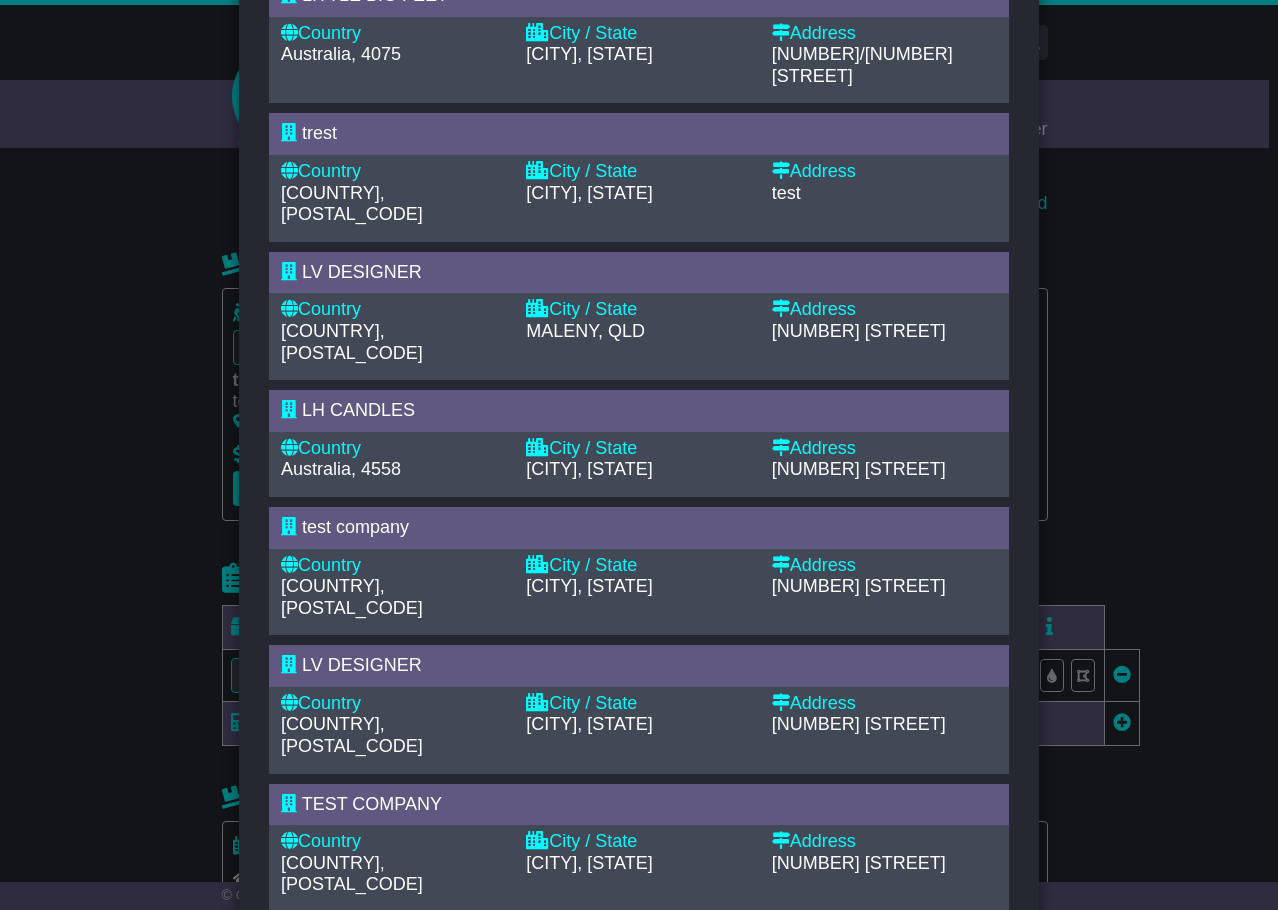 click on "Country
[COUNTRY], [POSTAL_CODE]
City / State
[CITY], [STATE]" at bounding box center (639, 455) 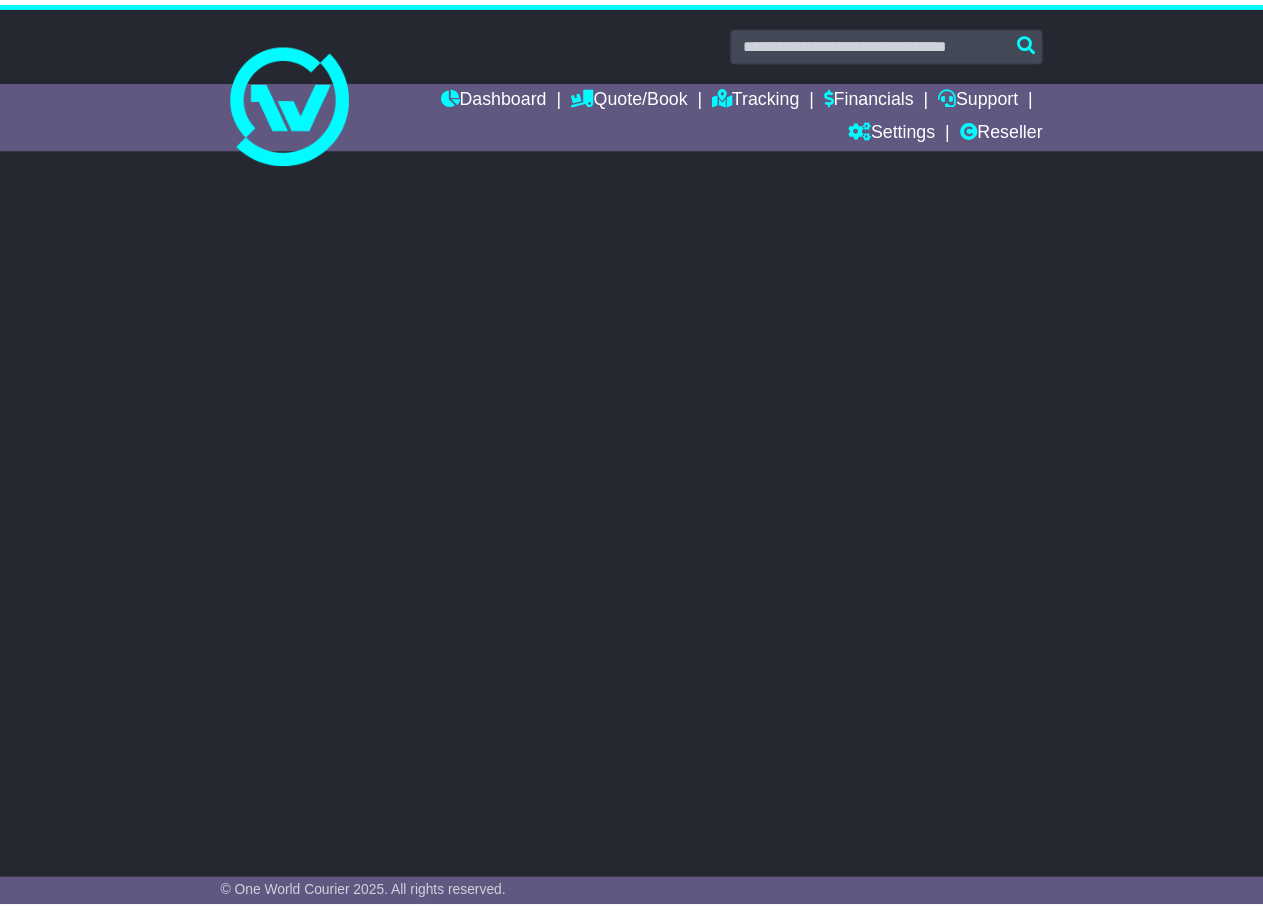 scroll, scrollTop: 0, scrollLeft: 0, axis: both 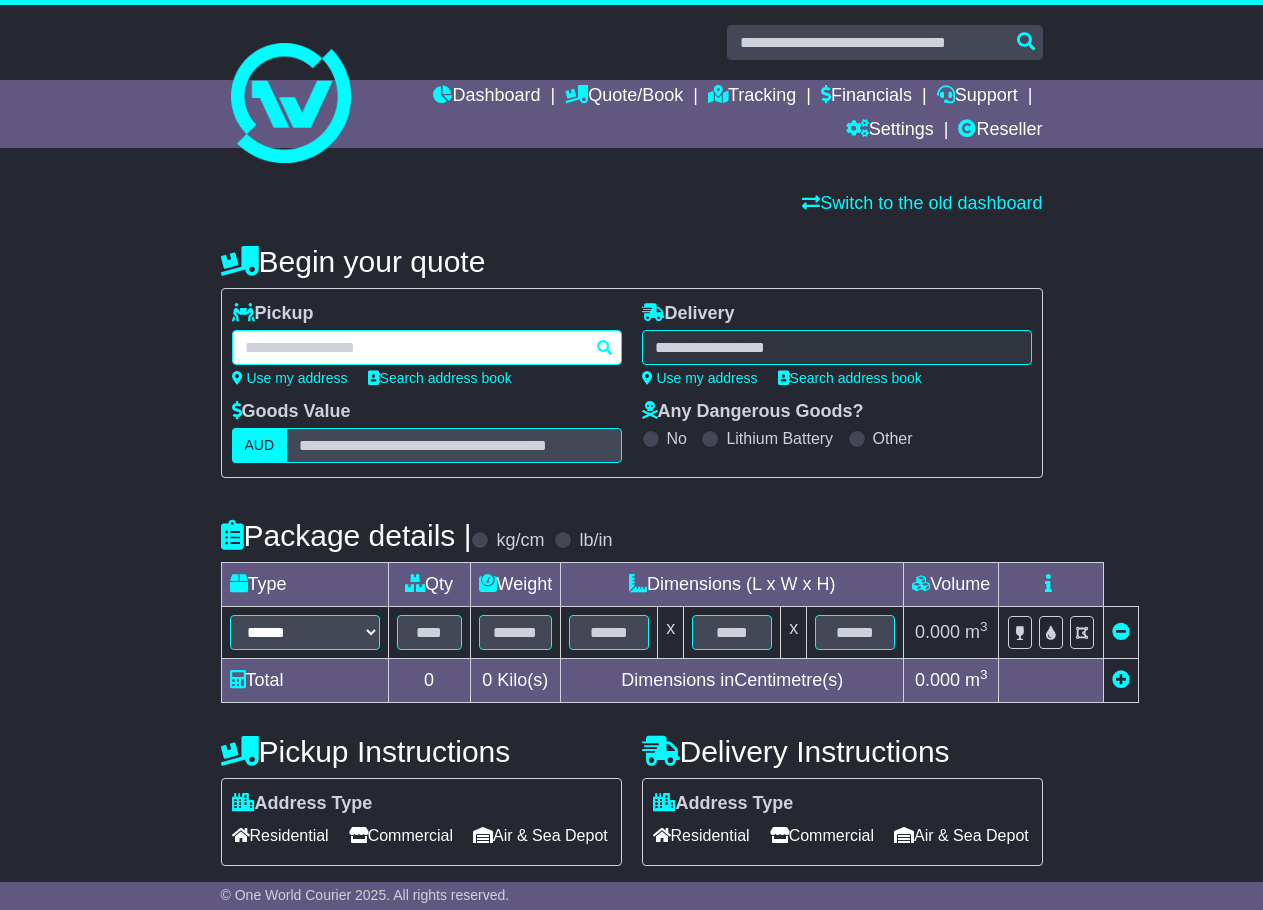 click at bounding box center [427, 347] 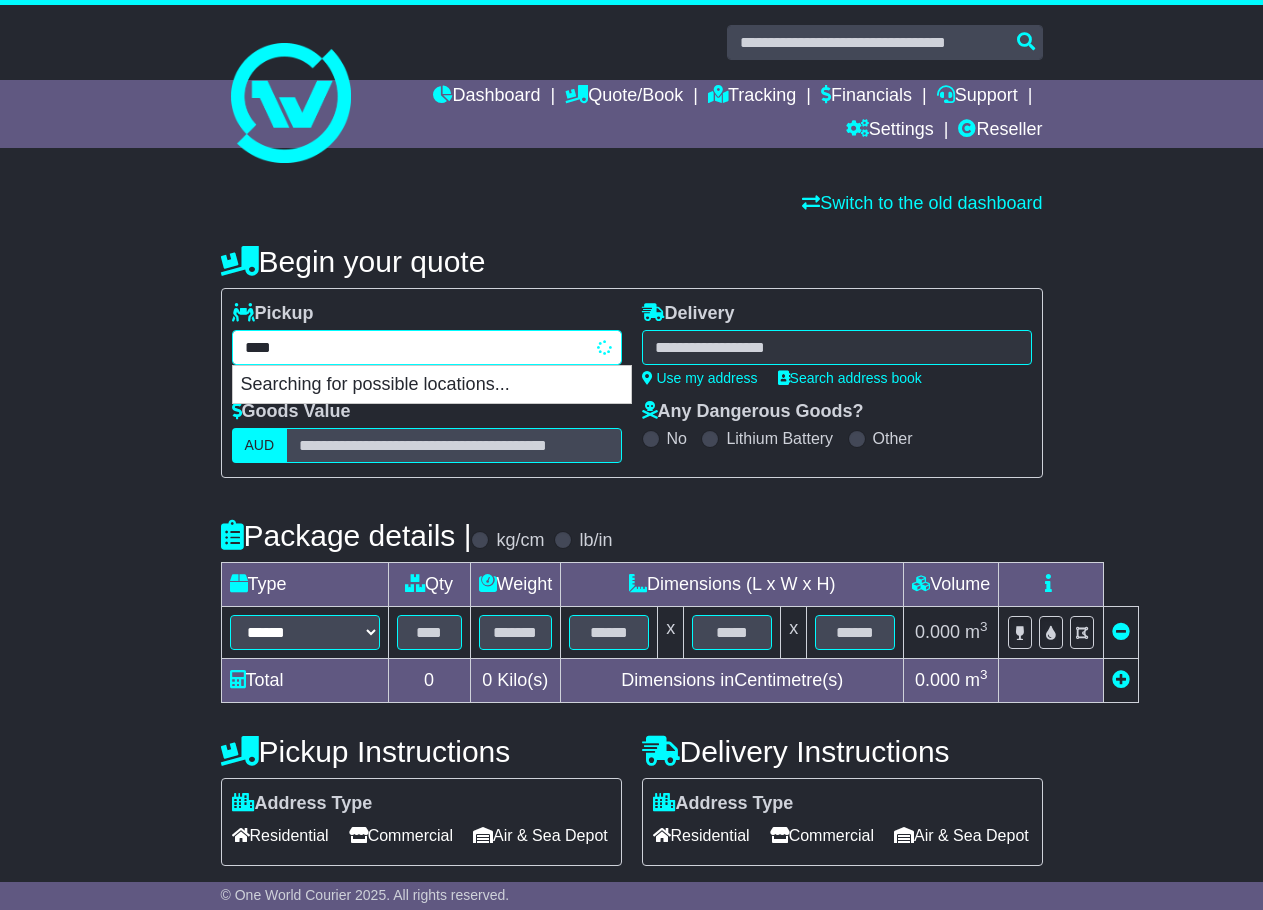 type on "****" 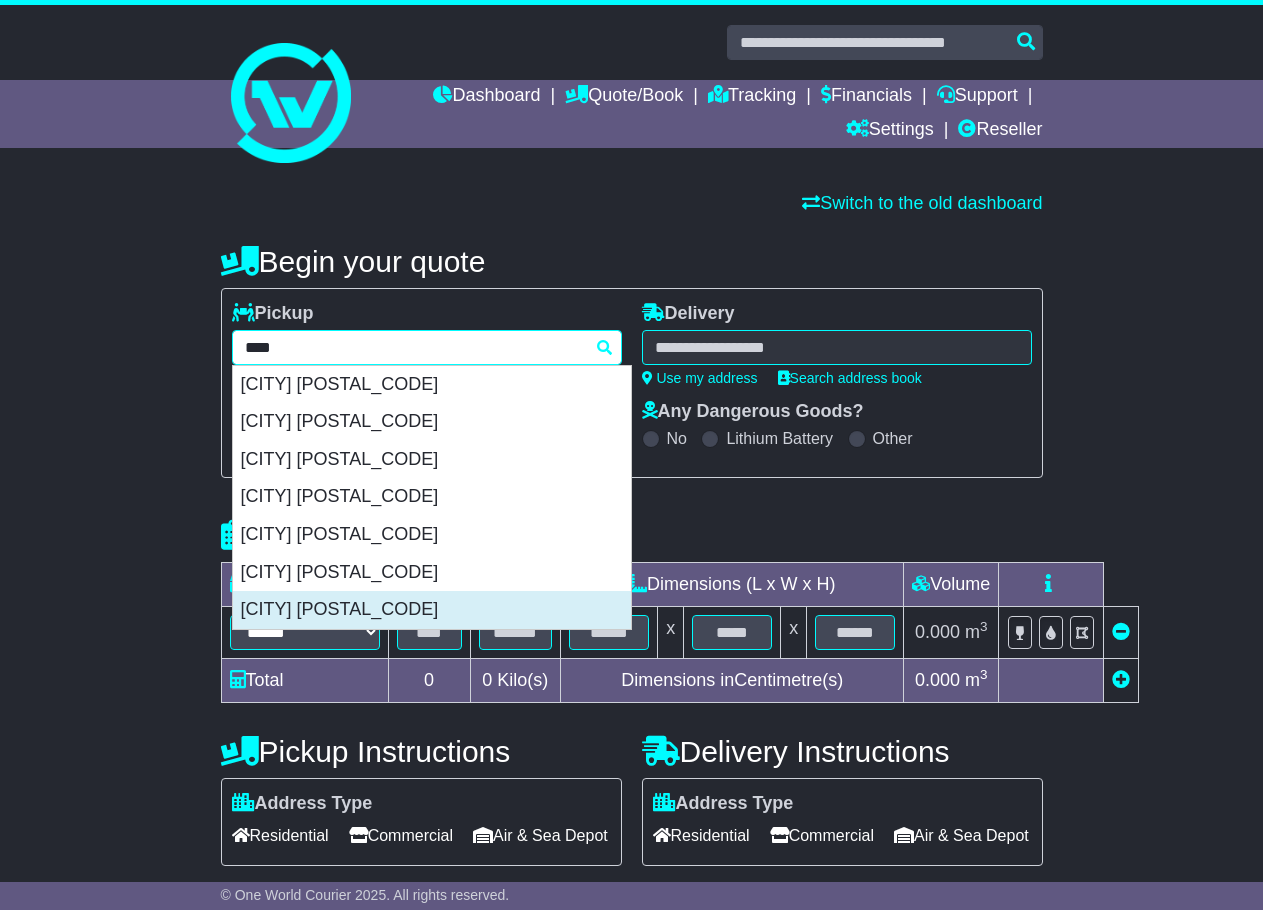 click on "[CITY] [POSTAL_CODE]" at bounding box center [432, 610] 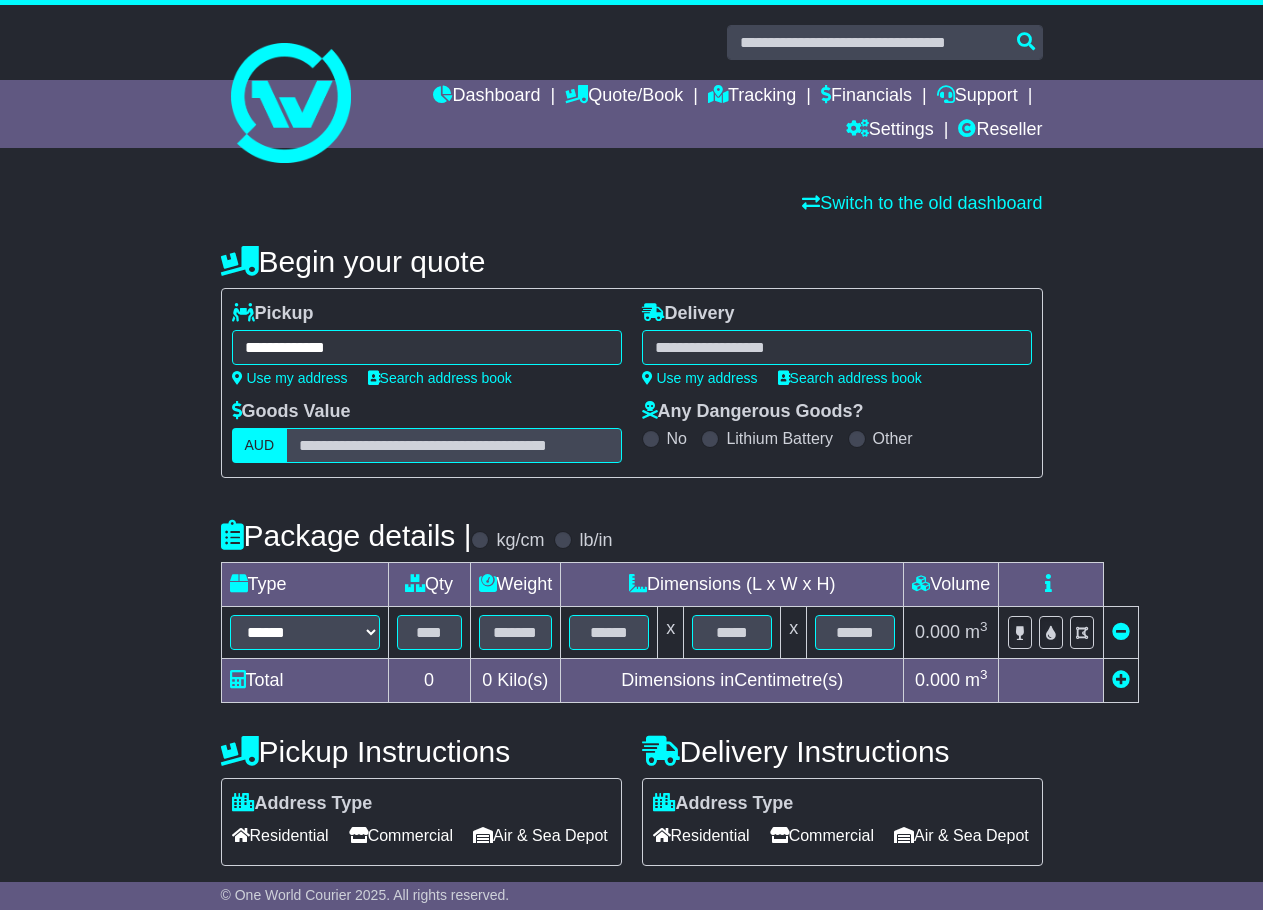 type on "**********" 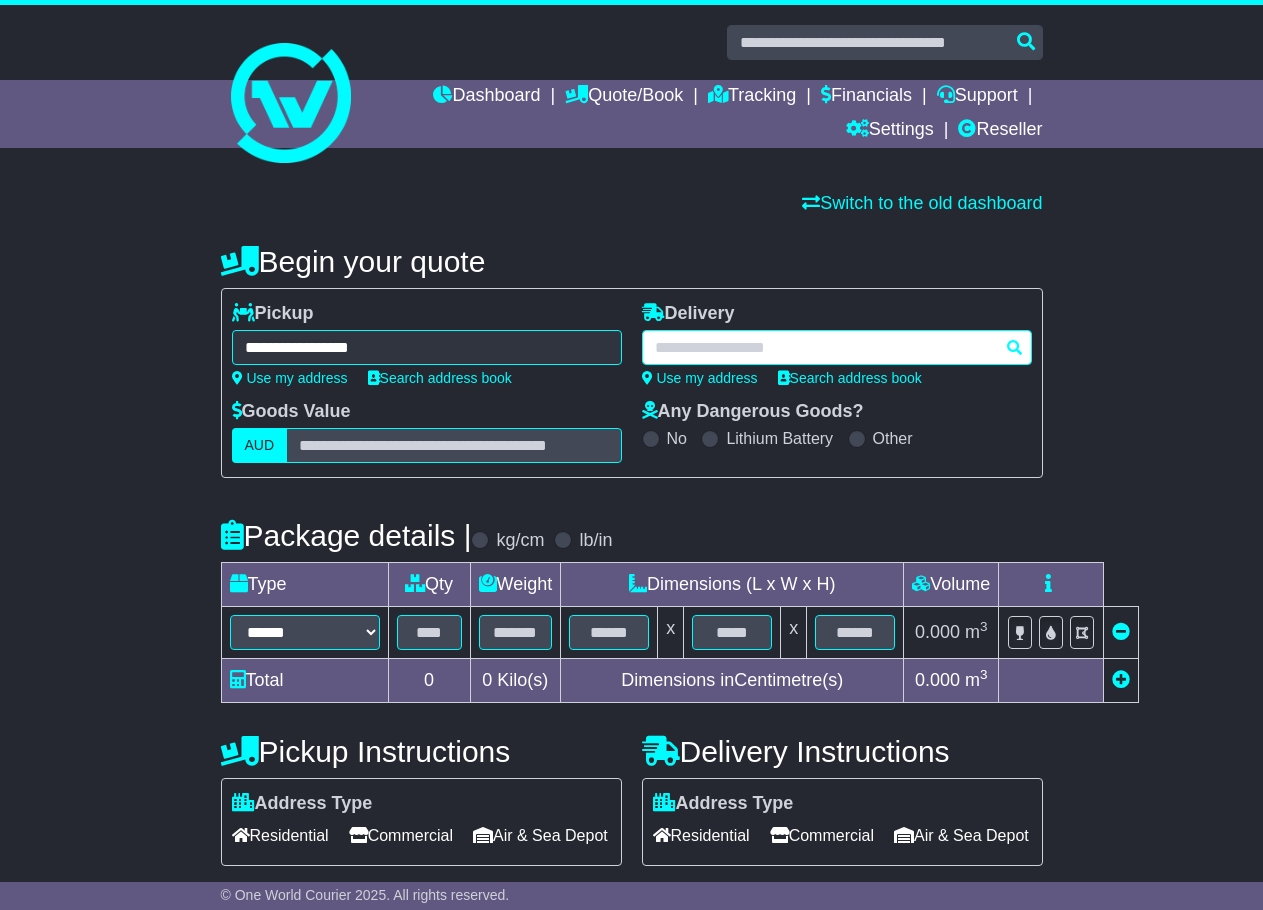 click at bounding box center (837, 347) 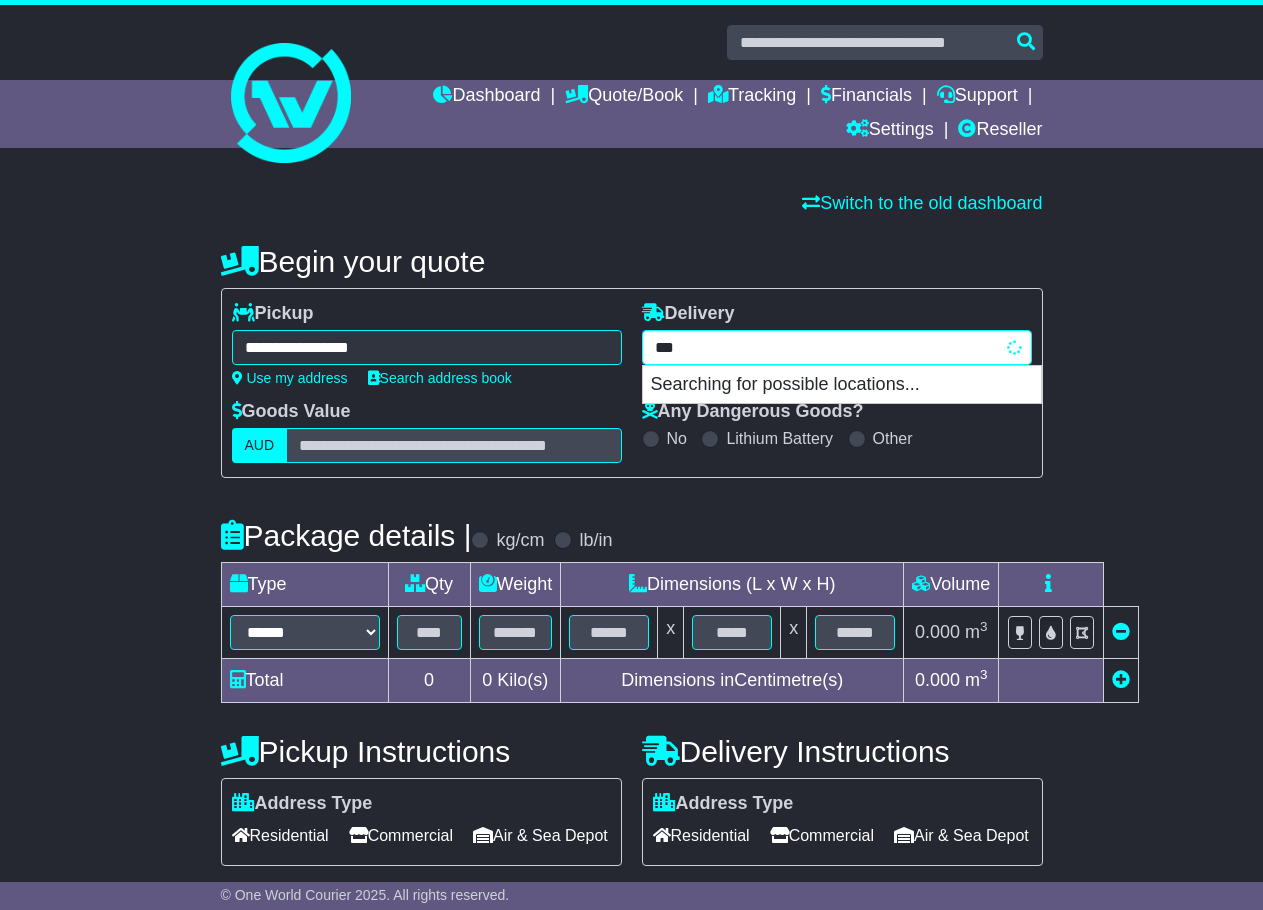 type on "****" 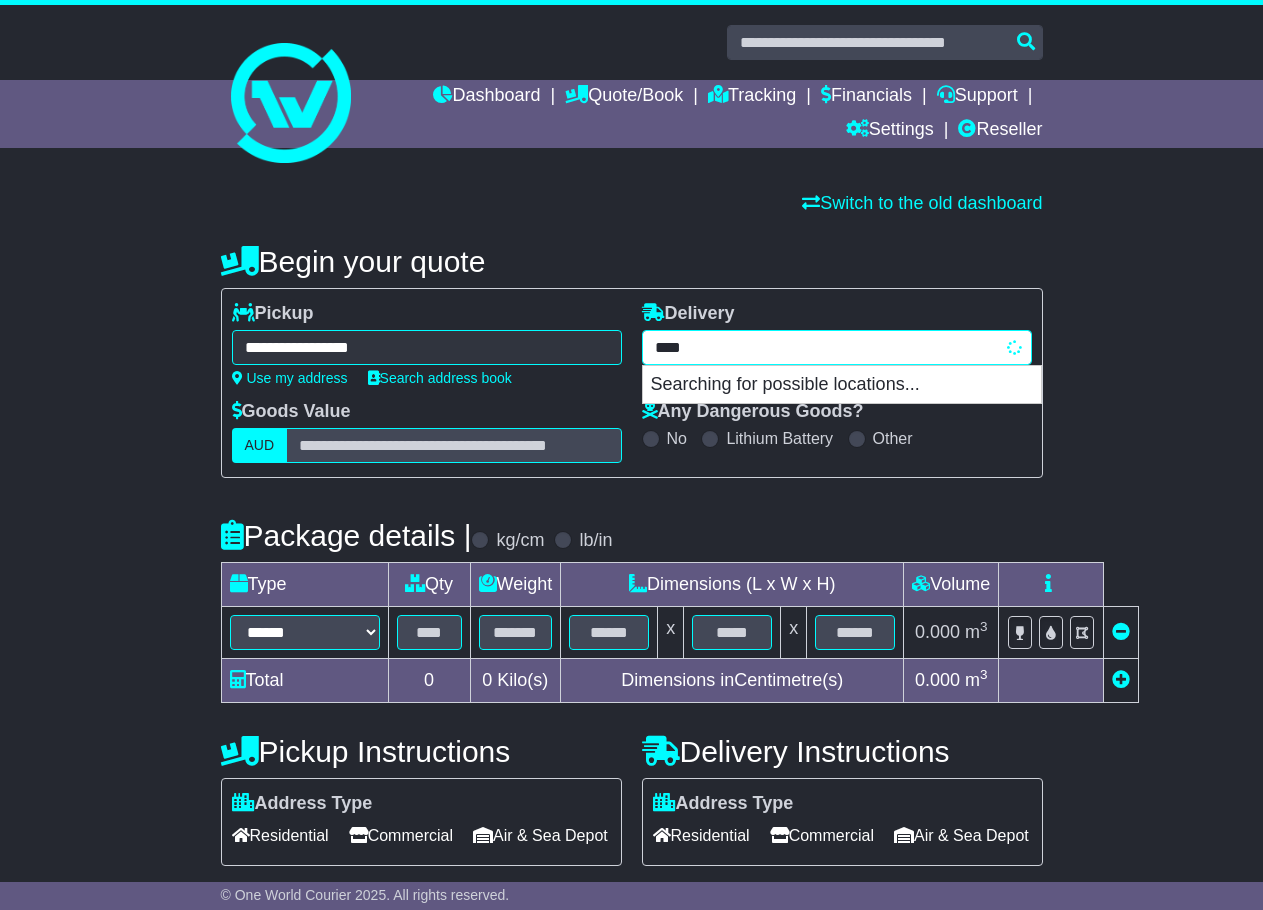 type on "********" 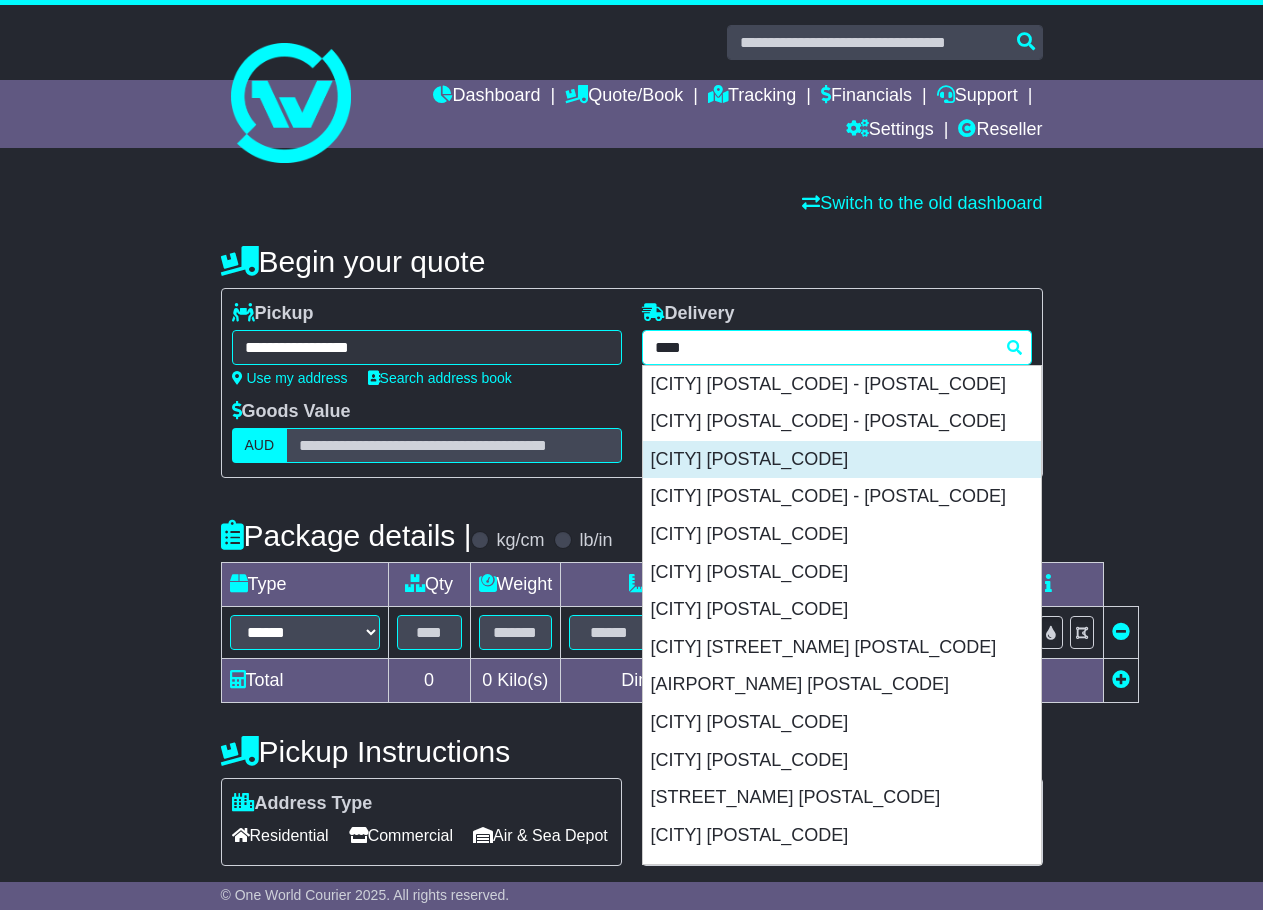 click on "[CITY] [POSTAL_CODE]" at bounding box center (842, 460) 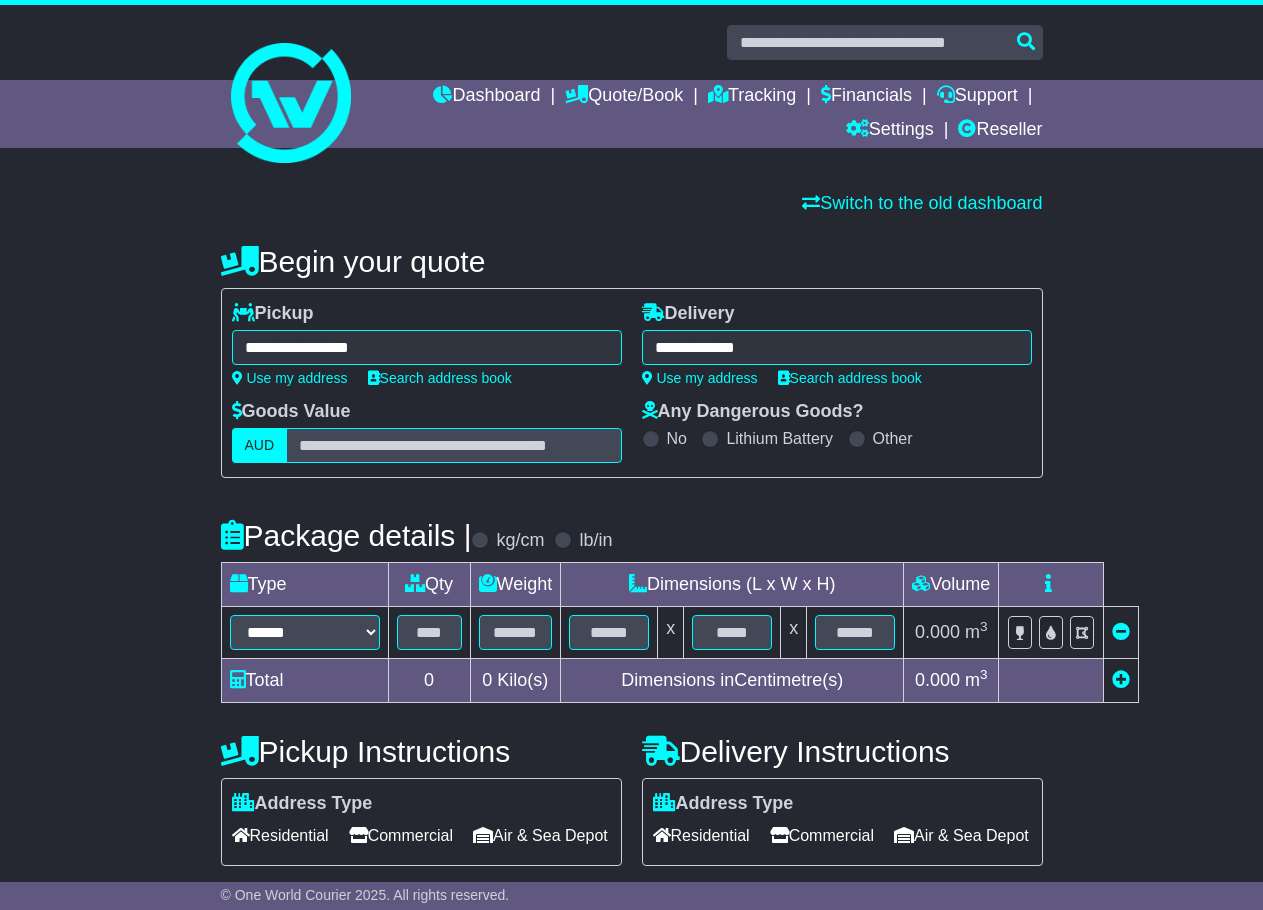 type on "**********" 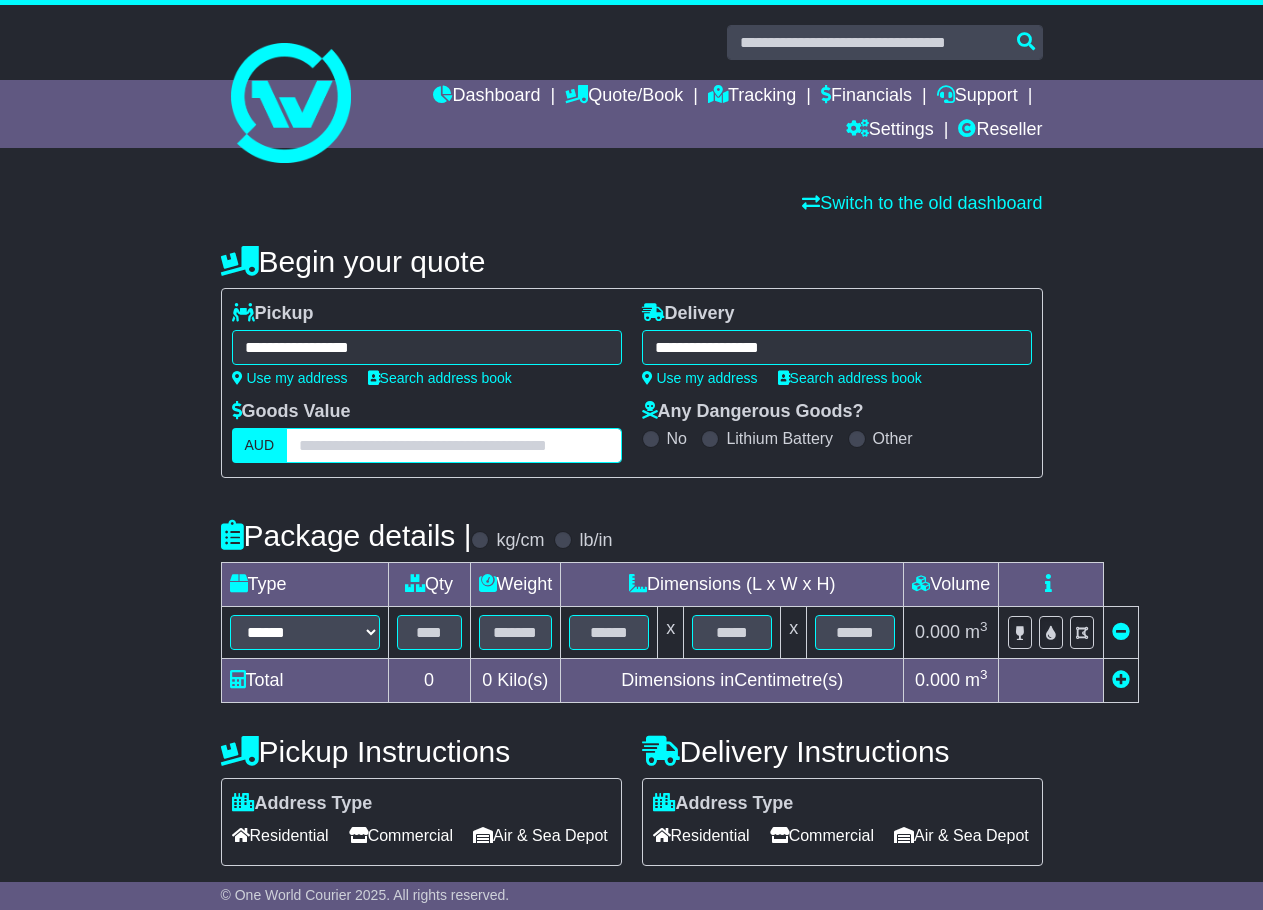 click at bounding box center (453, 445) 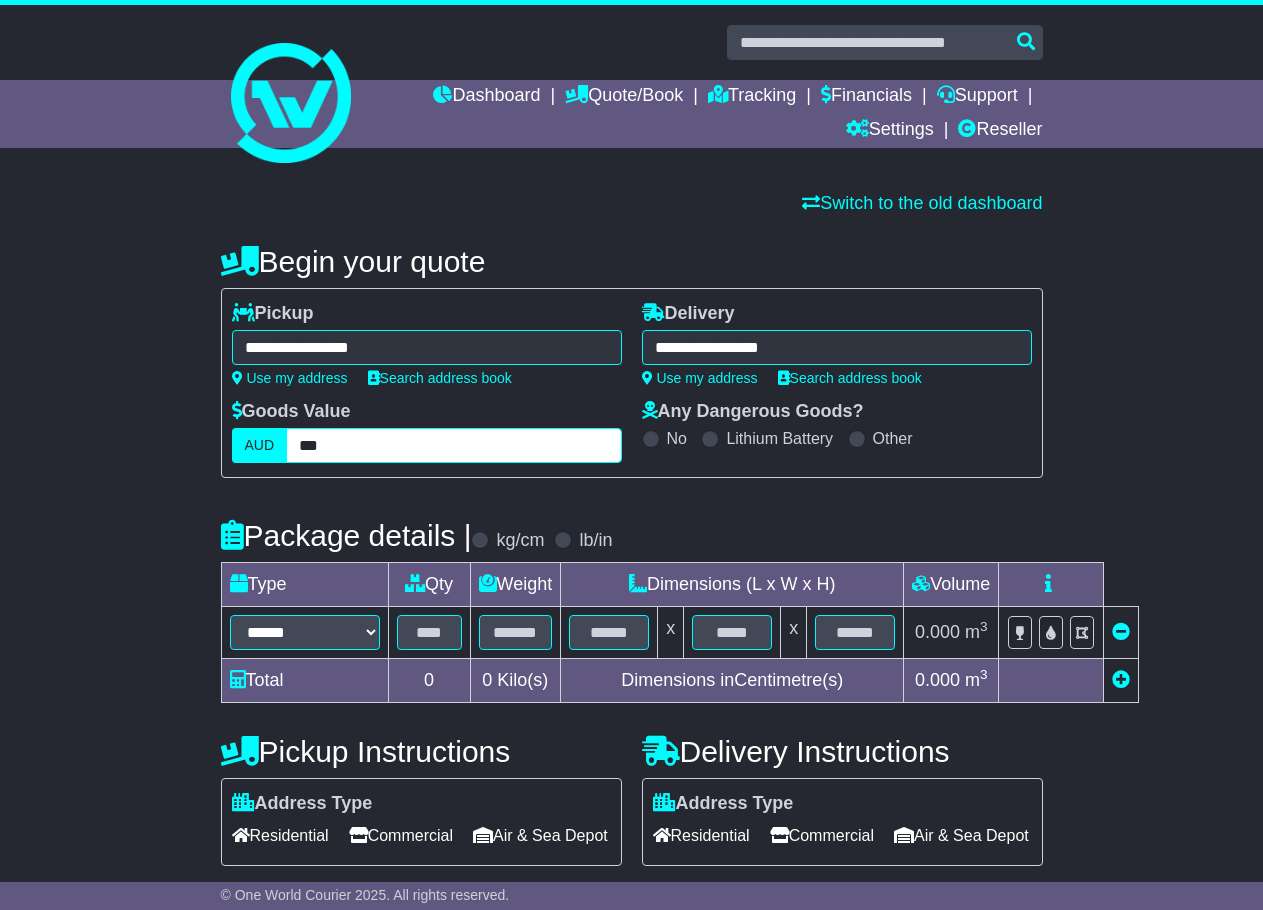 type on "***" 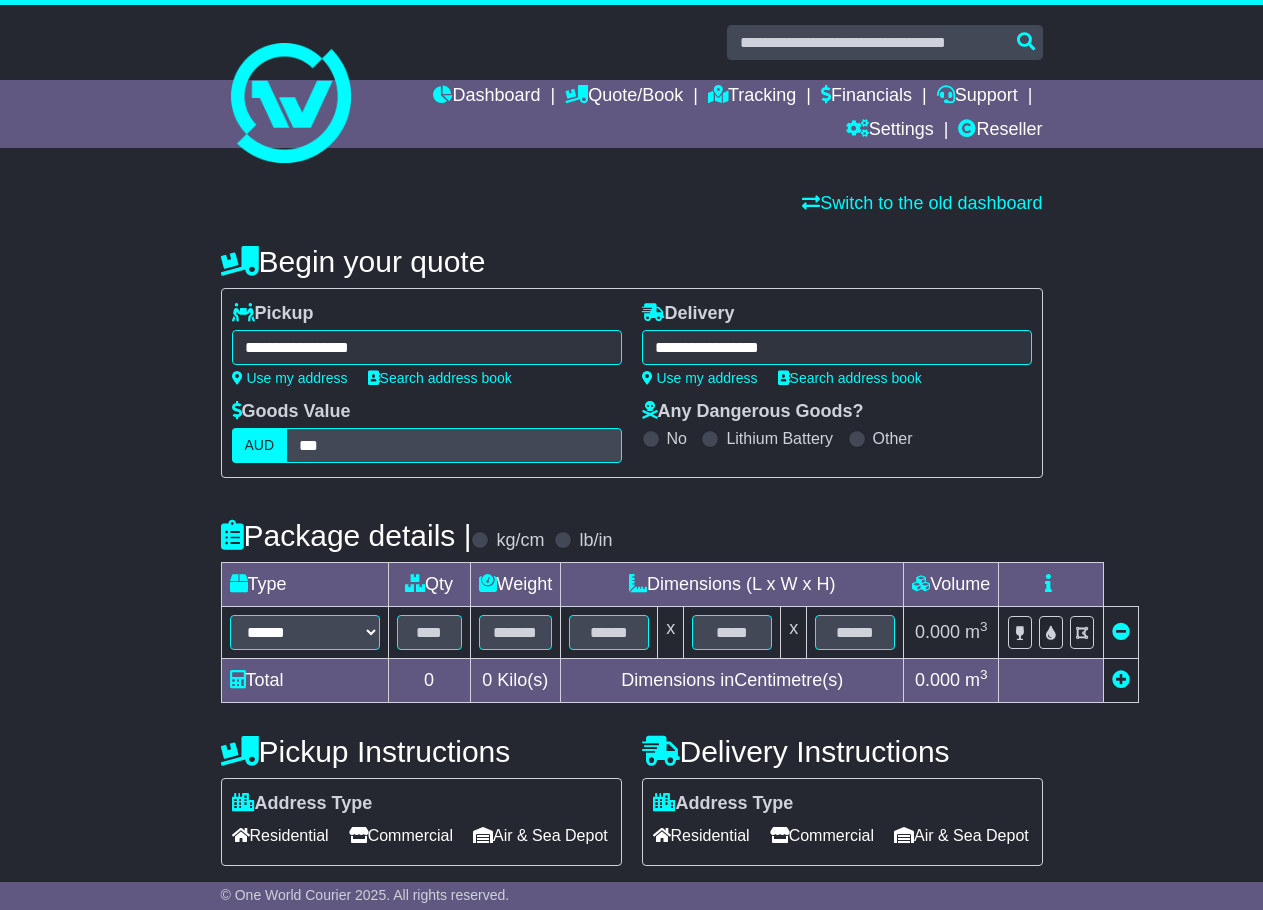 click on "**********" at bounding box center [632, 605] 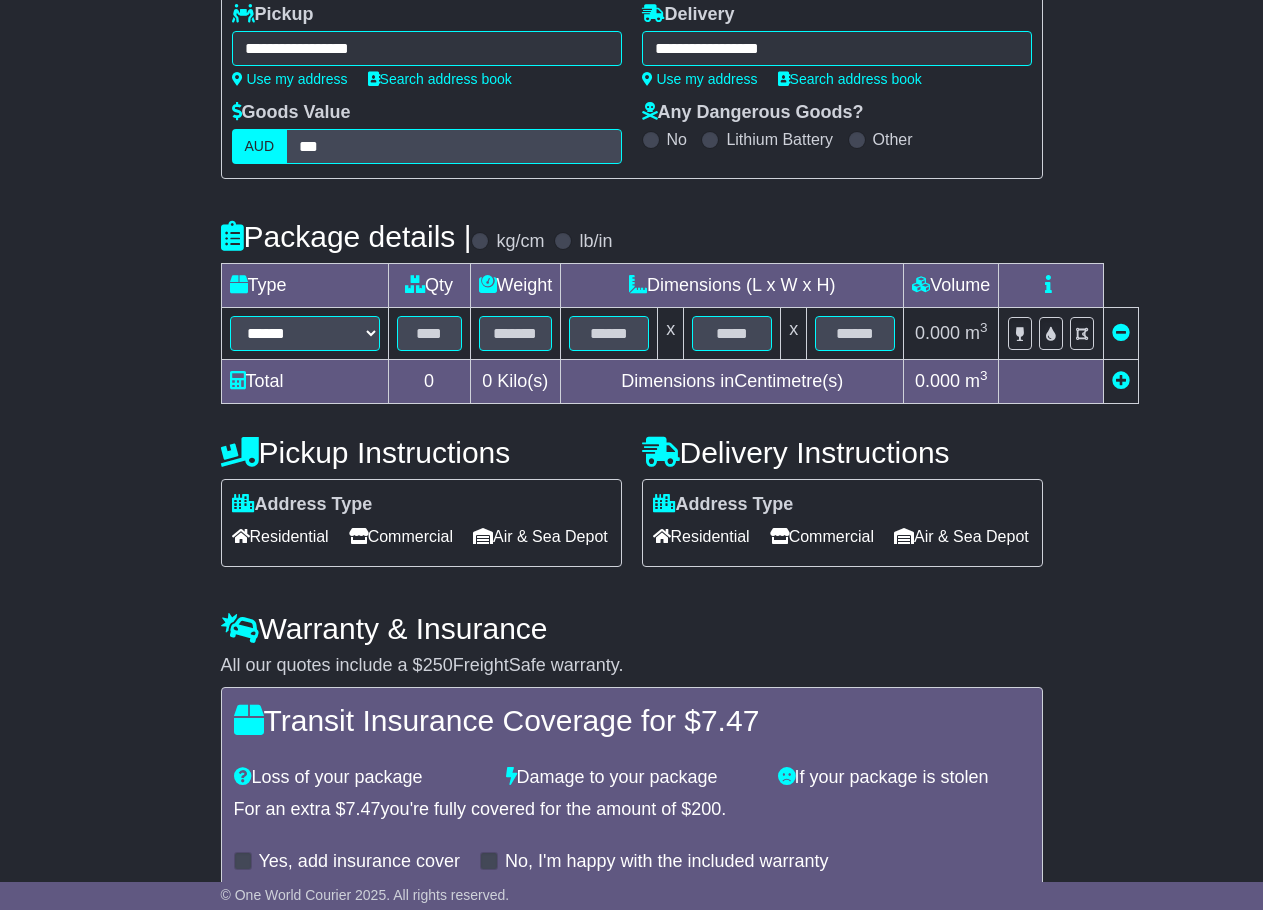 scroll, scrollTop: 300, scrollLeft: 0, axis: vertical 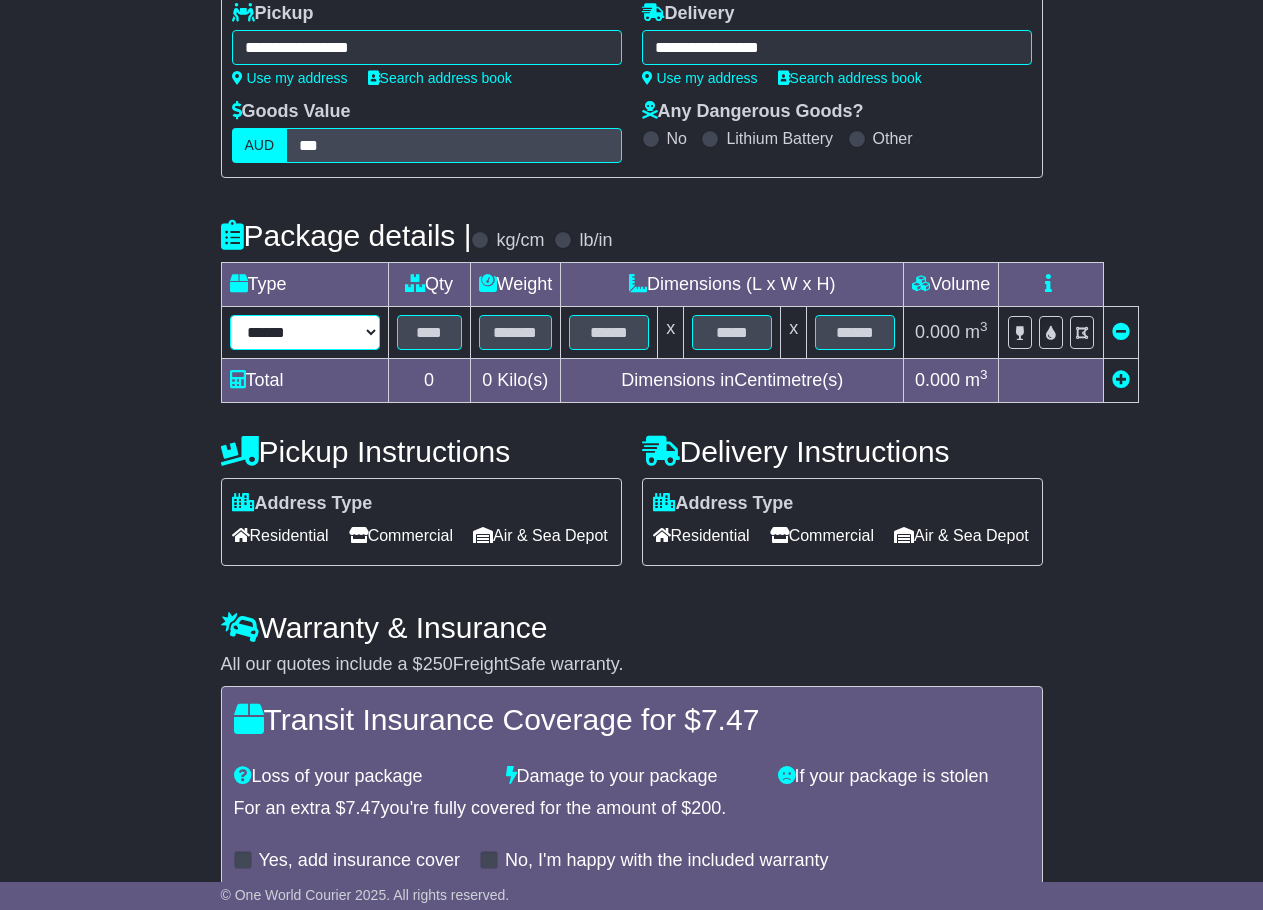 click on "**********" at bounding box center (305, 332) 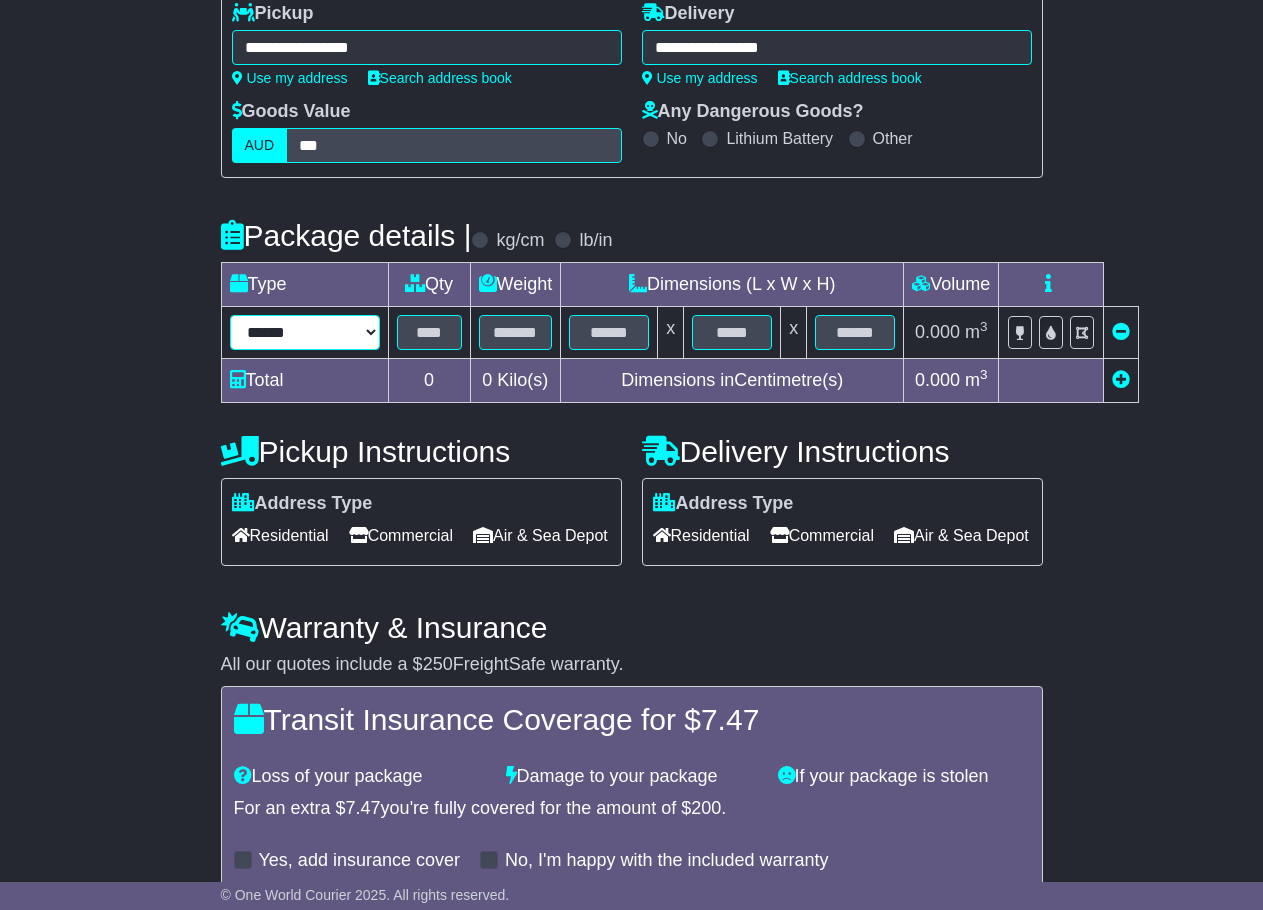 select on "**" 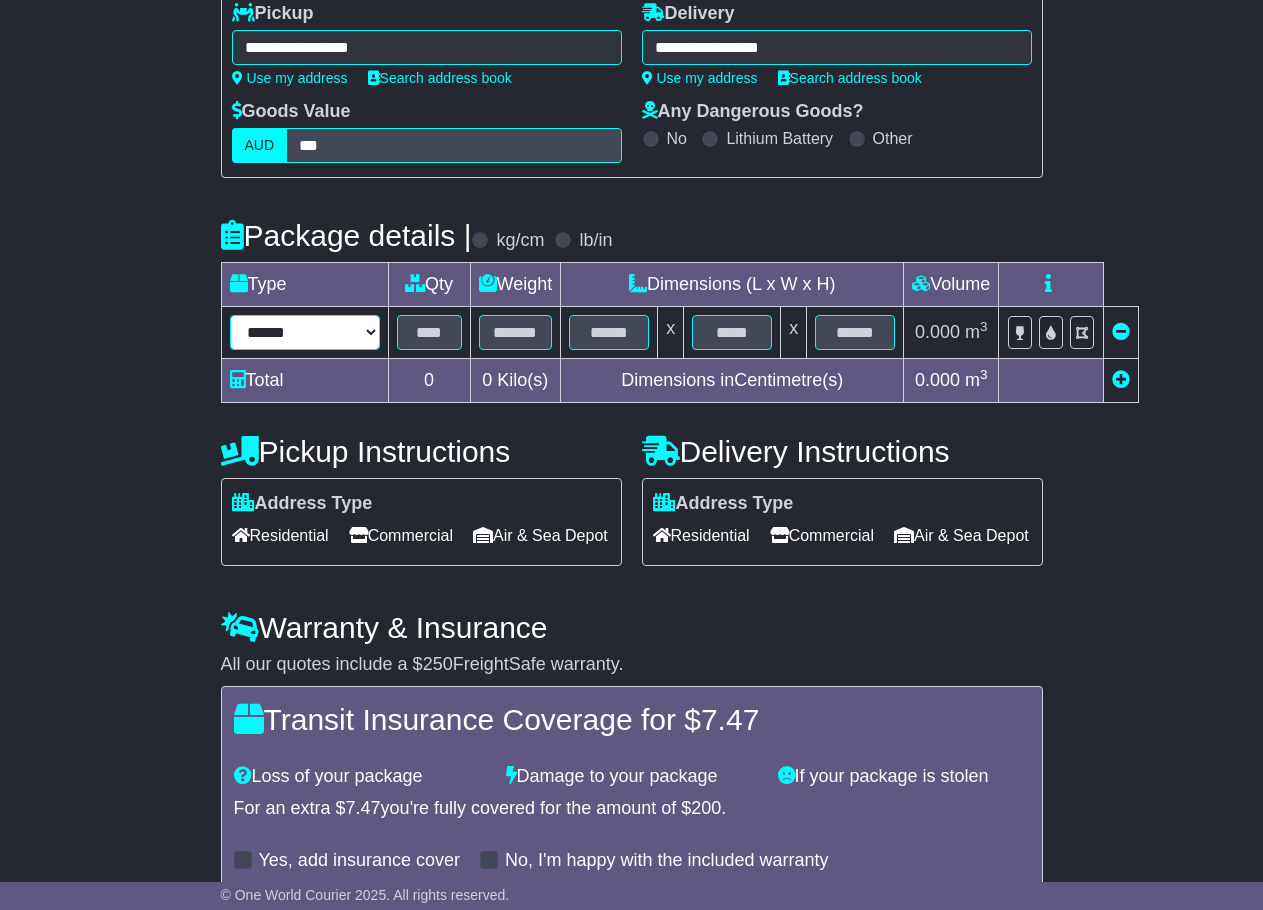 click on "**********" at bounding box center (305, 332) 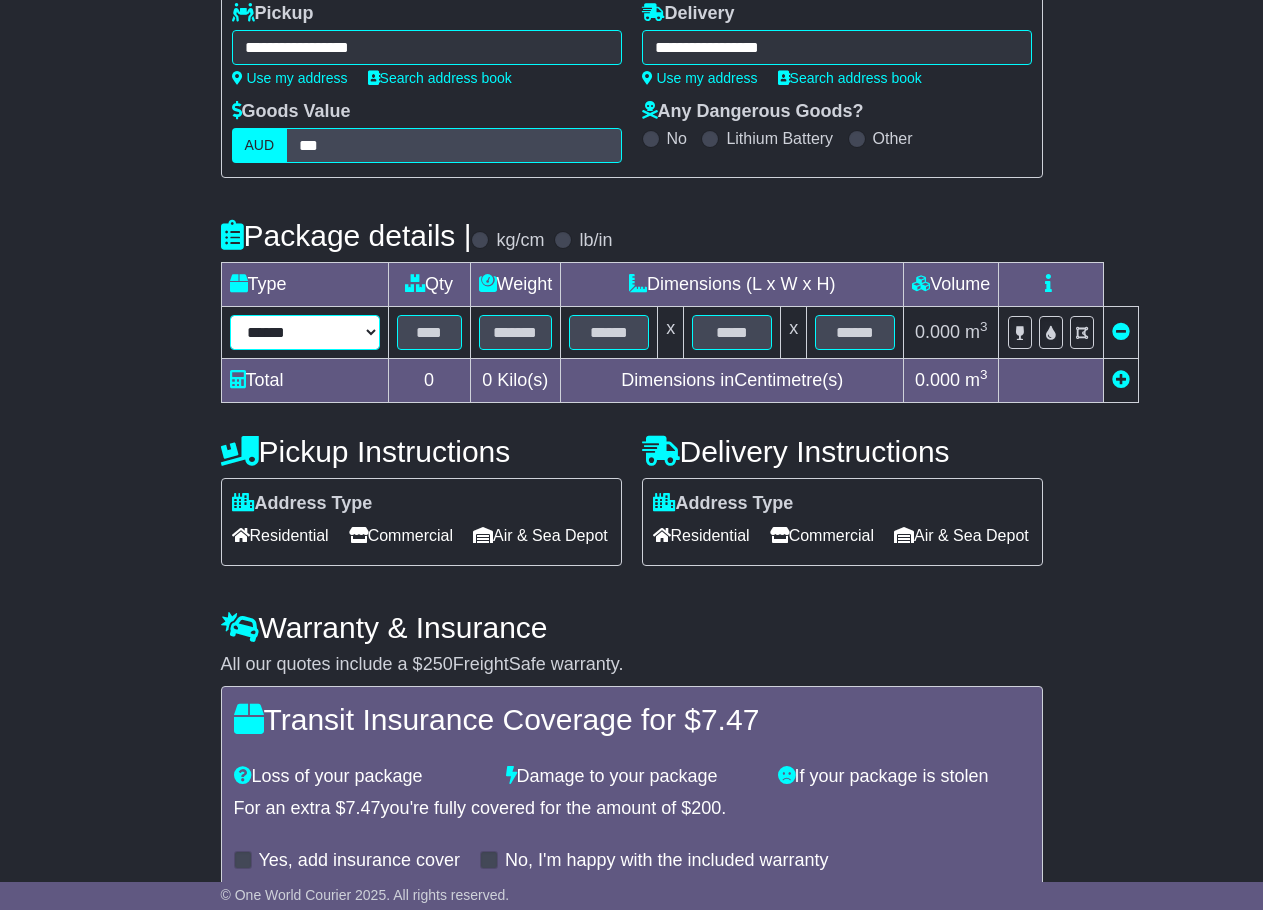 click on "**********" at bounding box center [305, 332] 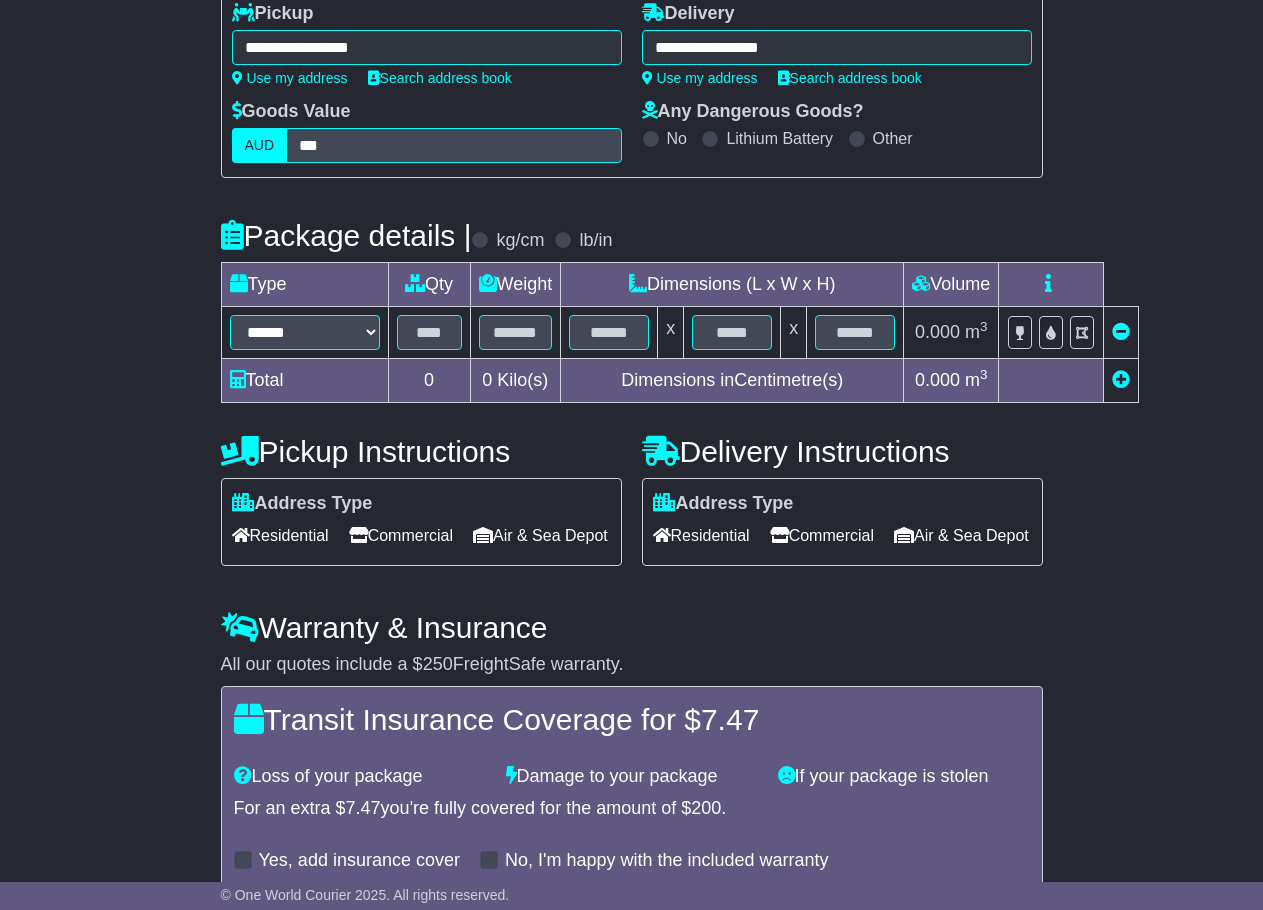 click on "Pickup Instructions" at bounding box center [421, 451] 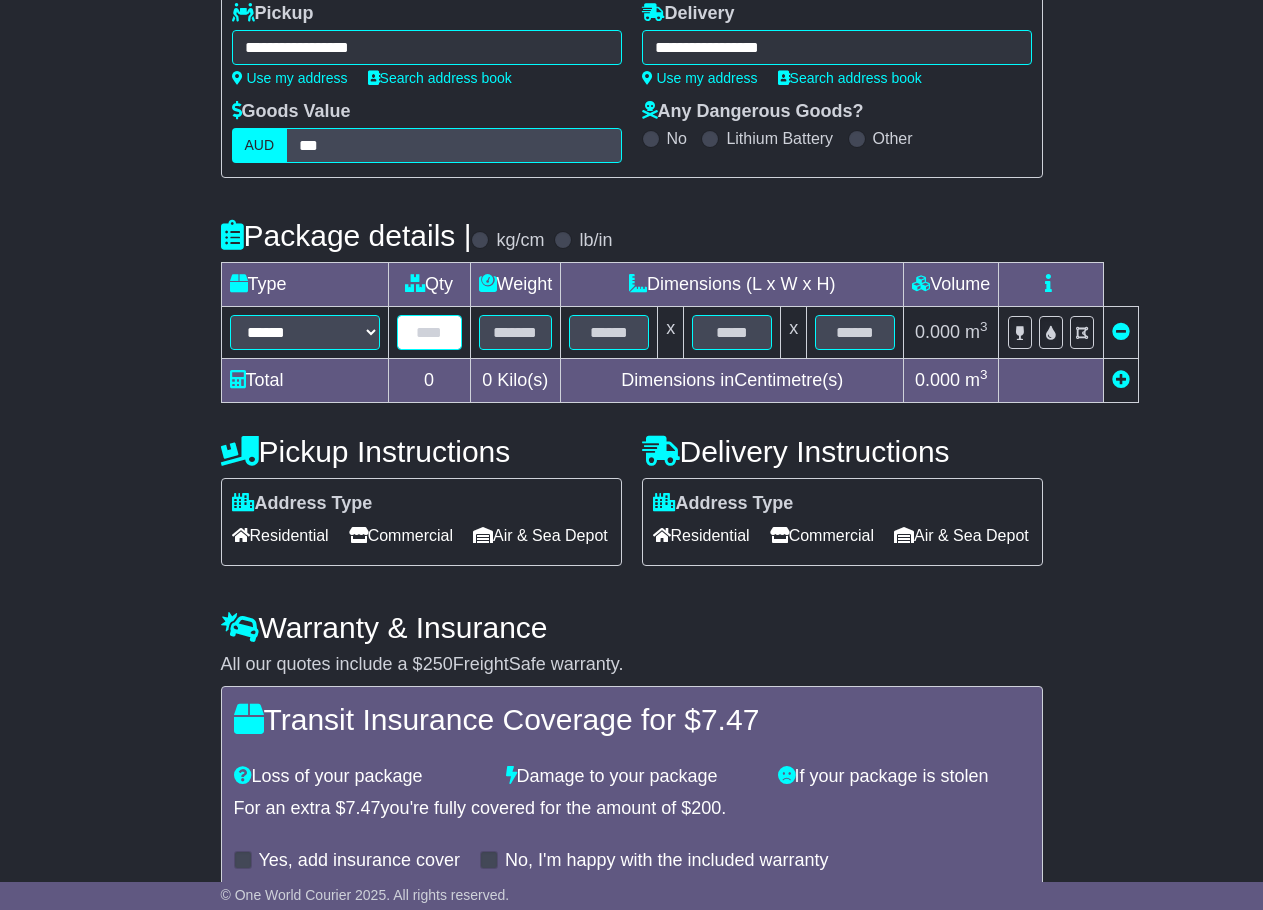 click at bounding box center [429, 332] 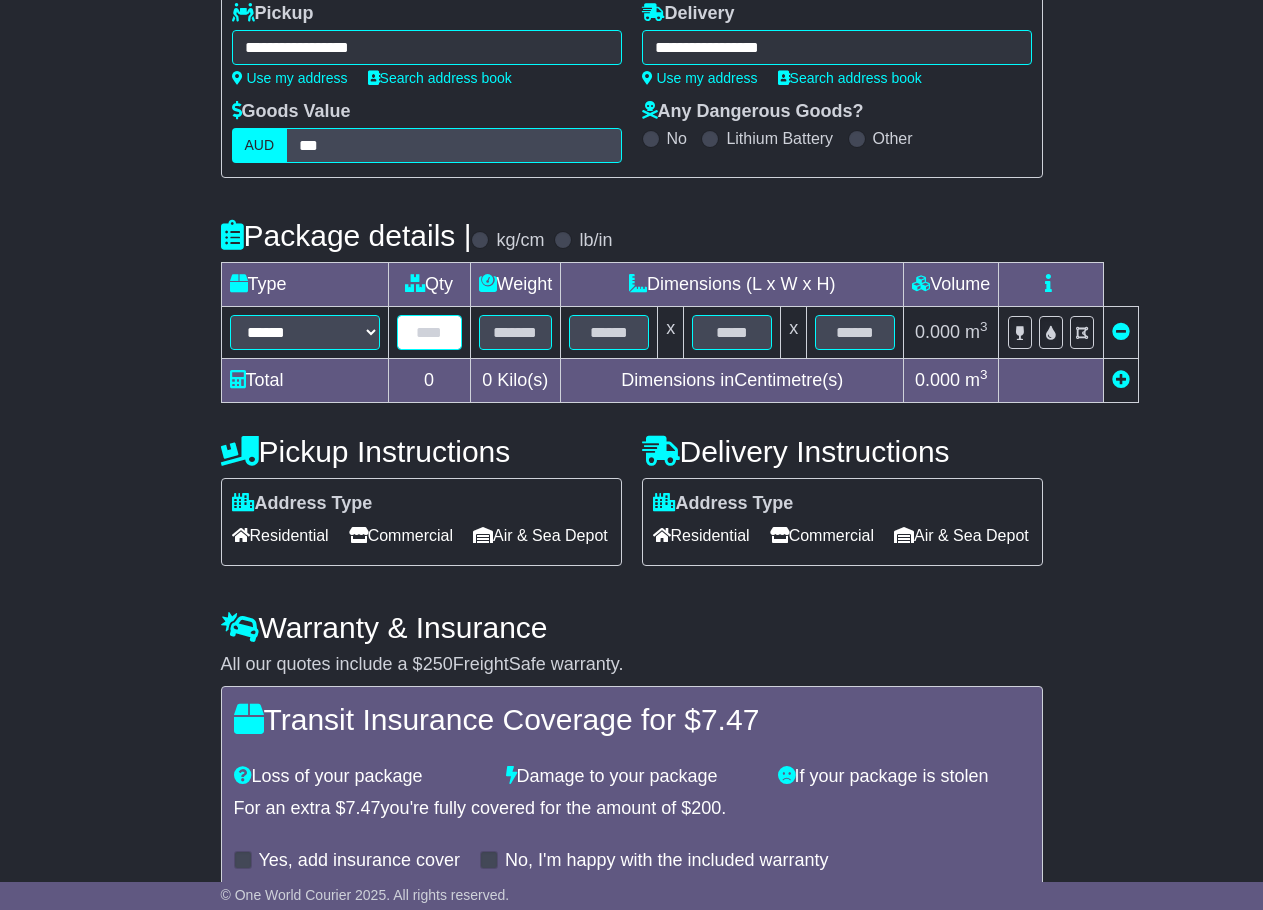 type on "*" 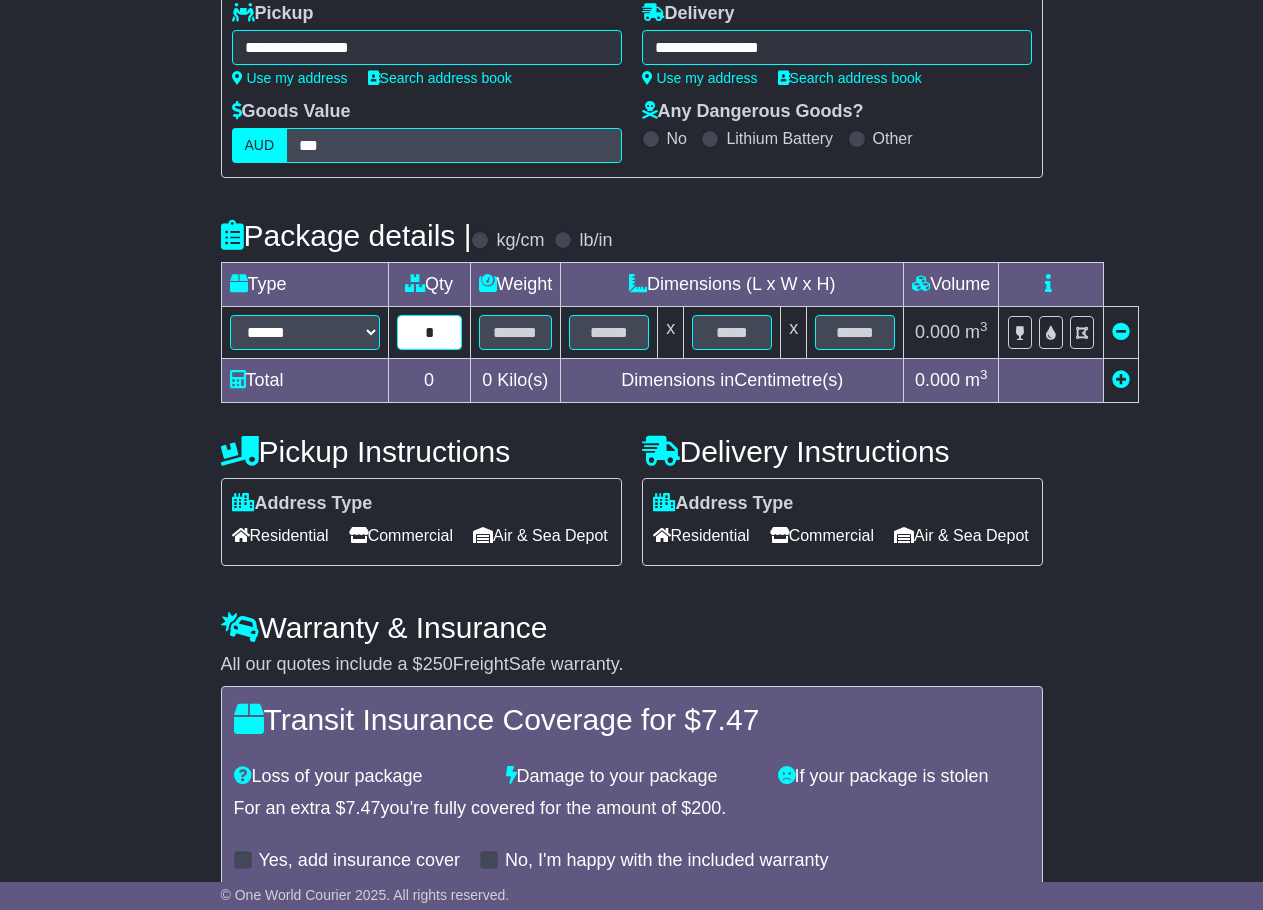 type on "*" 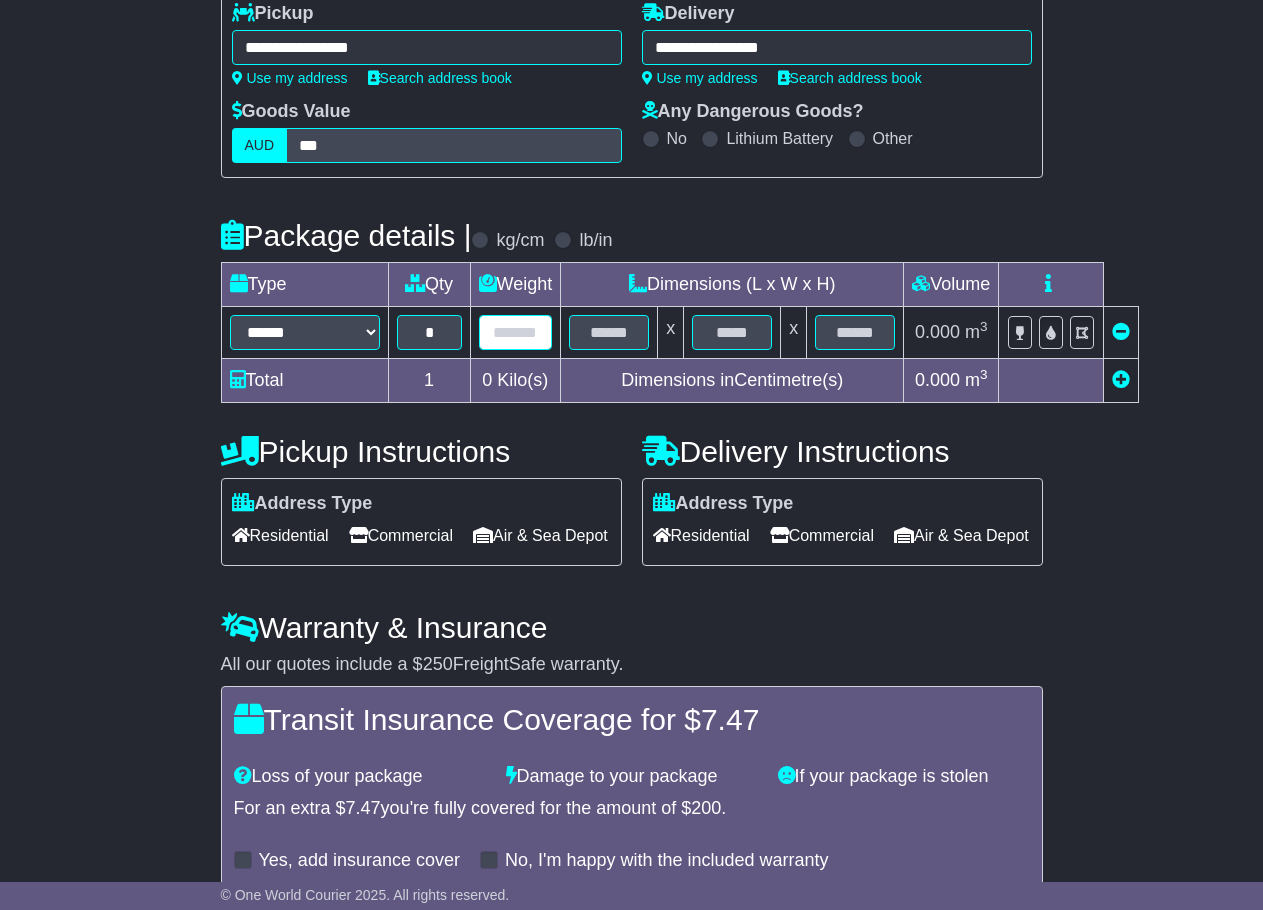 click at bounding box center (516, 332) 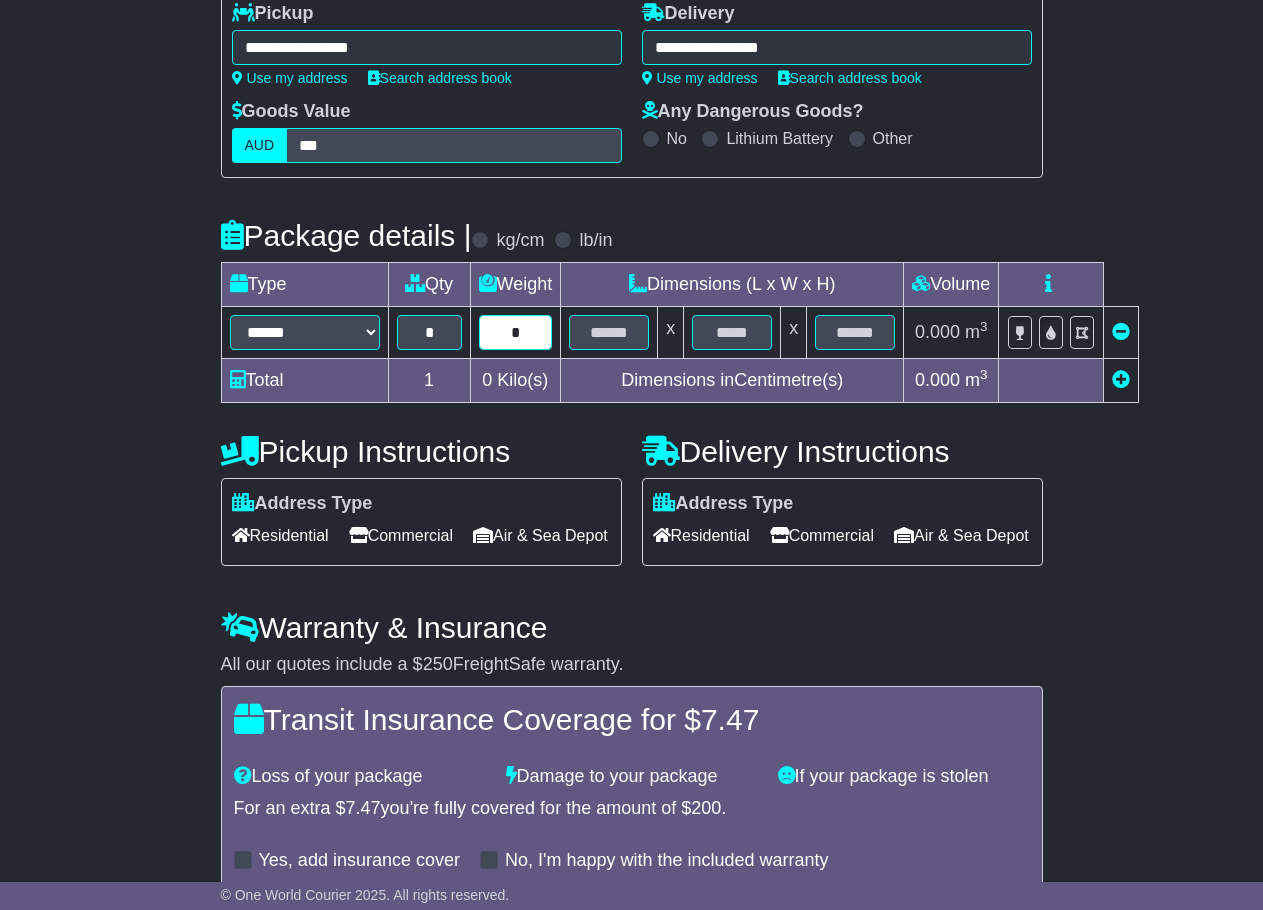 type on "*" 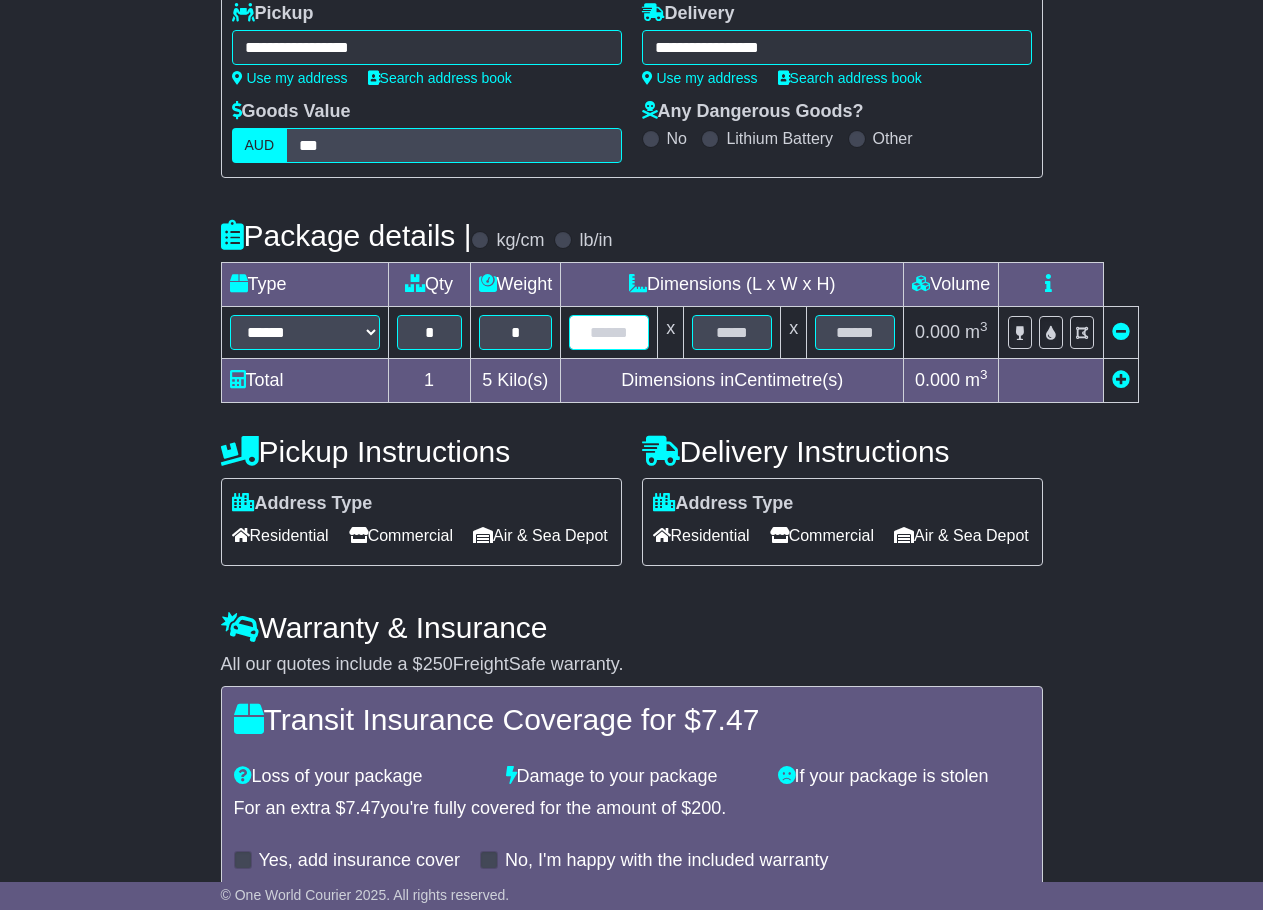 click at bounding box center (609, 332) 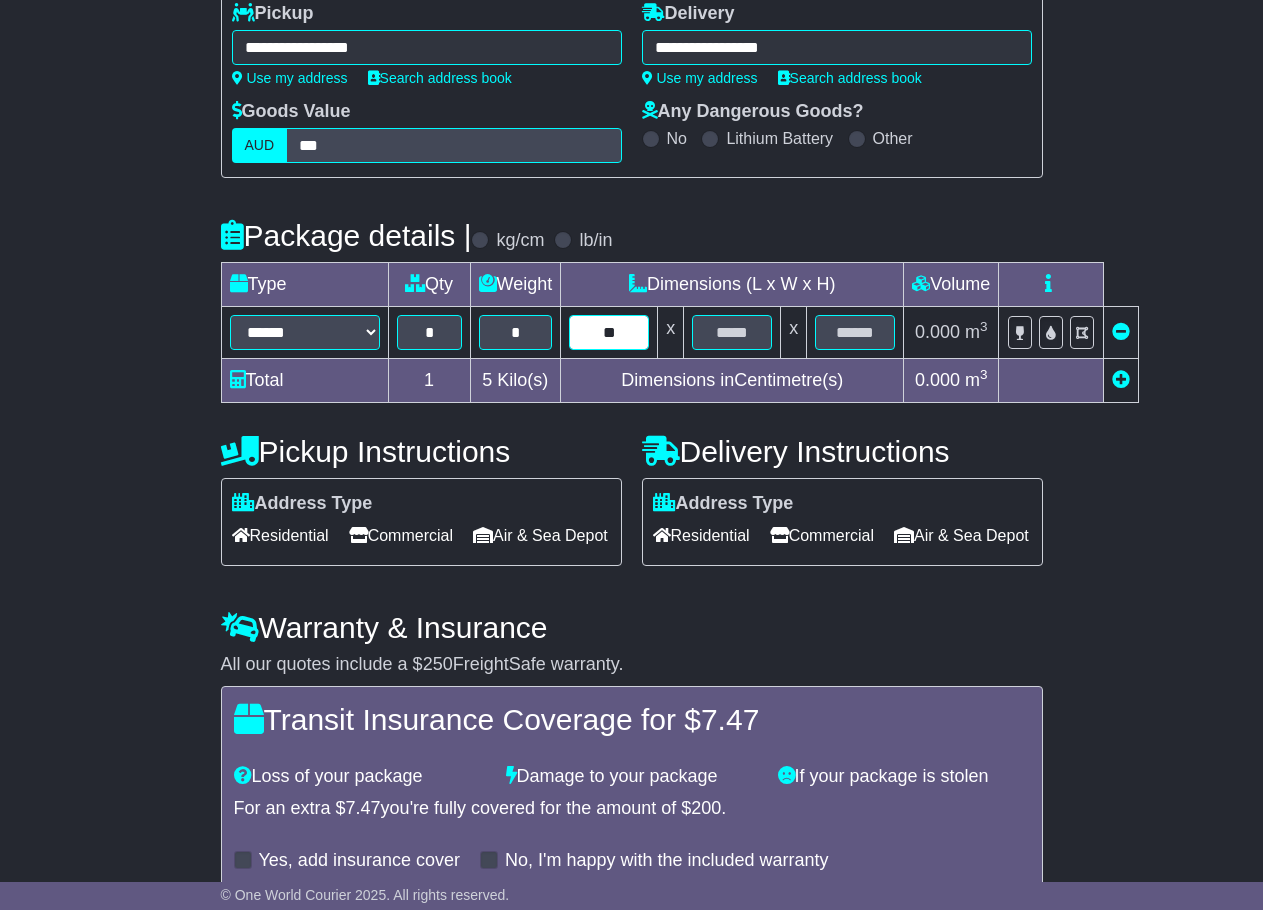 type on "**" 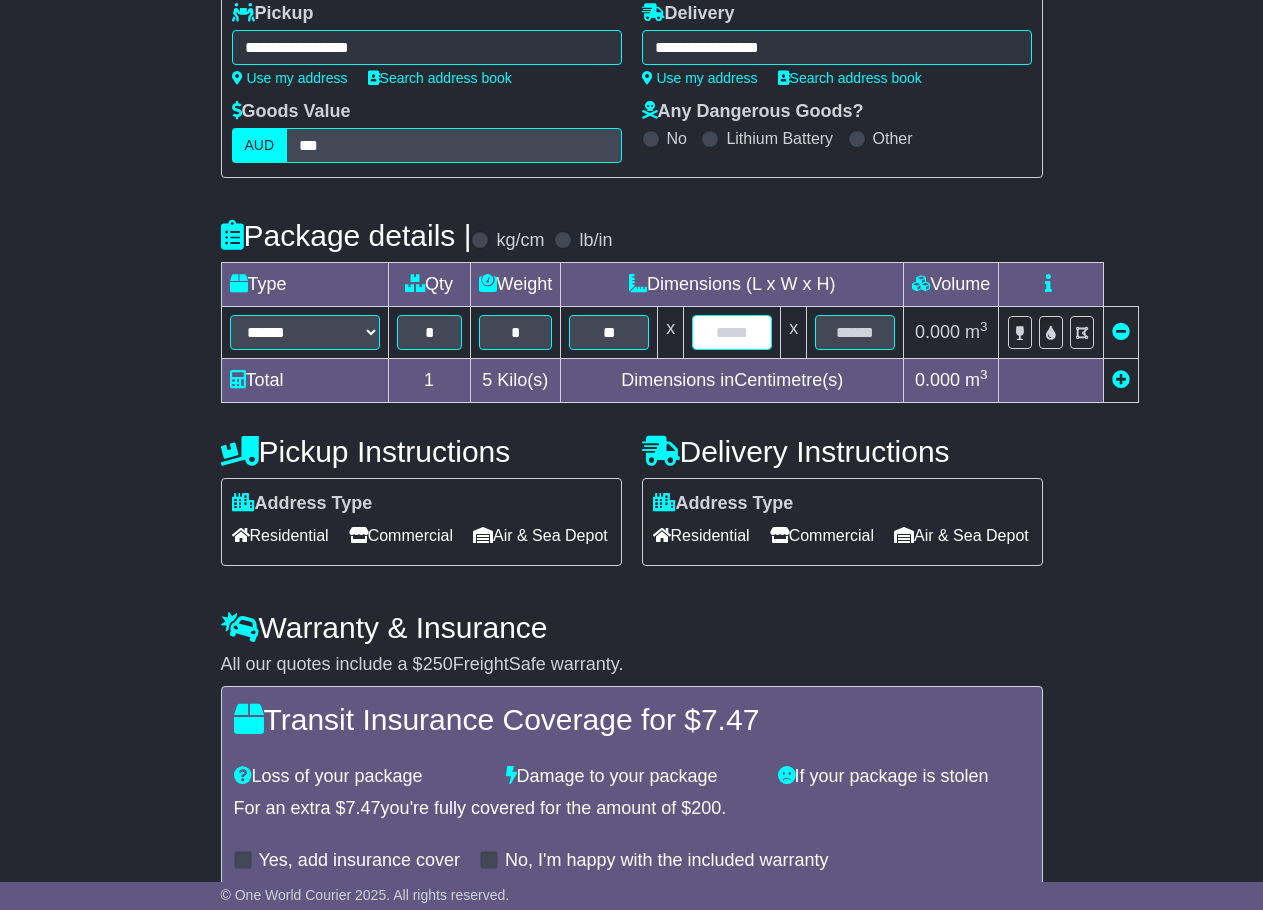 click at bounding box center [732, 332] 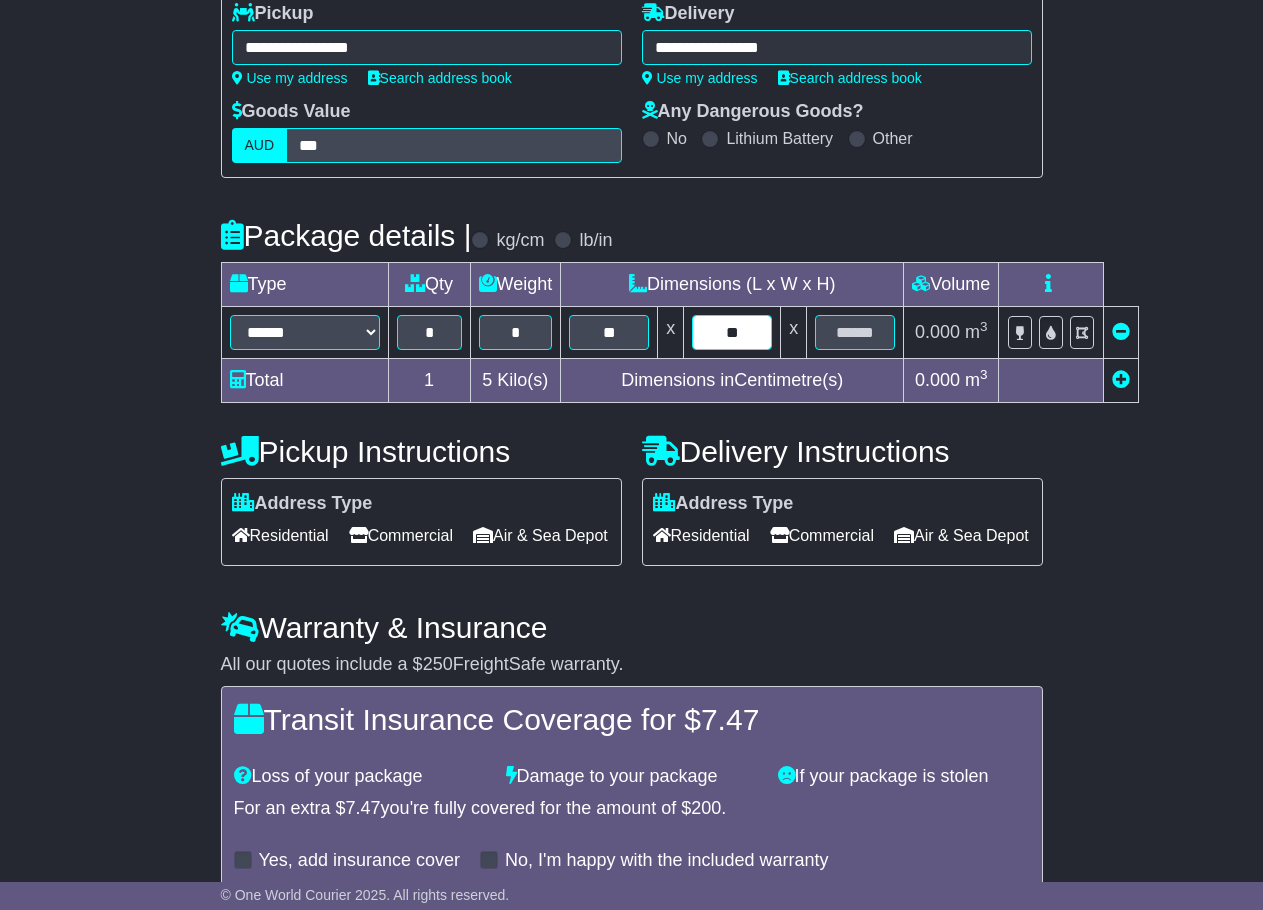 type on "**" 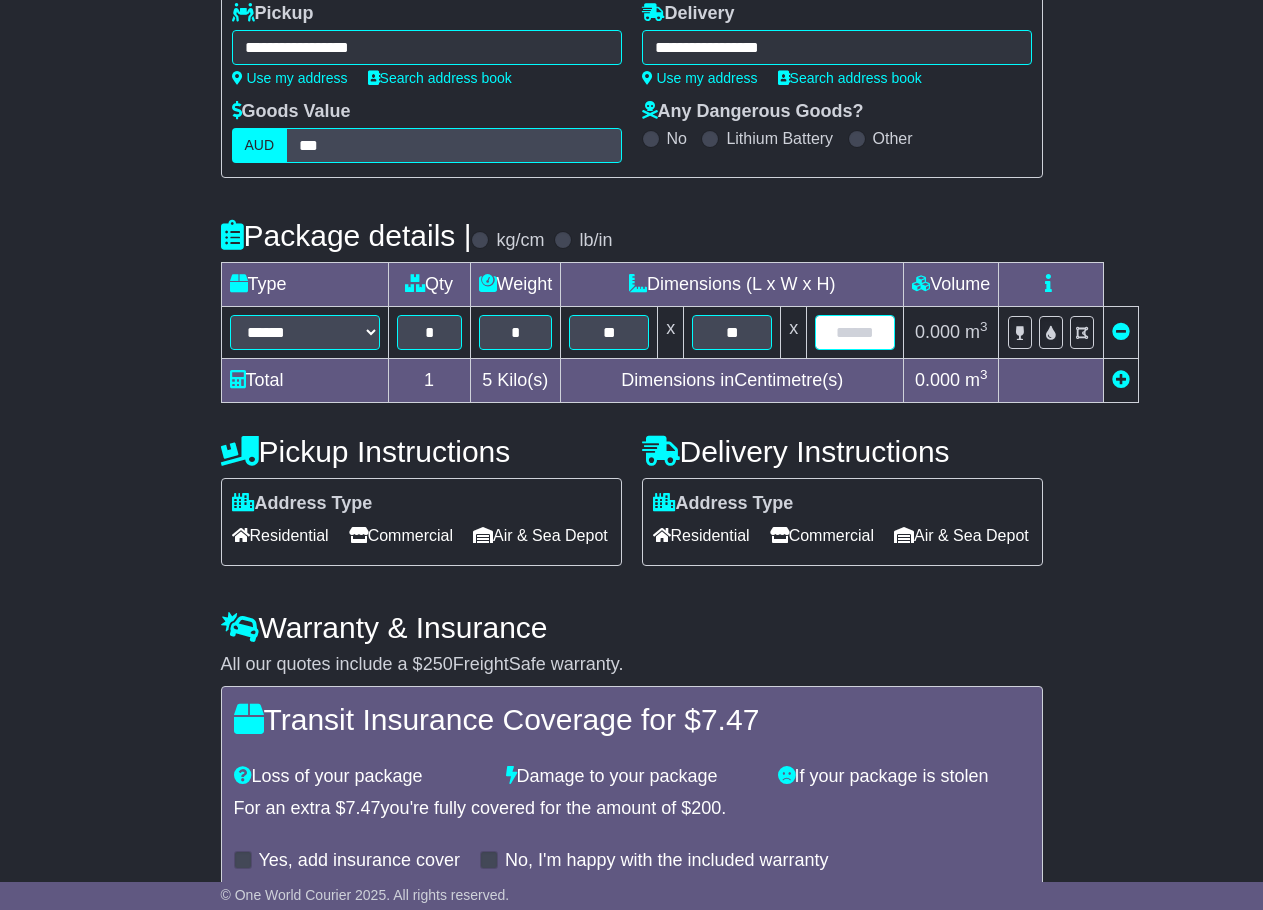 click at bounding box center [855, 332] 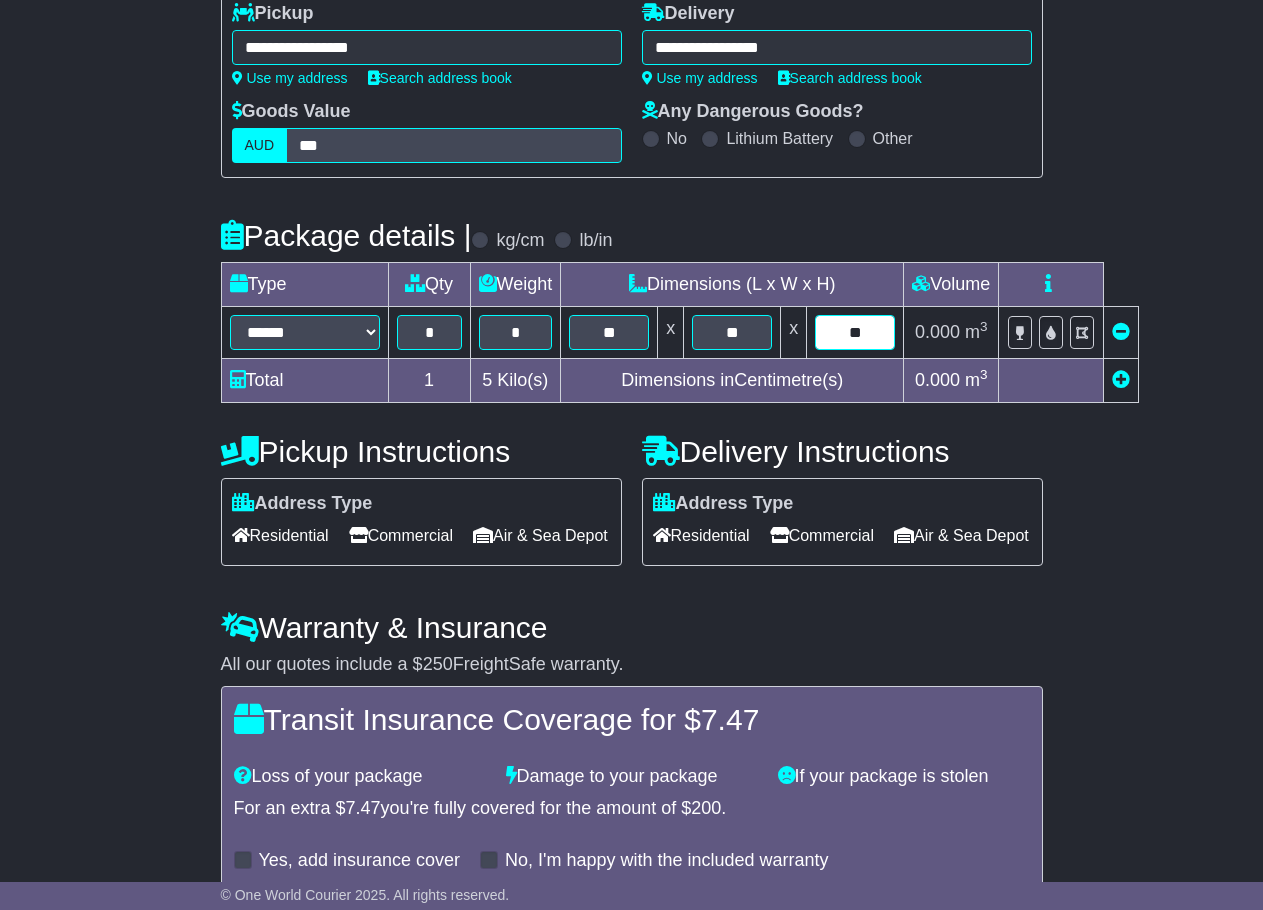 type on "**" 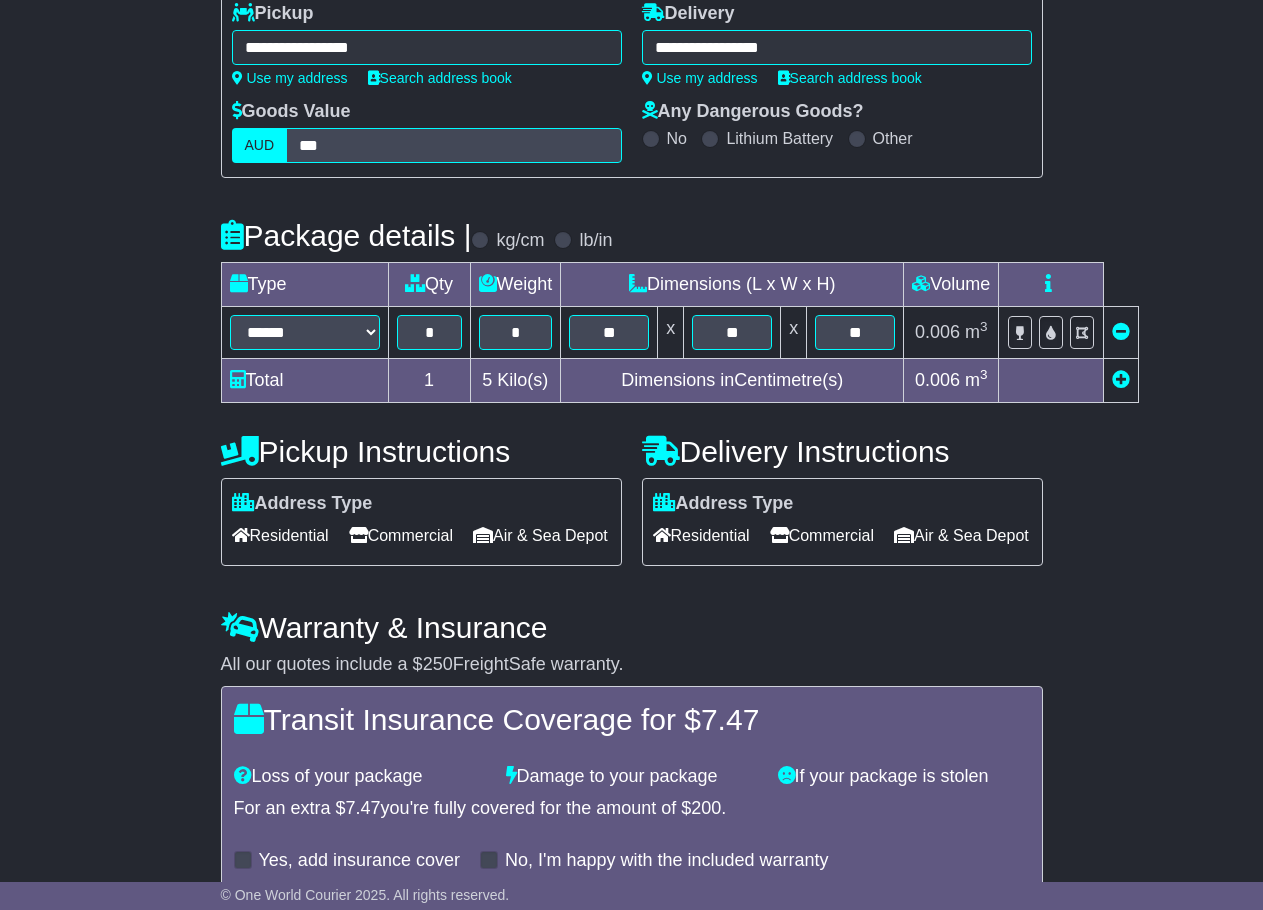 click on "**********" at bounding box center [631, 447] 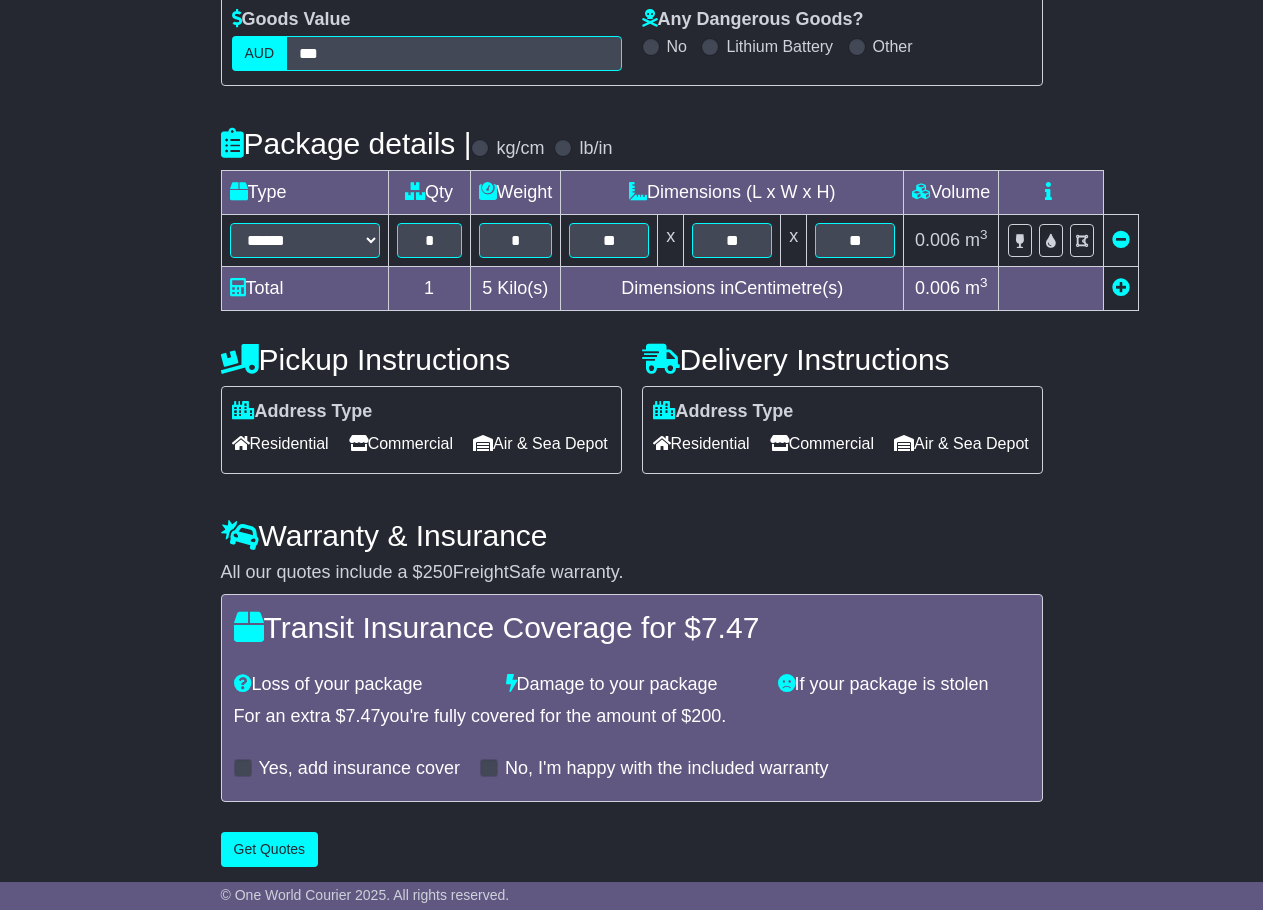 scroll, scrollTop: 400, scrollLeft: 0, axis: vertical 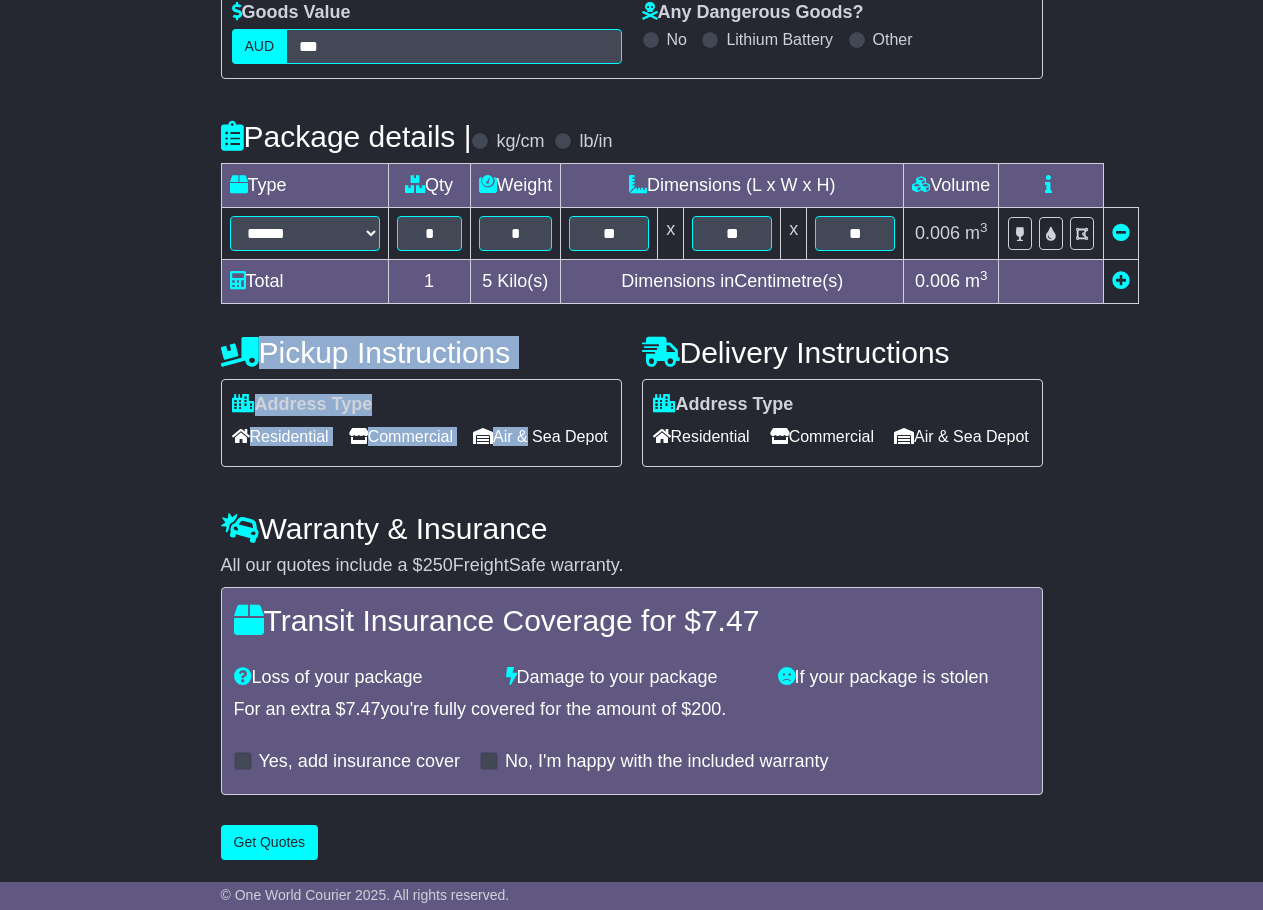 click on "Pickup Instructions
Address Type
Residential
Commercial
Air & Sea Depot
Loading
Forklift  Tail Lift" at bounding box center (421, 403) 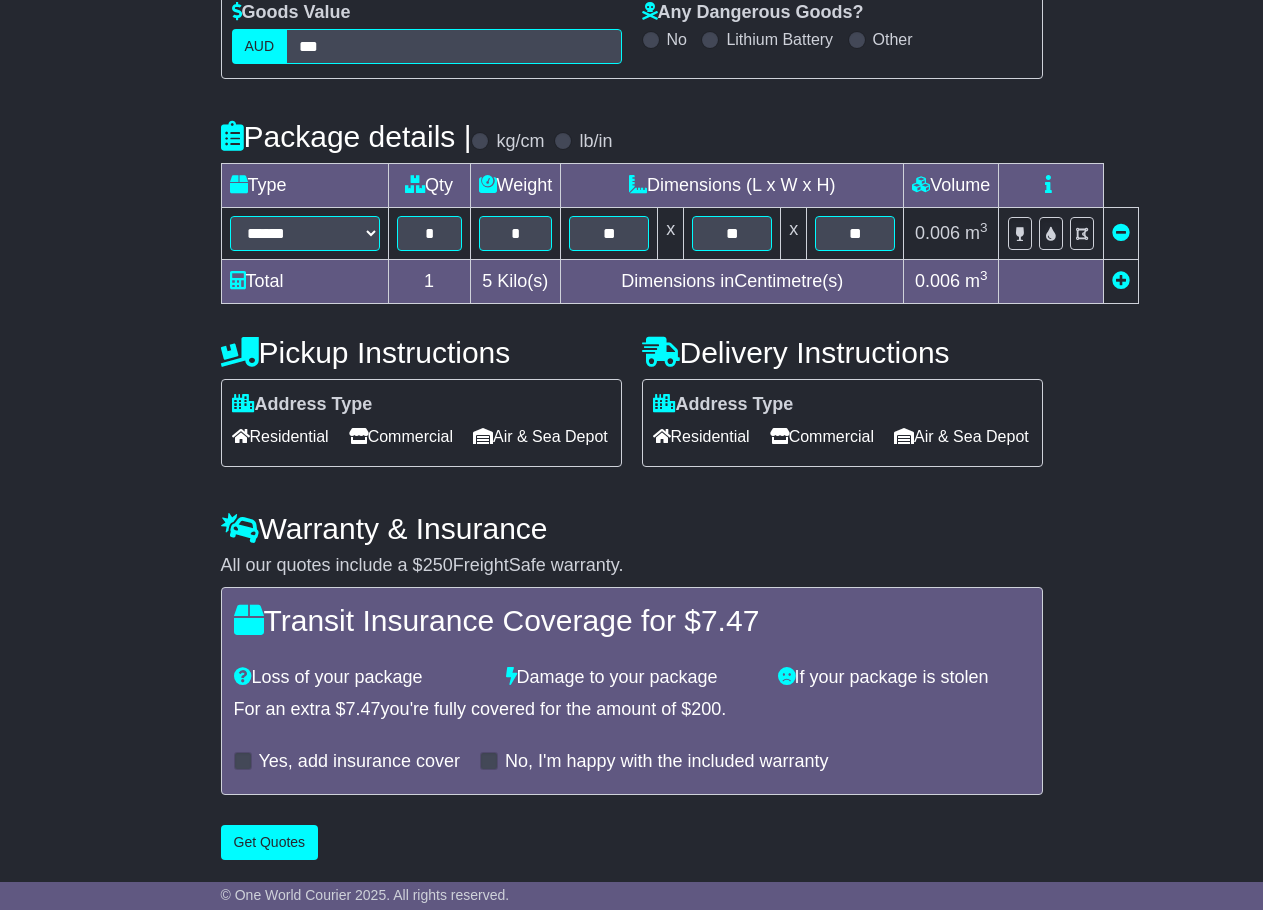 click on "Air & Sea Depot" at bounding box center (540, 436) 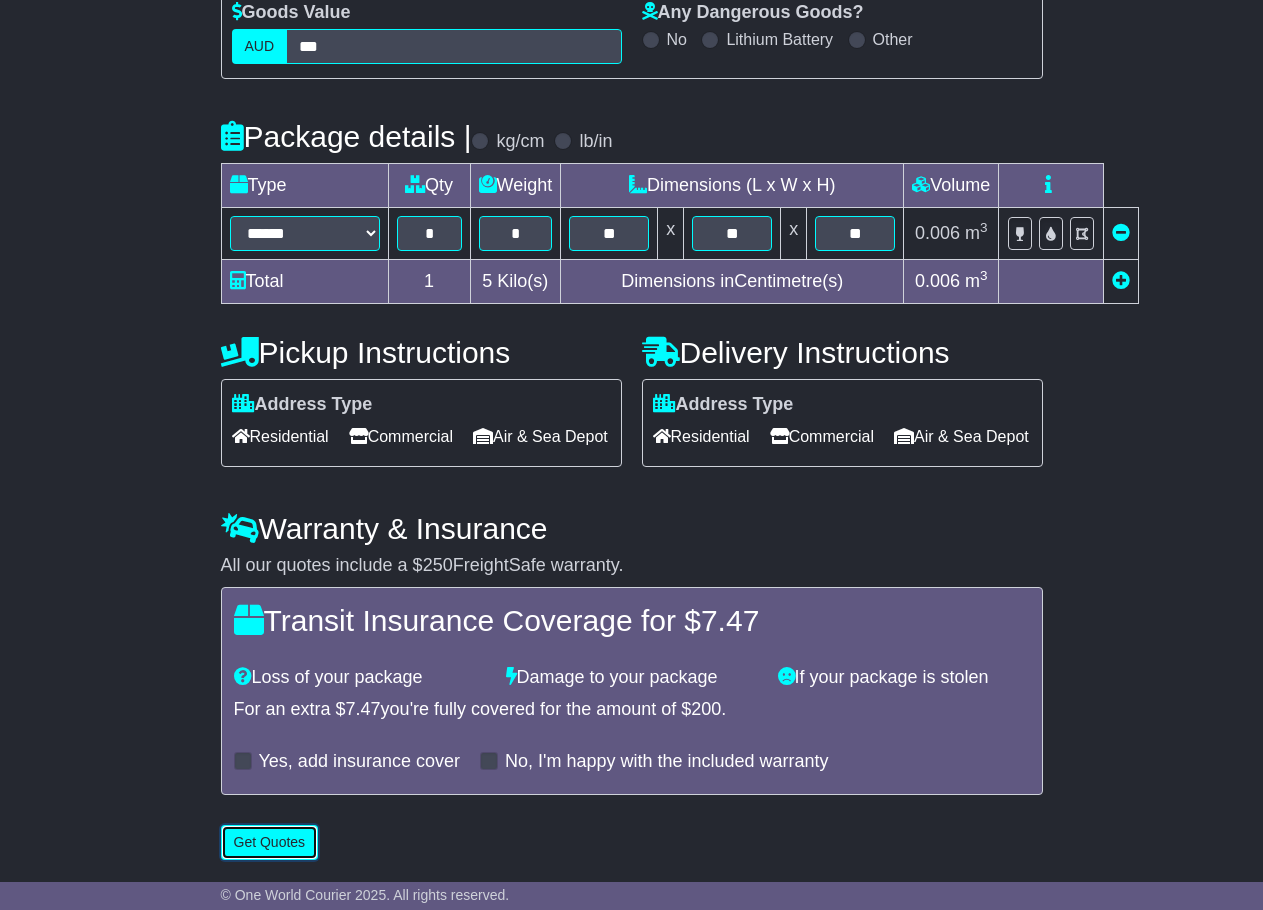 click on "Get Quotes" at bounding box center [270, 842] 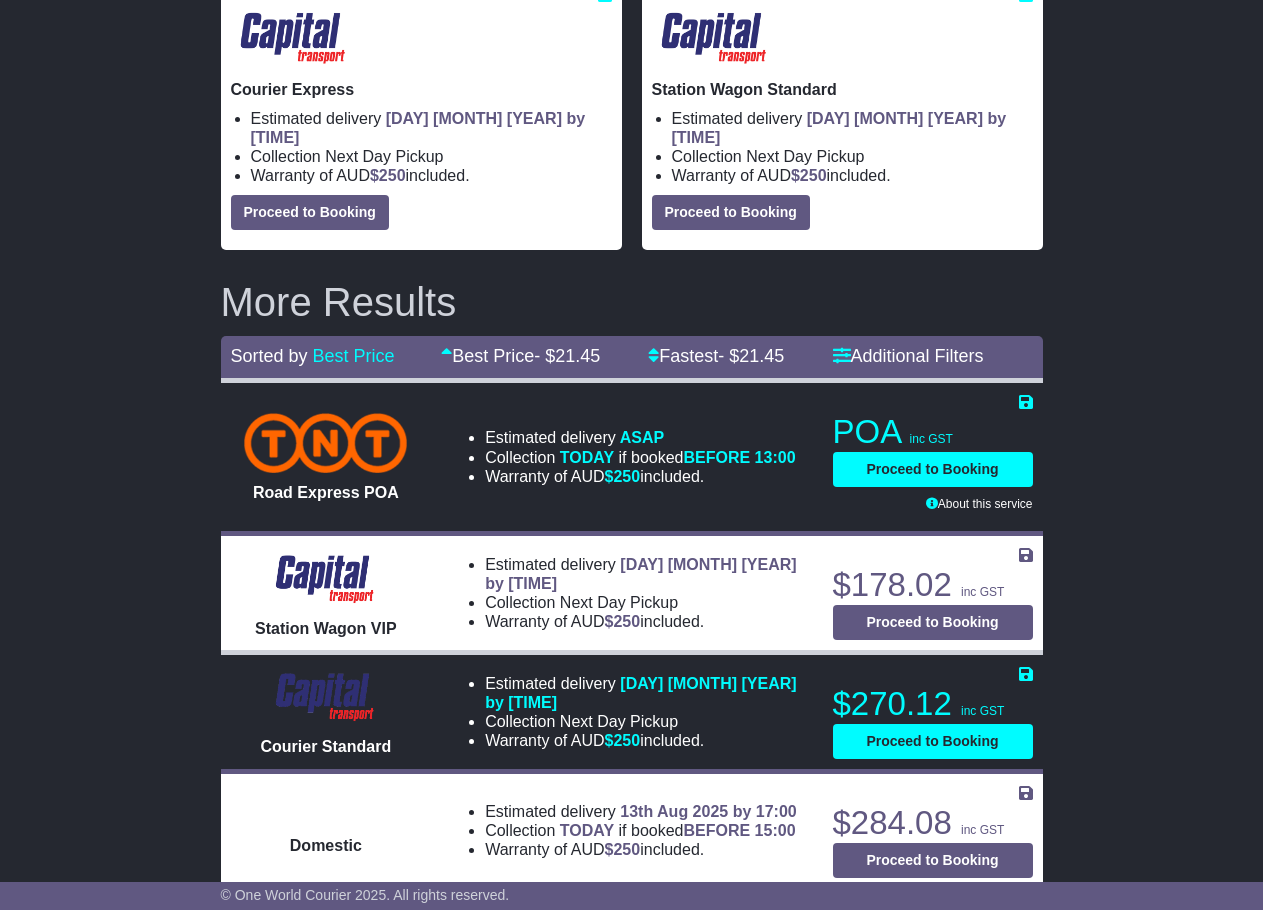 scroll, scrollTop: 427, scrollLeft: 0, axis: vertical 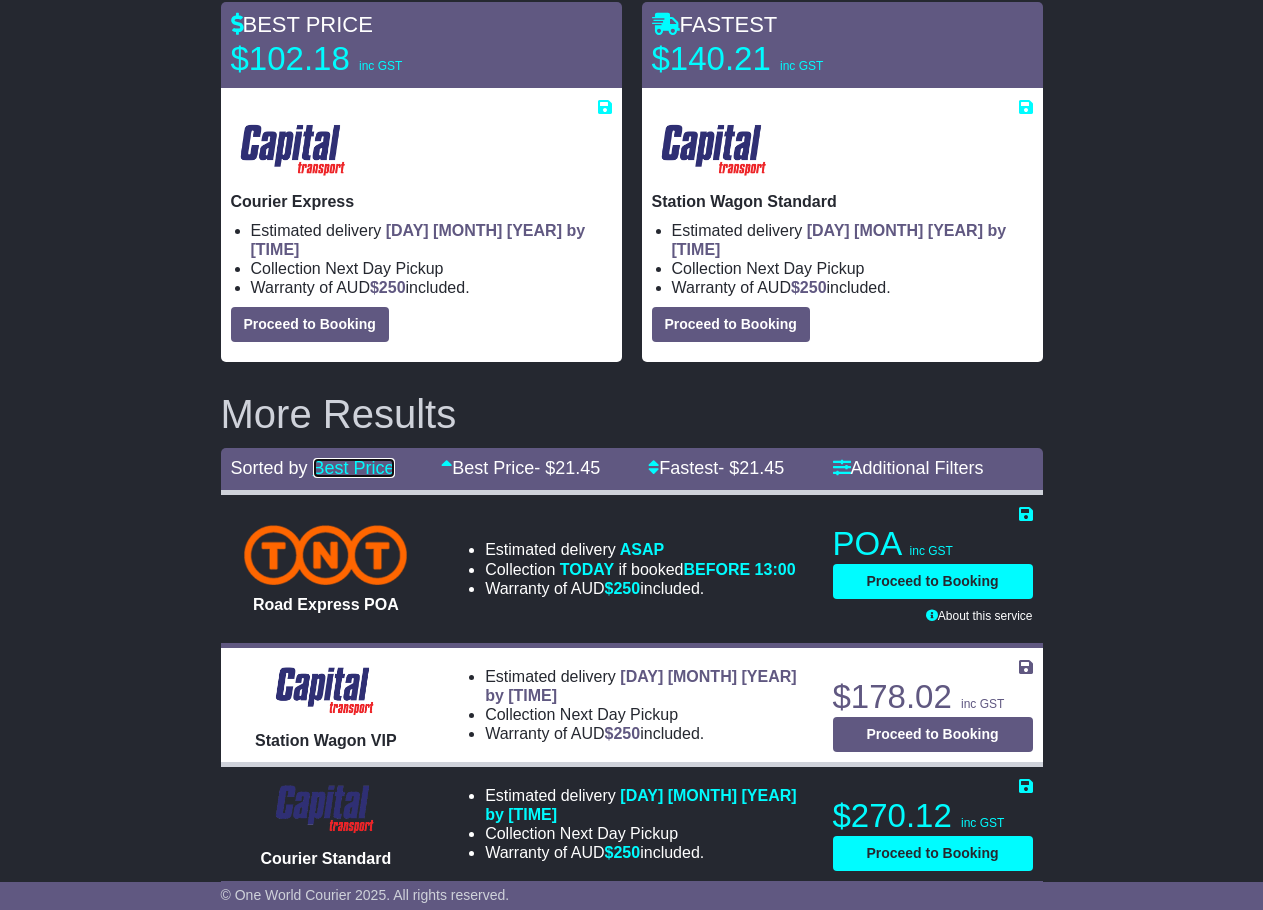 click on "Best Price" at bounding box center (354, 468) 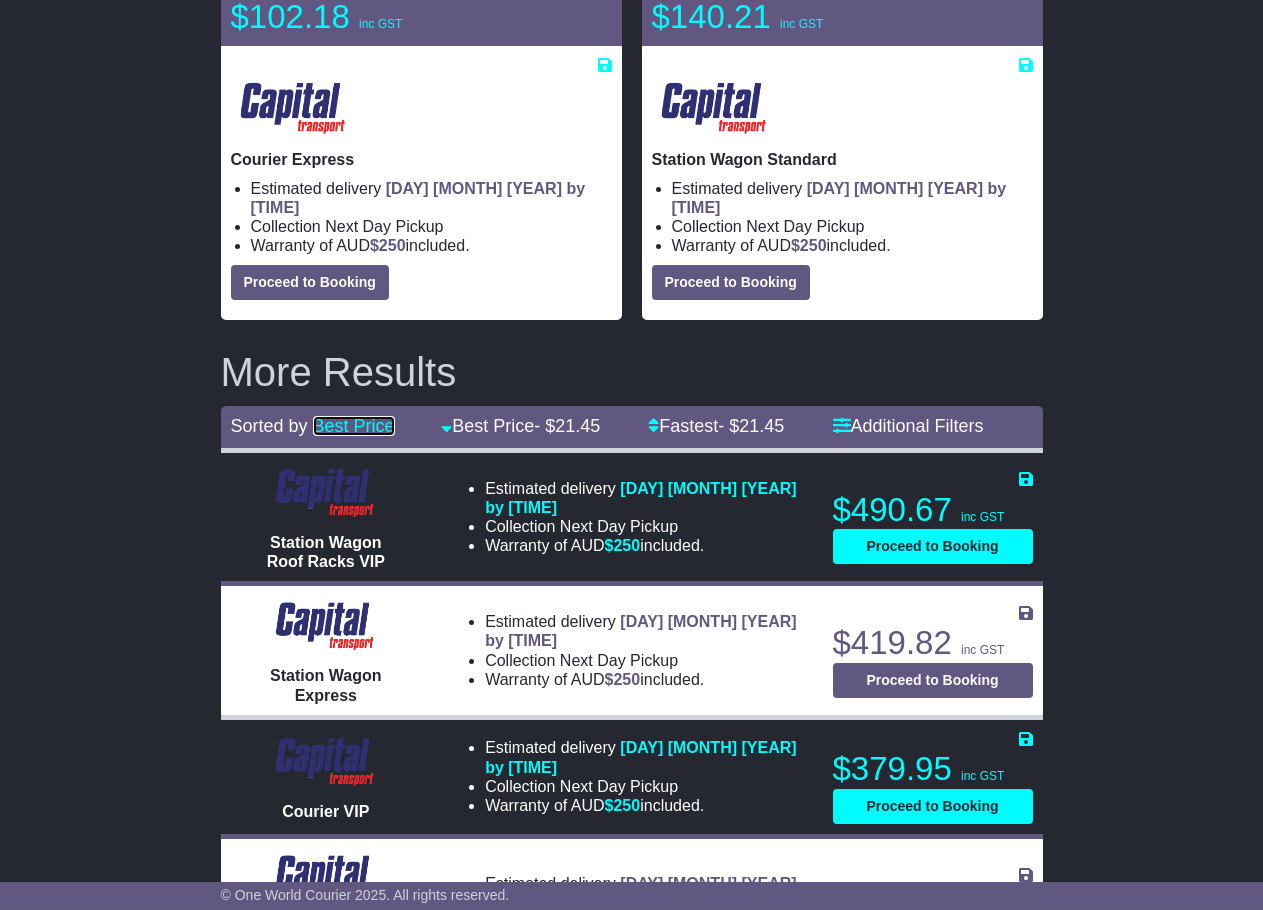 scroll, scrollTop: 385, scrollLeft: 0, axis: vertical 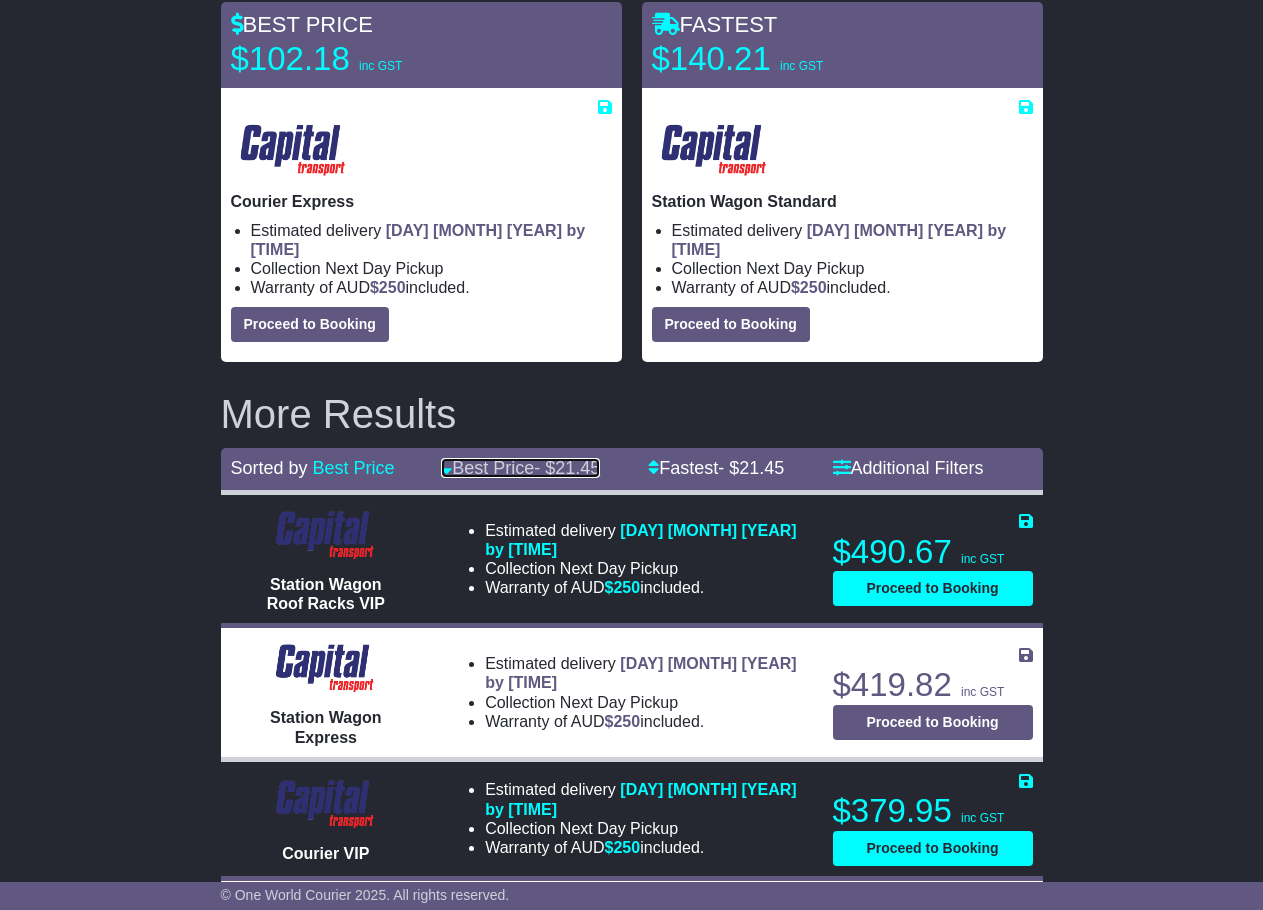 click on "Best Price  - $ 21.45" at bounding box center [520, 468] 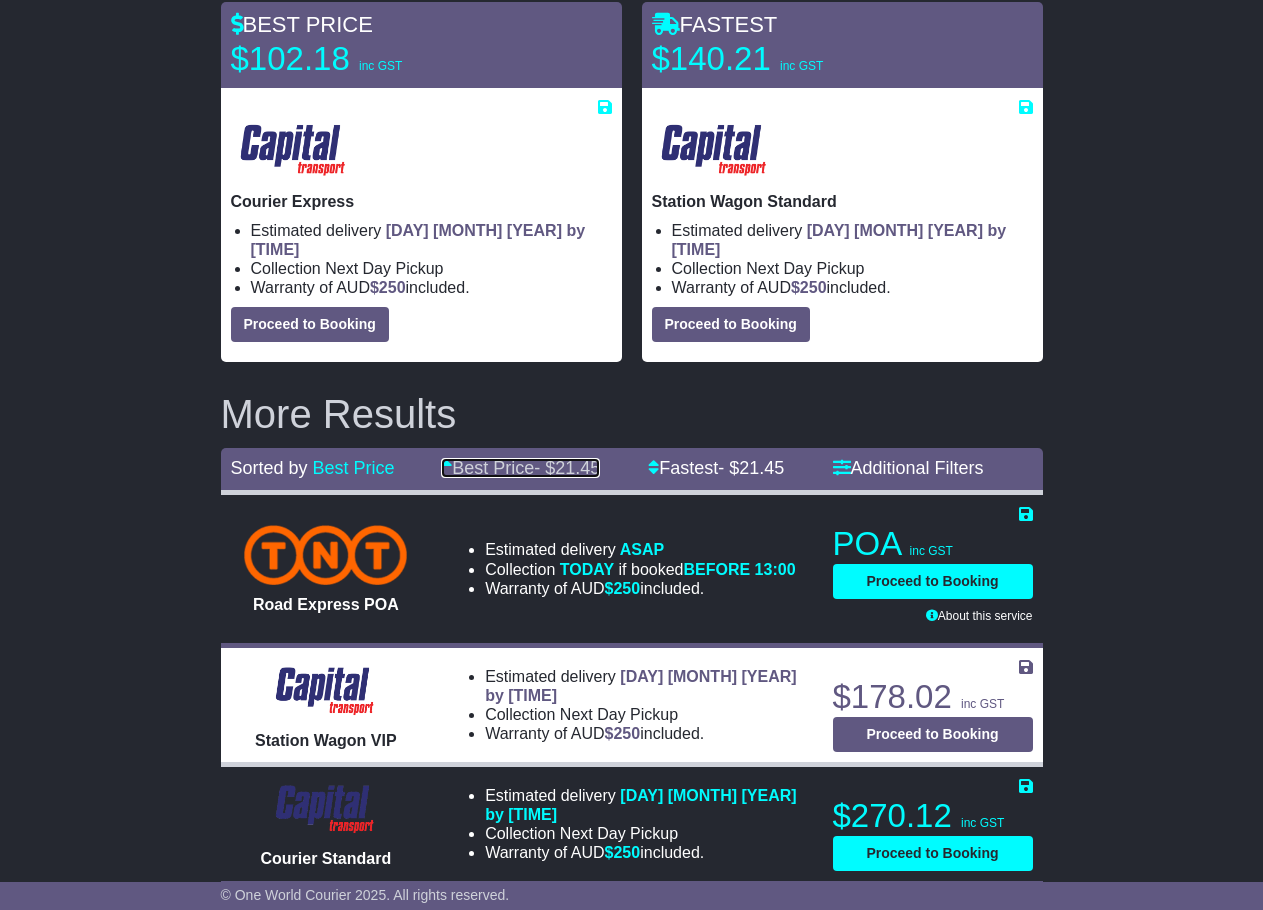 click on "Best Price  - $ 21.45" at bounding box center [520, 468] 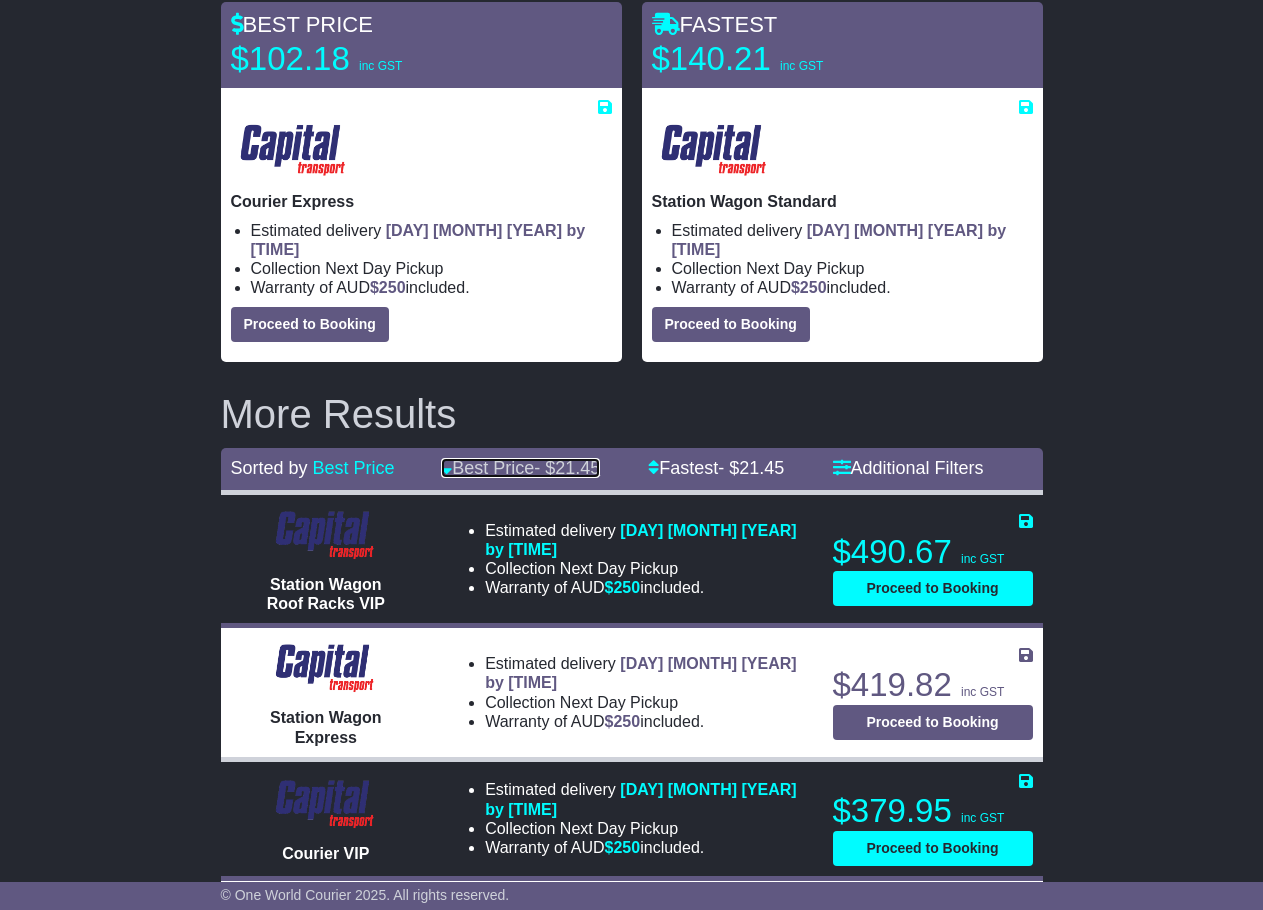 click on "Best Price  - $ 21.45" at bounding box center [520, 468] 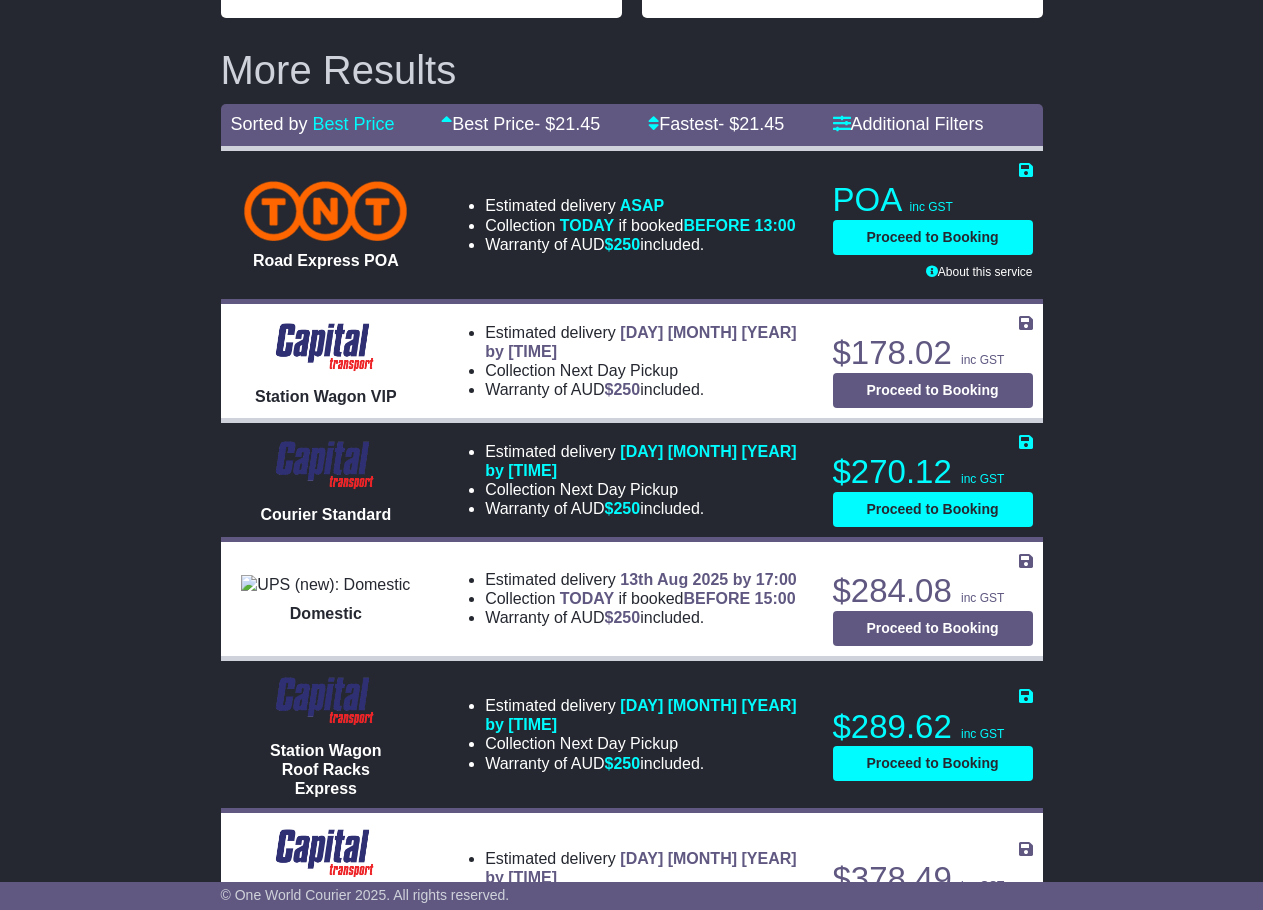 scroll, scrollTop: 740, scrollLeft: 0, axis: vertical 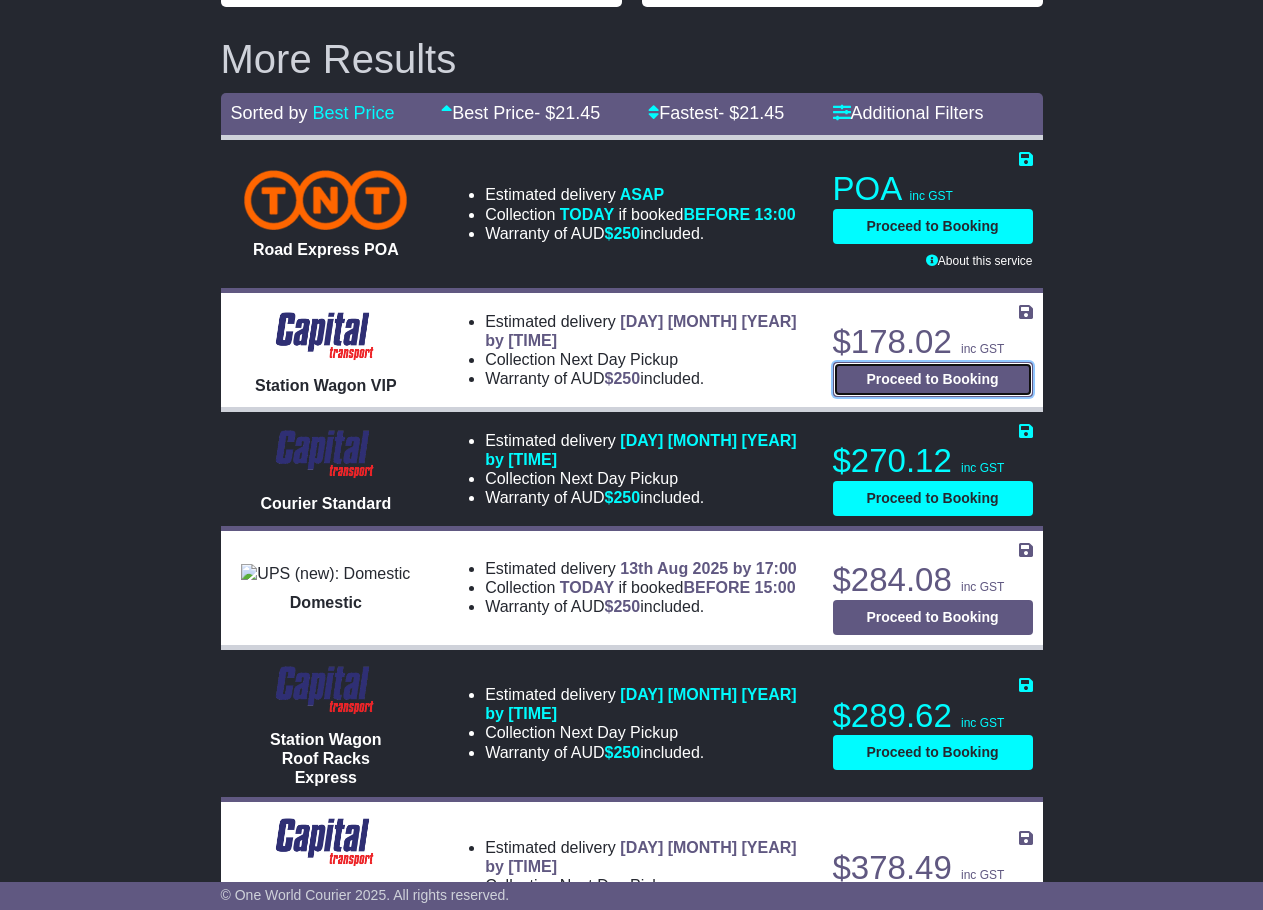 click on "Proceed to Booking" at bounding box center [933, 379] 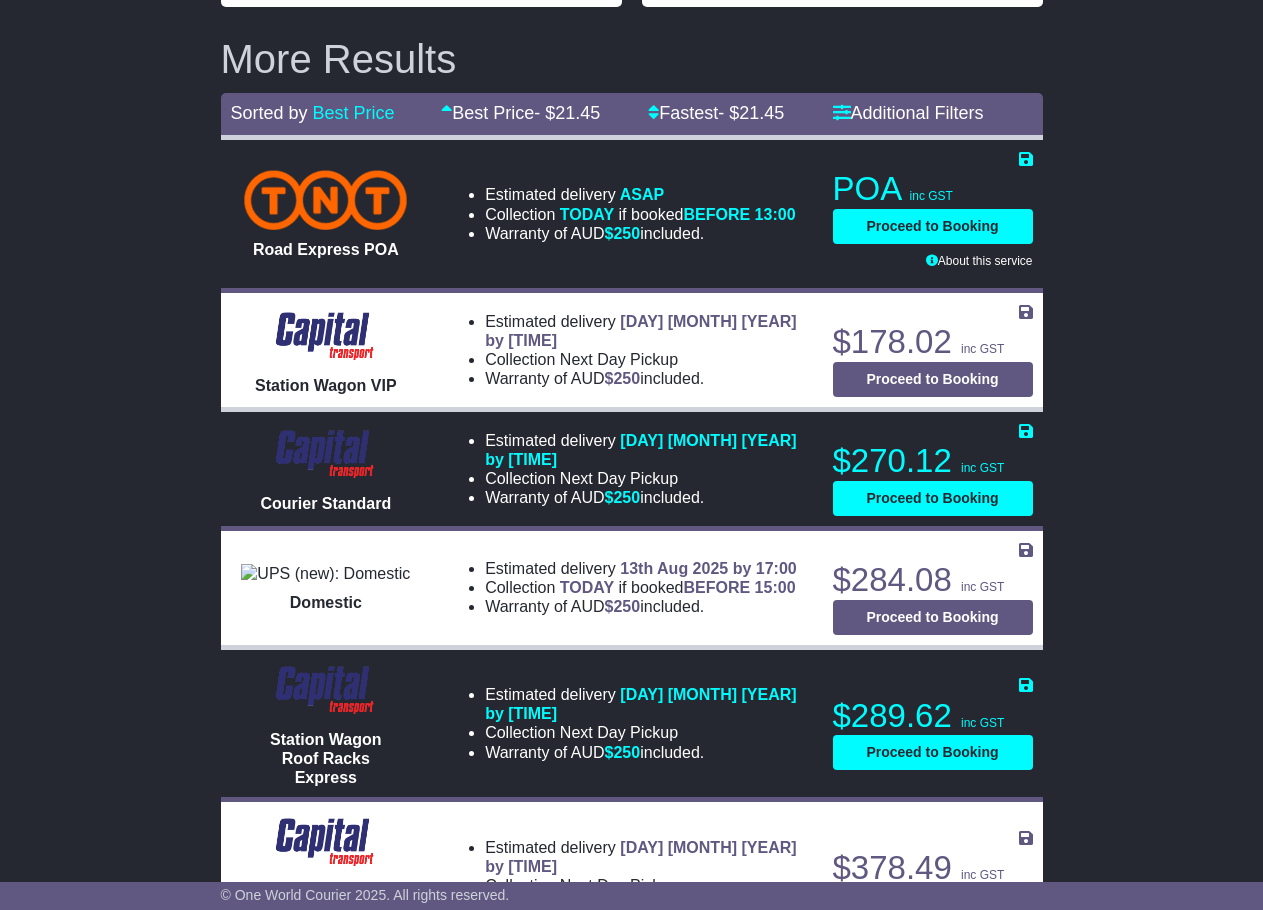 select on "**********" 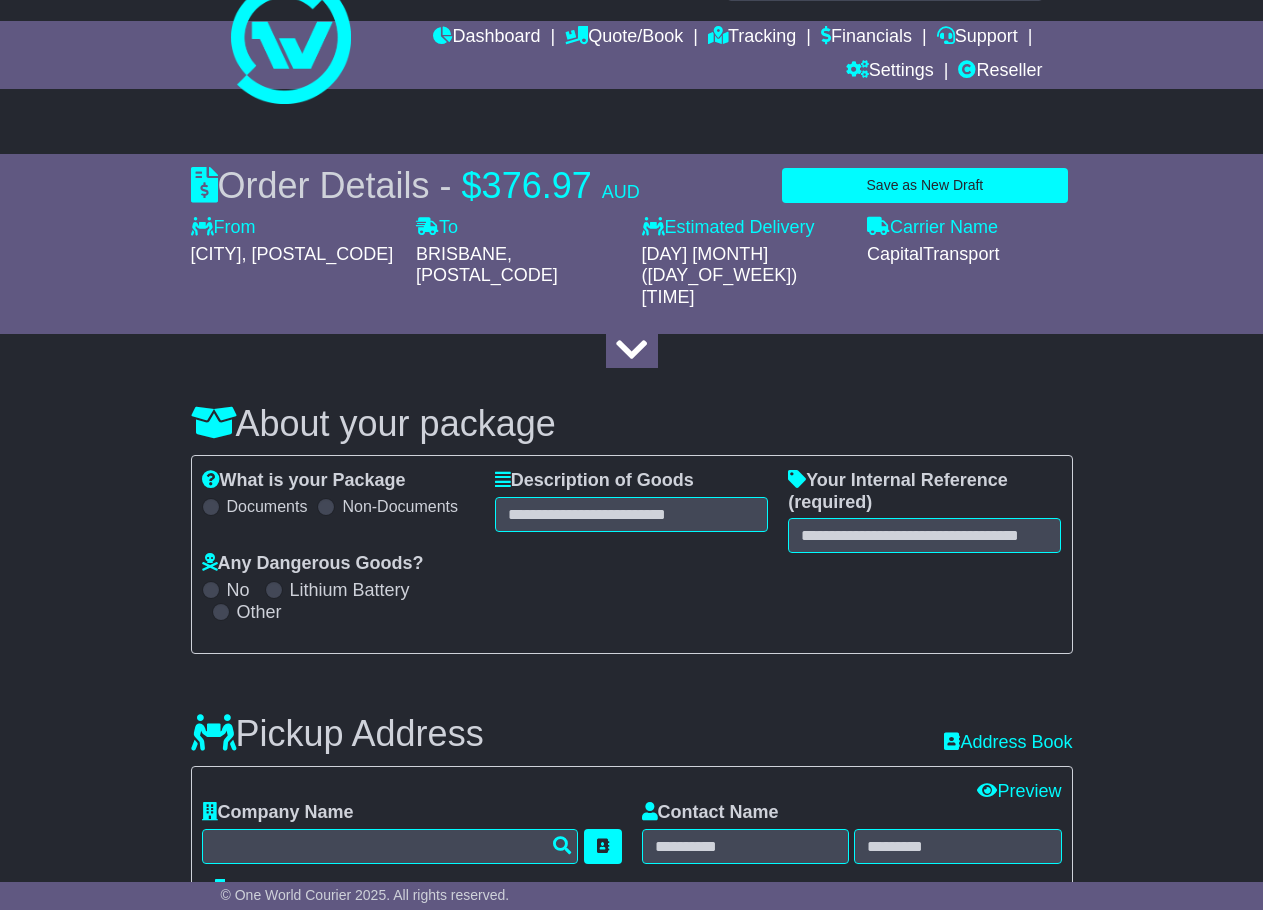 scroll, scrollTop: 0, scrollLeft: 0, axis: both 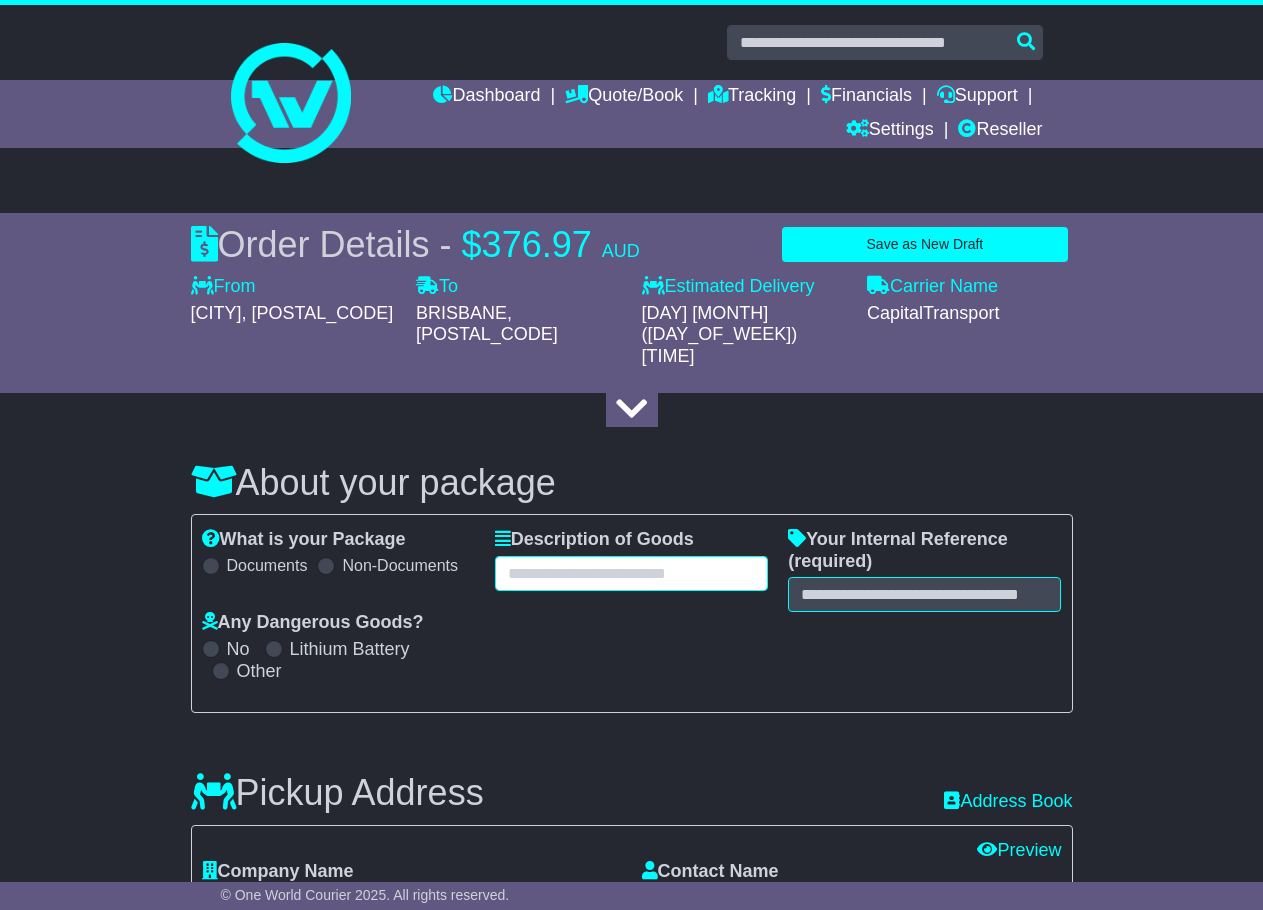 click at bounding box center (631, 573) 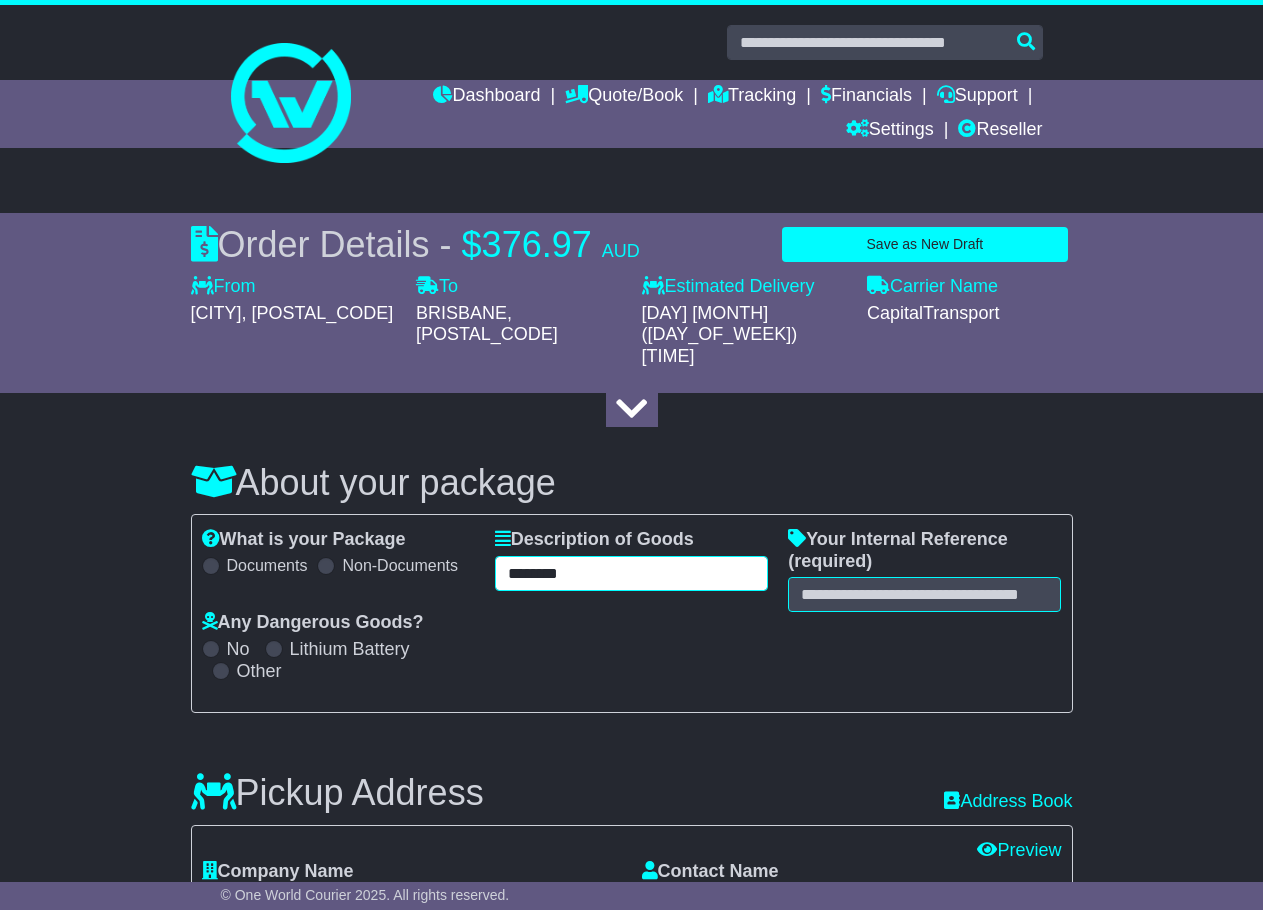 type on "********" 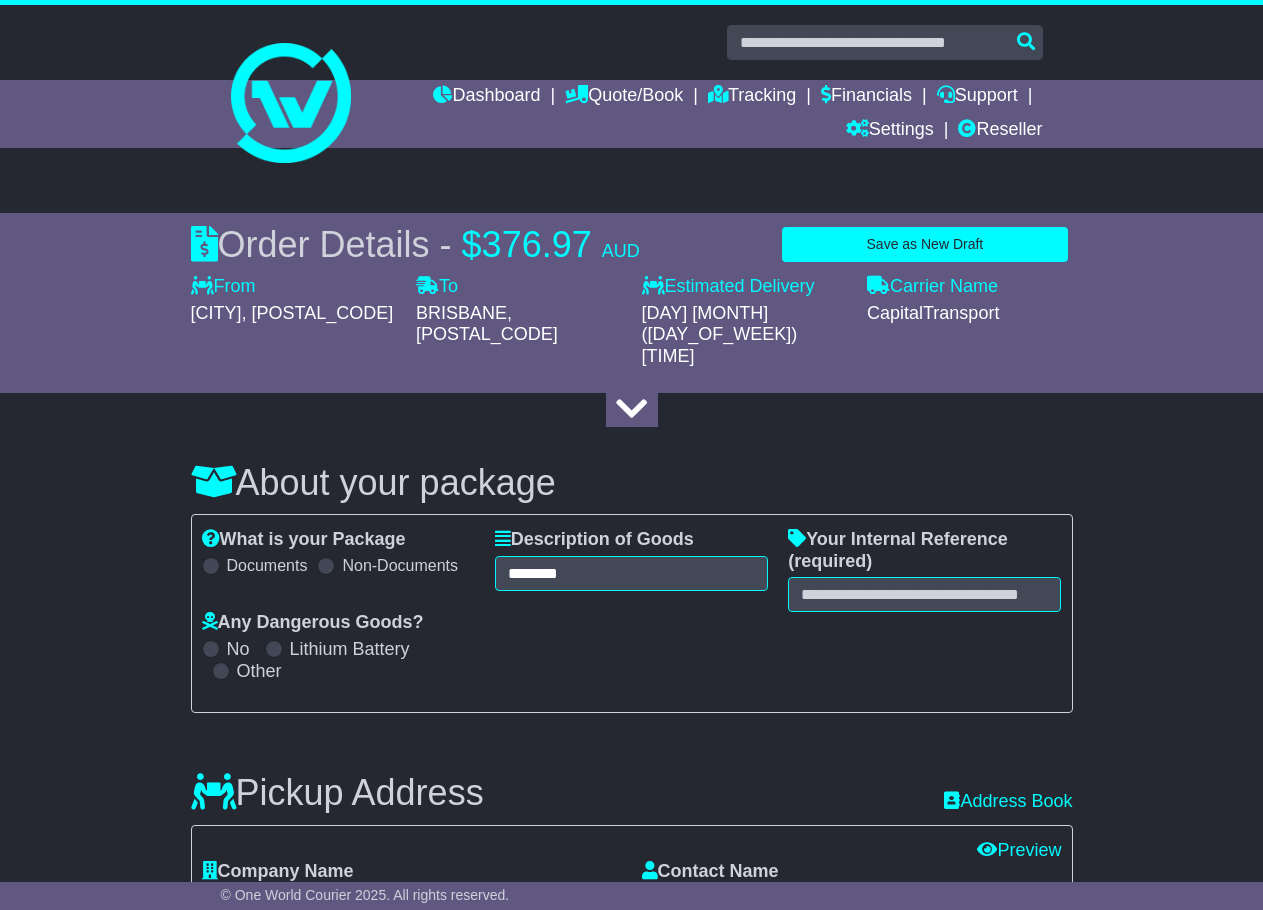 click on "**********" at bounding box center [632, 1091] 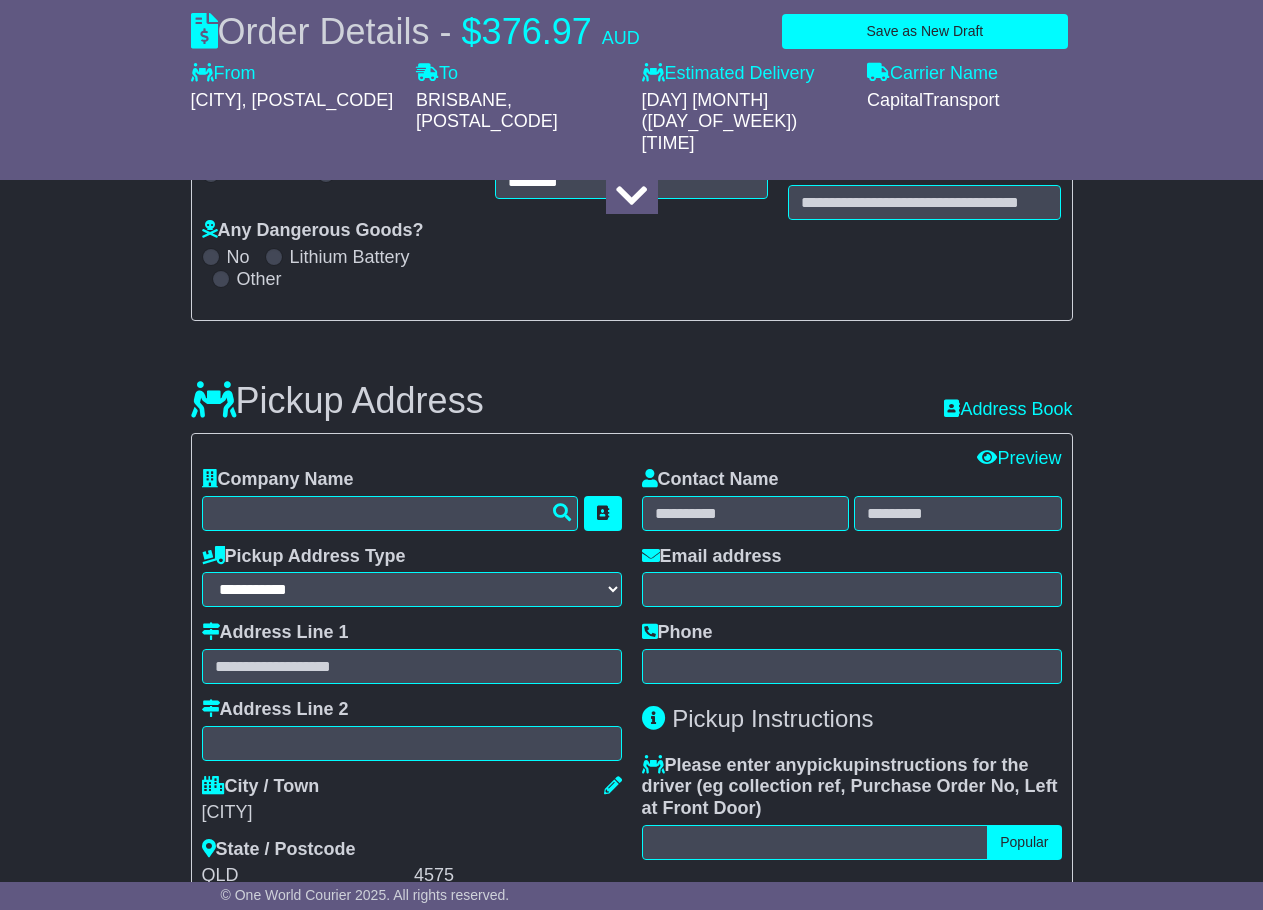 scroll, scrollTop: 400, scrollLeft: 0, axis: vertical 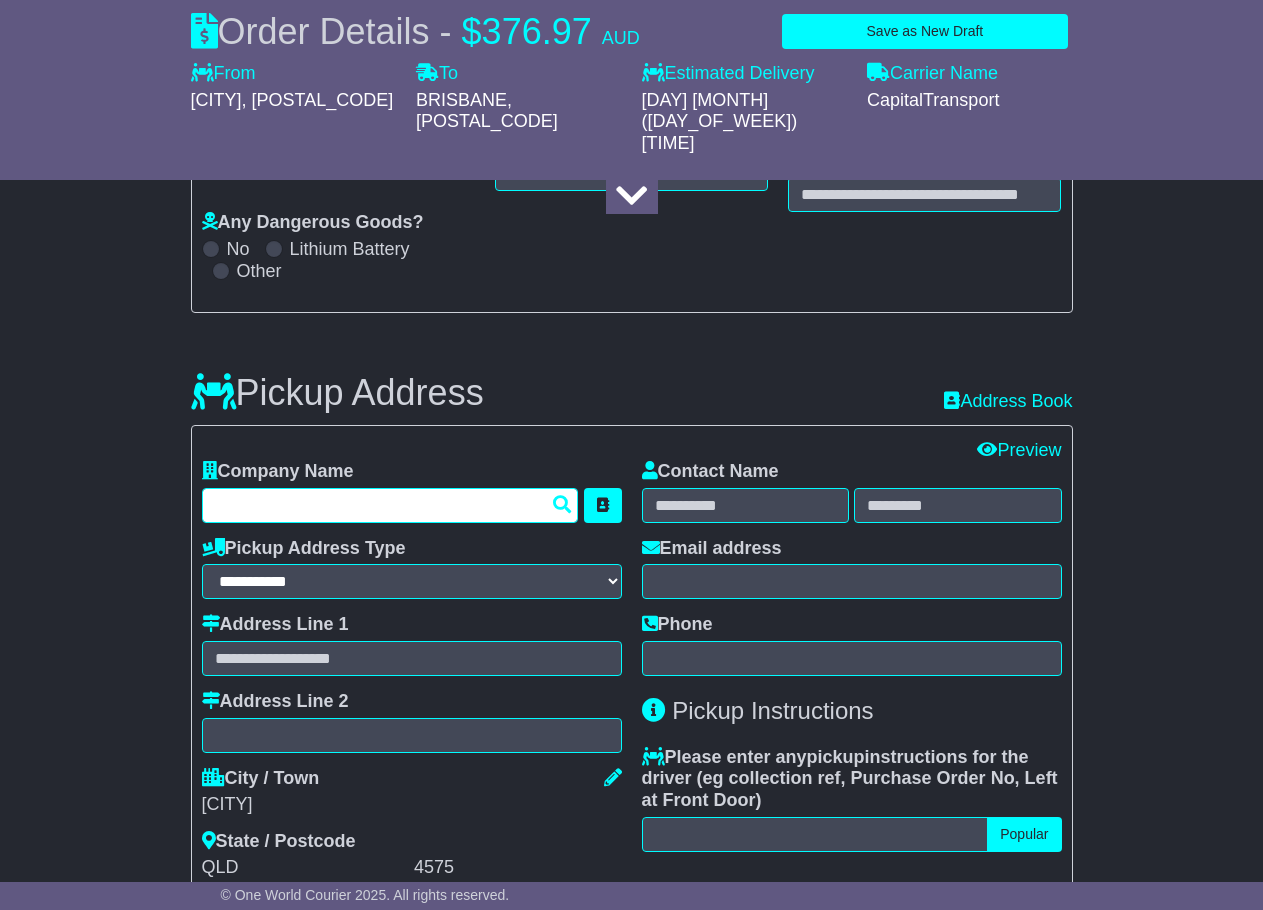 click at bounding box center (390, 505) 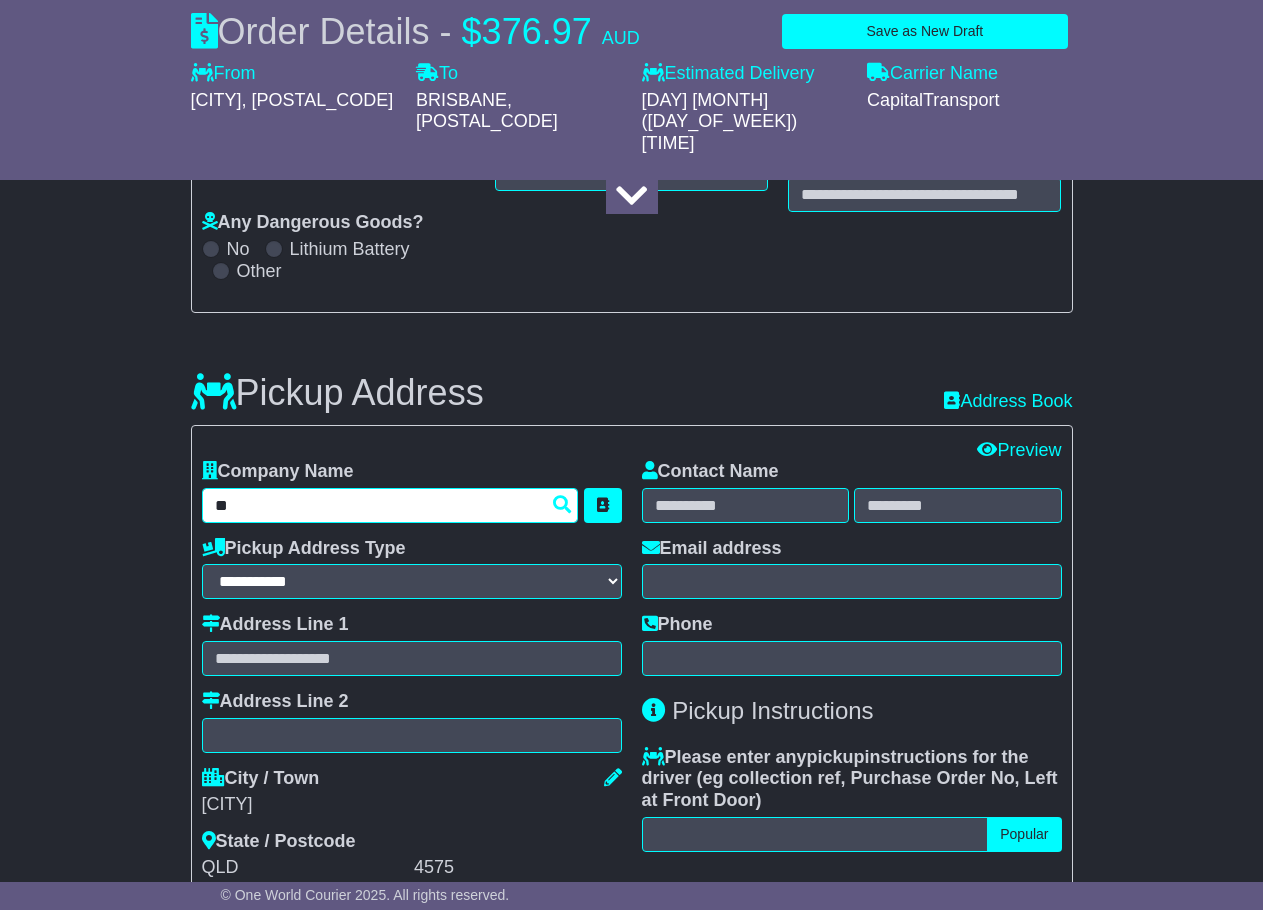 type on "*" 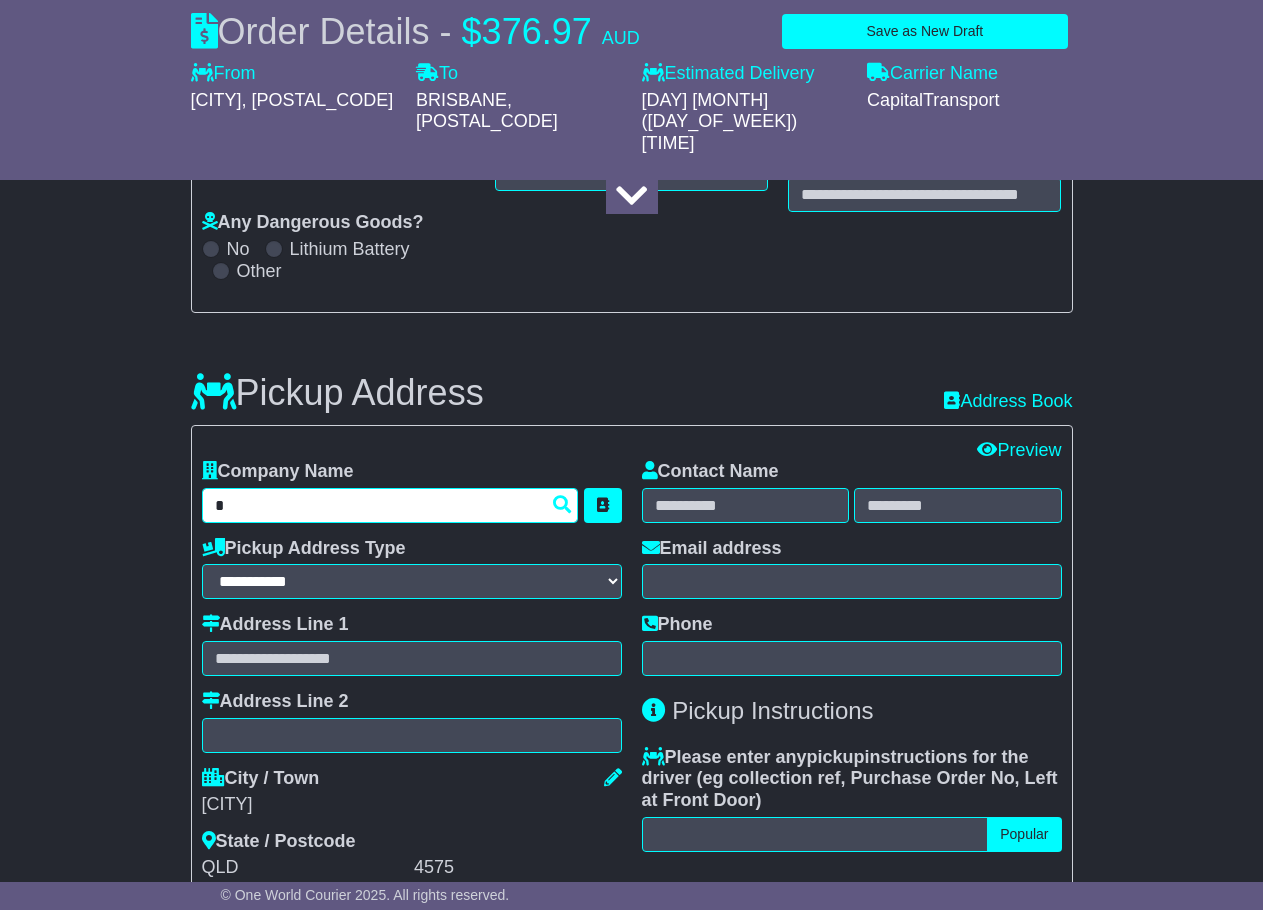 type 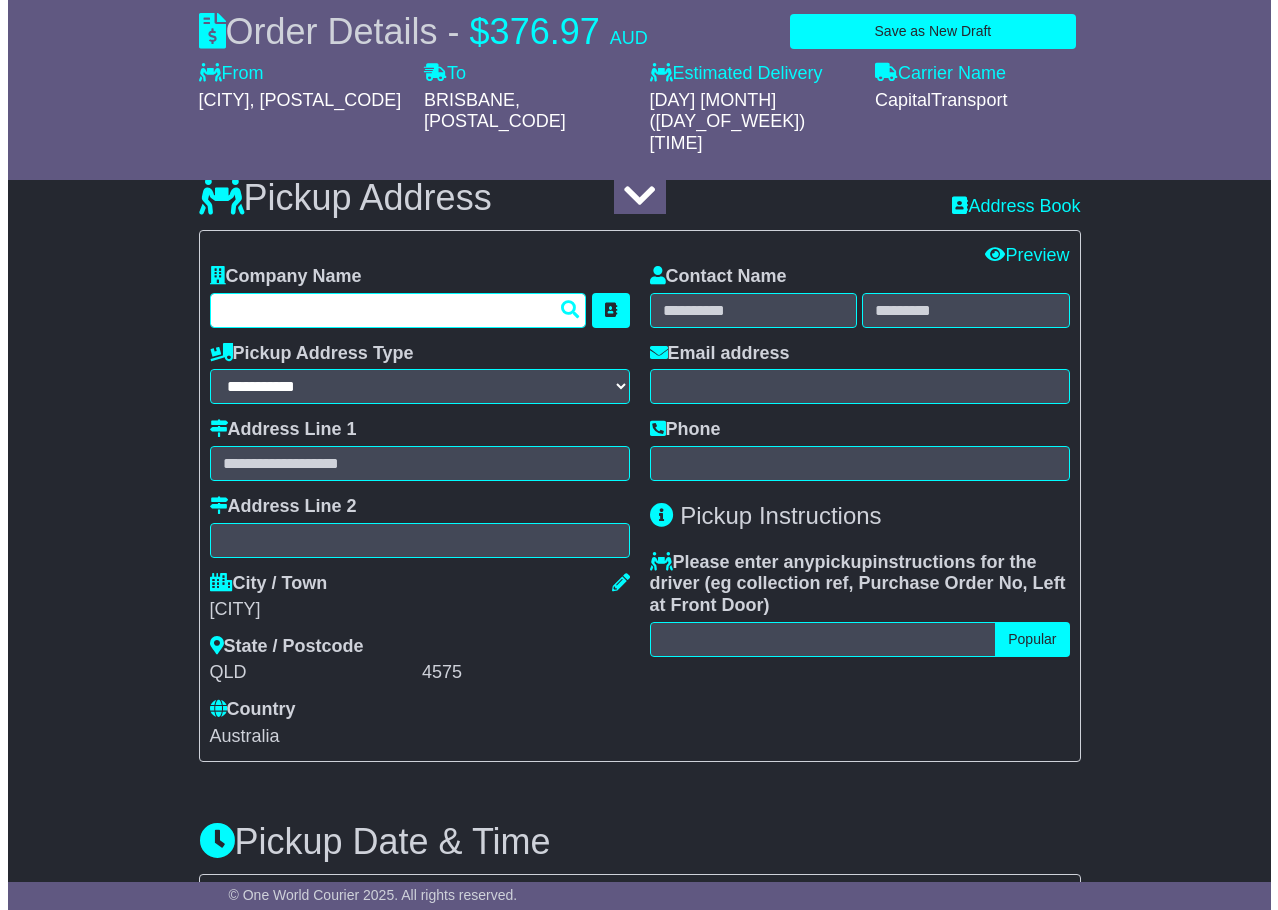 scroll, scrollTop: 600, scrollLeft: 0, axis: vertical 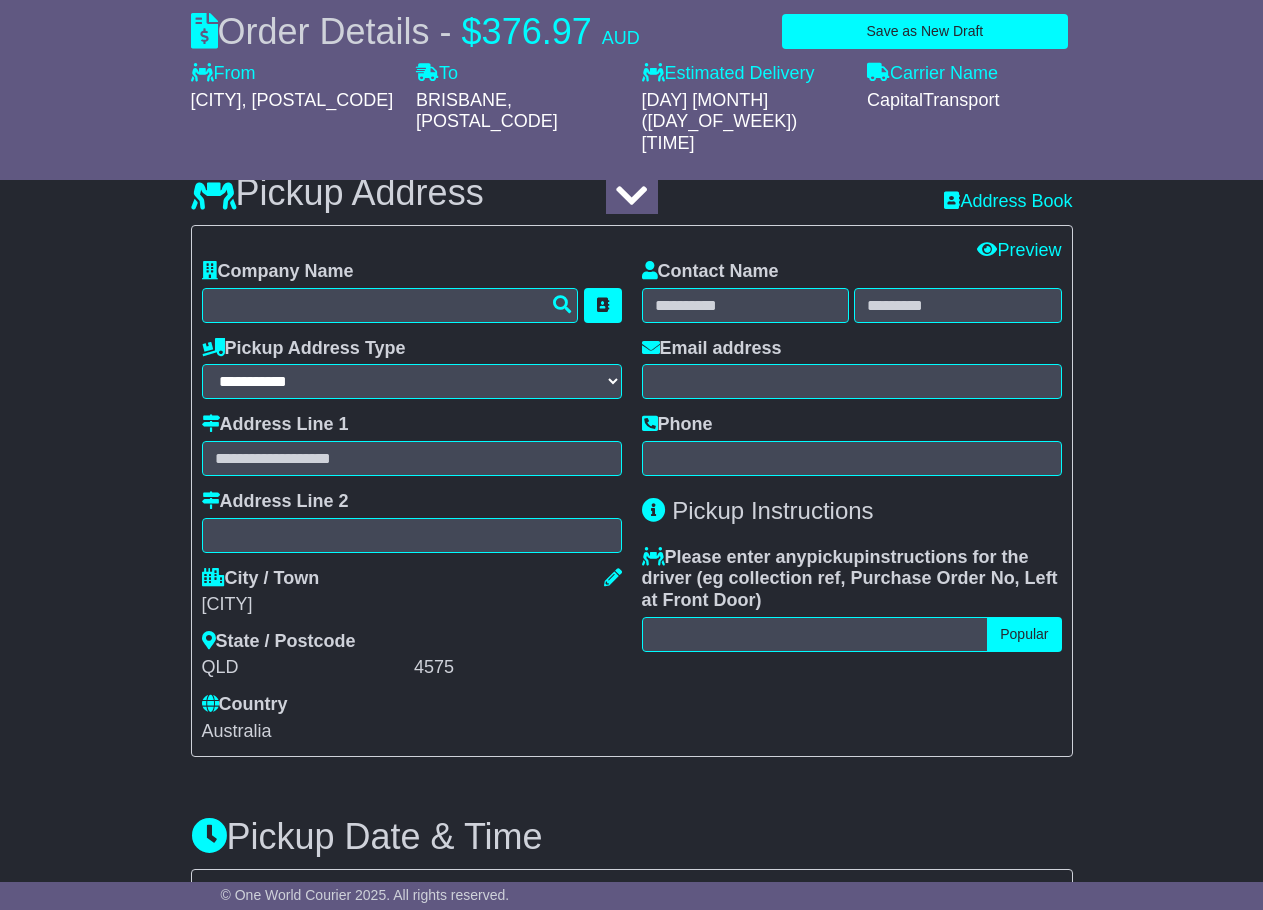 click on "From" at bounding box center [223, 74] 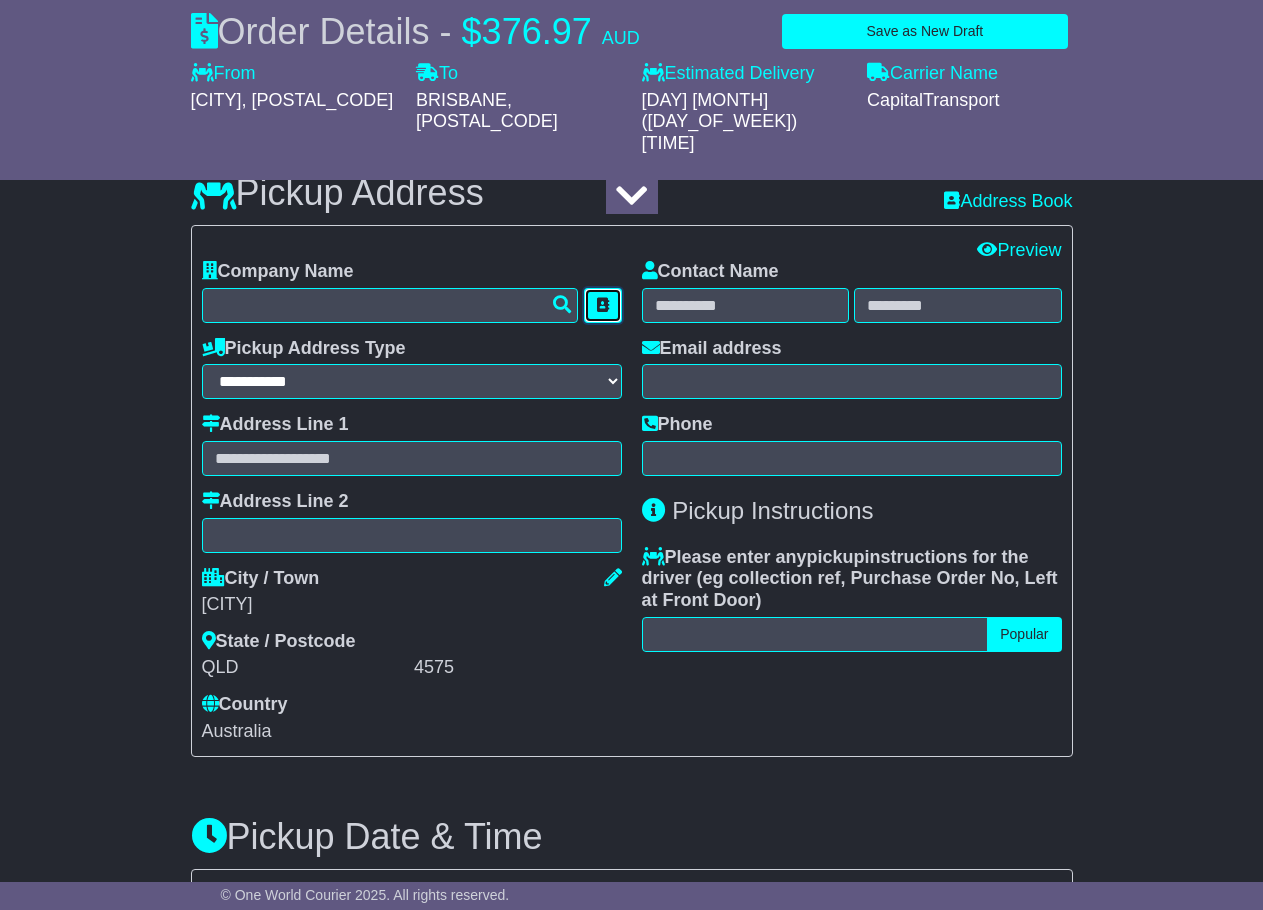 click at bounding box center (603, 305) 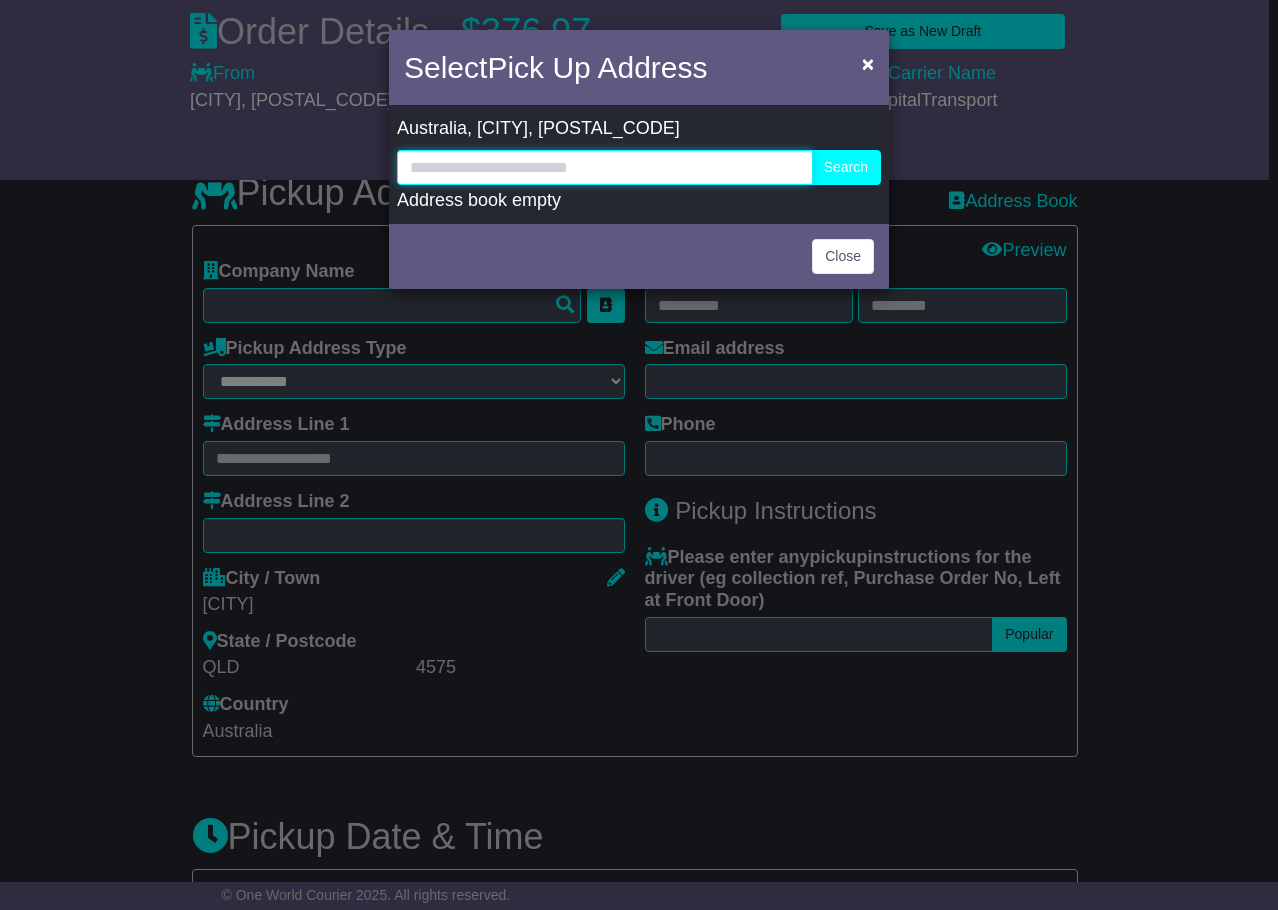 click at bounding box center [605, 167] 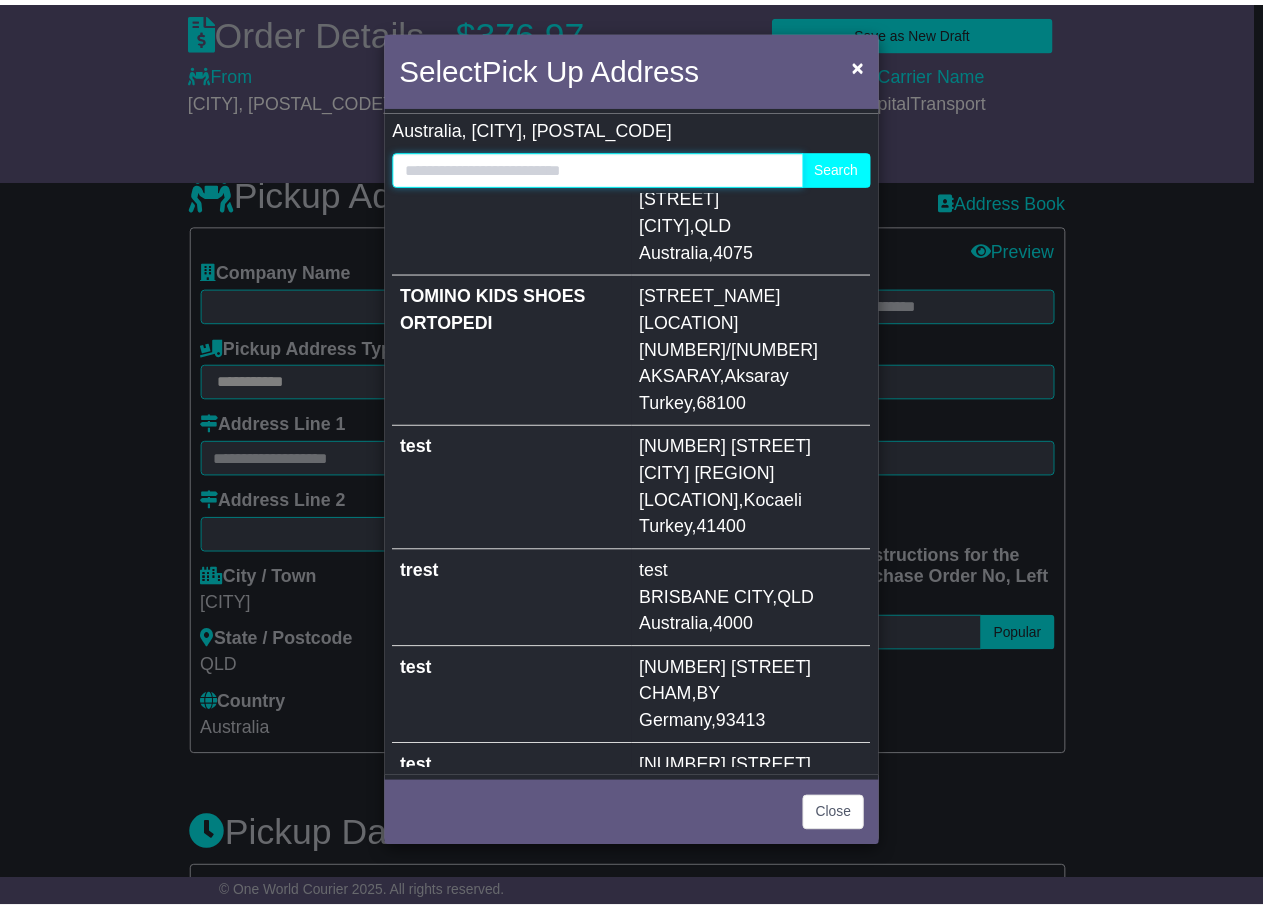 scroll, scrollTop: 0, scrollLeft: 0, axis: both 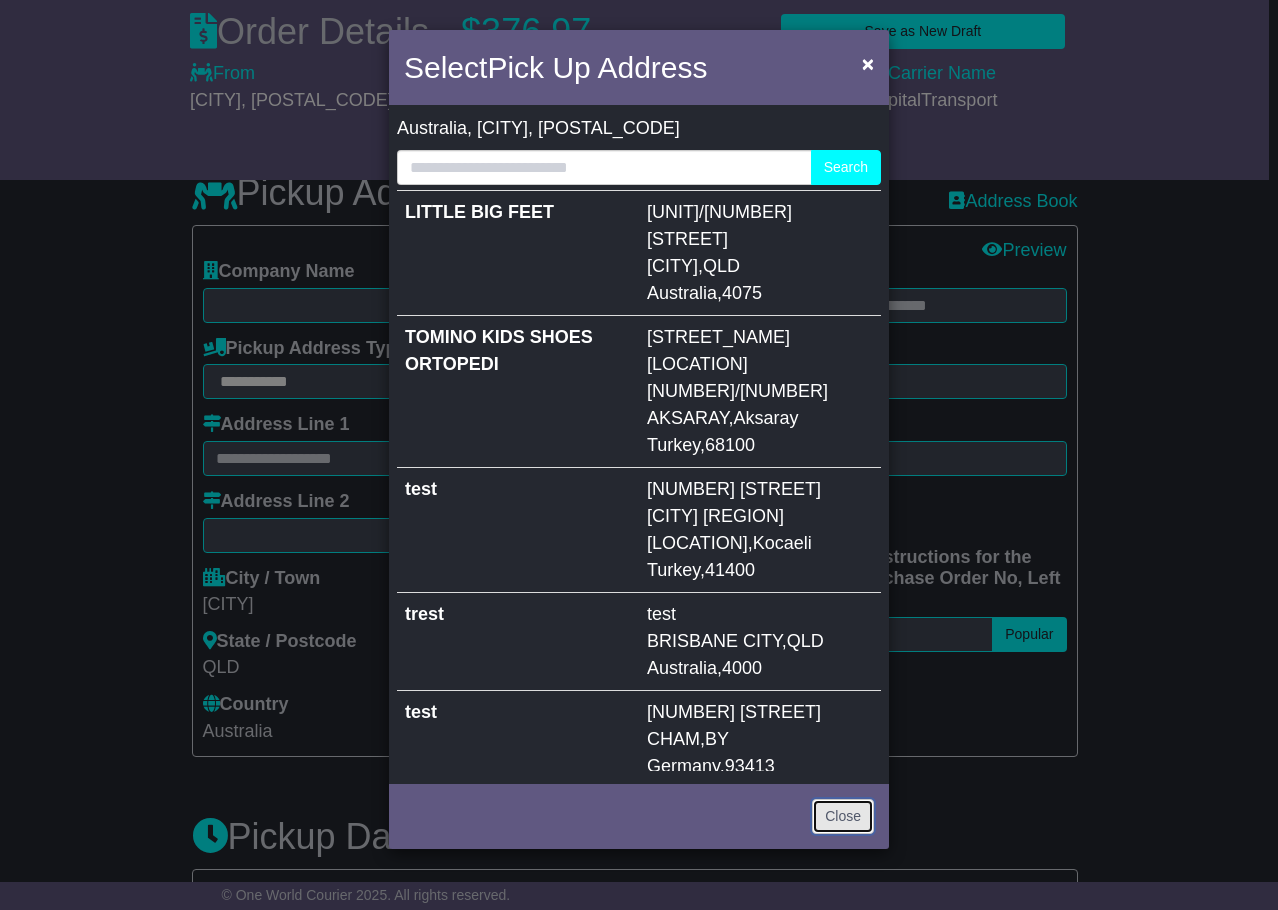 click on "Close" at bounding box center [843, 816] 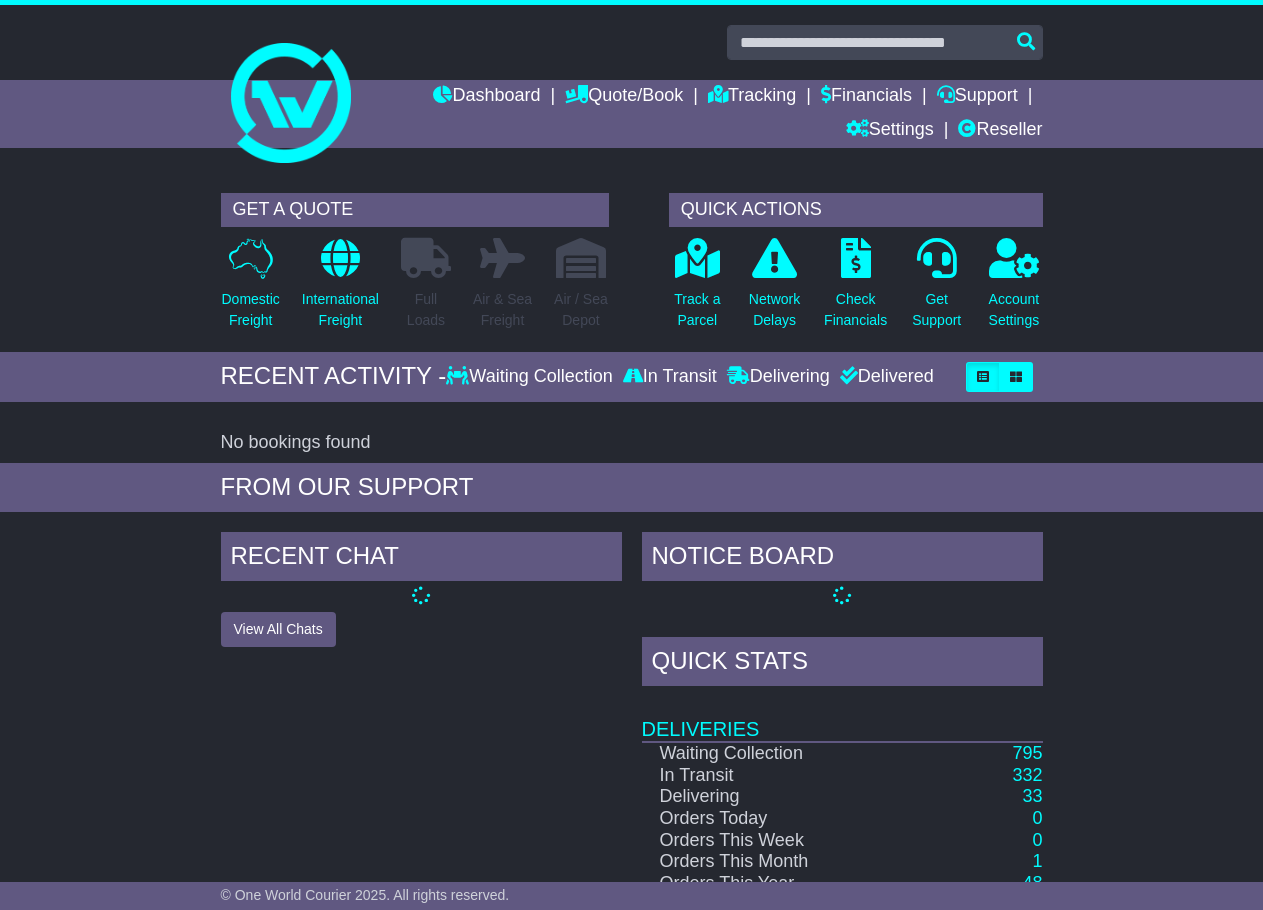 scroll, scrollTop: 0, scrollLeft: 0, axis: both 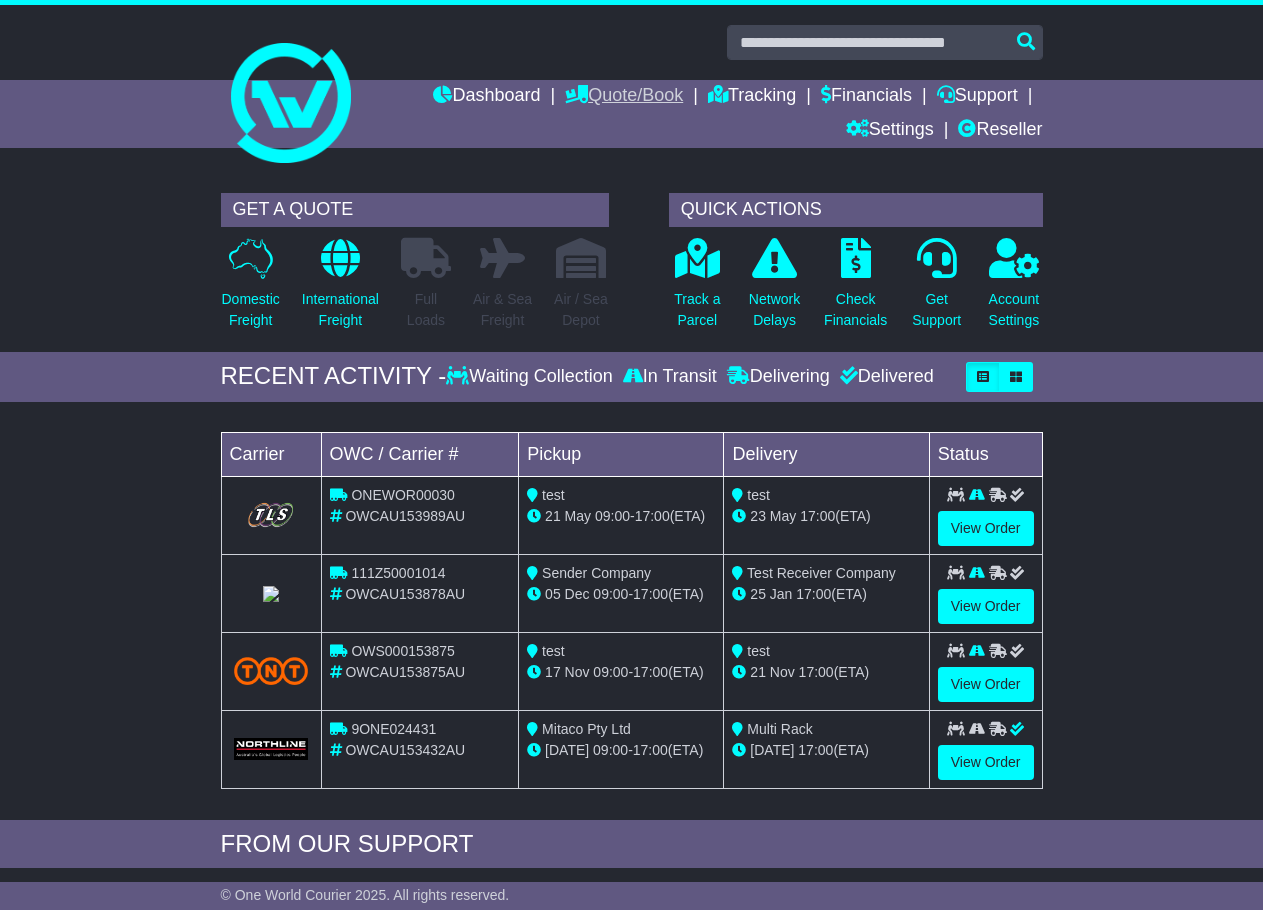 click on "Quote/Book" at bounding box center [624, 97] 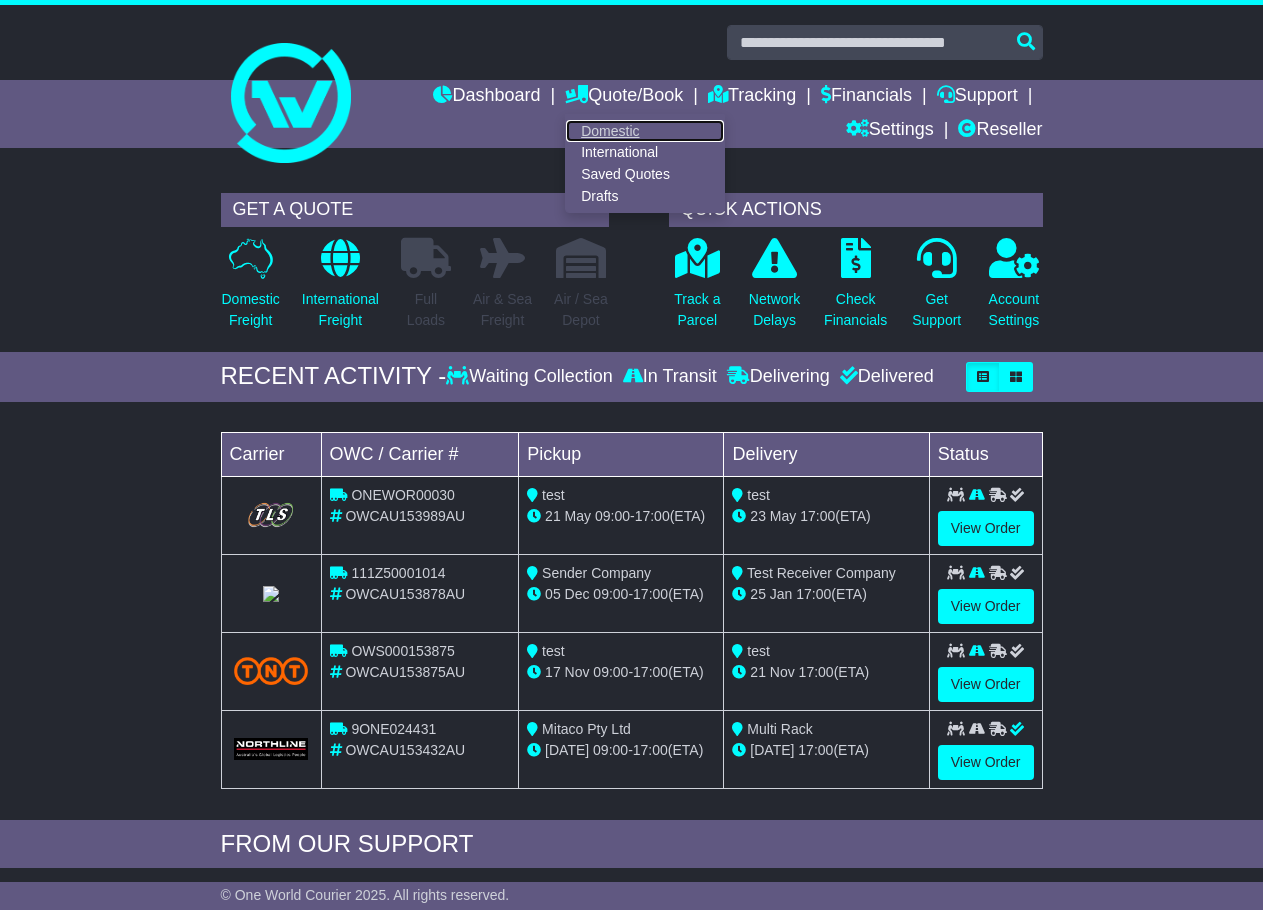 click on "Domestic" at bounding box center [645, 131] 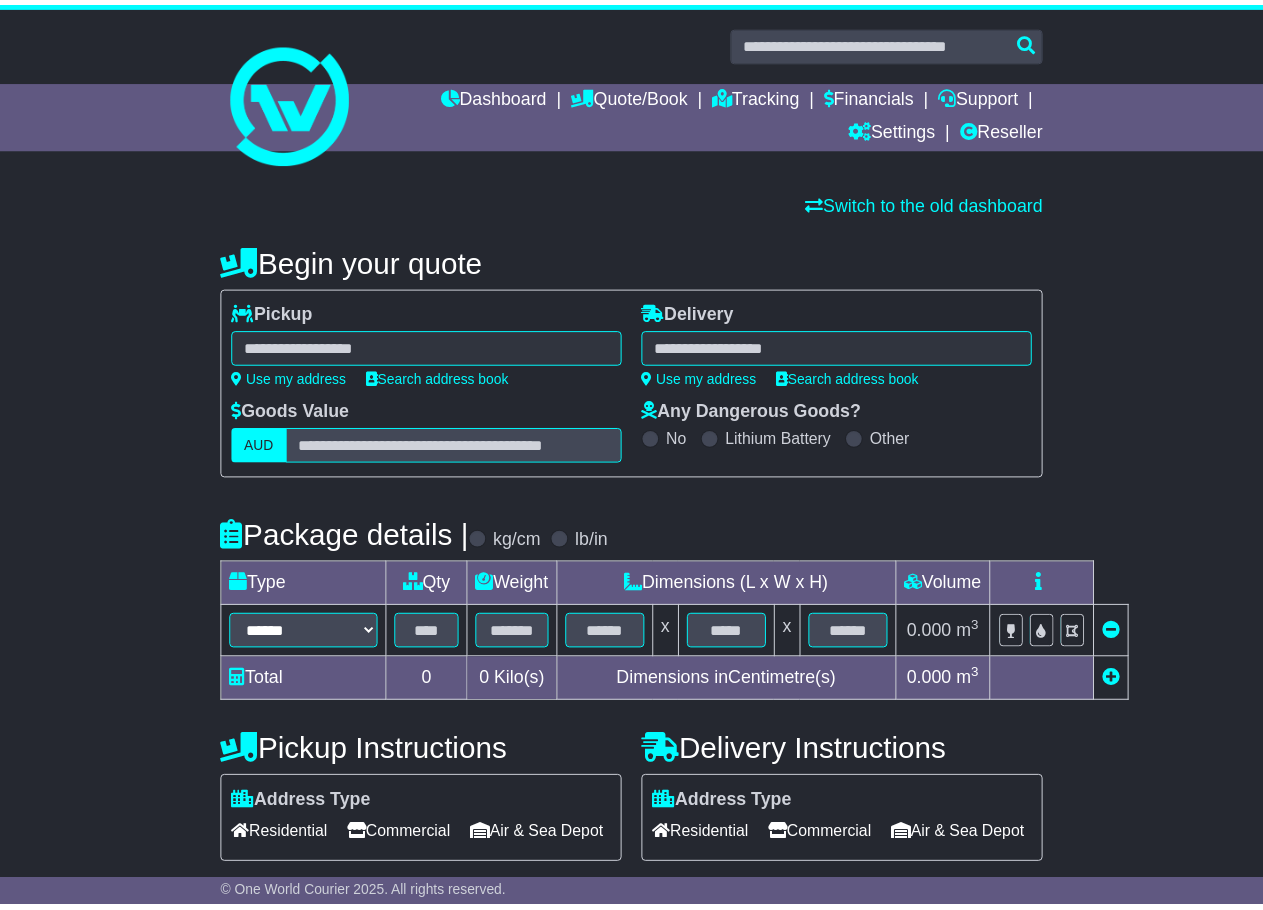 scroll, scrollTop: 0, scrollLeft: 0, axis: both 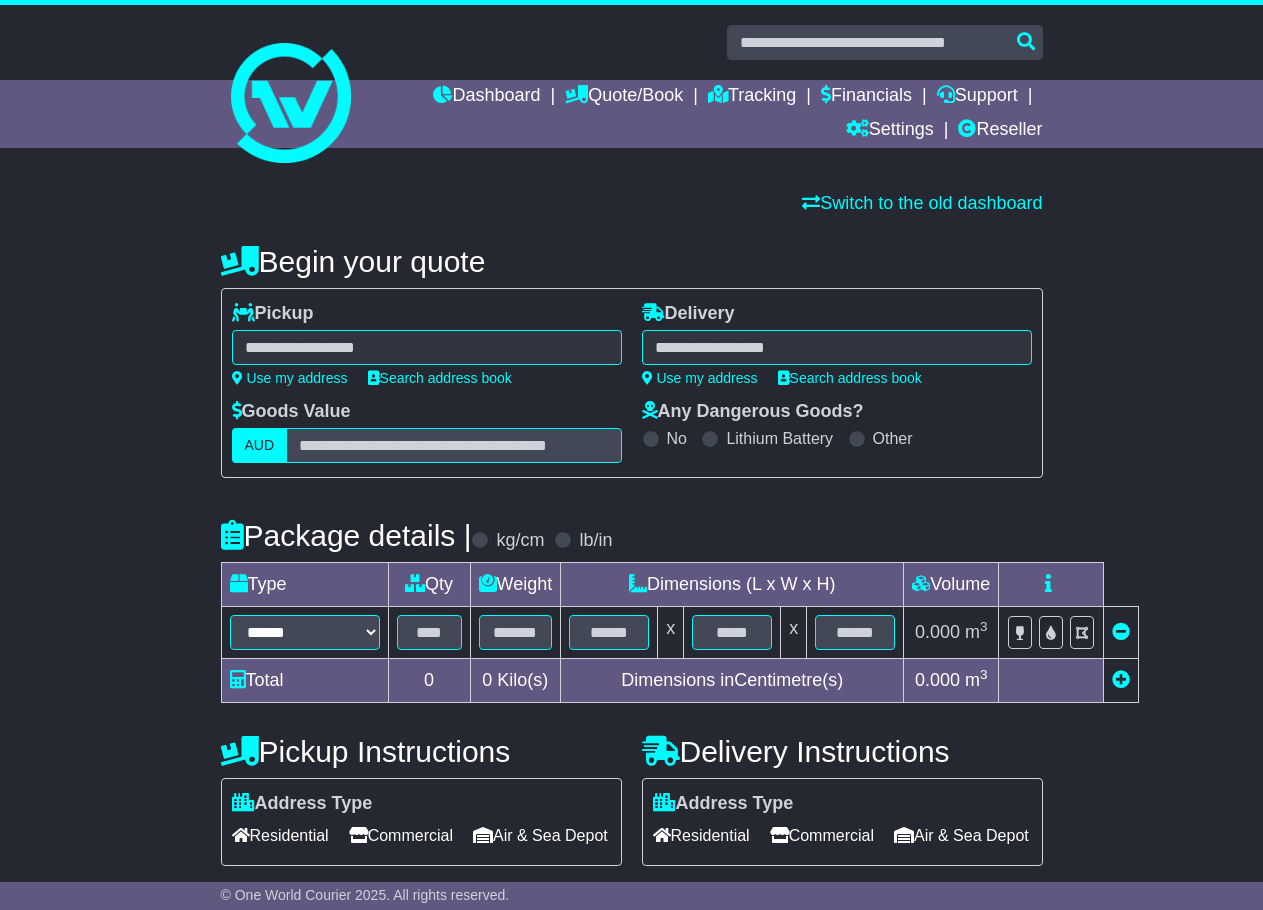 drag, startPoint x: 303, startPoint y: 328, endPoint x: 203, endPoint y: 428, distance: 141.42136 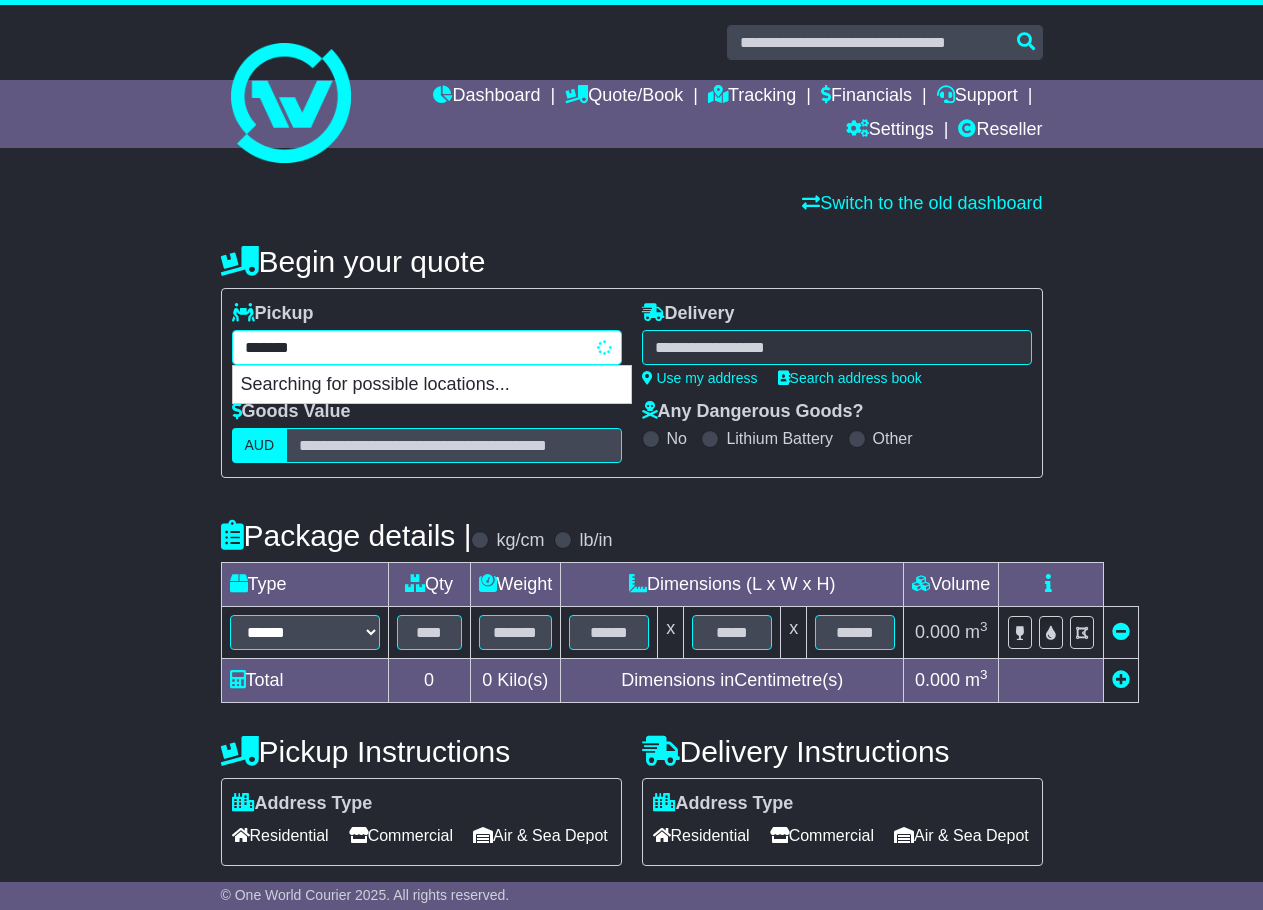 type on "********" 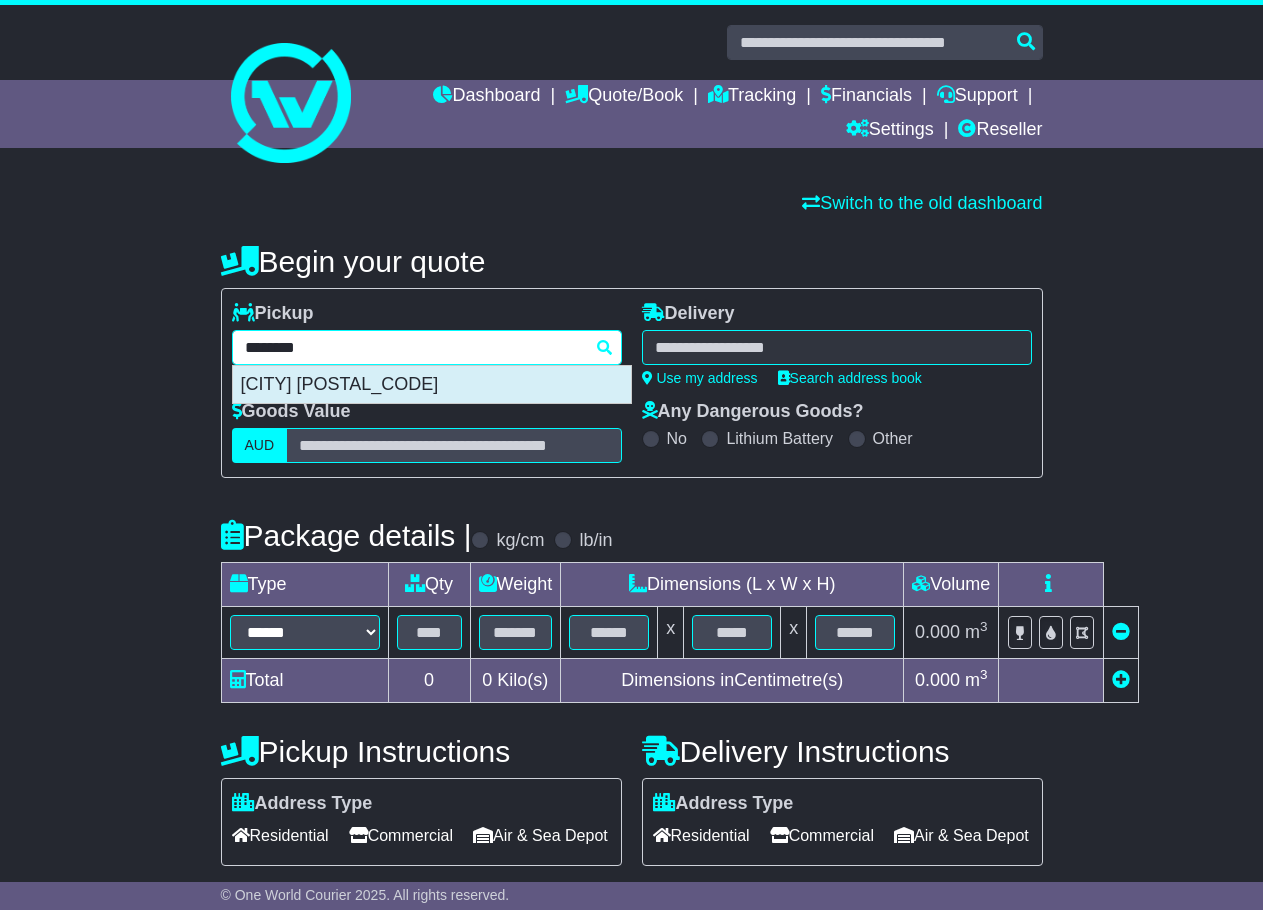 click on "[CITY] [POSTAL_CODE]" at bounding box center [432, 385] 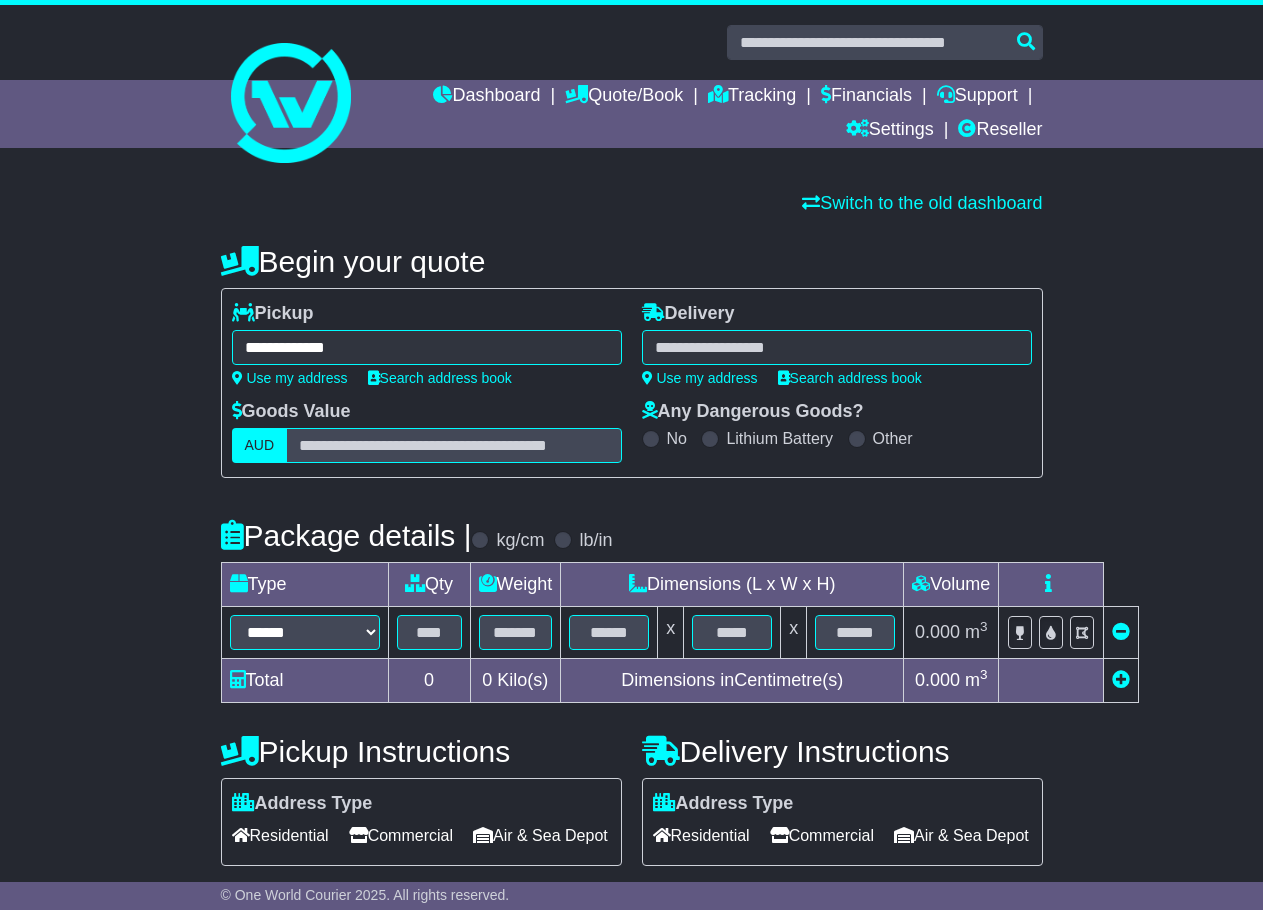 type on "**********" 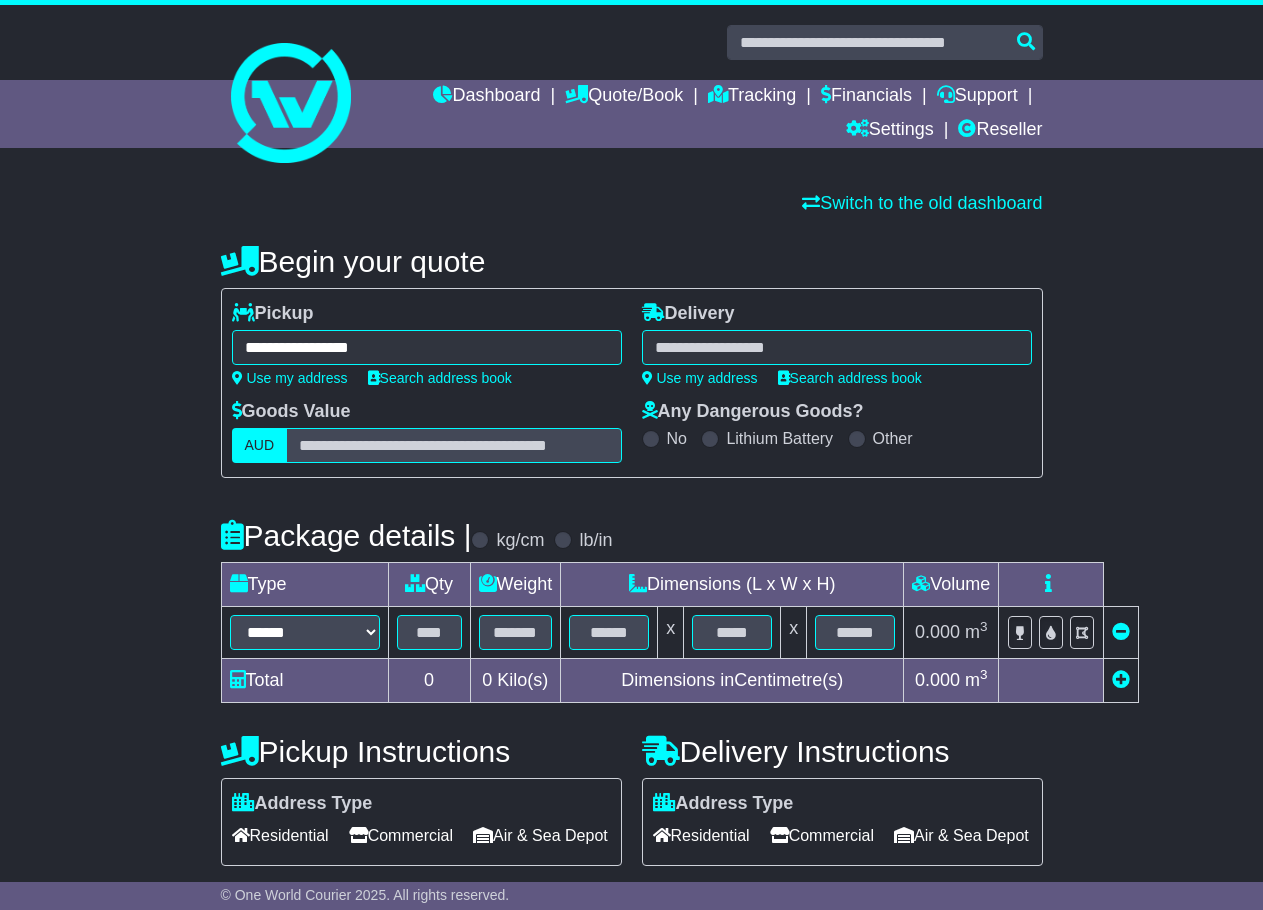 click at bounding box center [837, 347] 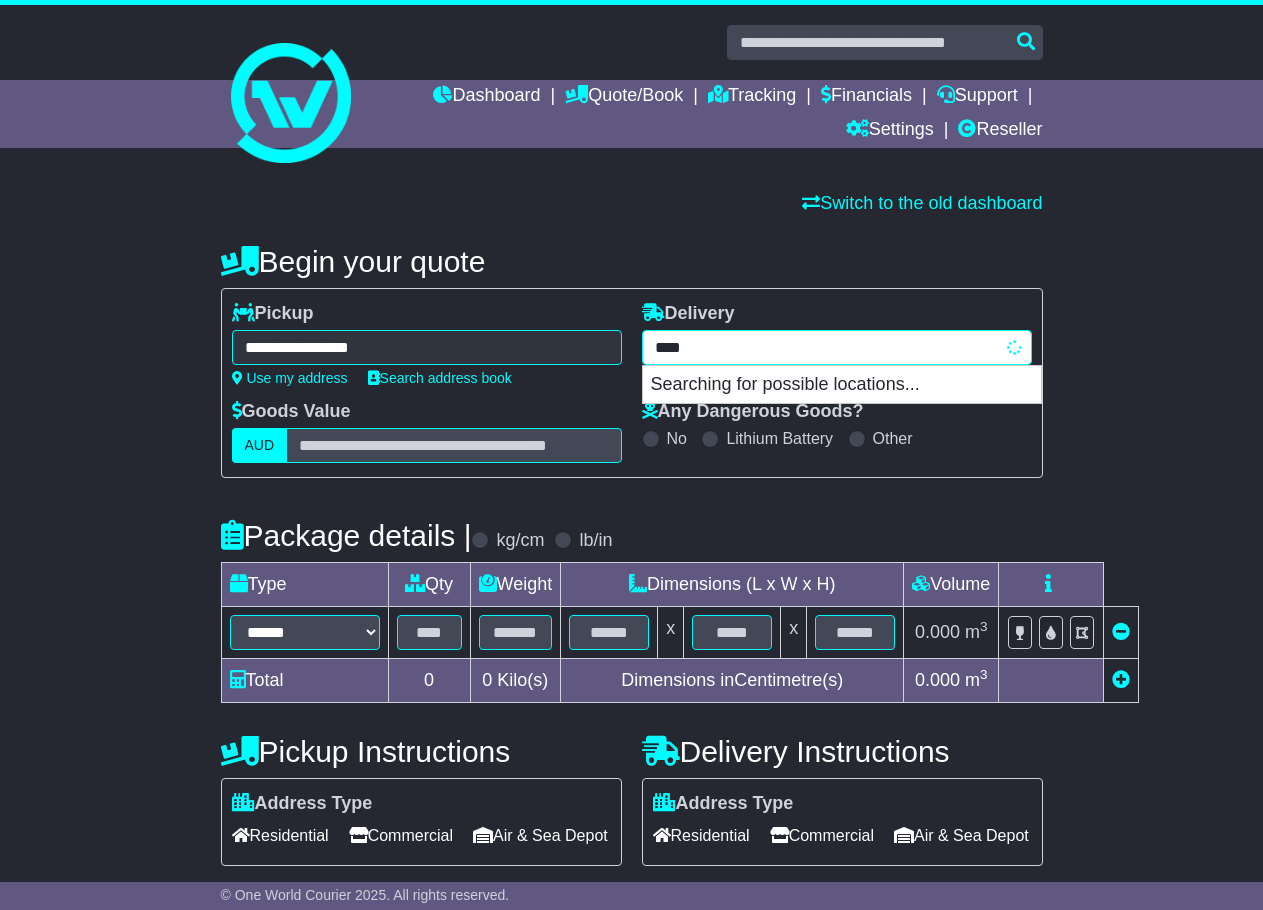 type on "*****" 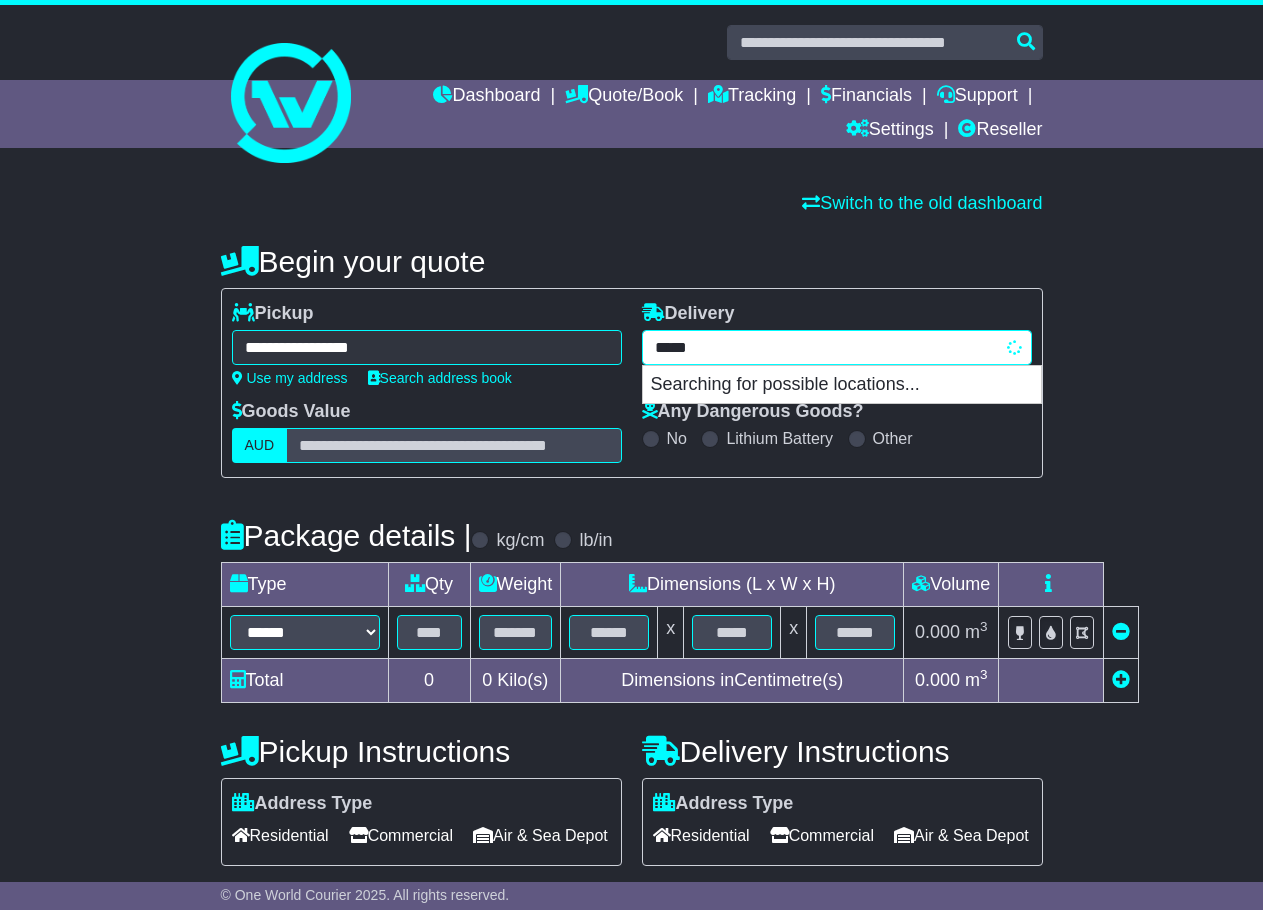 type on "**********" 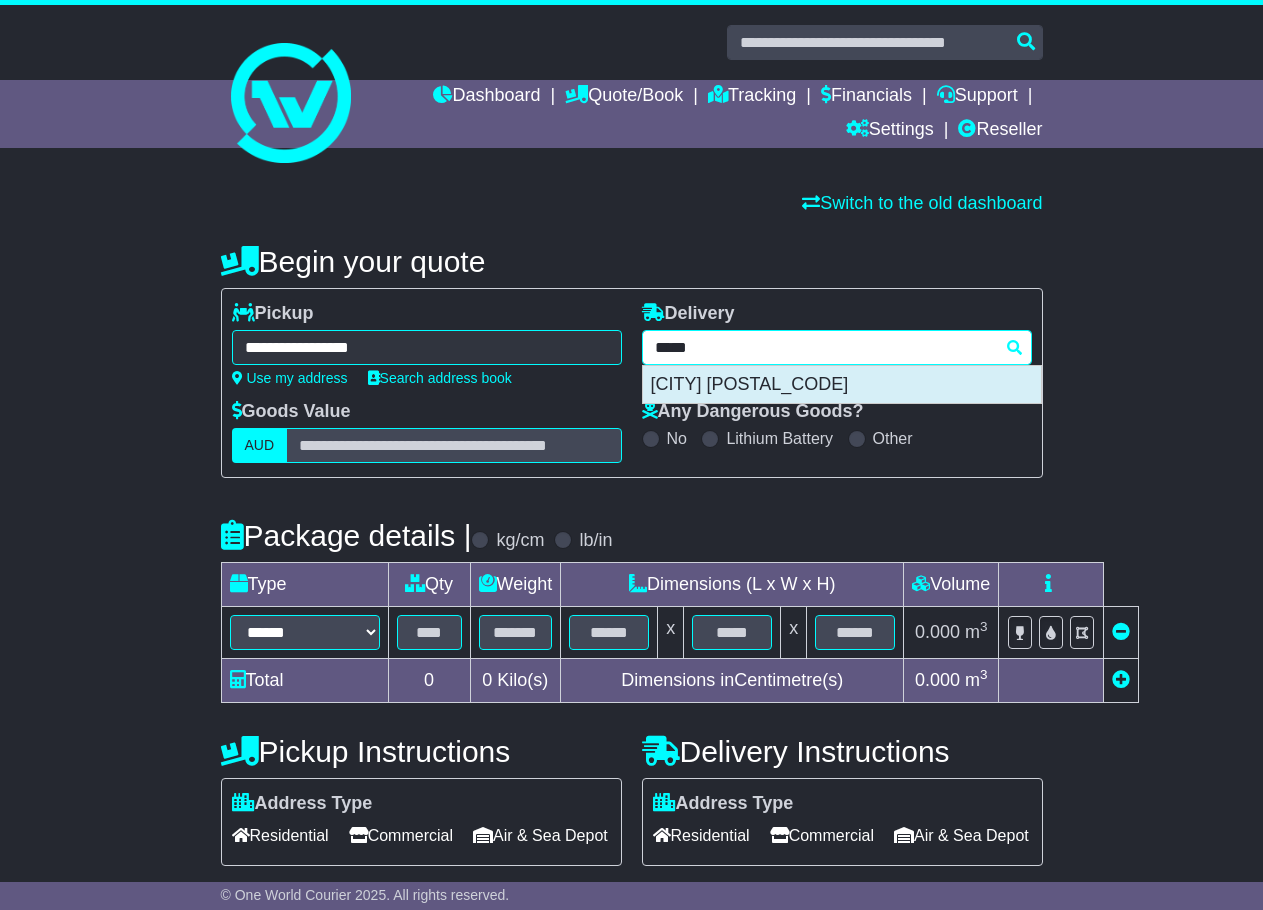 click on "SIPPY DOWNS 4556" at bounding box center [842, 385] 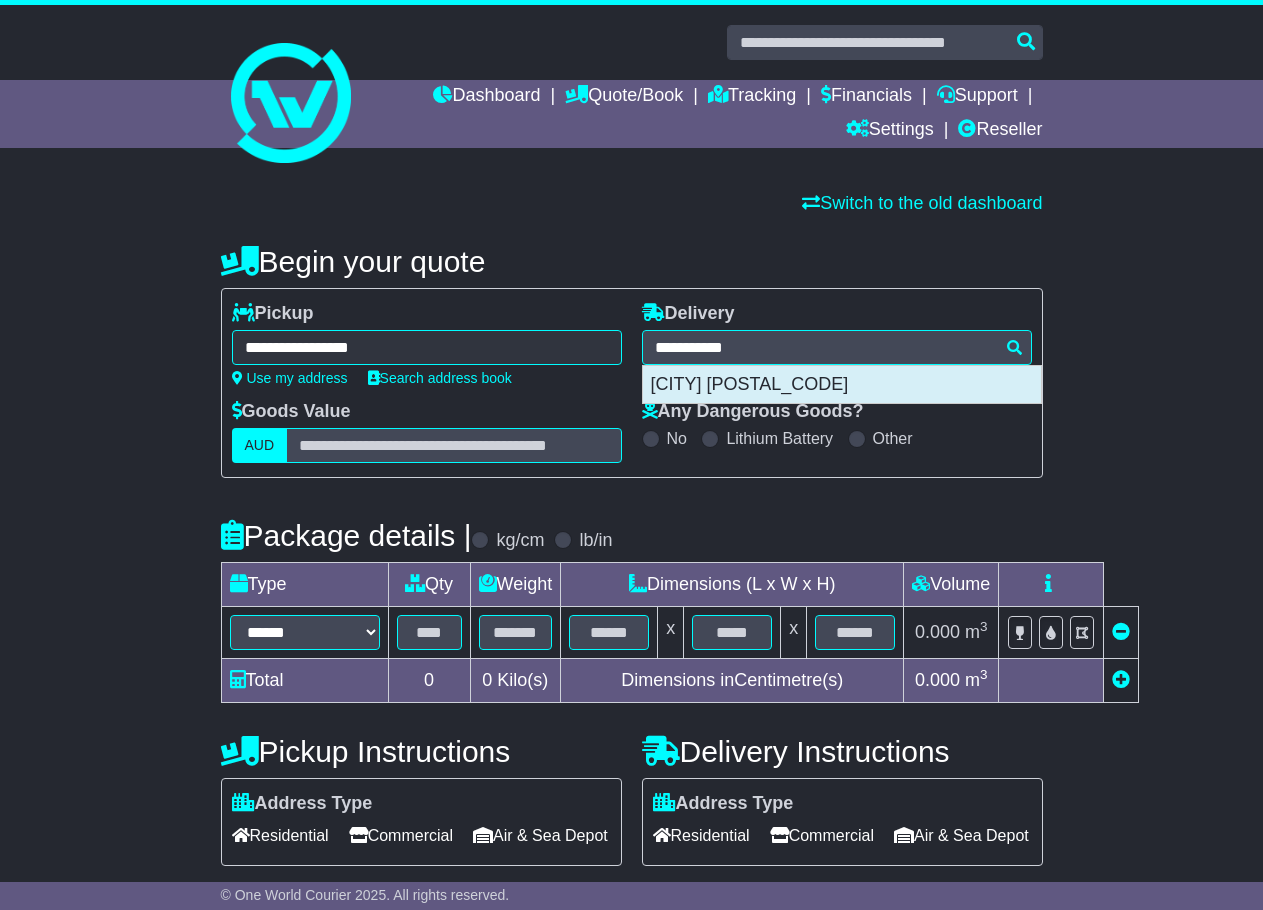 type on "**********" 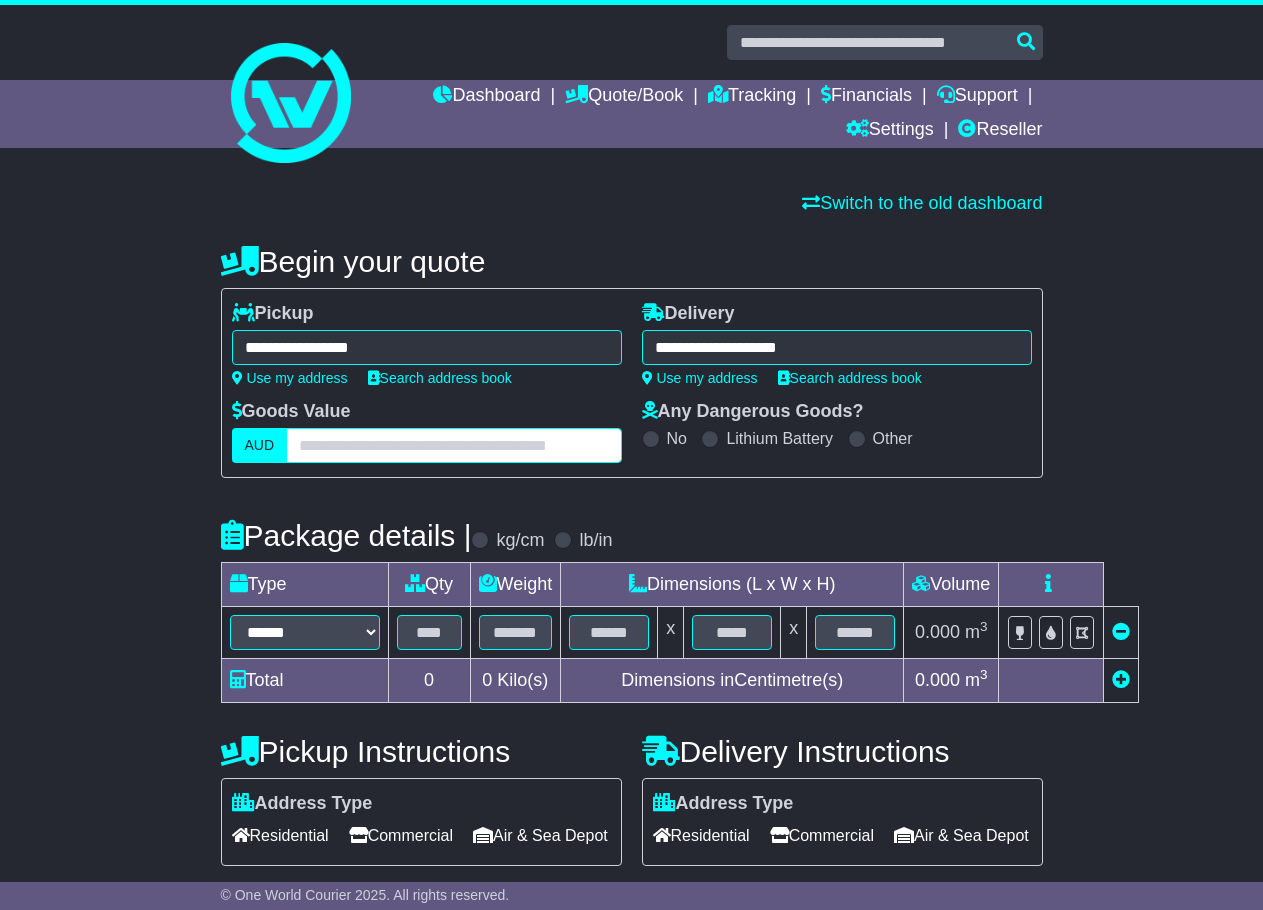 click at bounding box center [453, 445] 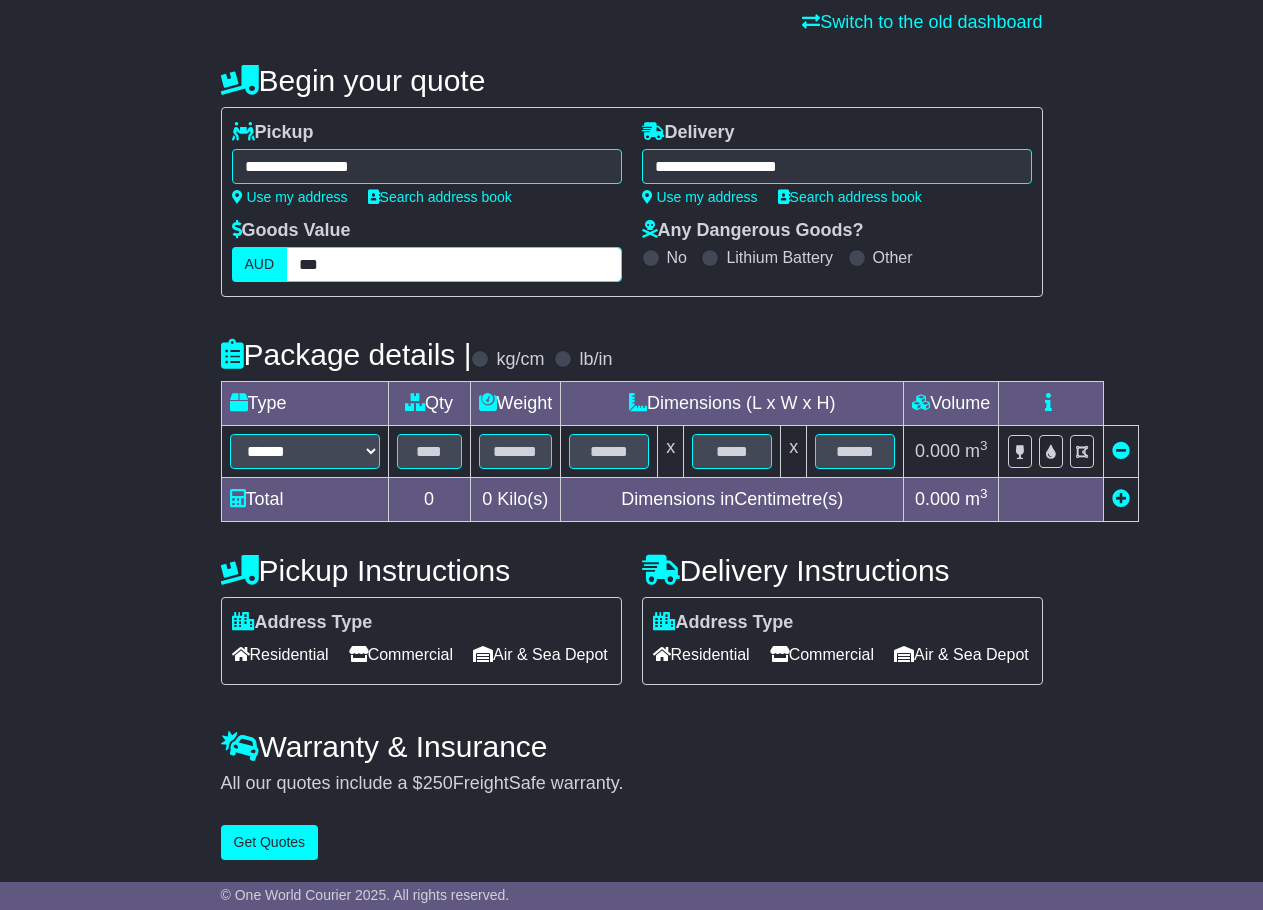 scroll, scrollTop: 200, scrollLeft: 0, axis: vertical 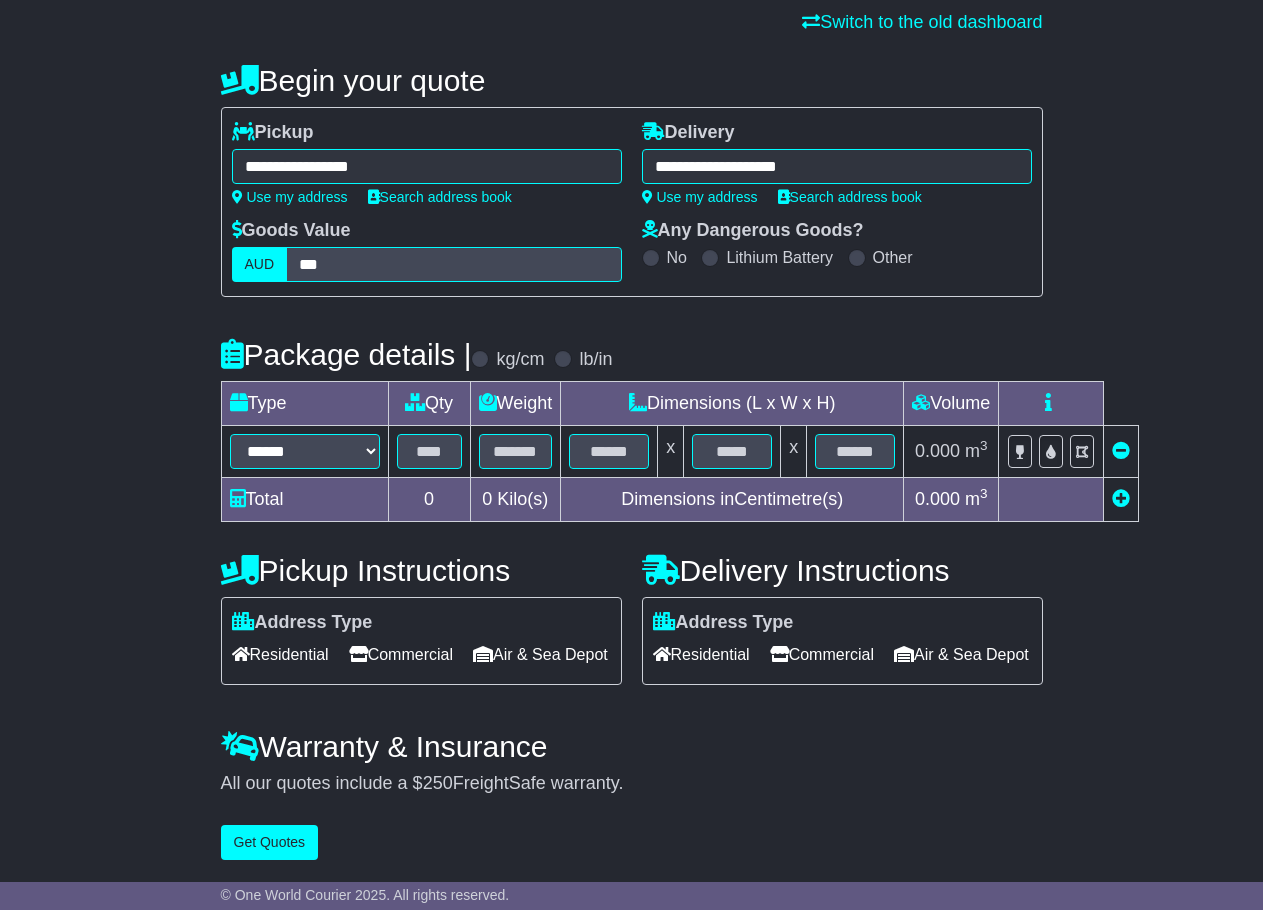 click on "**********" at bounding box center [304, 452] 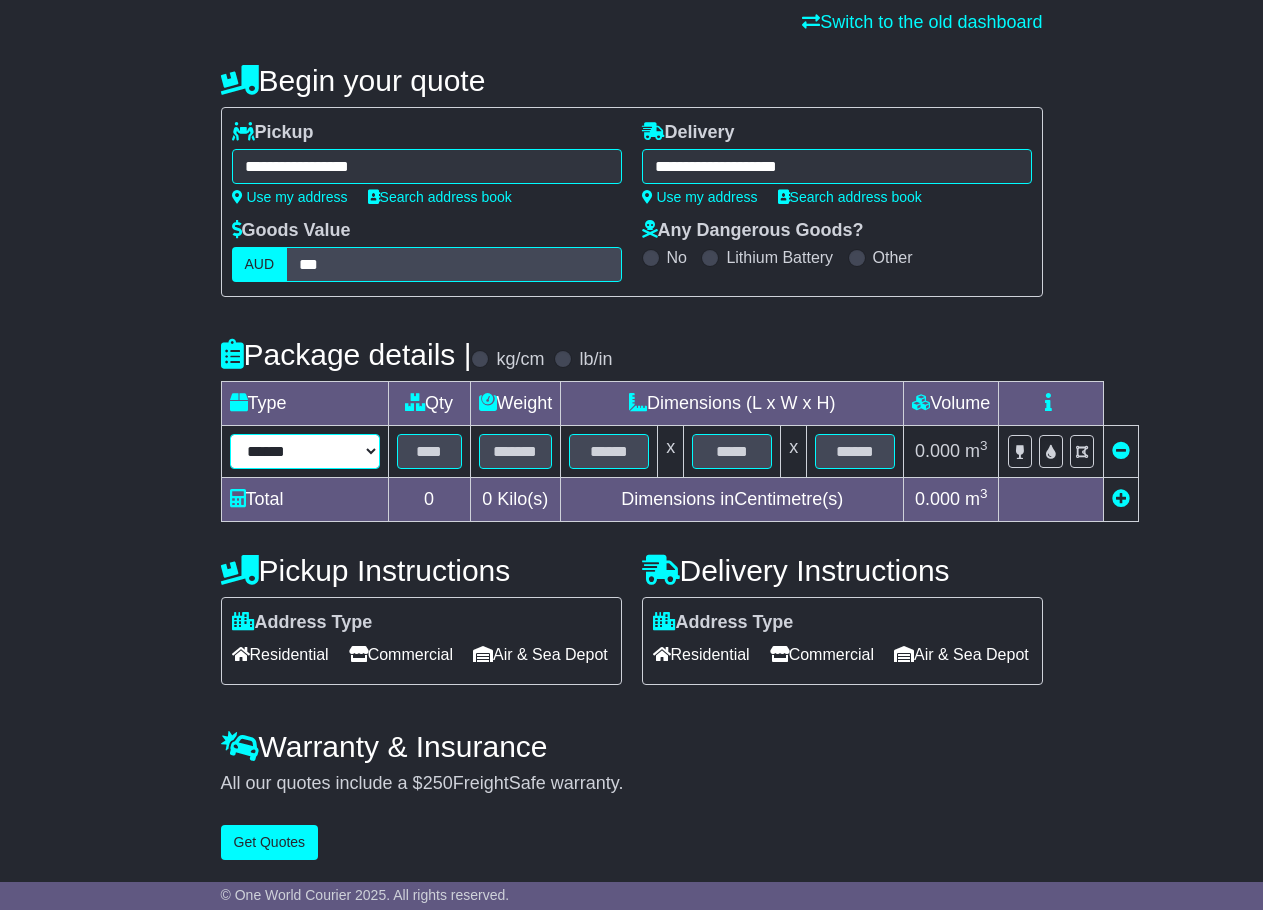 click on "**********" at bounding box center [305, 451] 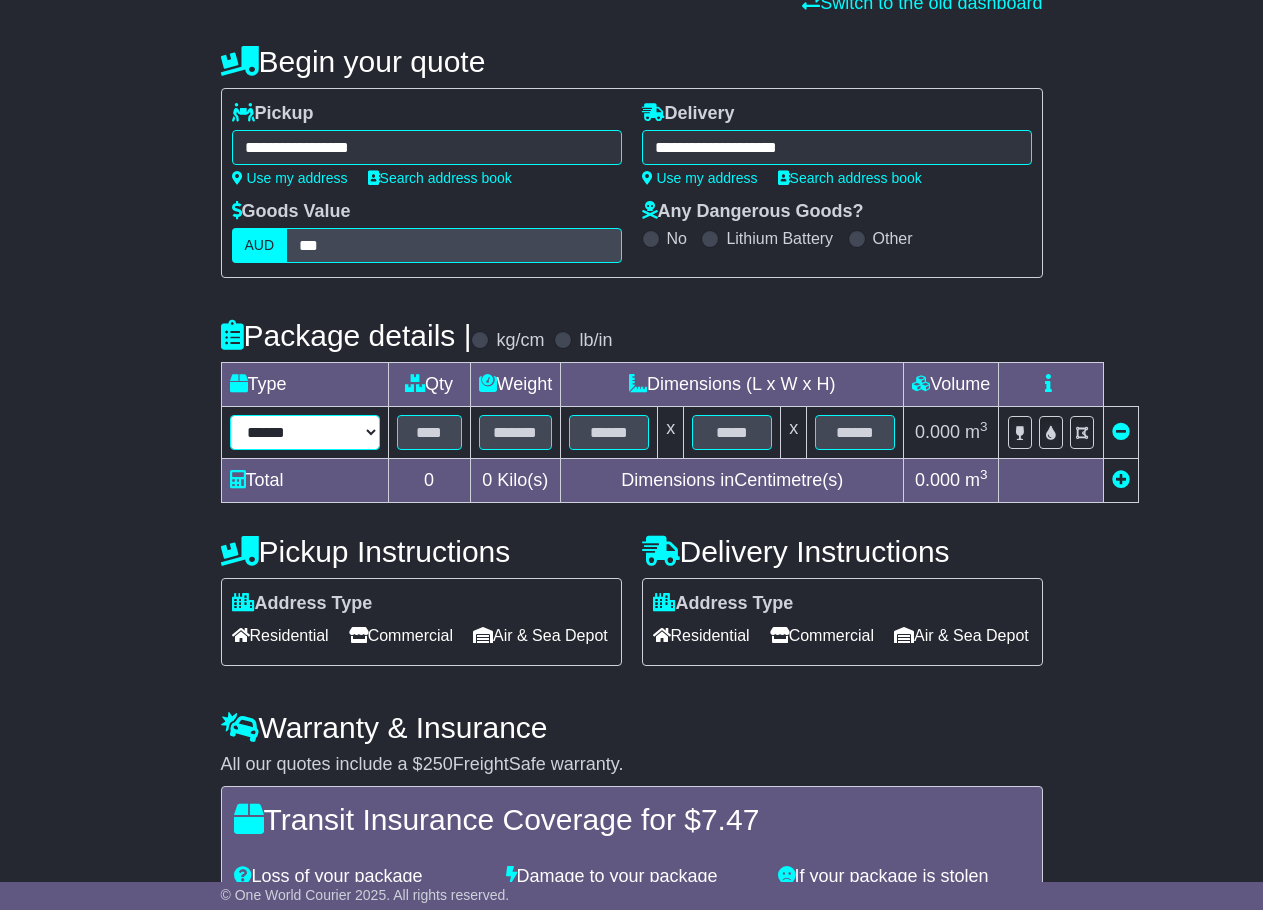 select on "**" 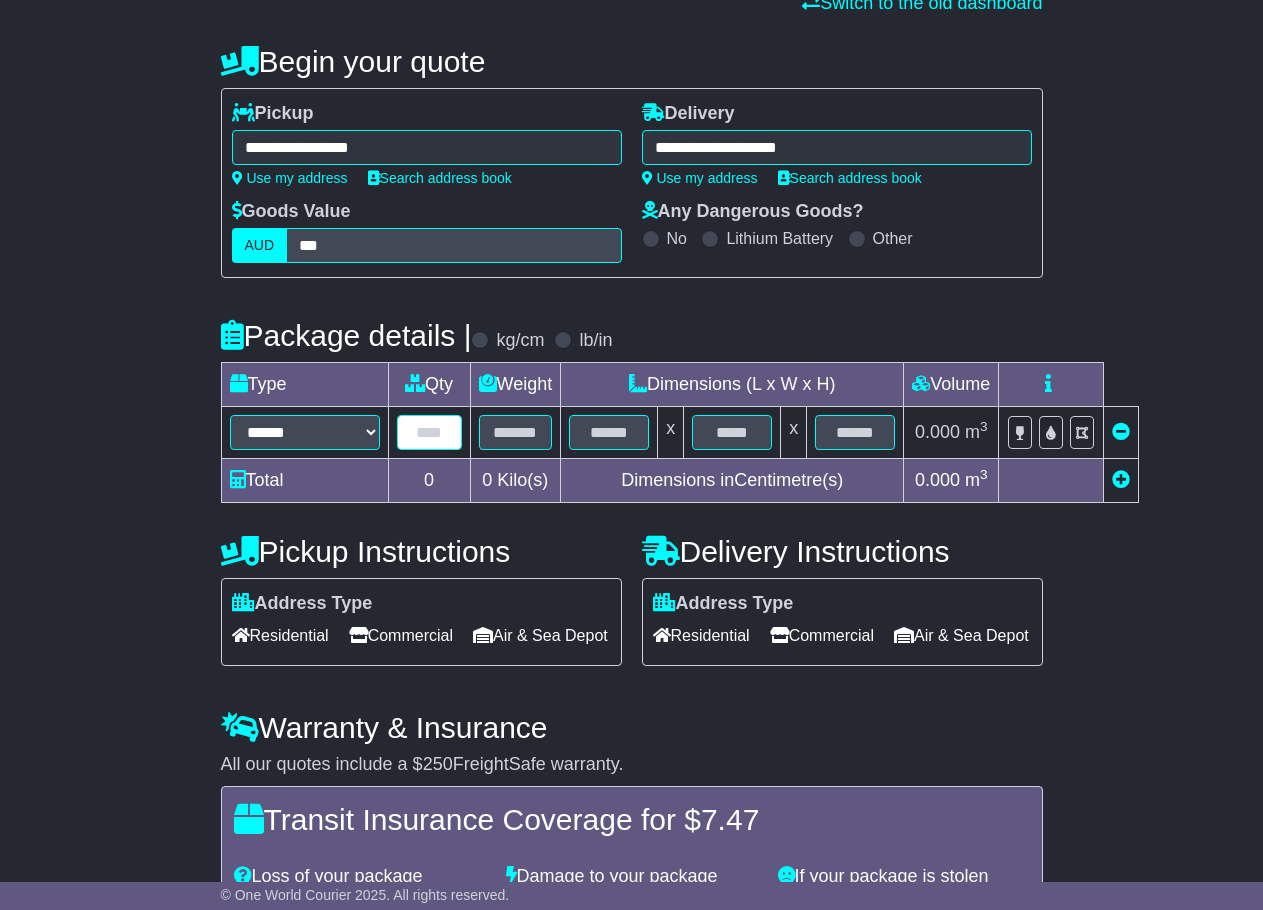 click at bounding box center (429, 432) 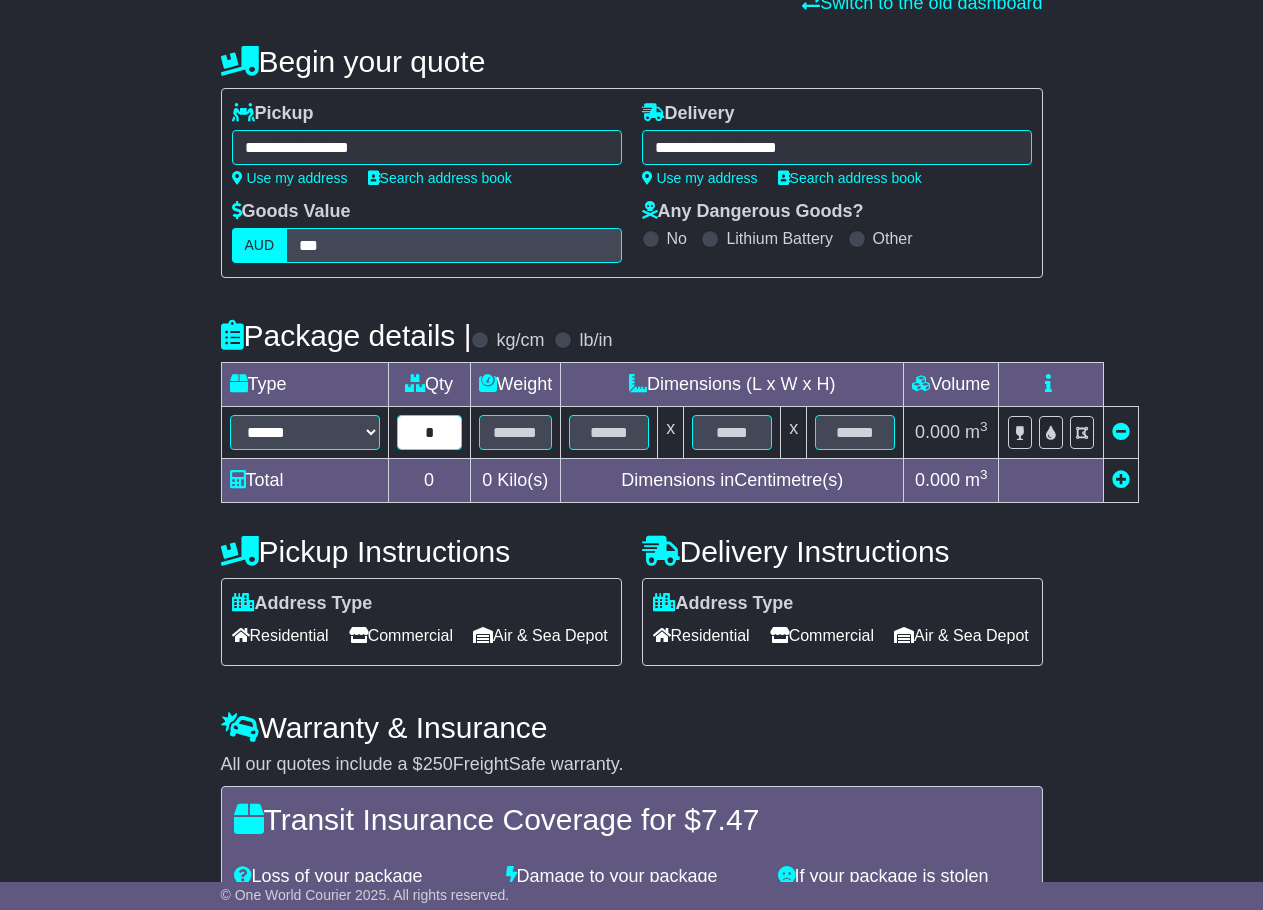 type on "*" 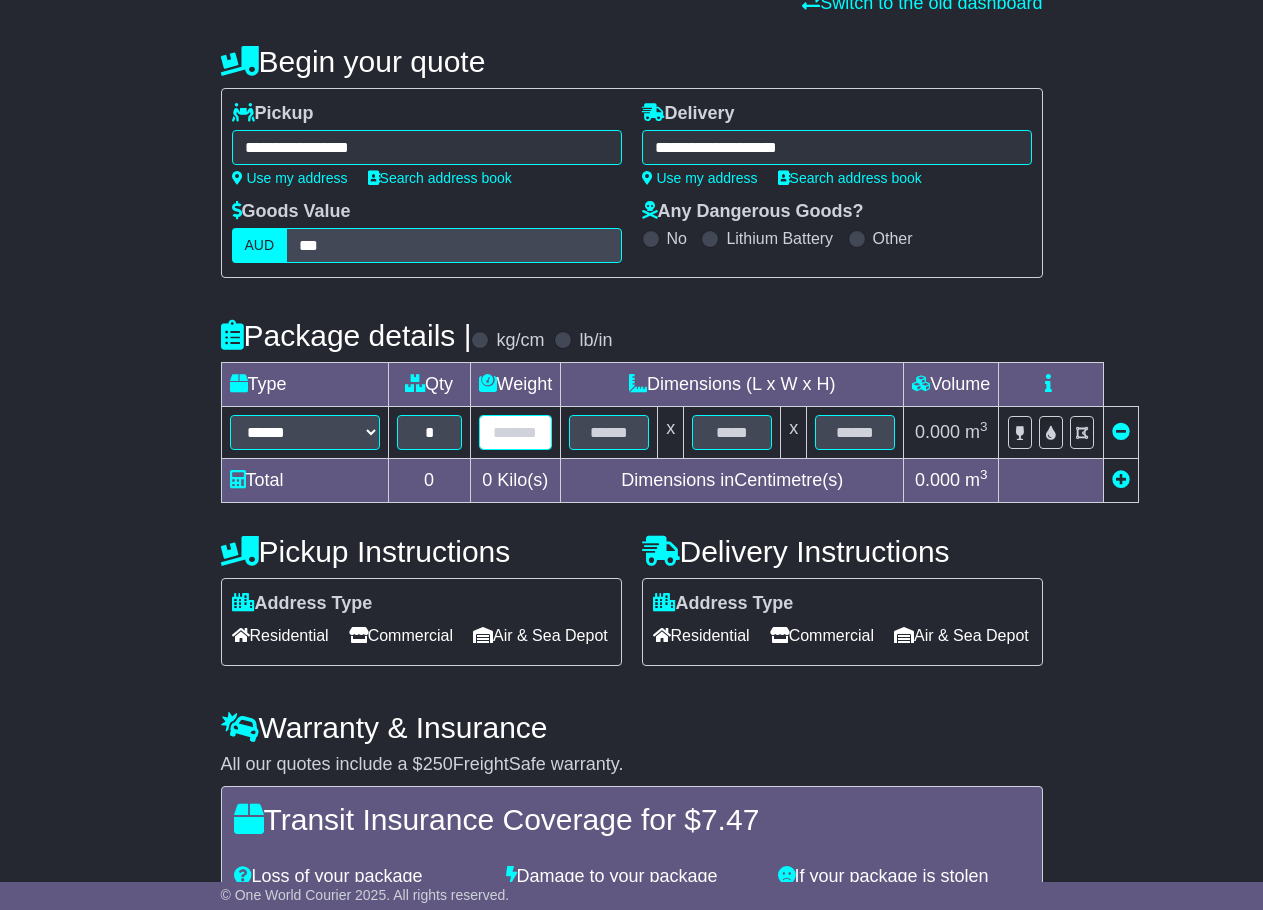 click at bounding box center [516, 432] 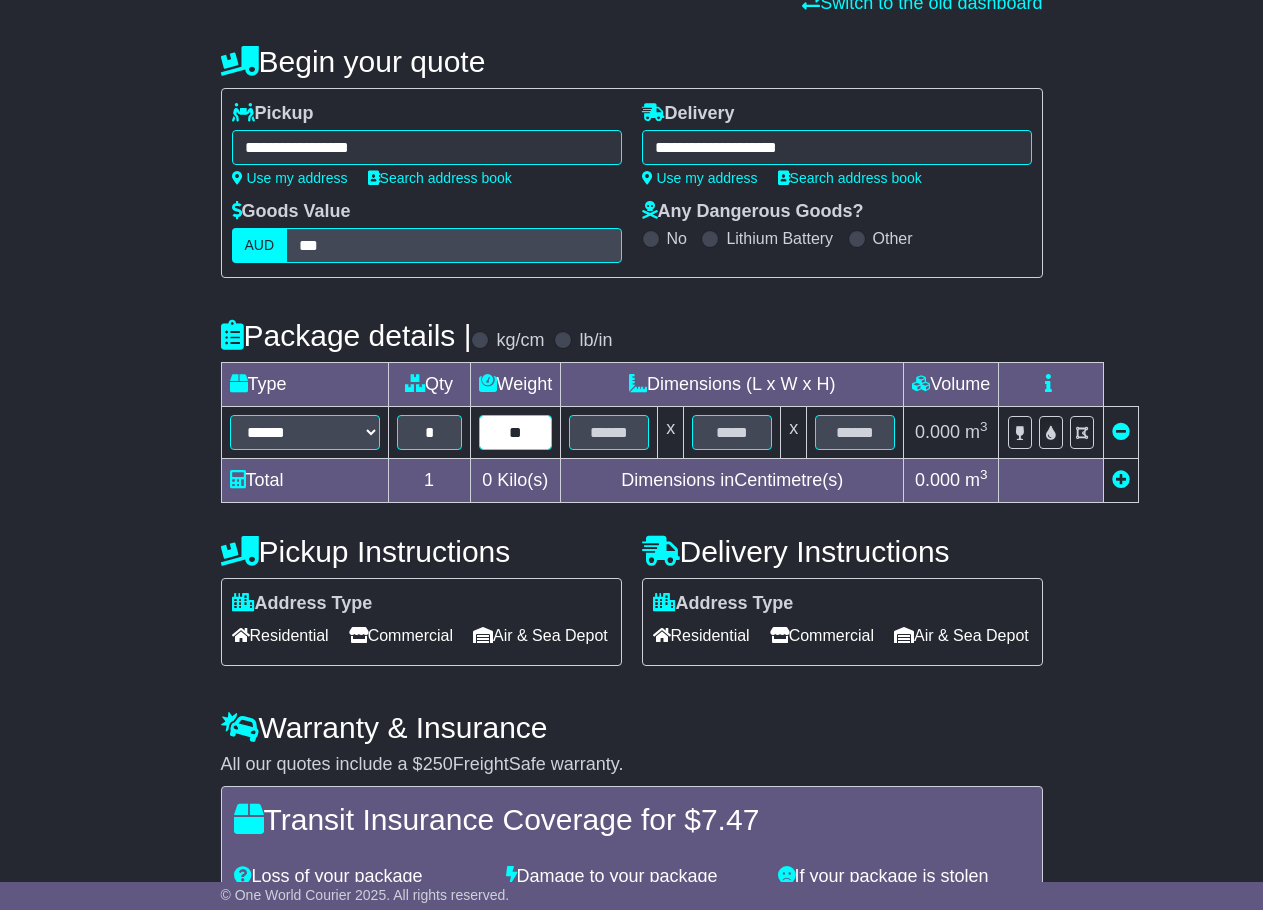 type on "*" 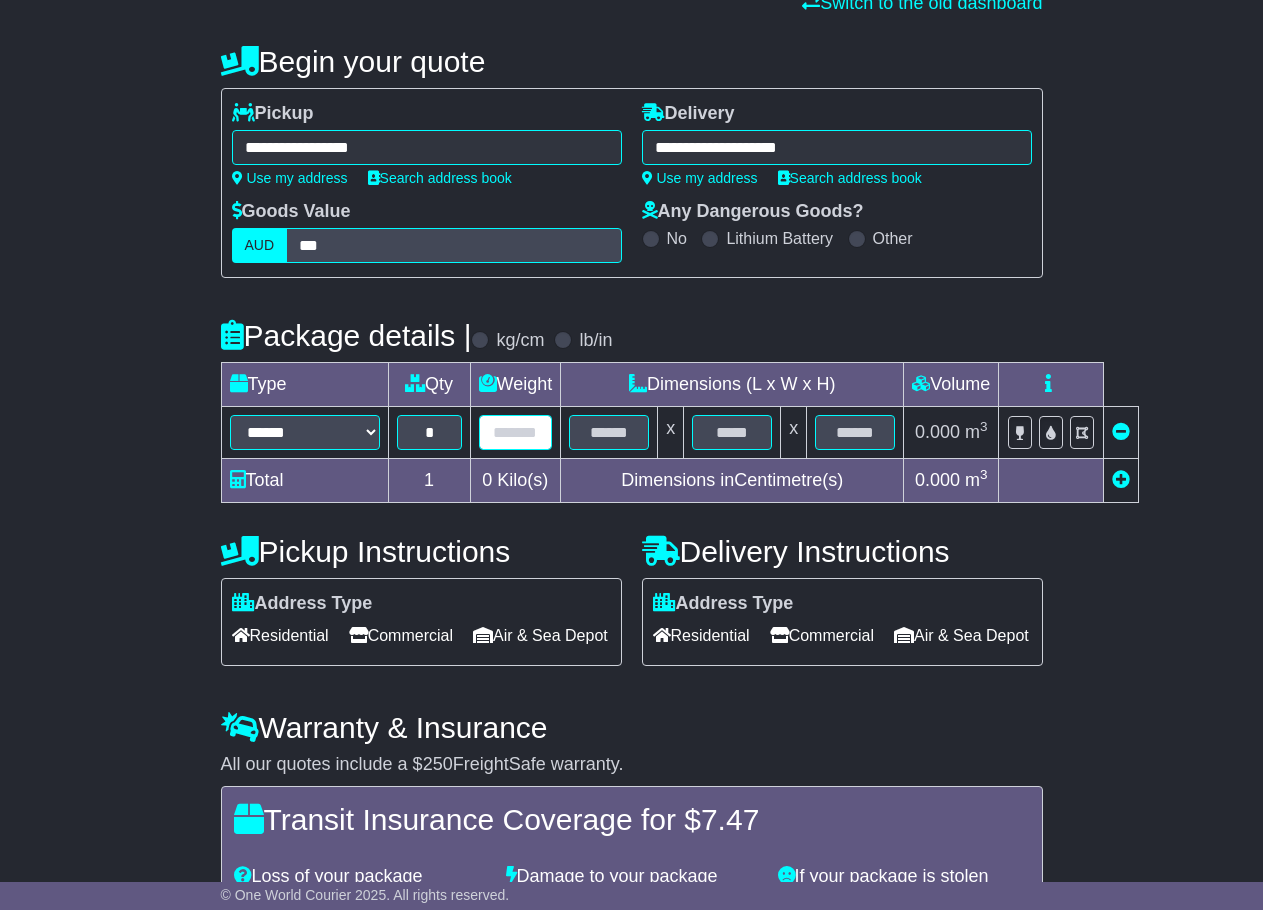 type on "*" 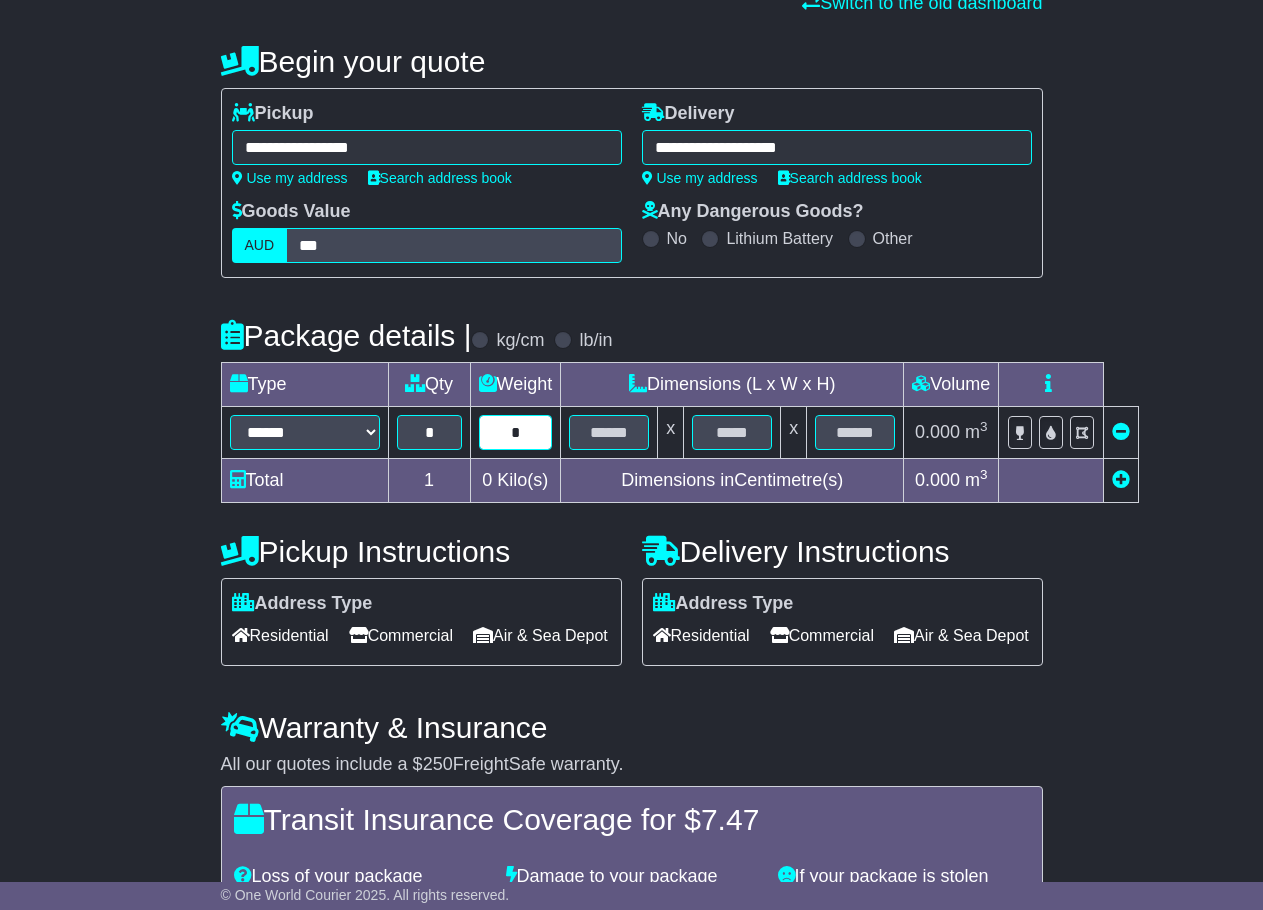 type on "*" 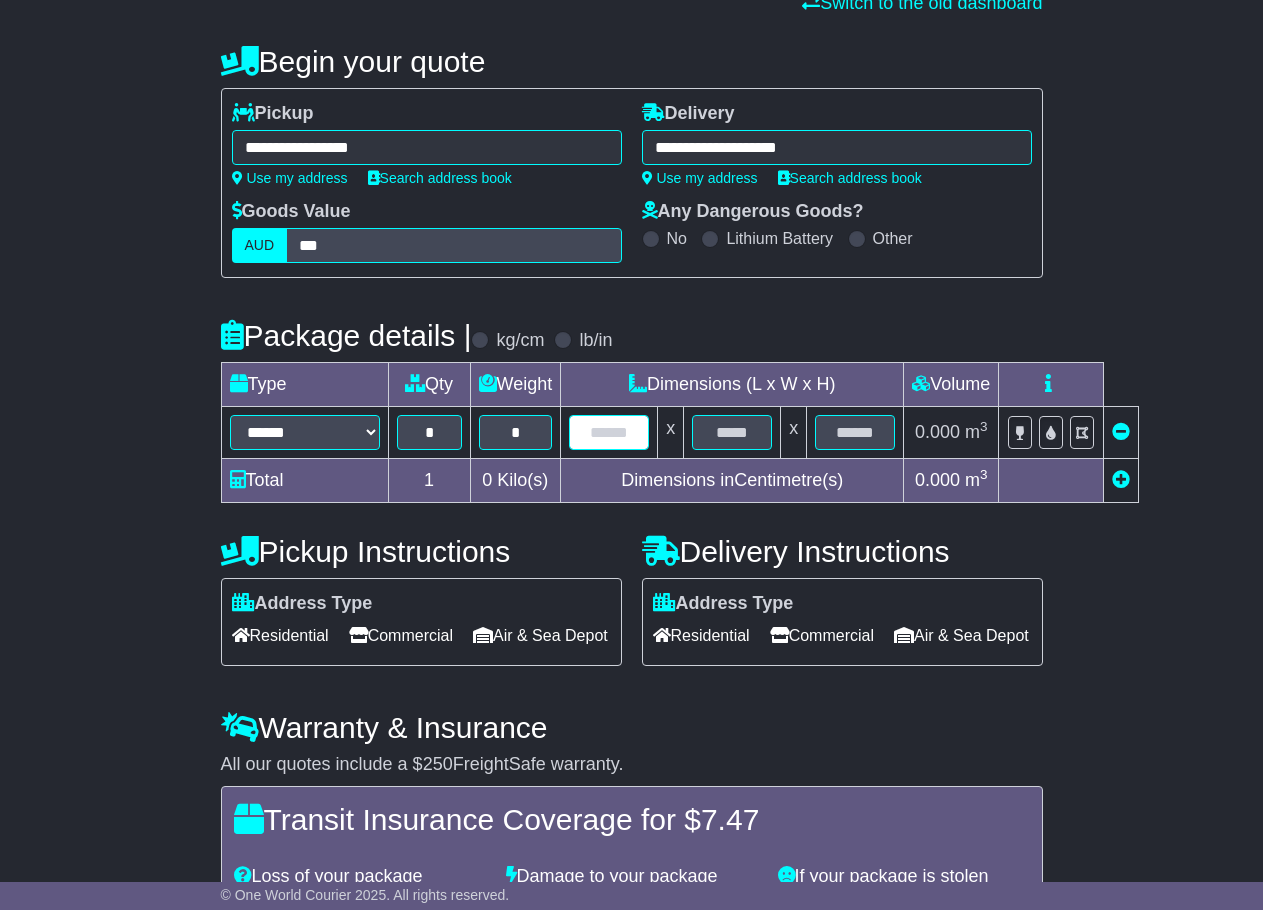 click at bounding box center (609, 432) 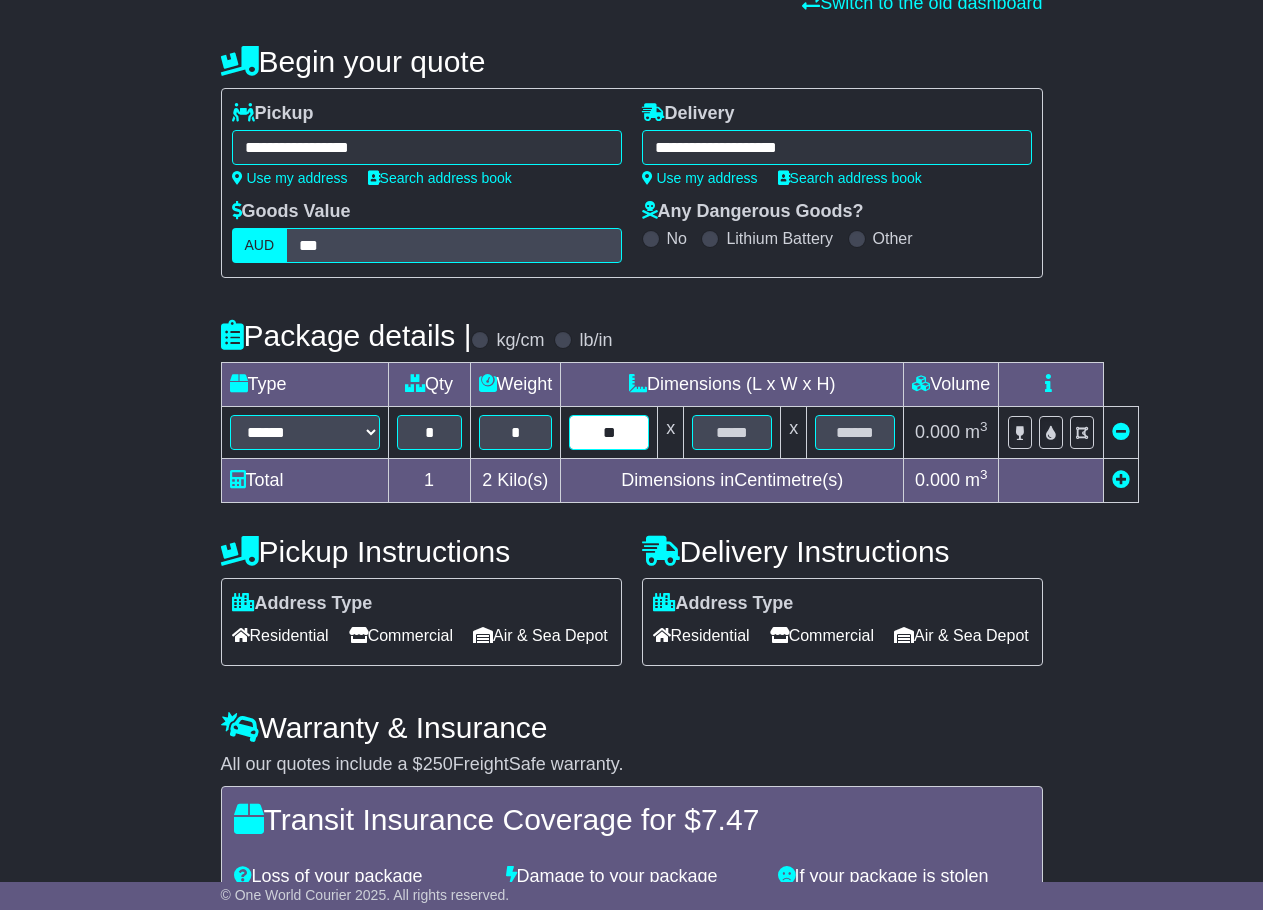 type on "**" 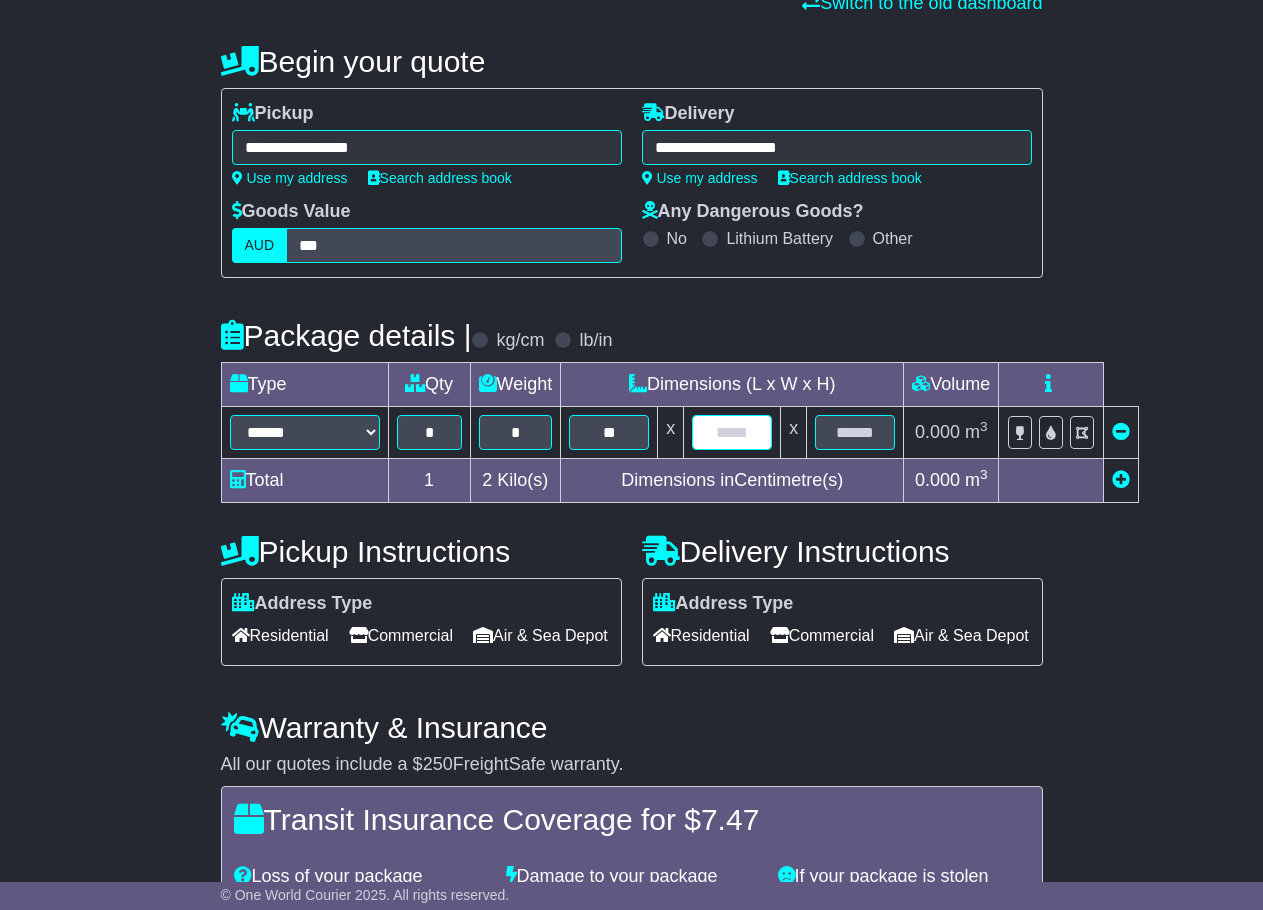click at bounding box center (732, 432) 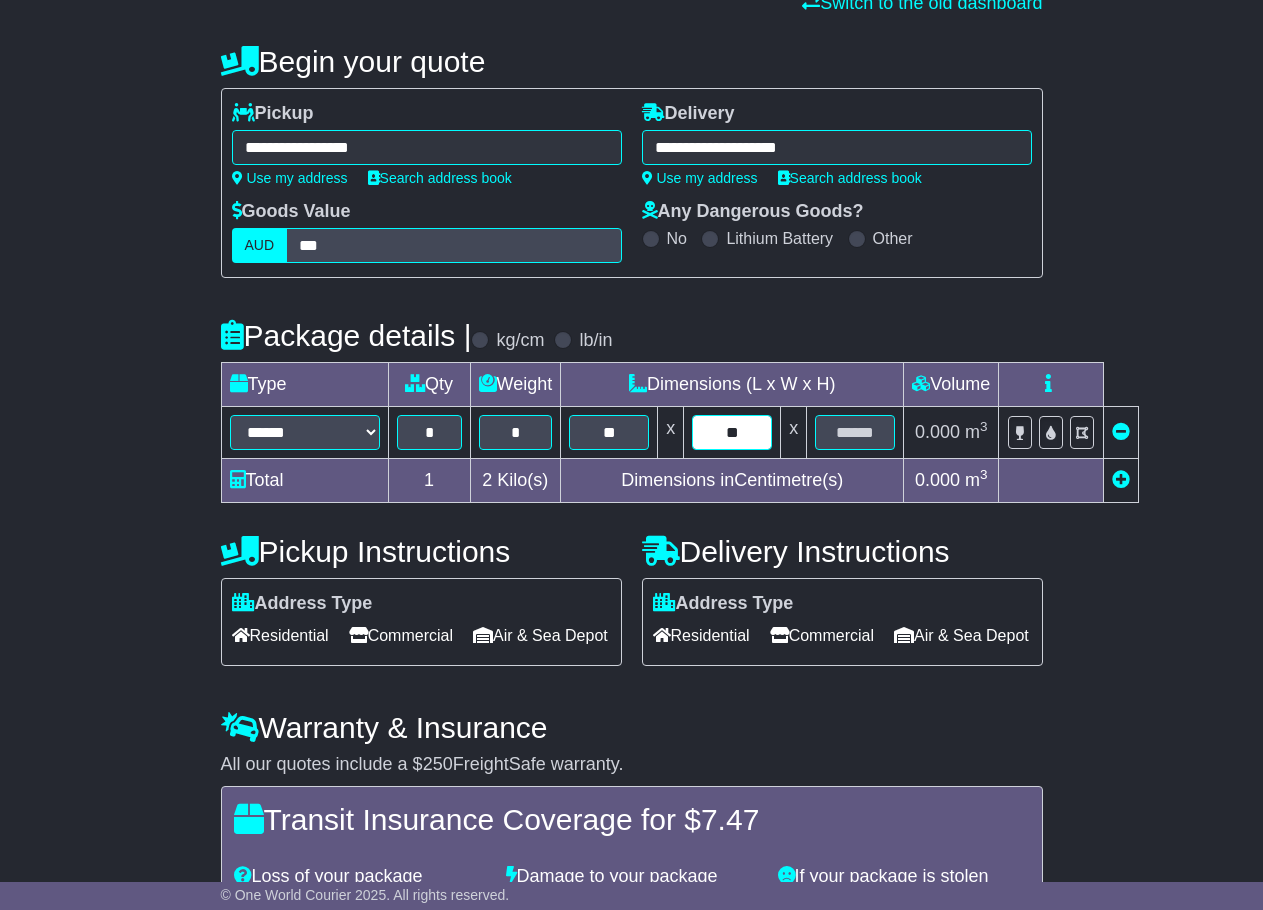 type on "**" 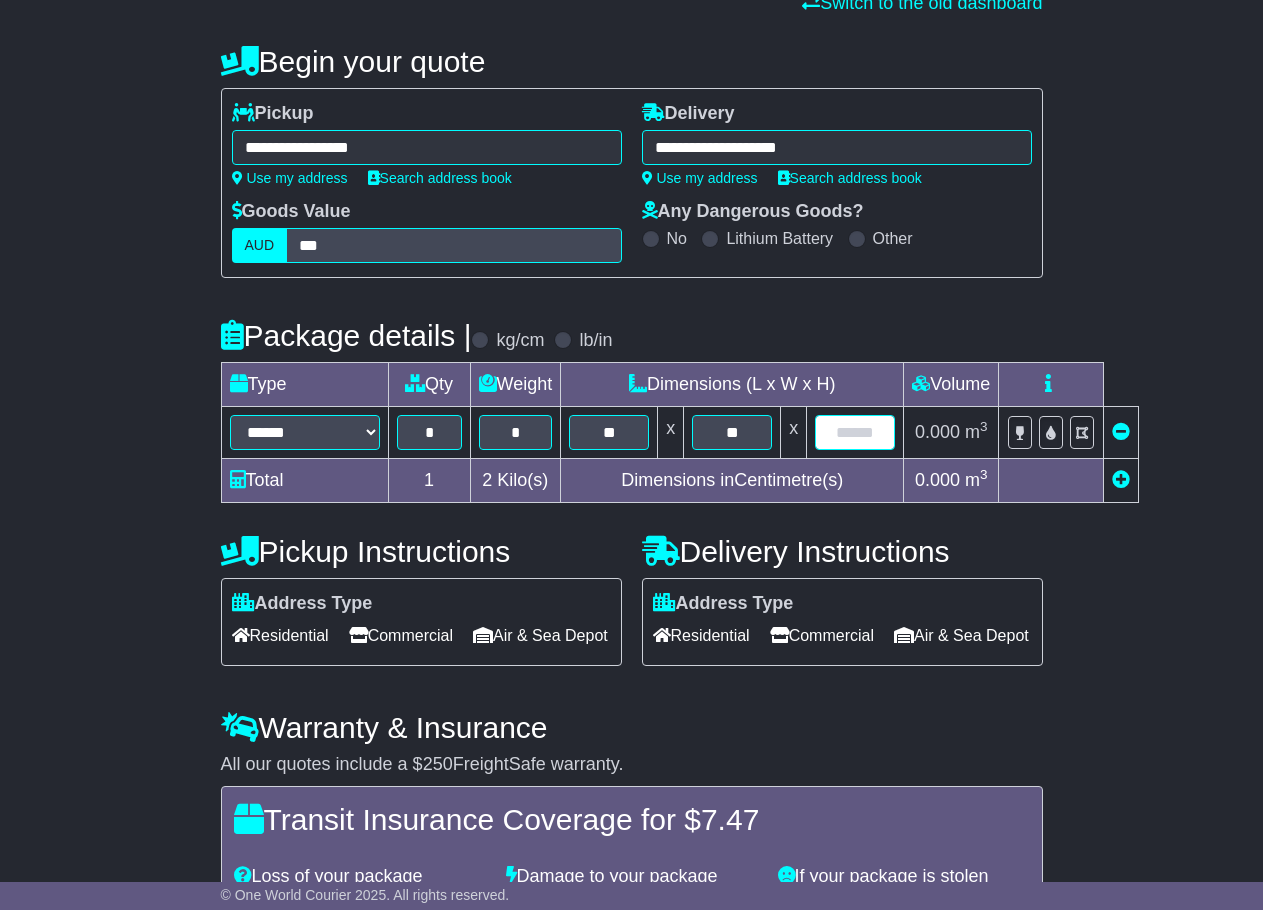 click at bounding box center [855, 432] 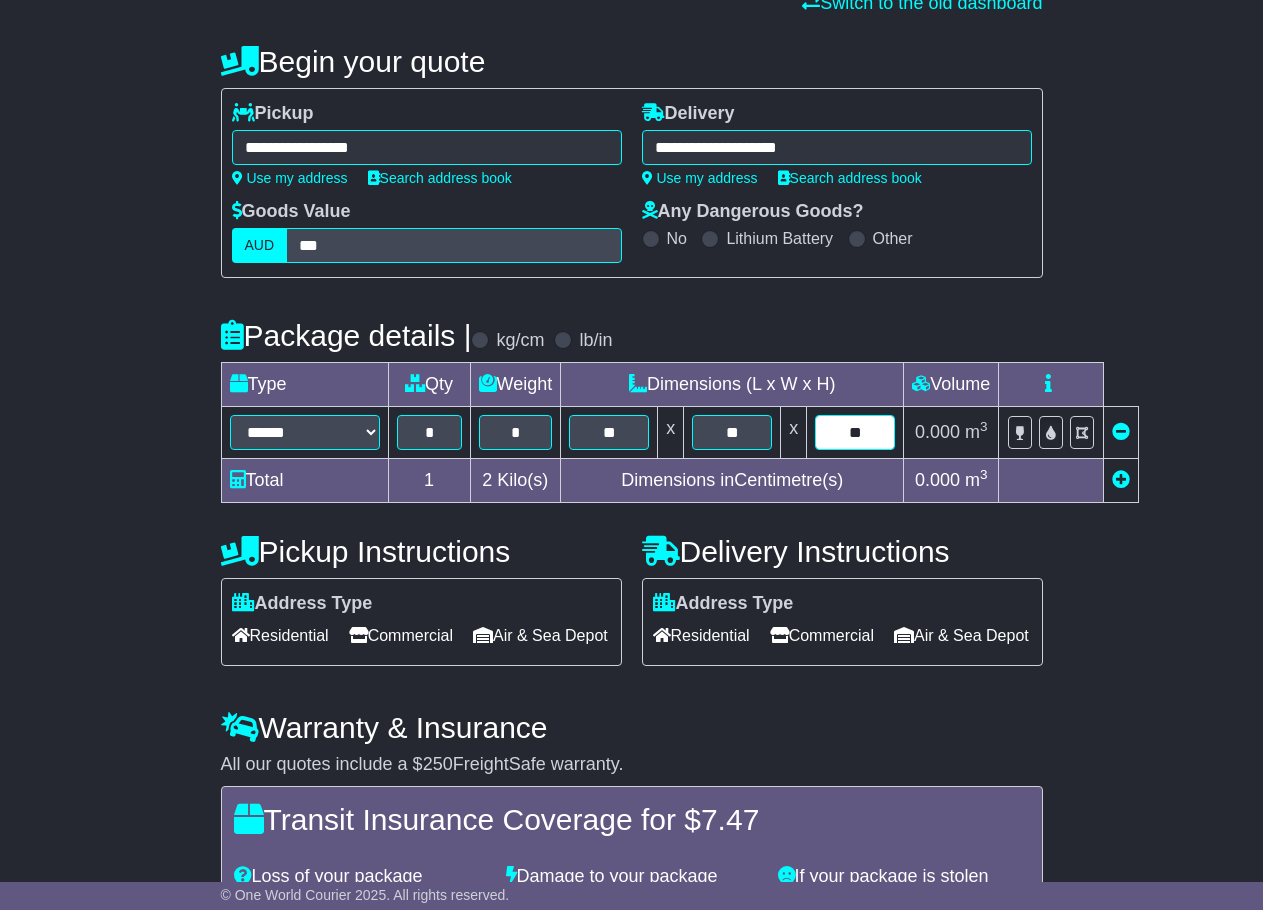 type on "**" 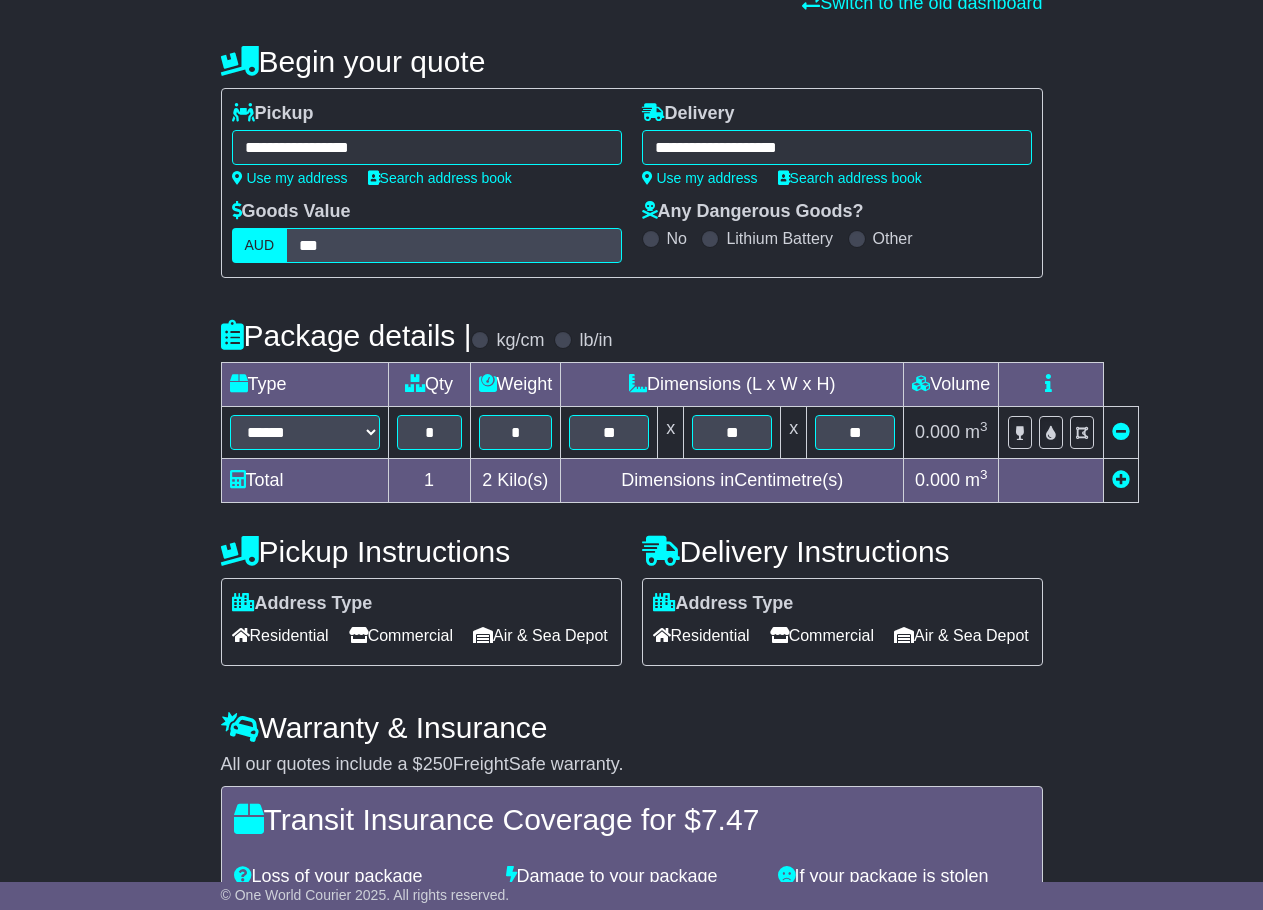click on "**********" at bounding box center (631, 547) 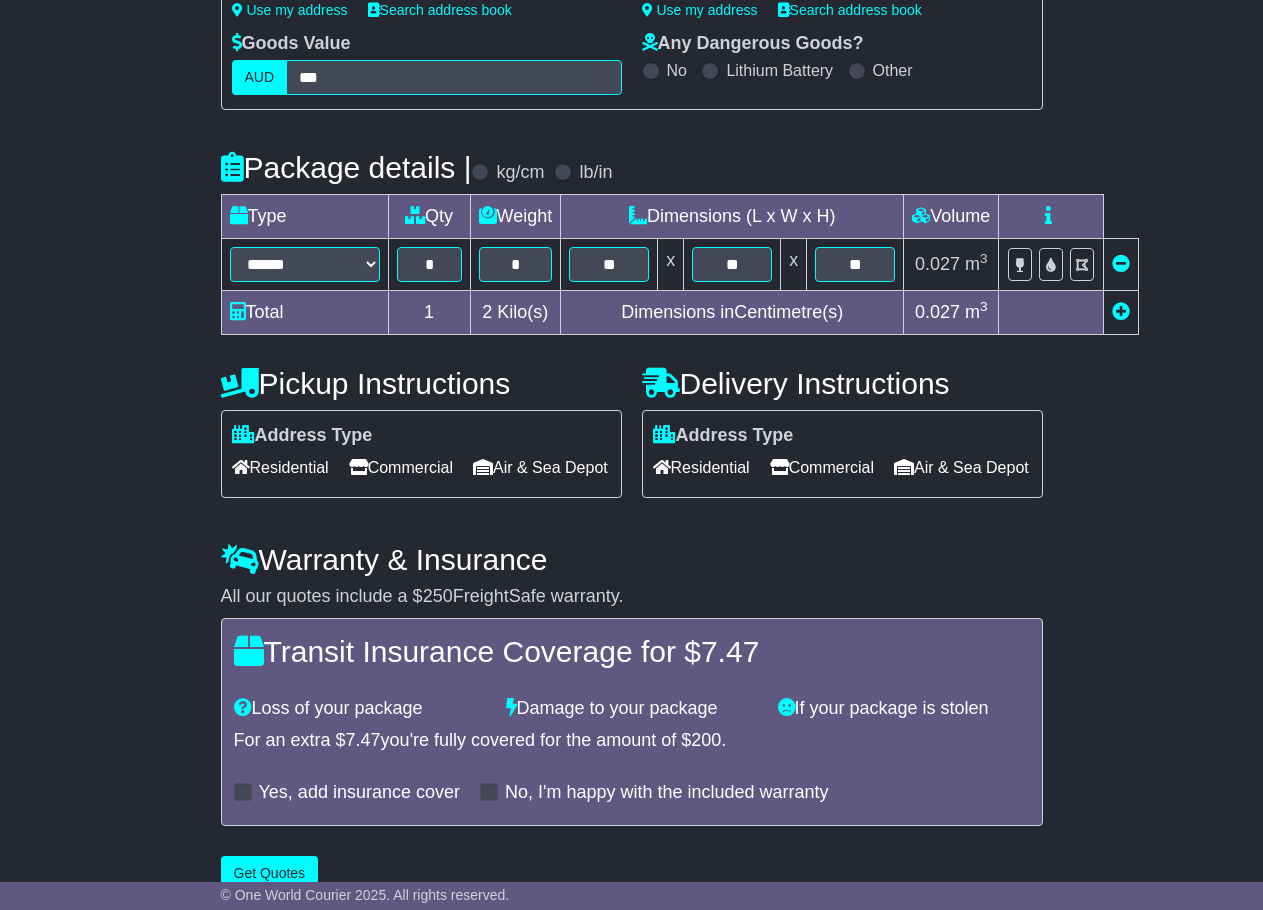scroll, scrollTop: 400, scrollLeft: 0, axis: vertical 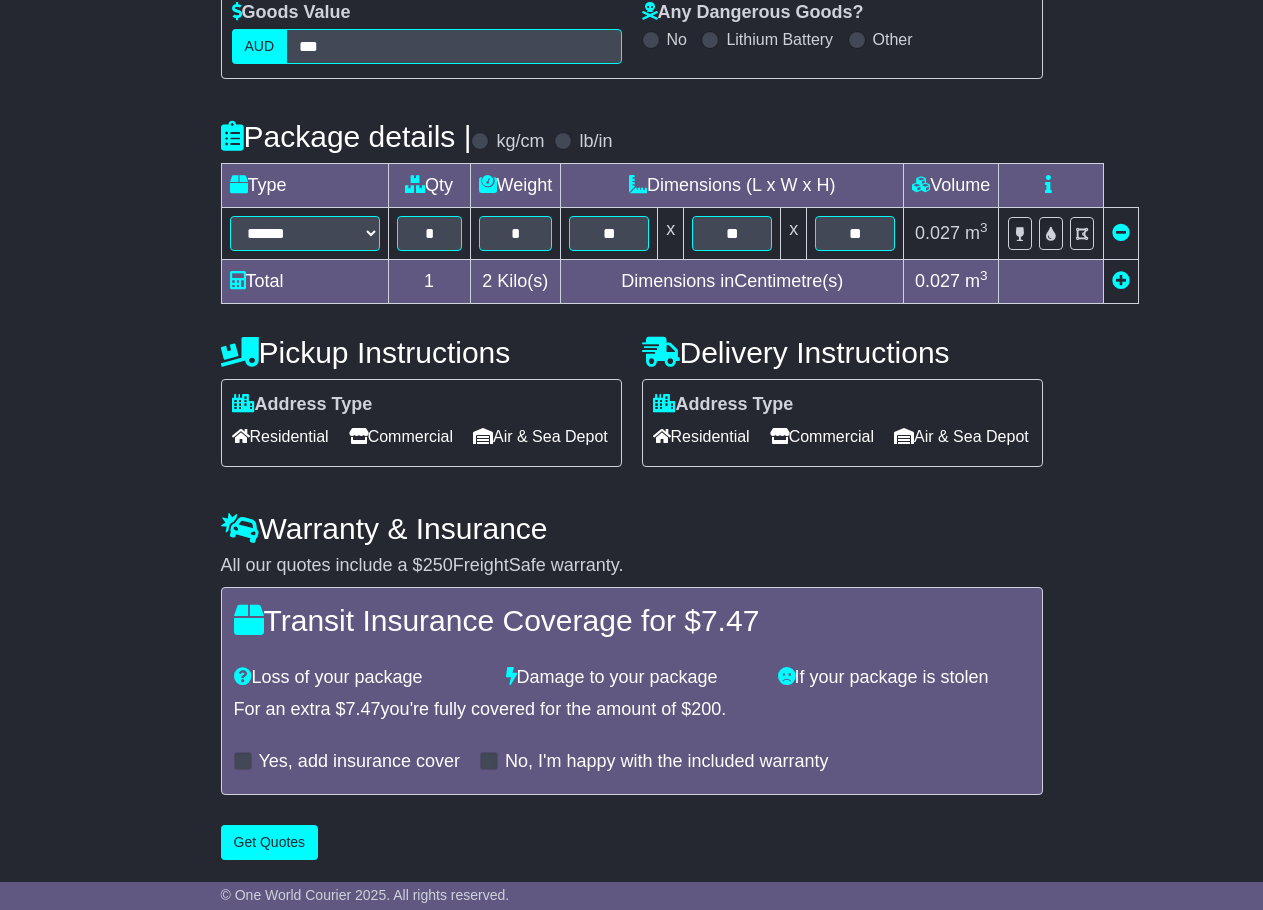 click on "Residential" at bounding box center (280, 436) 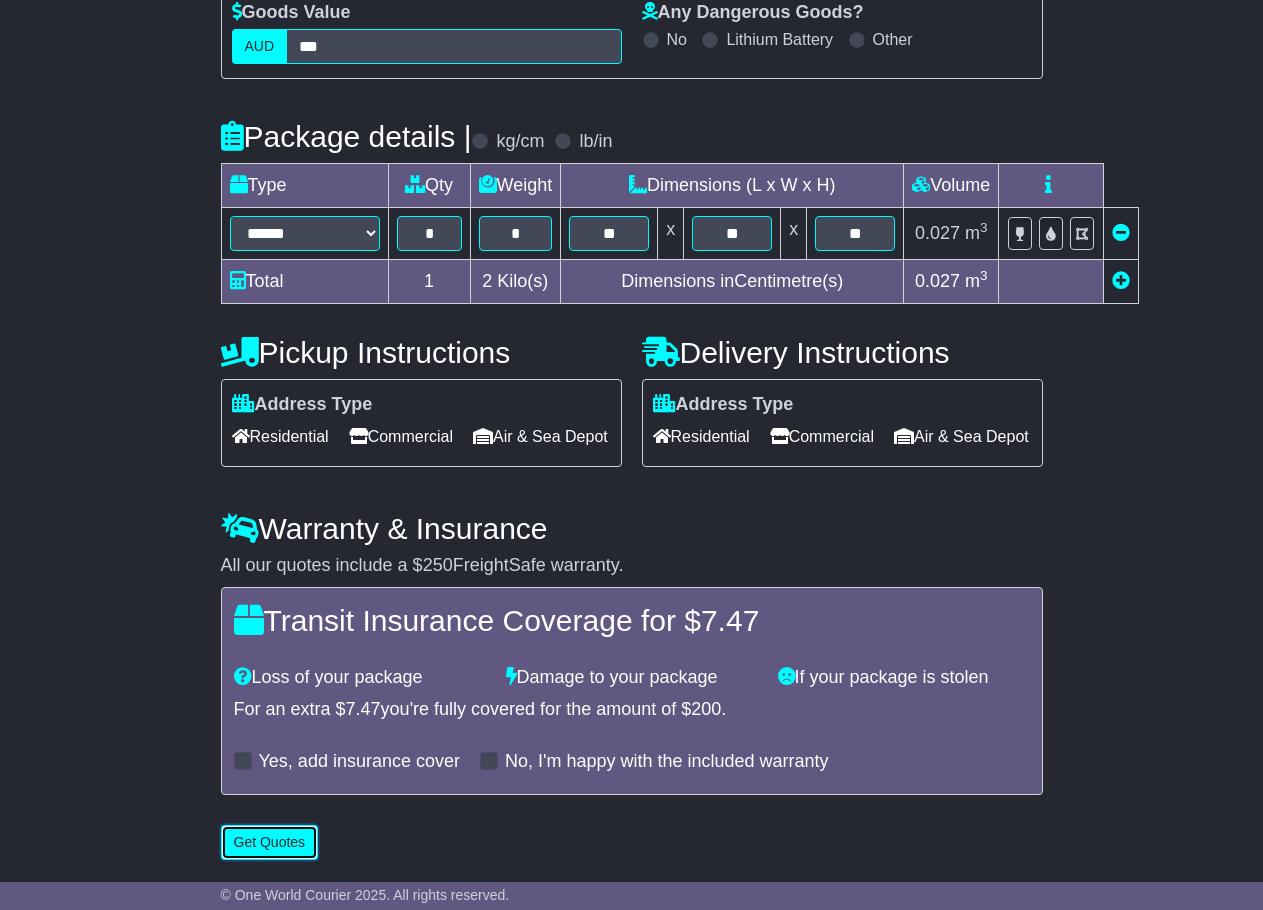 click on "Get Quotes" at bounding box center (270, 842) 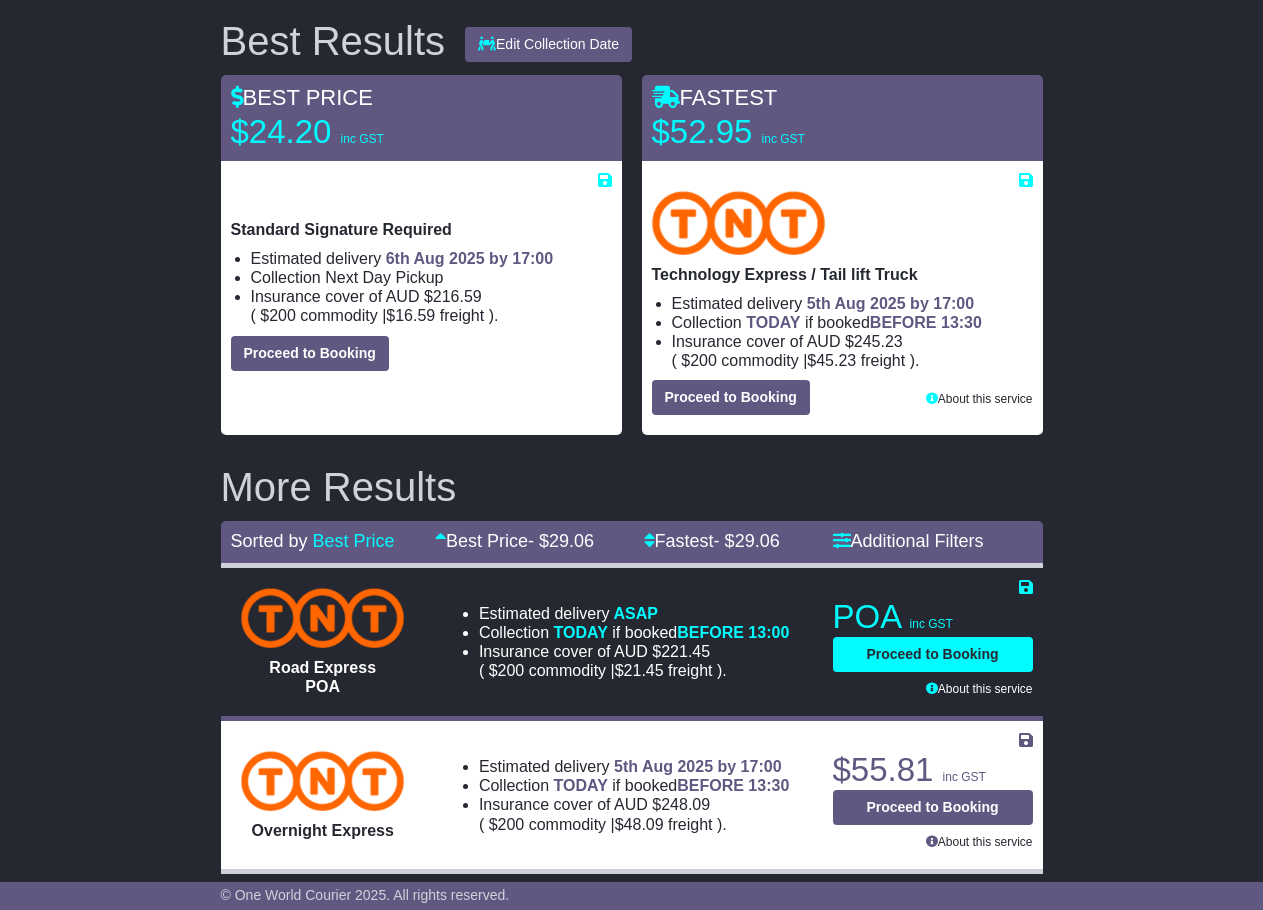 scroll, scrollTop: 400, scrollLeft: 0, axis: vertical 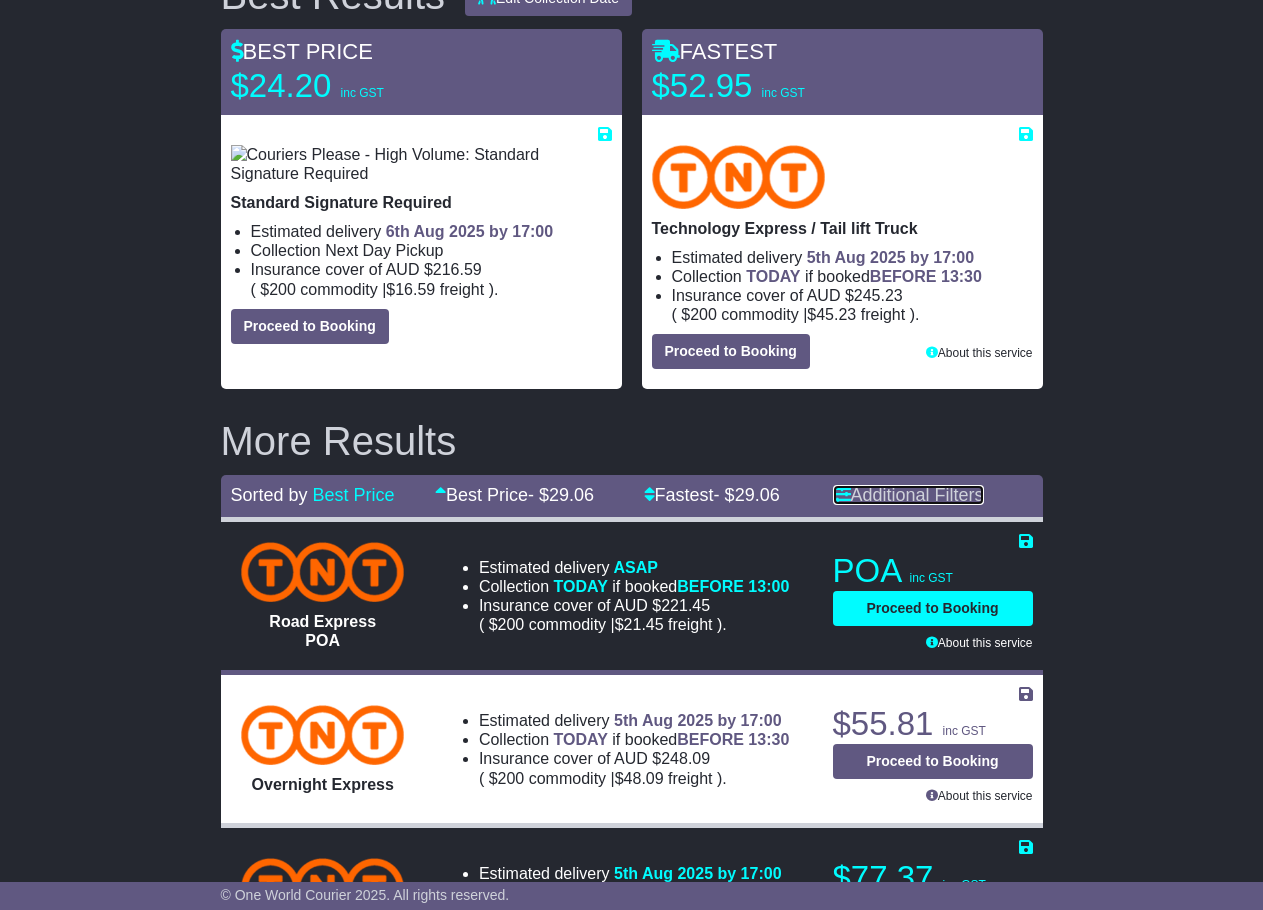 click on "Additional Filters" at bounding box center [908, 495] 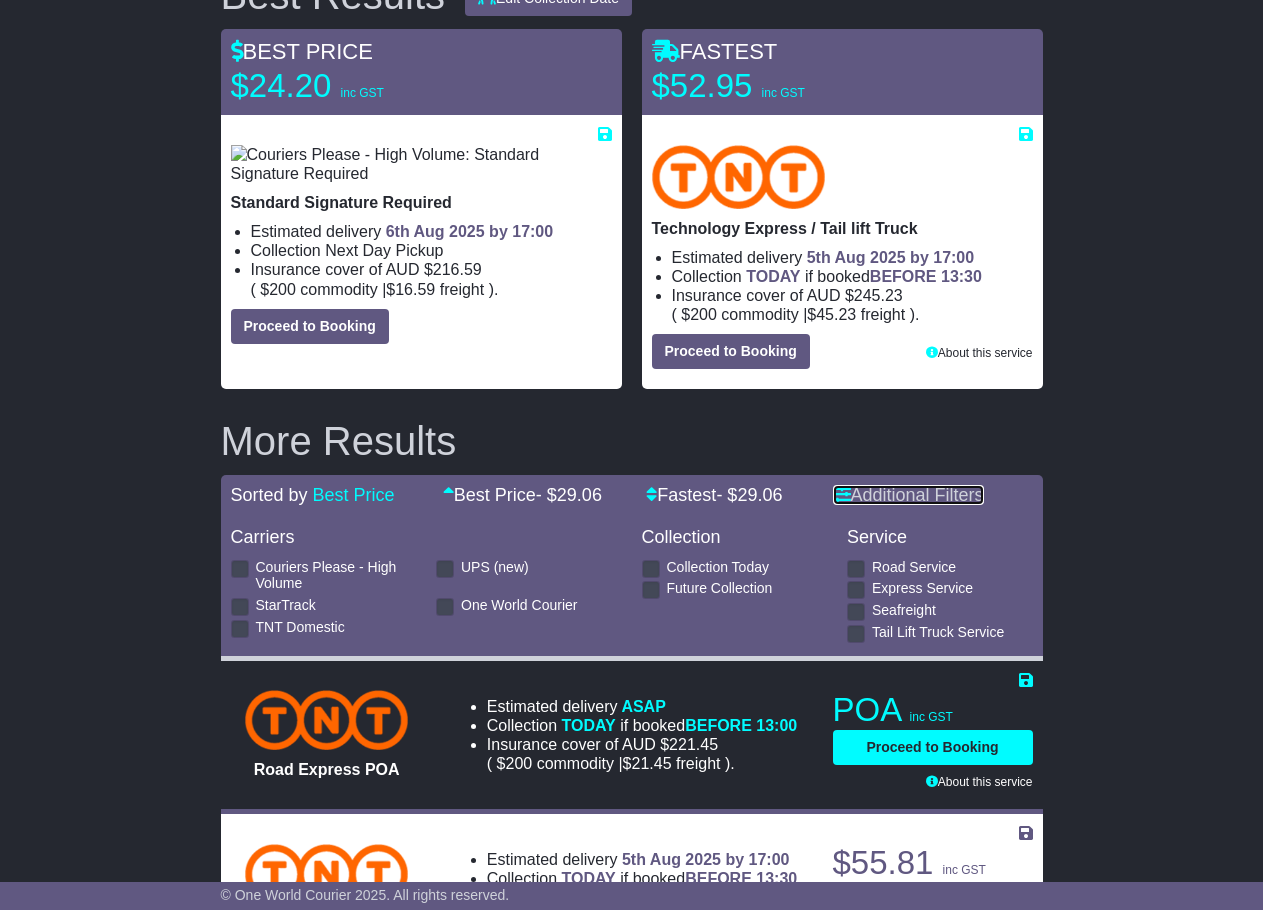 scroll, scrollTop: 358, scrollLeft: 0, axis: vertical 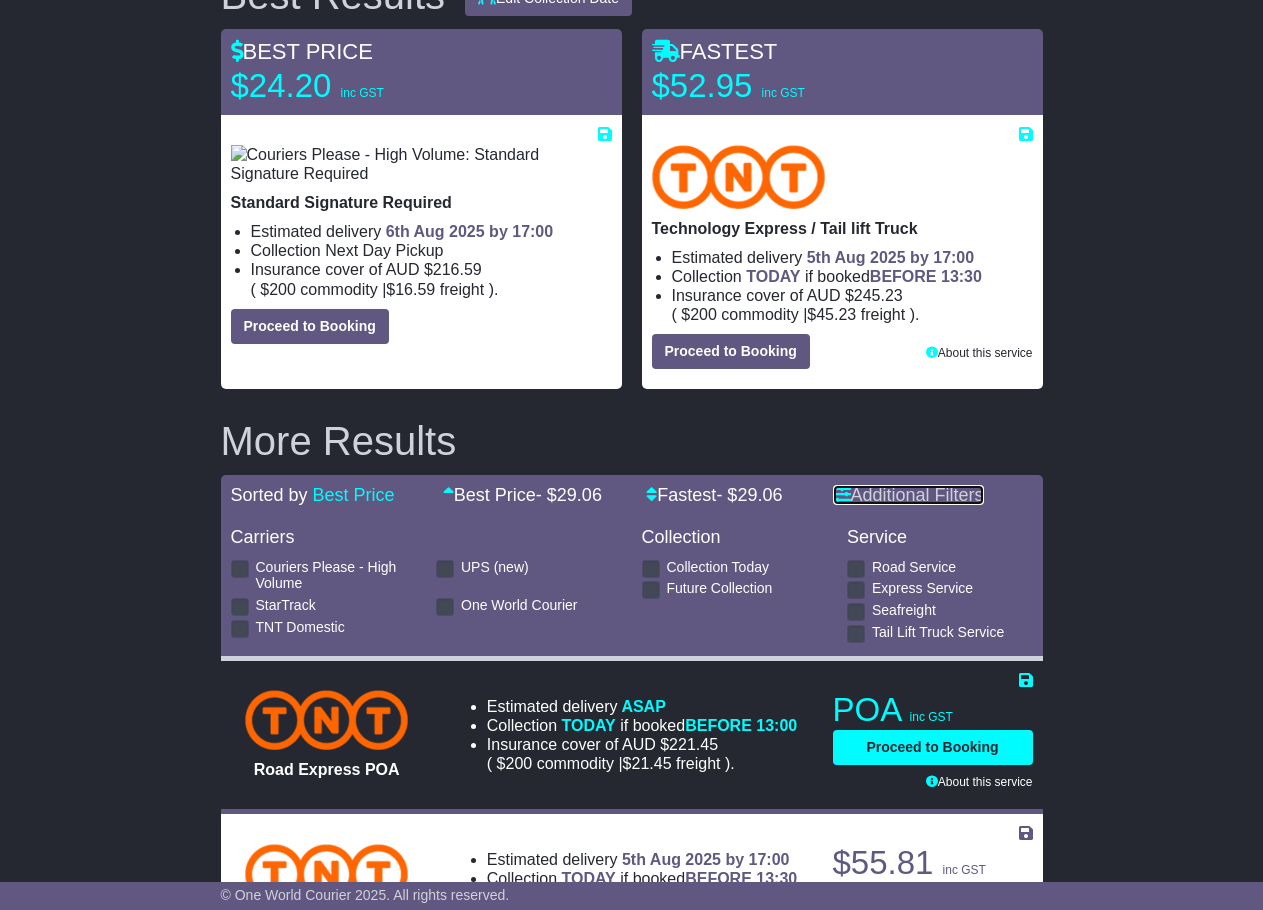 click on "Additional Filters" at bounding box center (908, 495) 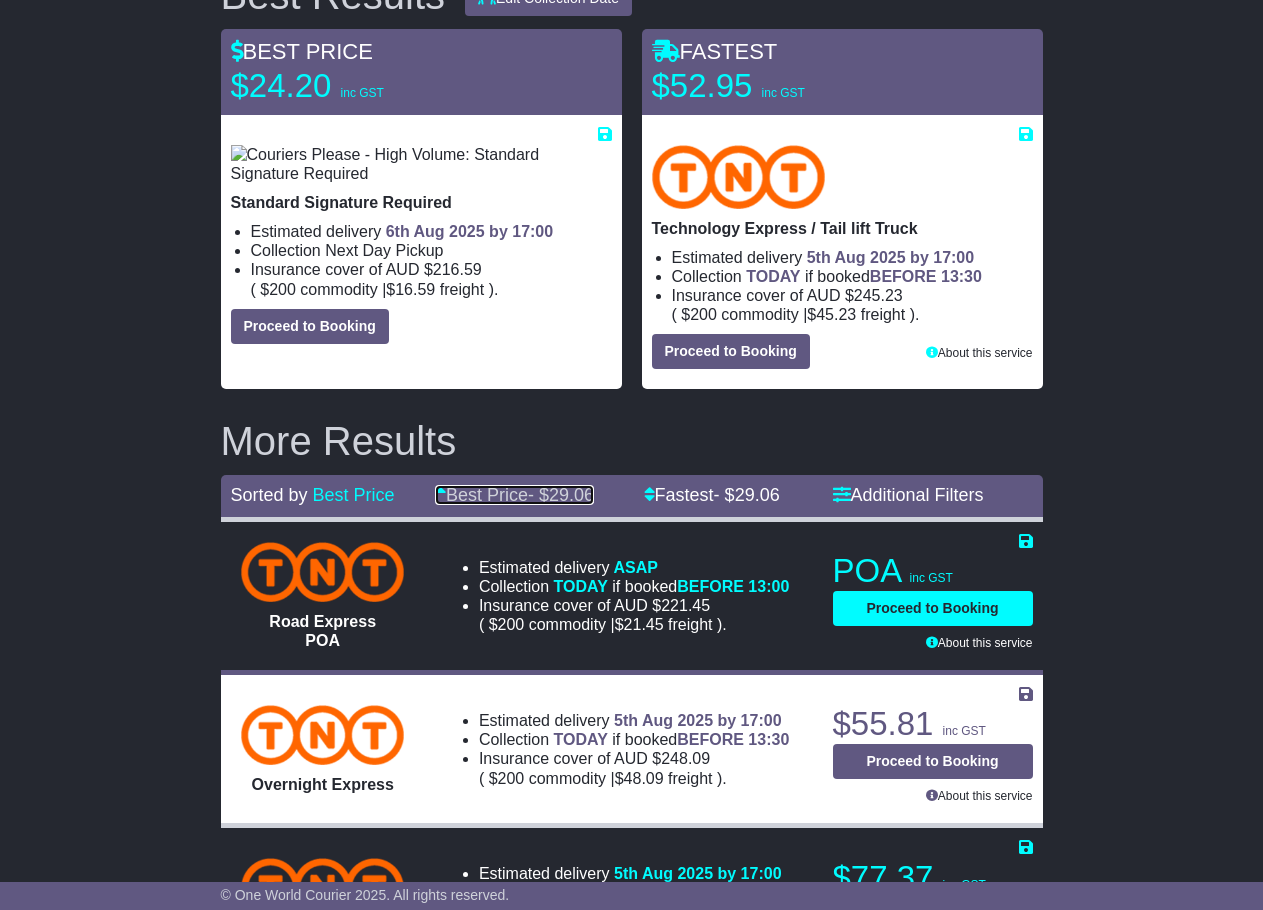 click on "Best Price  - $ 29.06" at bounding box center (514, 495) 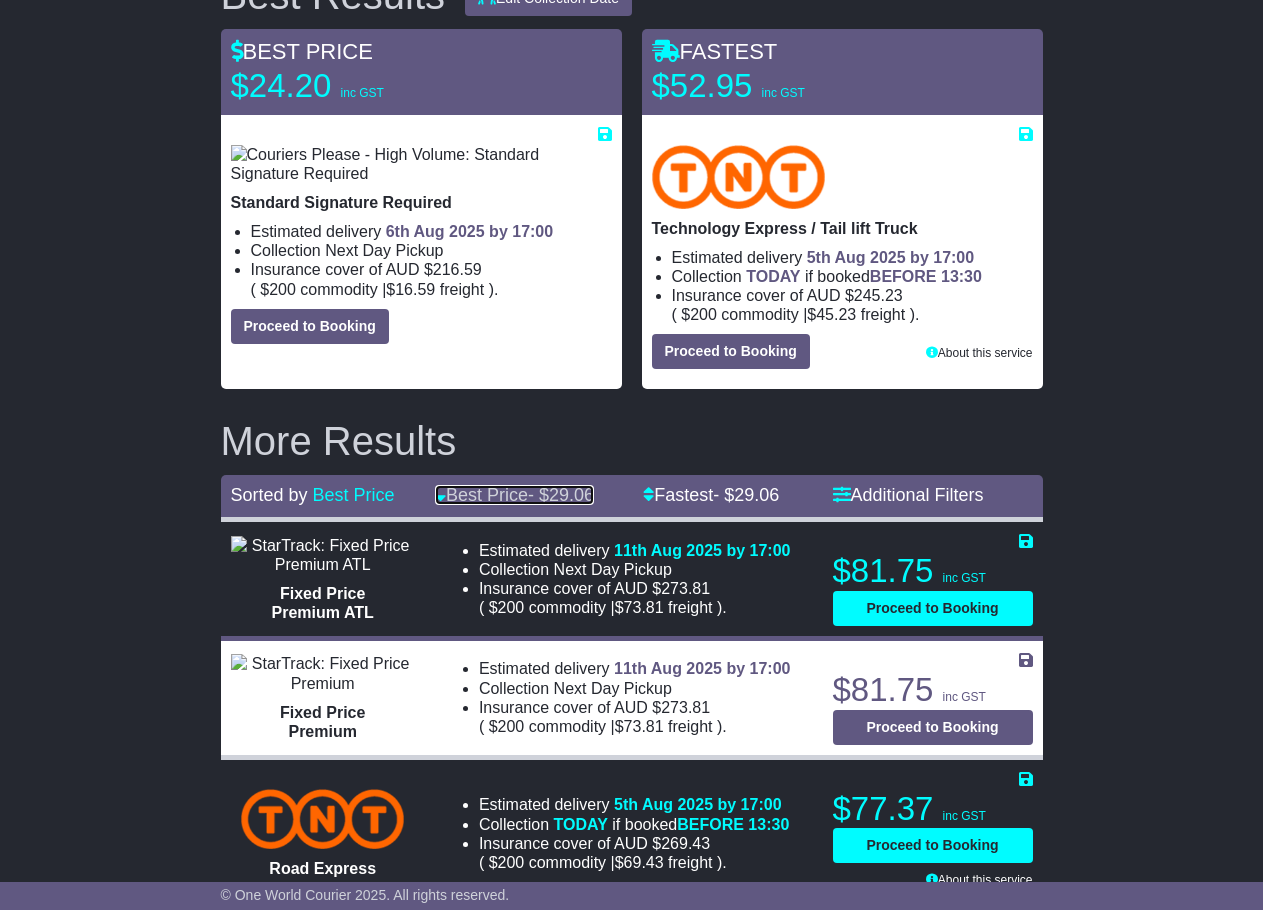 click on "Best Price  - $ 29.06" at bounding box center [514, 495] 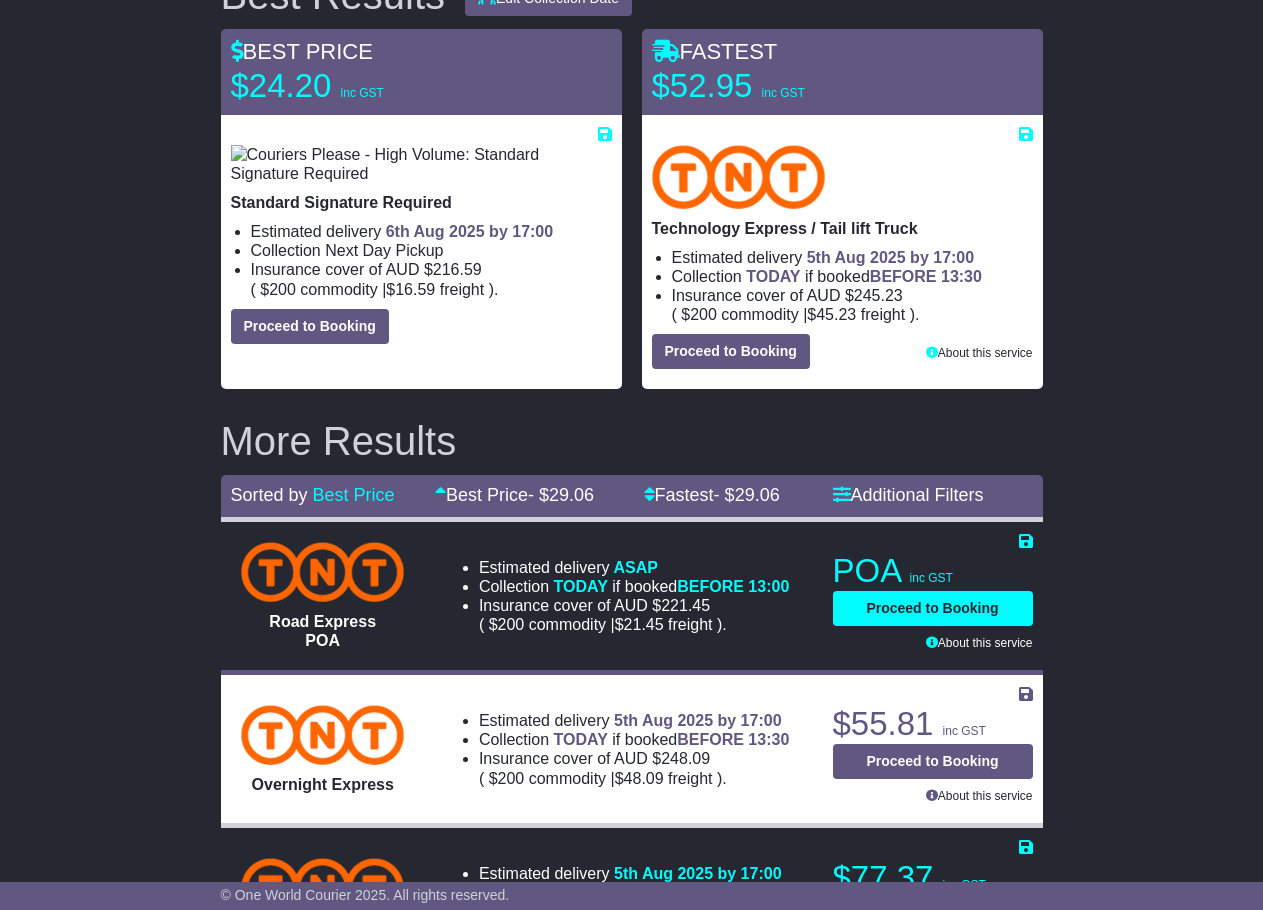 click at bounding box center [932, 643] 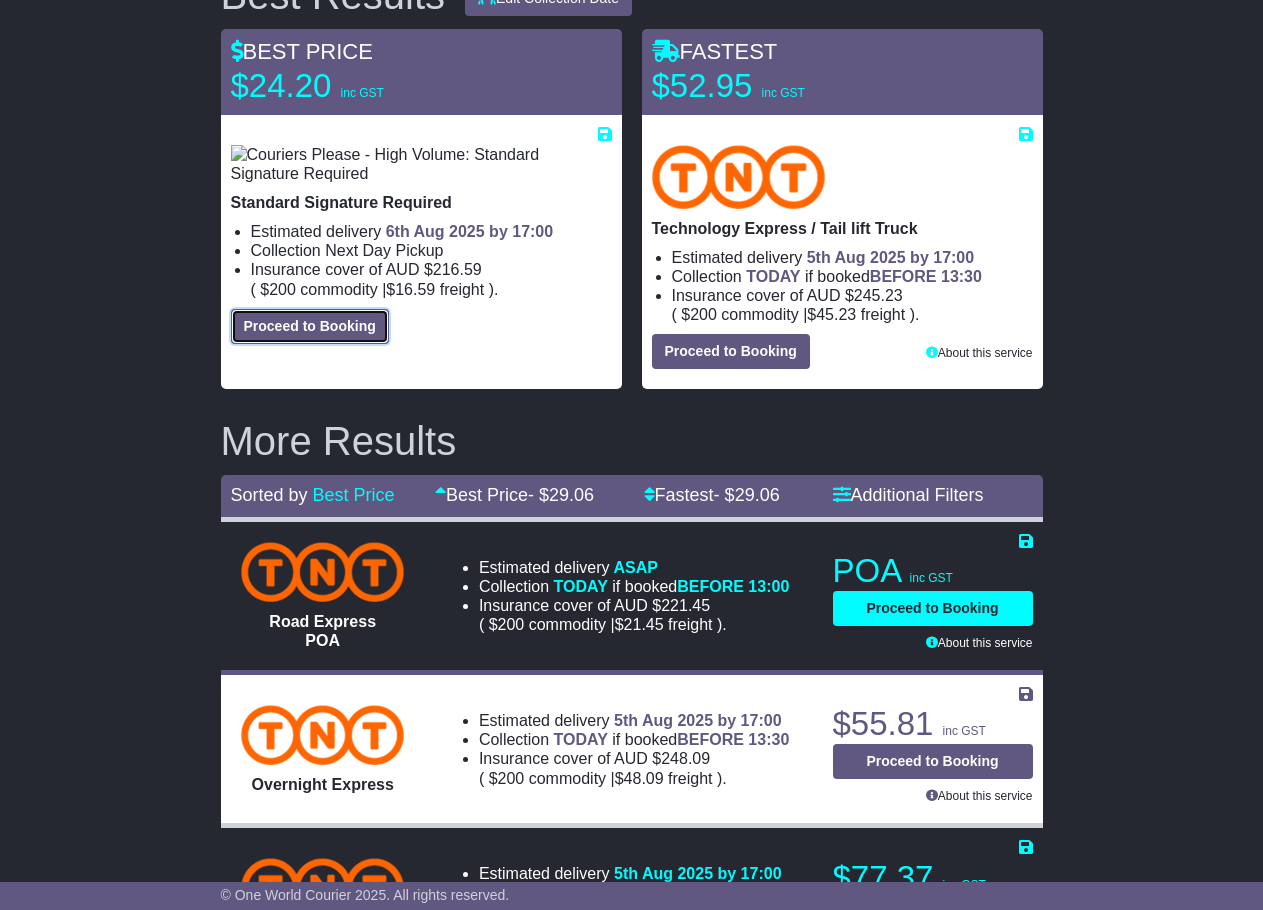 click on "Proceed to Booking" at bounding box center (310, 326) 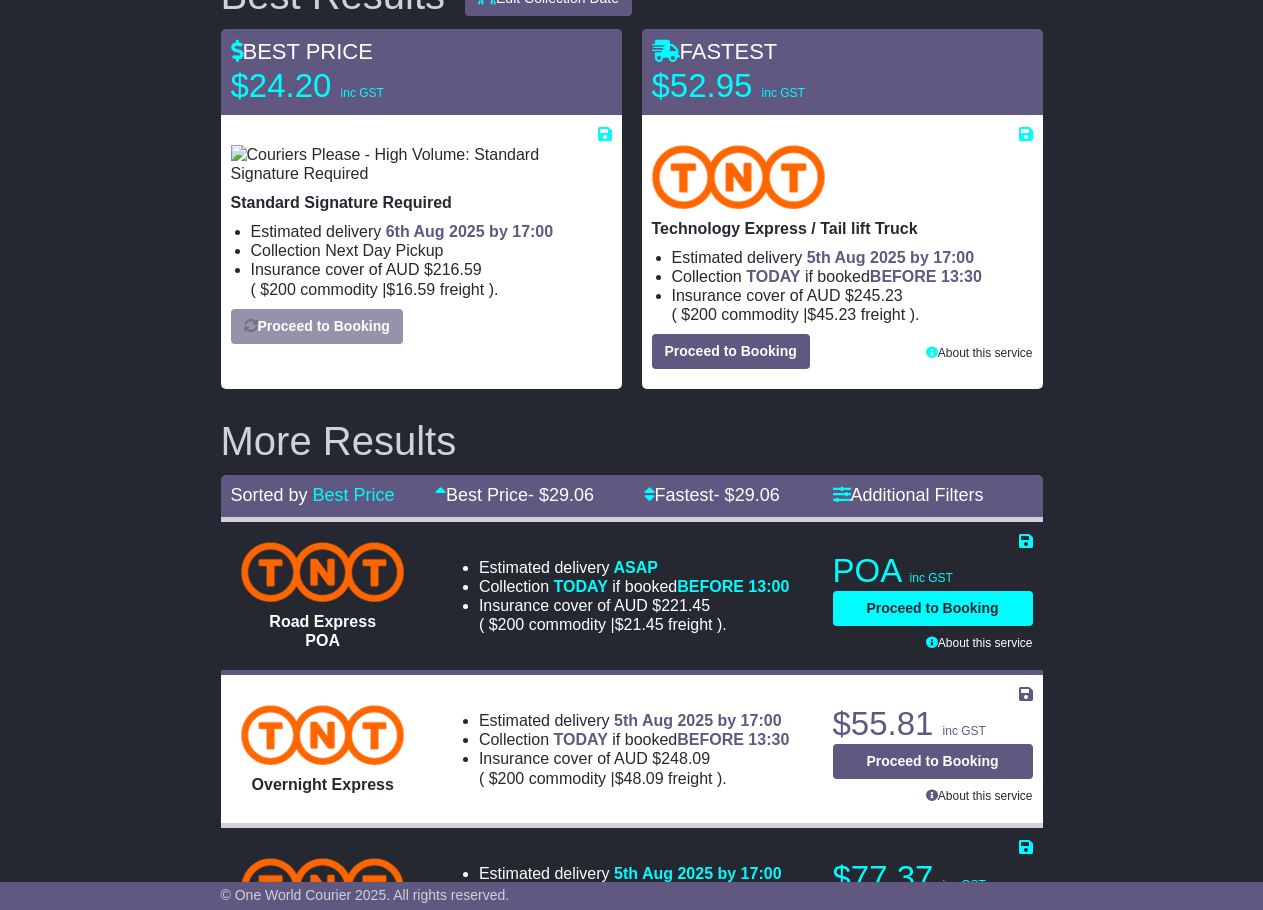 select on "**********" 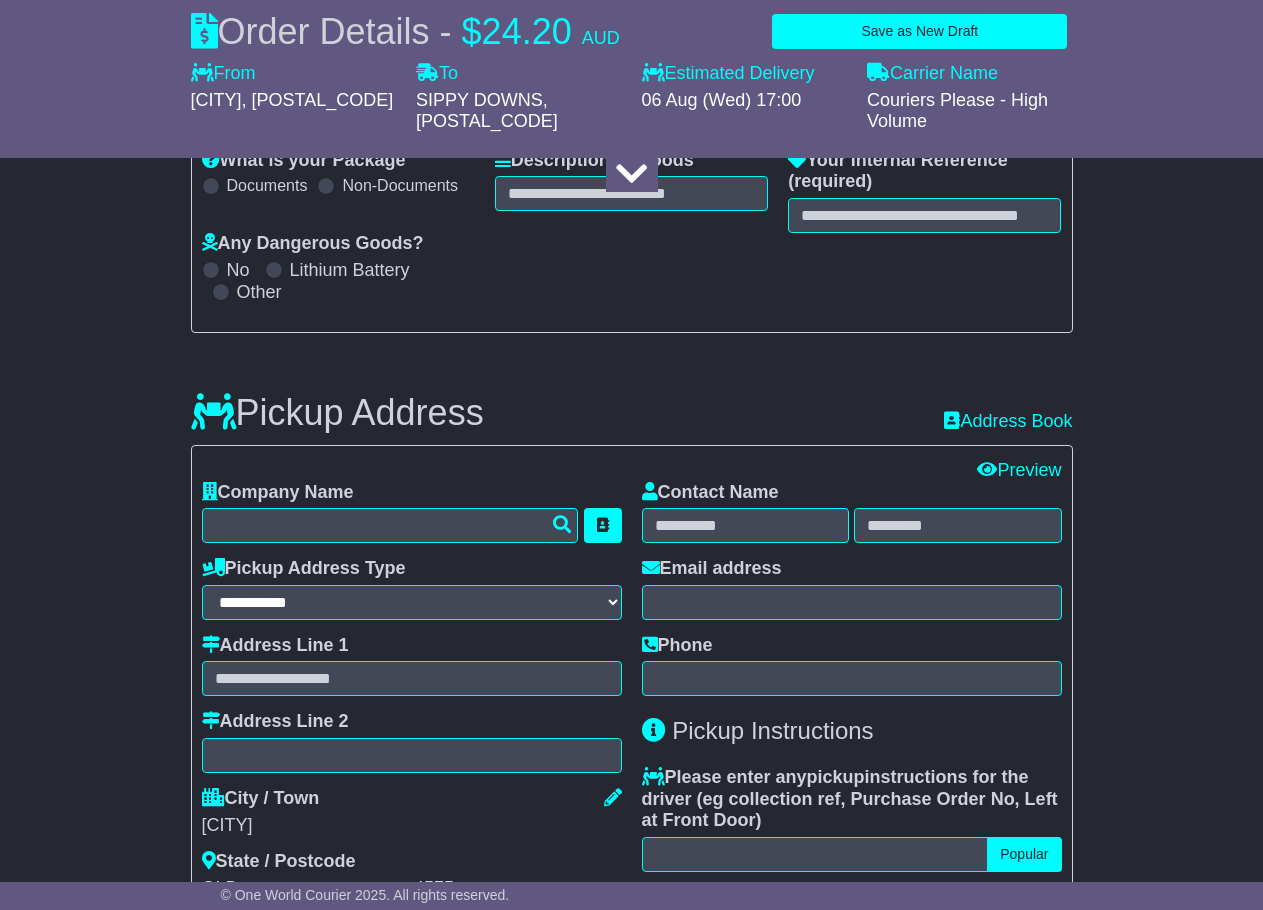 select 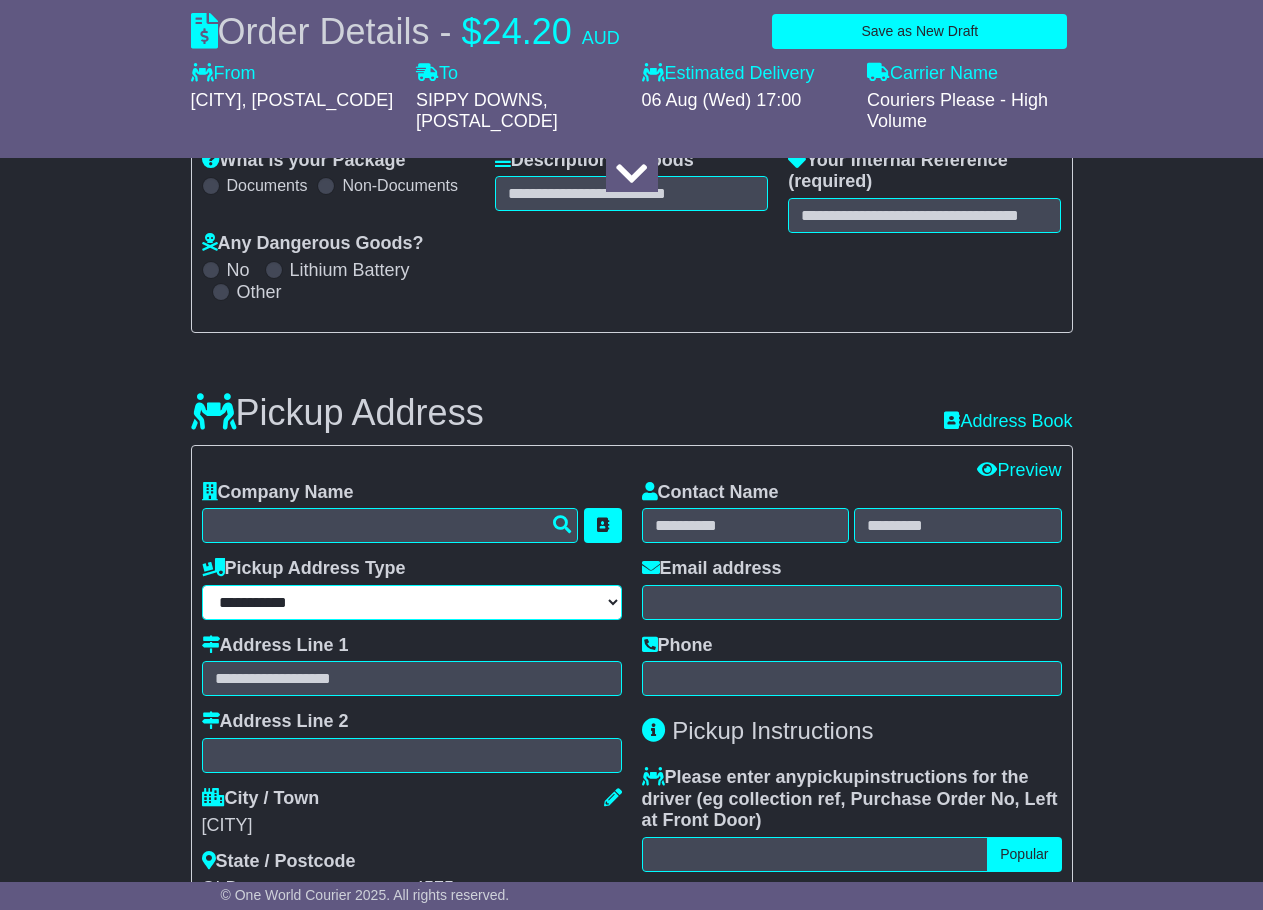 click on "**********" at bounding box center (412, 602) 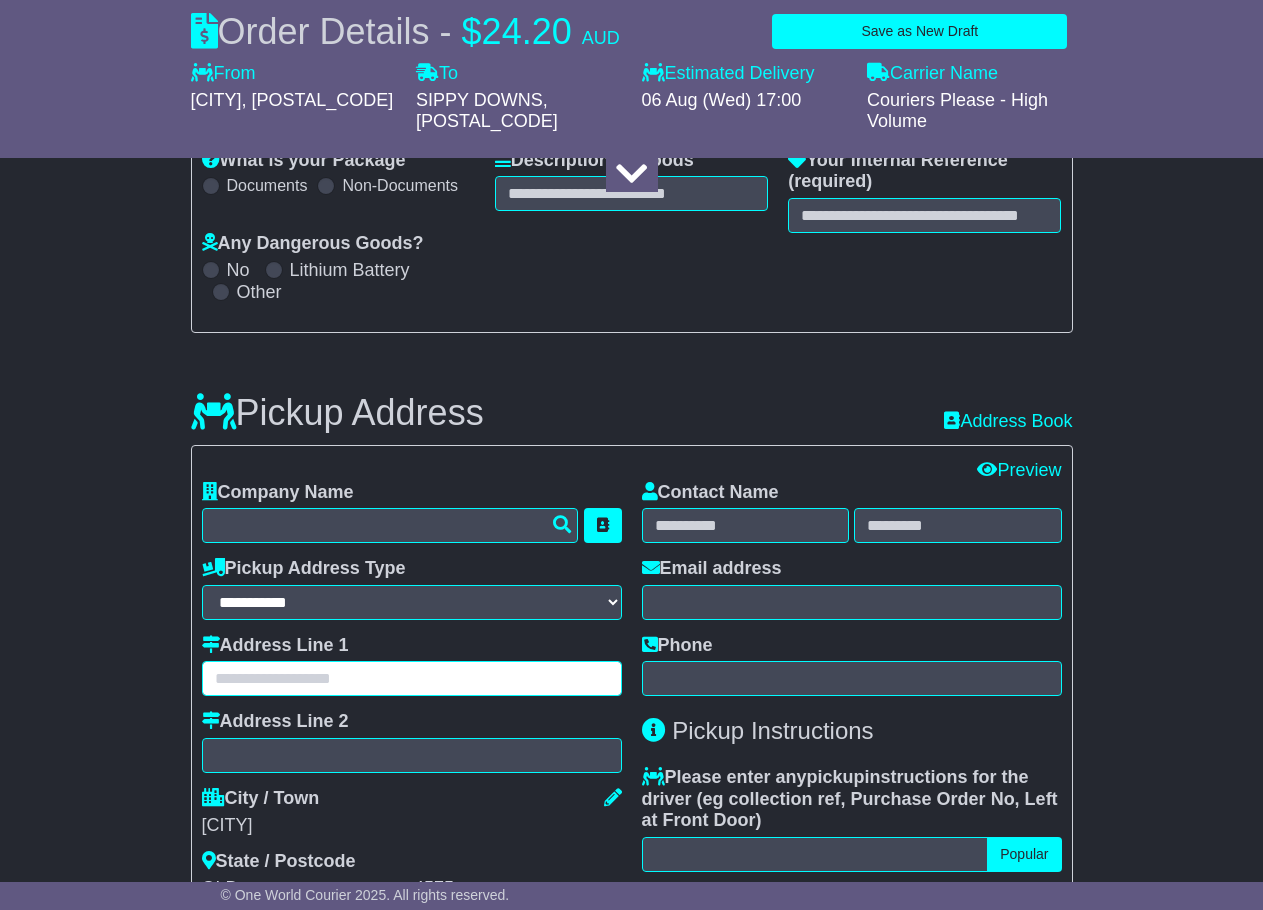 click at bounding box center [412, 678] 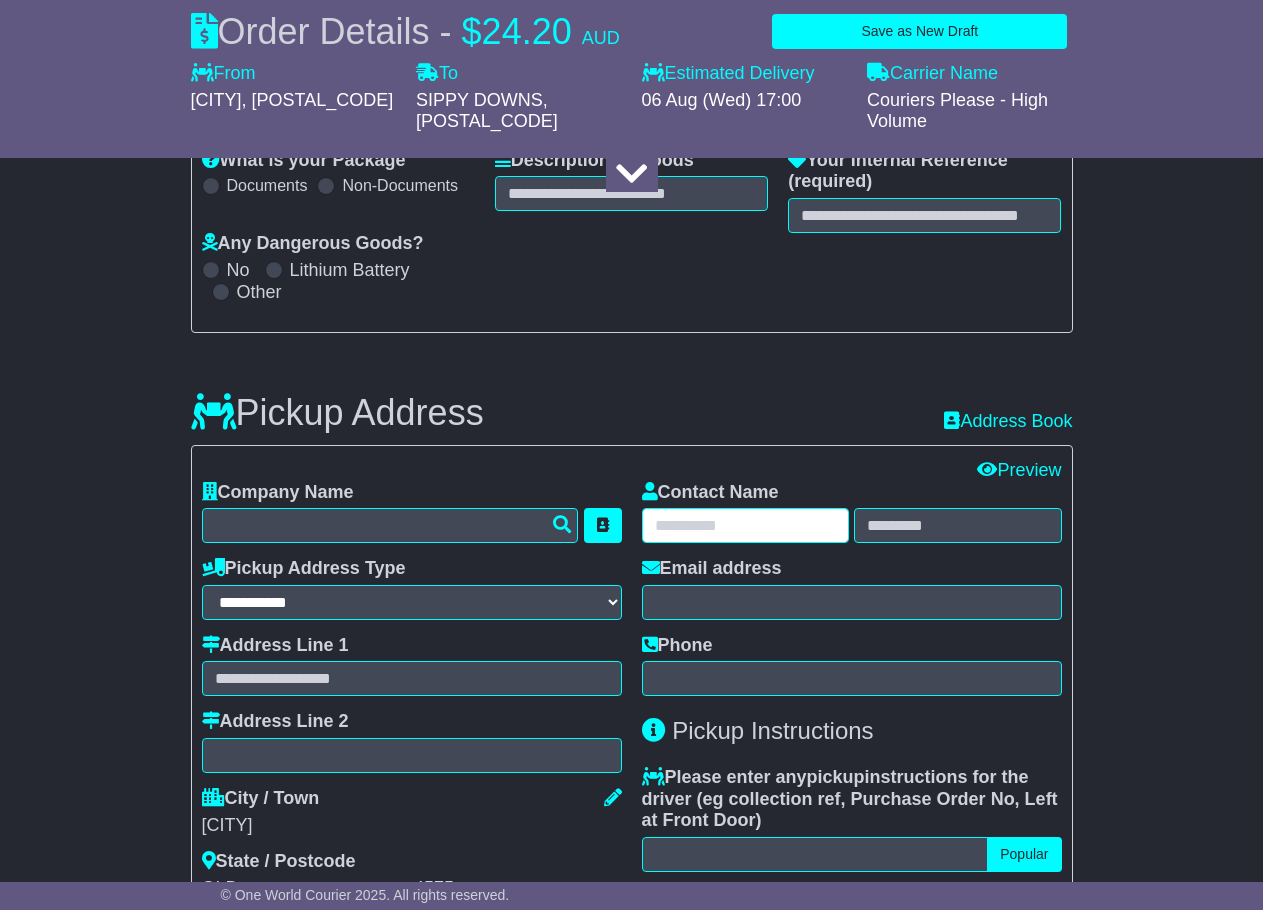 click at bounding box center [746, 525] 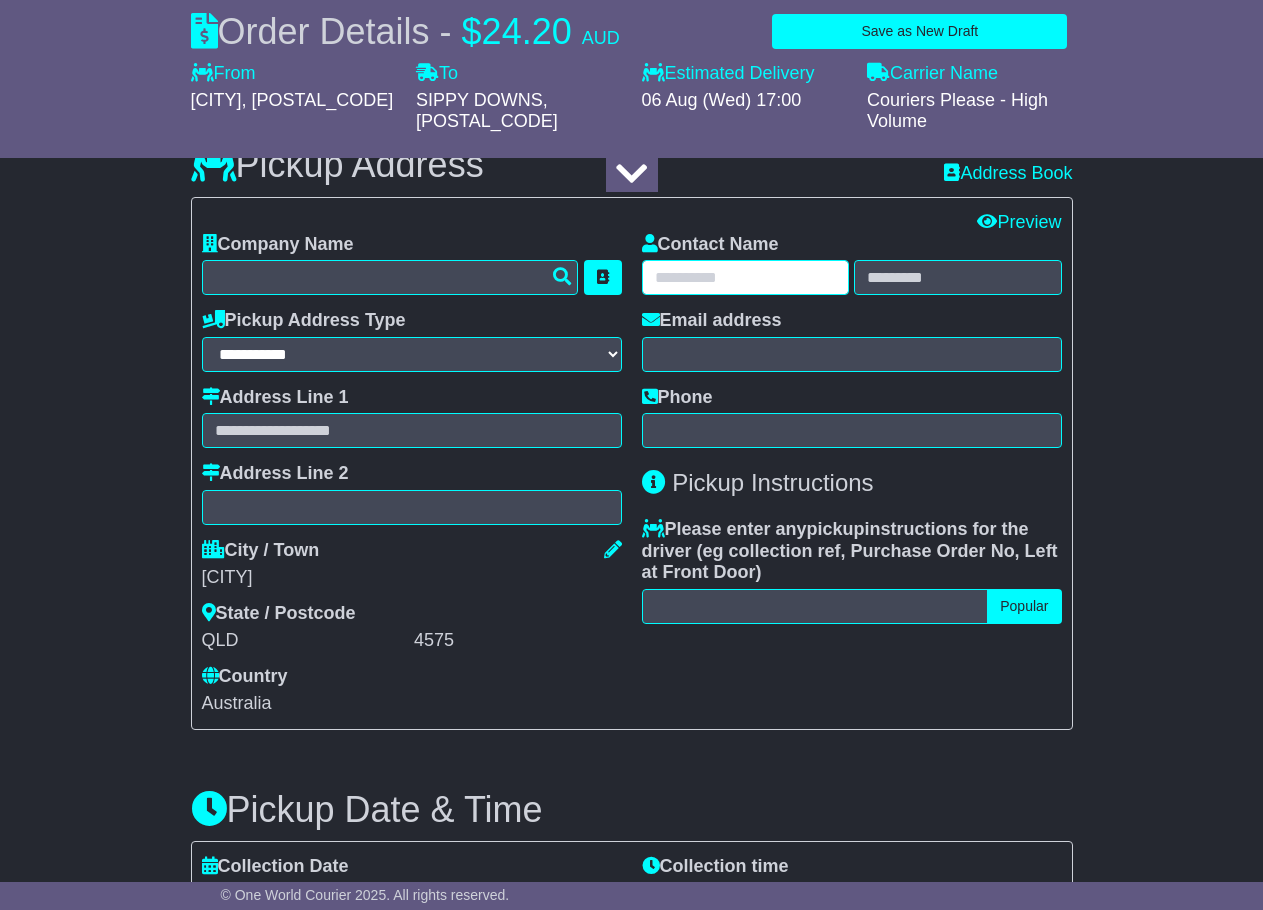 scroll, scrollTop: 558, scrollLeft: 0, axis: vertical 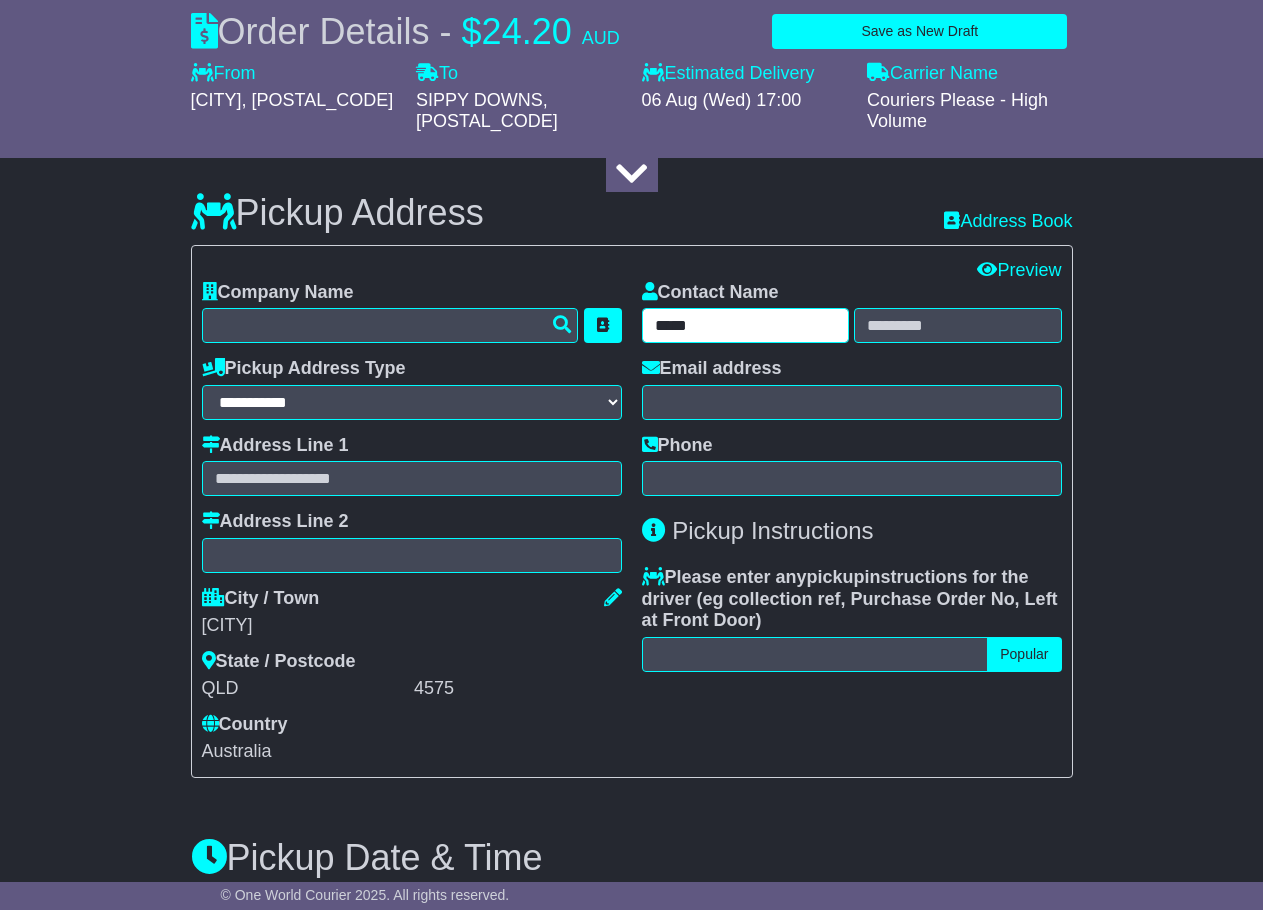 type on "*****" 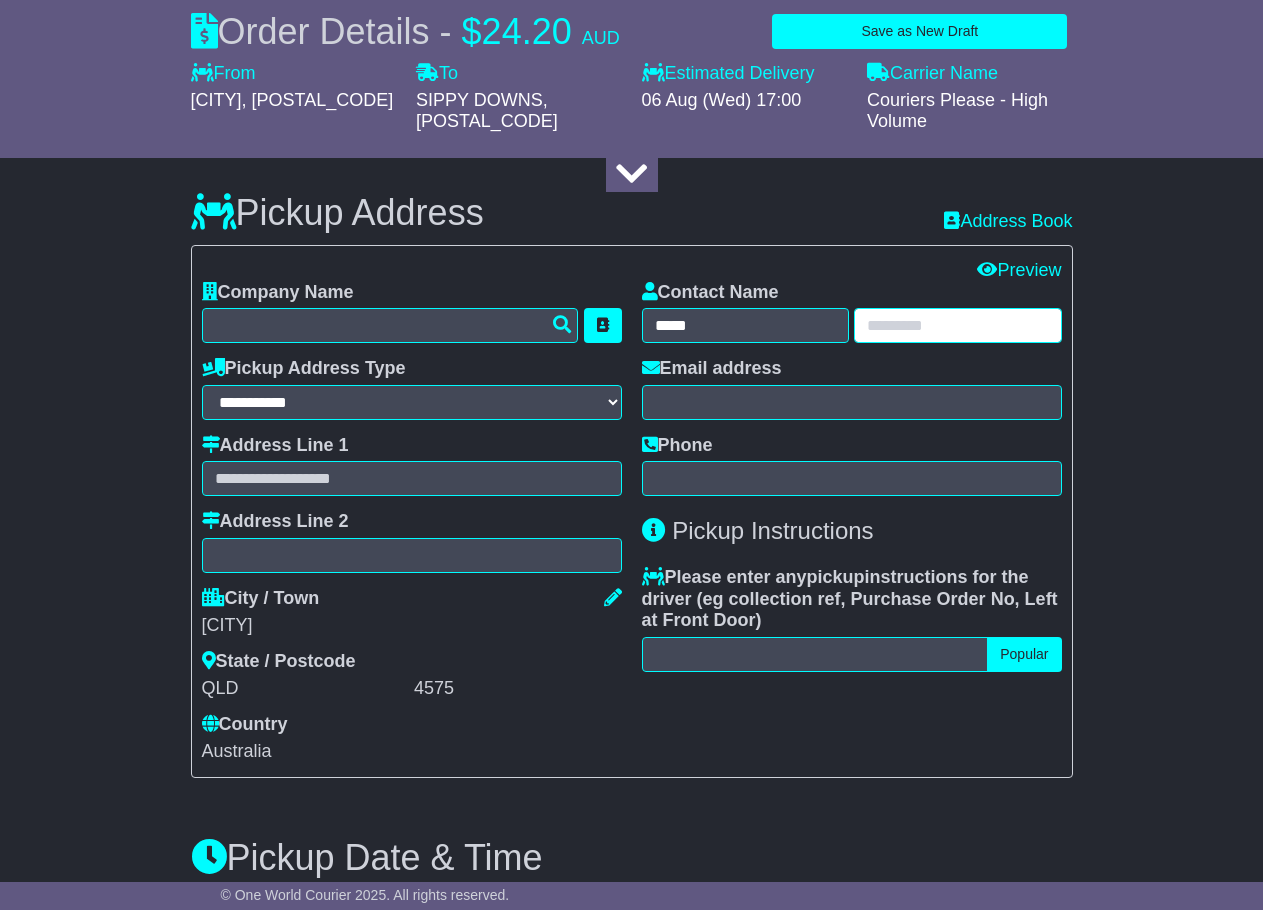 click at bounding box center [958, 325] 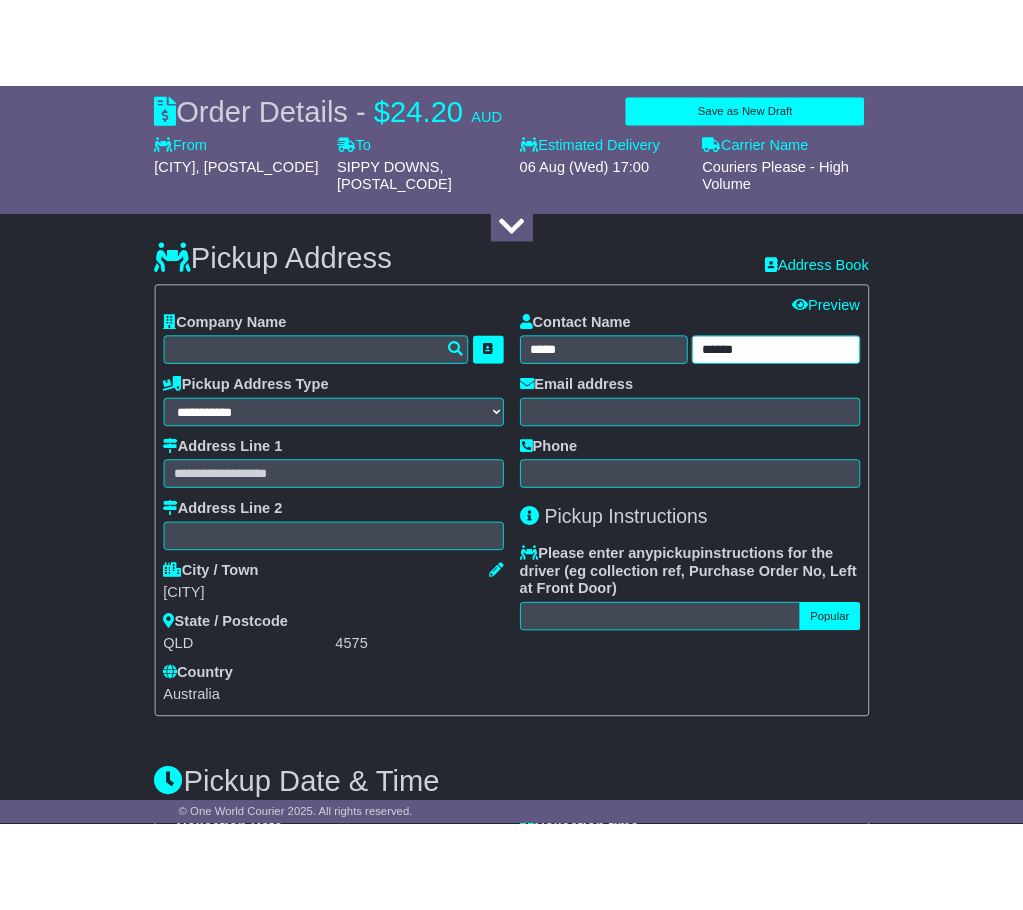 scroll, scrollTop: 502, scrollLeft: 0, axis: vertical 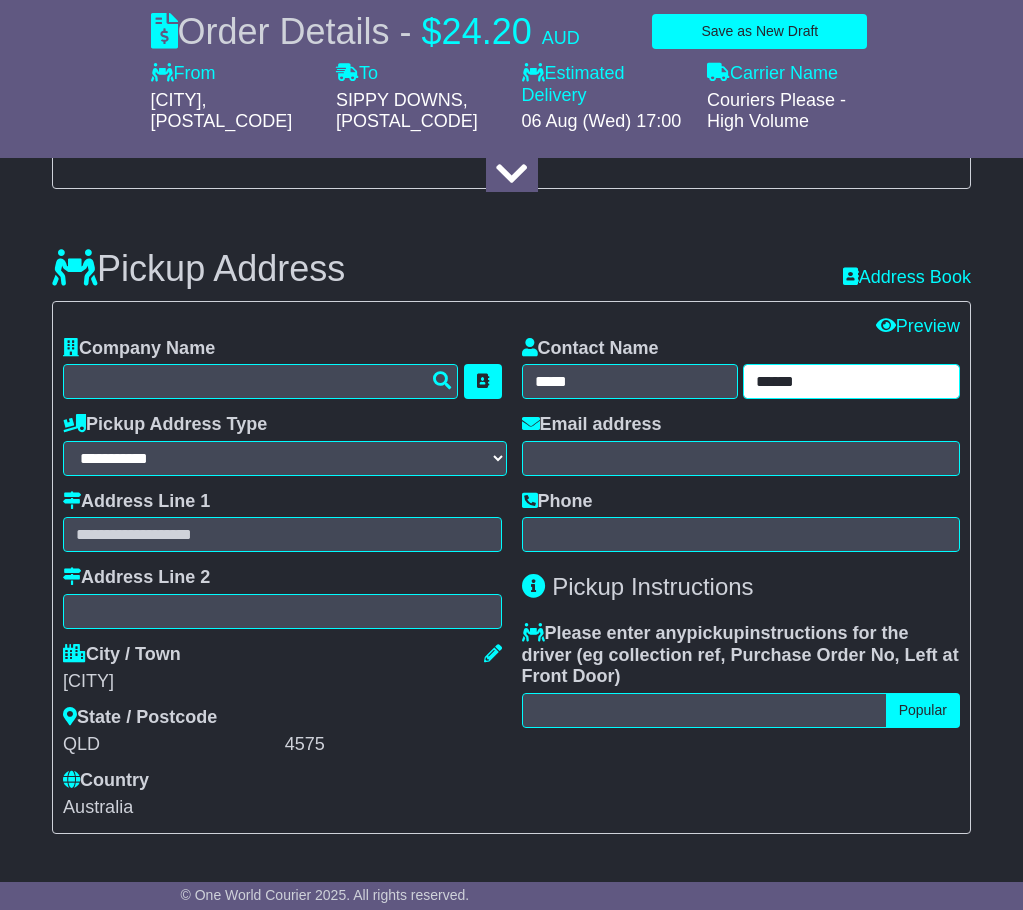 type on "******" 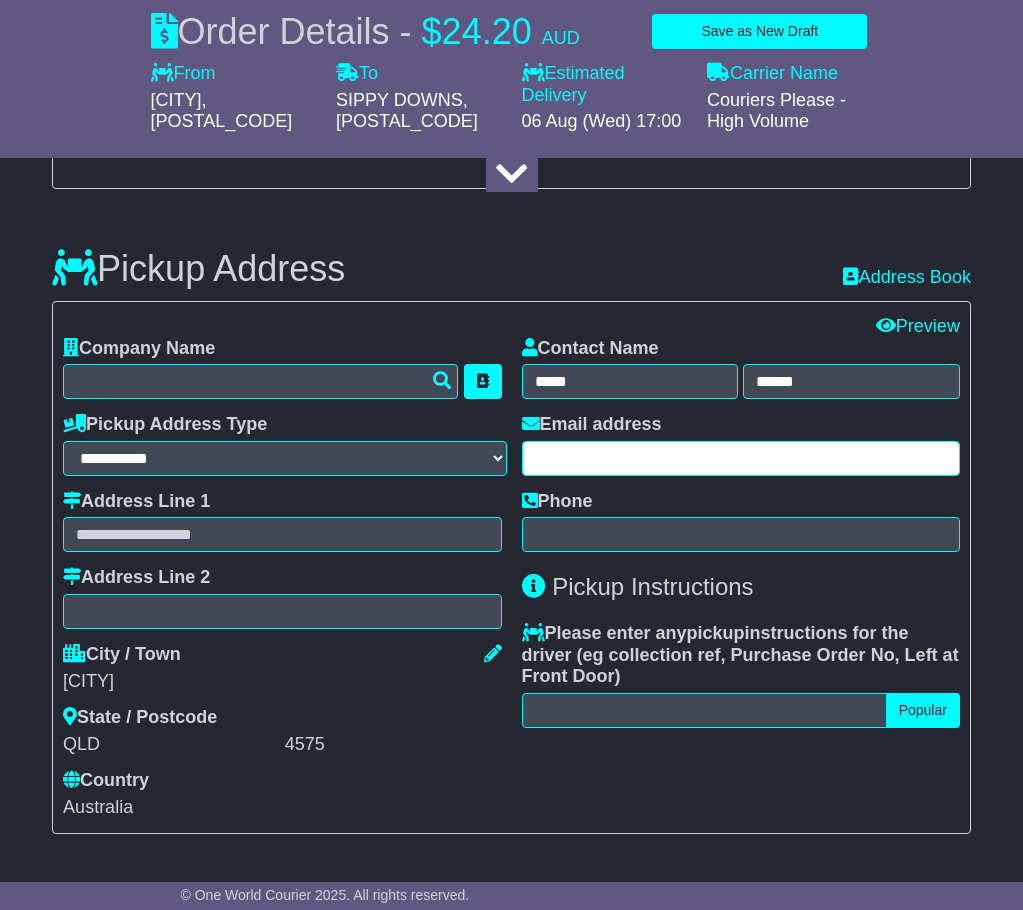 click at bounding box center (741, 458) 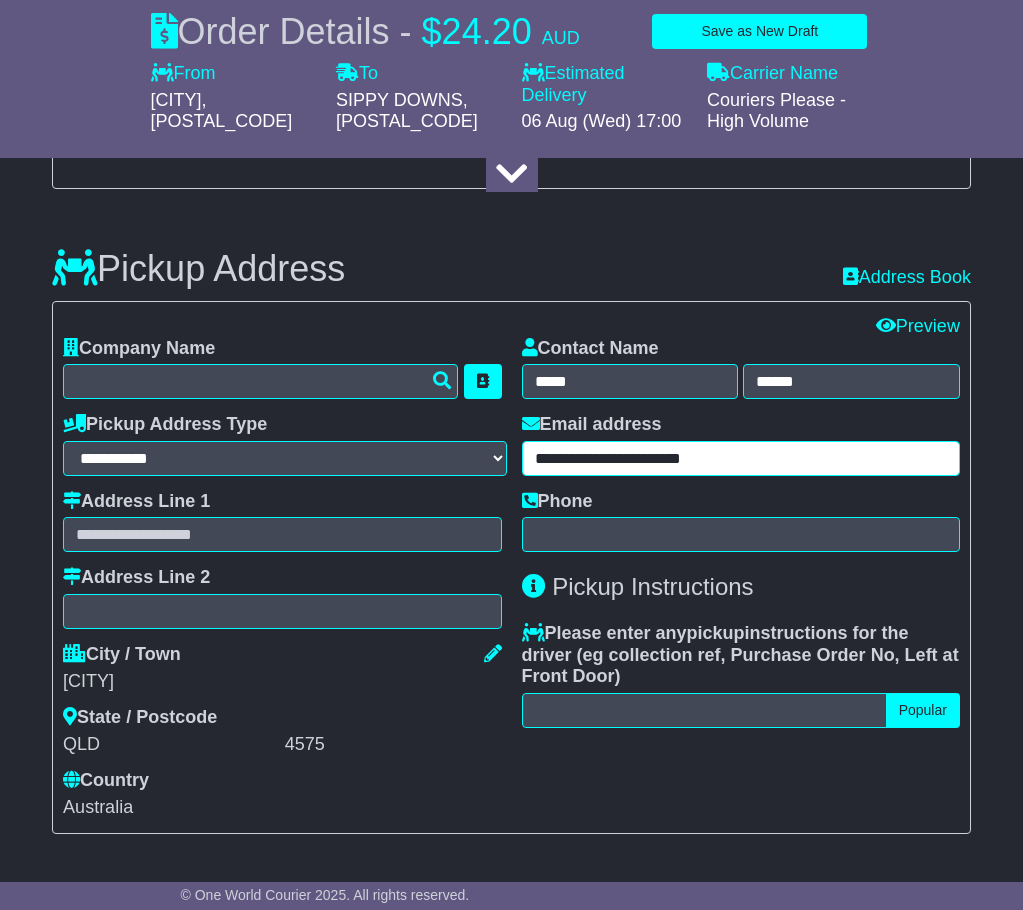 type on "**********" 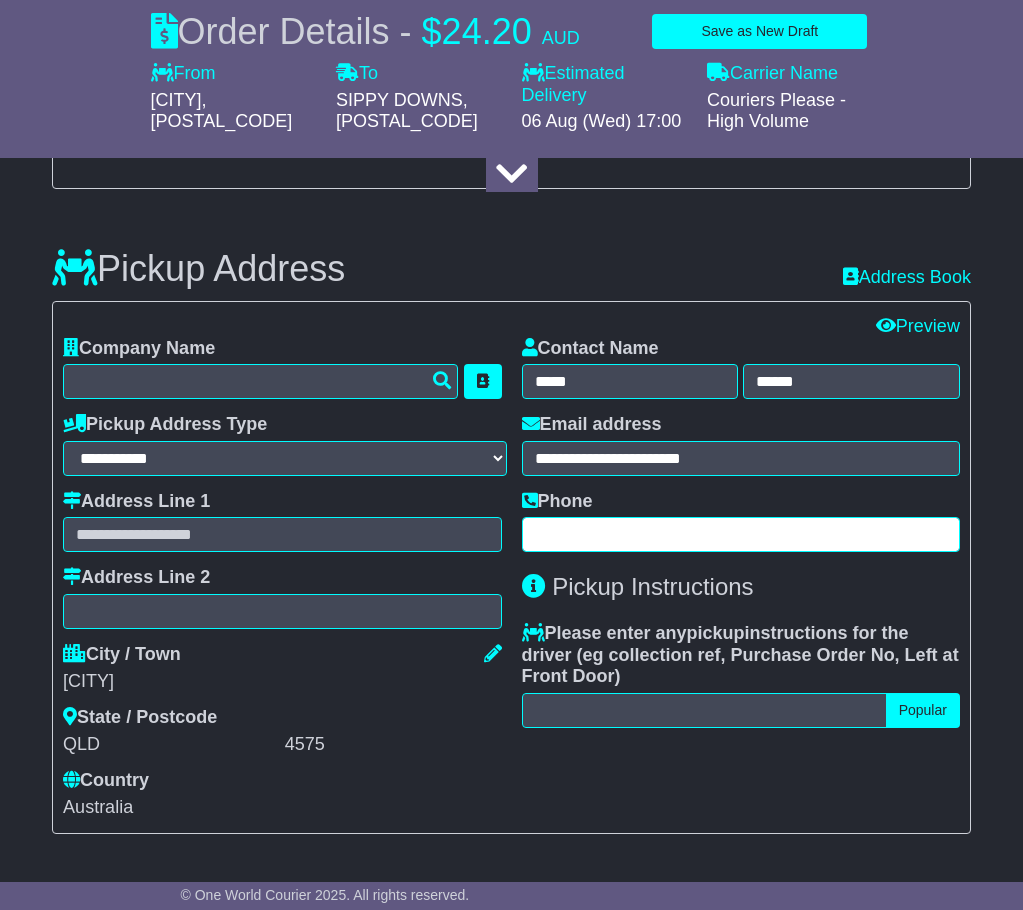click at bounding box center [741, 534] 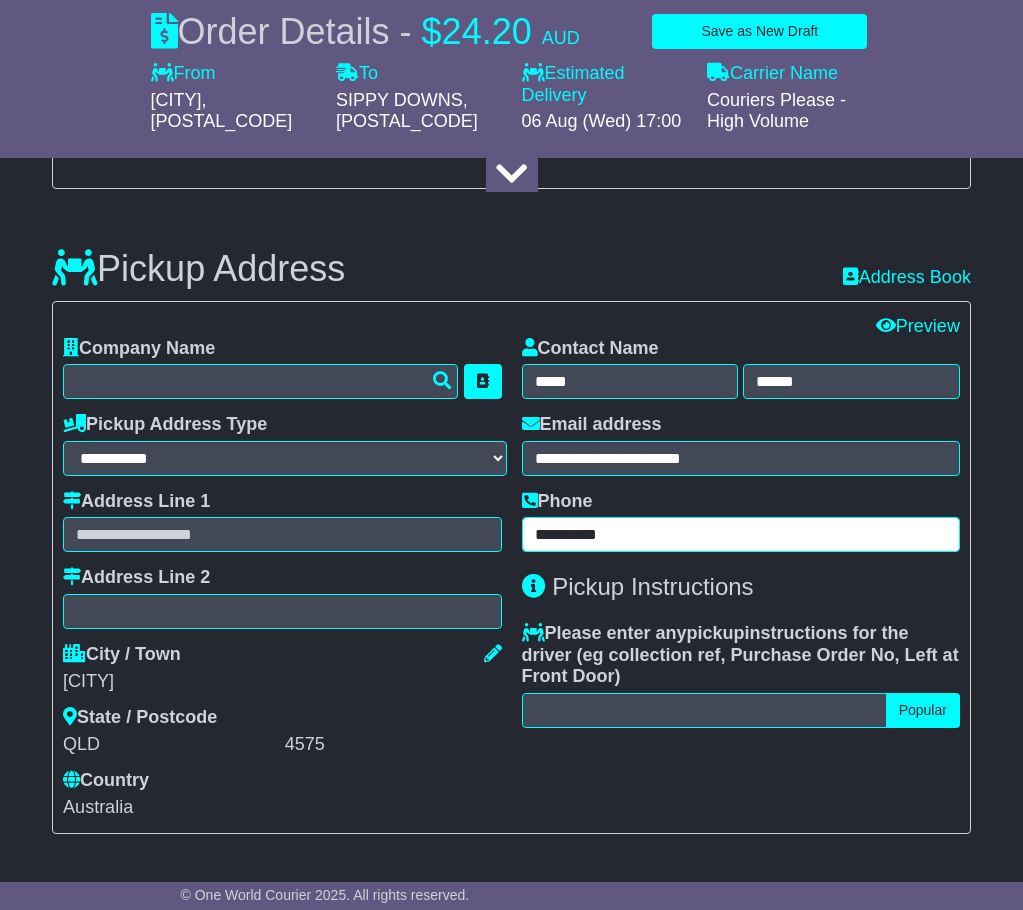 type on "**********" 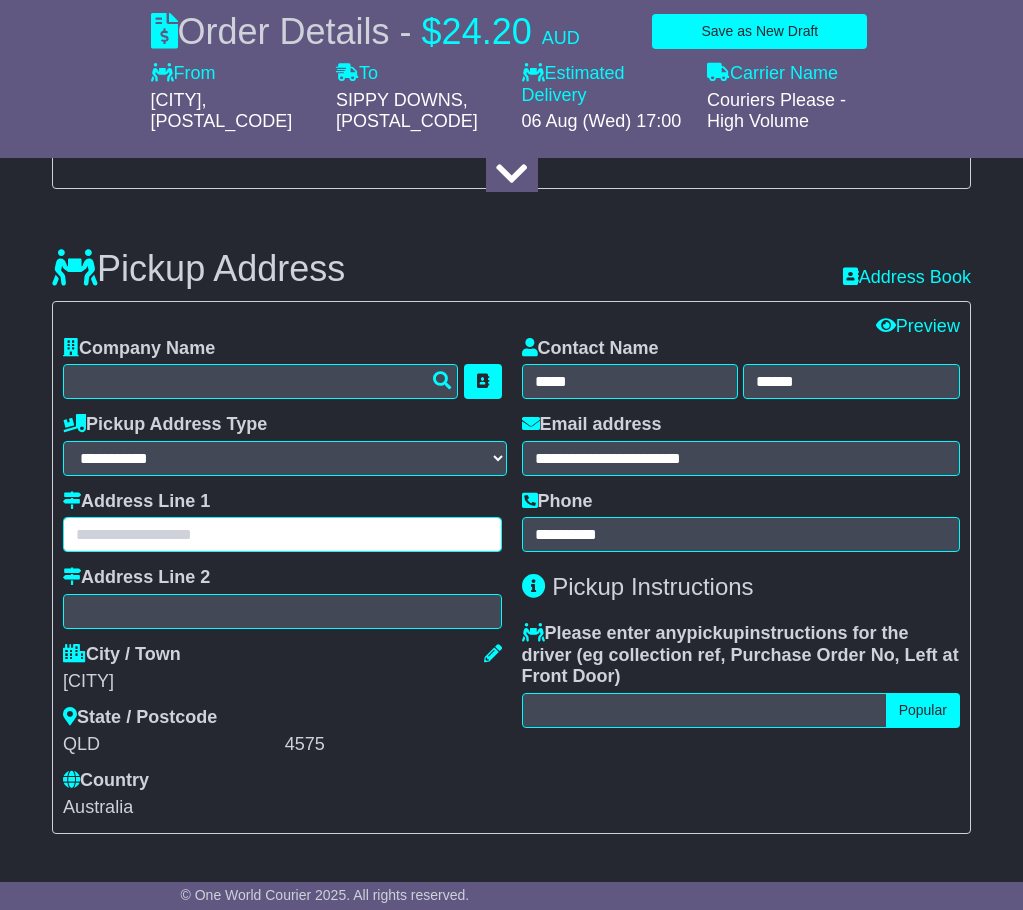 click at bounding box center (282, 534) 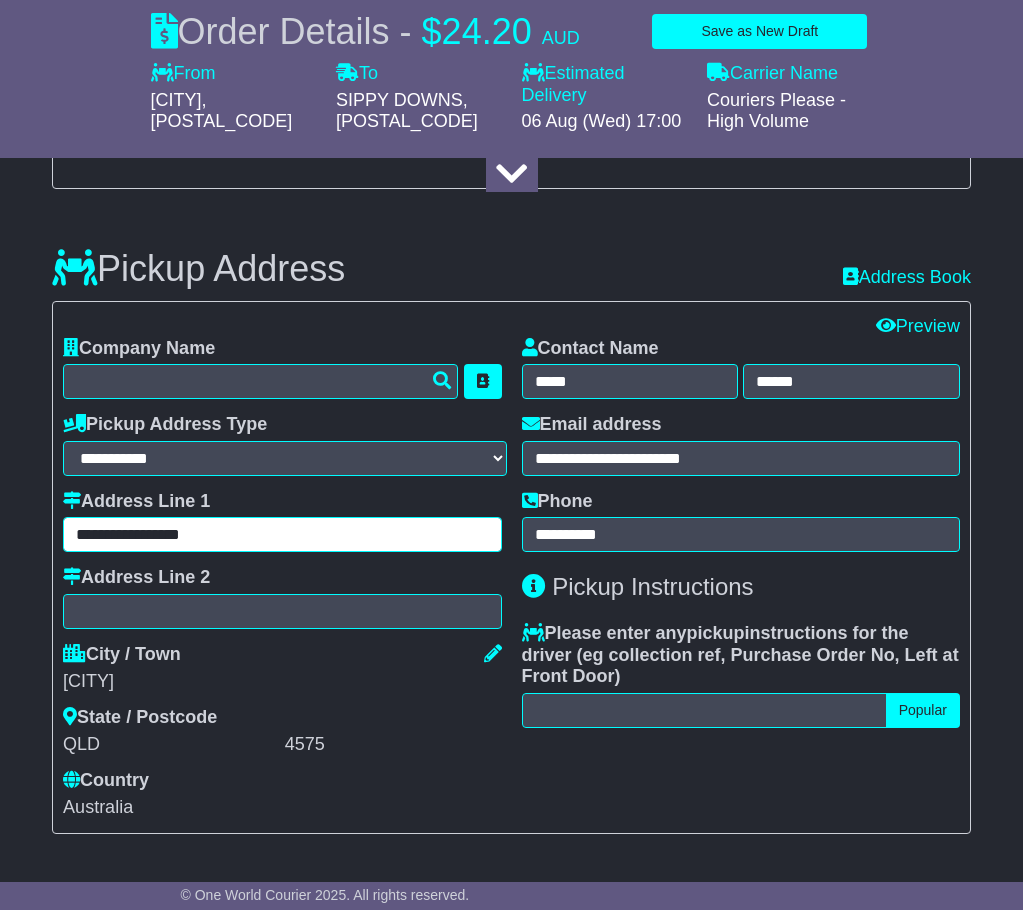 click on "**********" at bounding box center [282, 534] 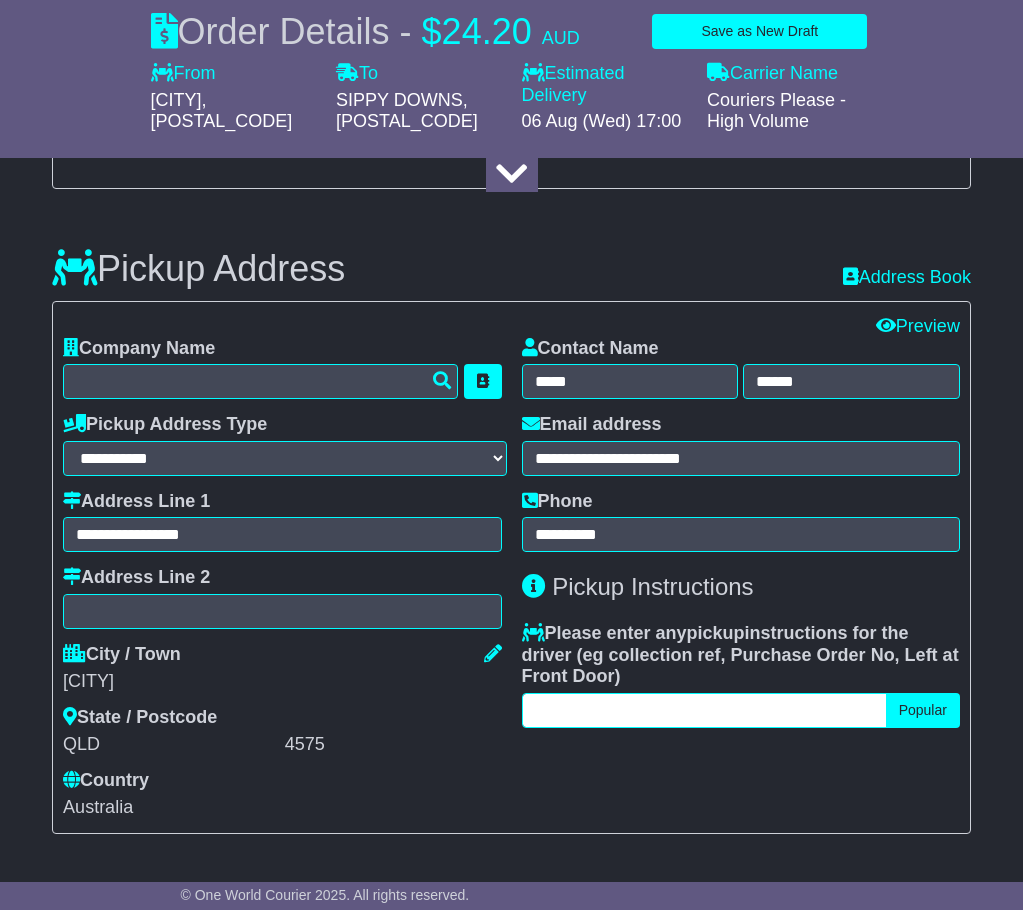 click at bounding box center [704, 710] 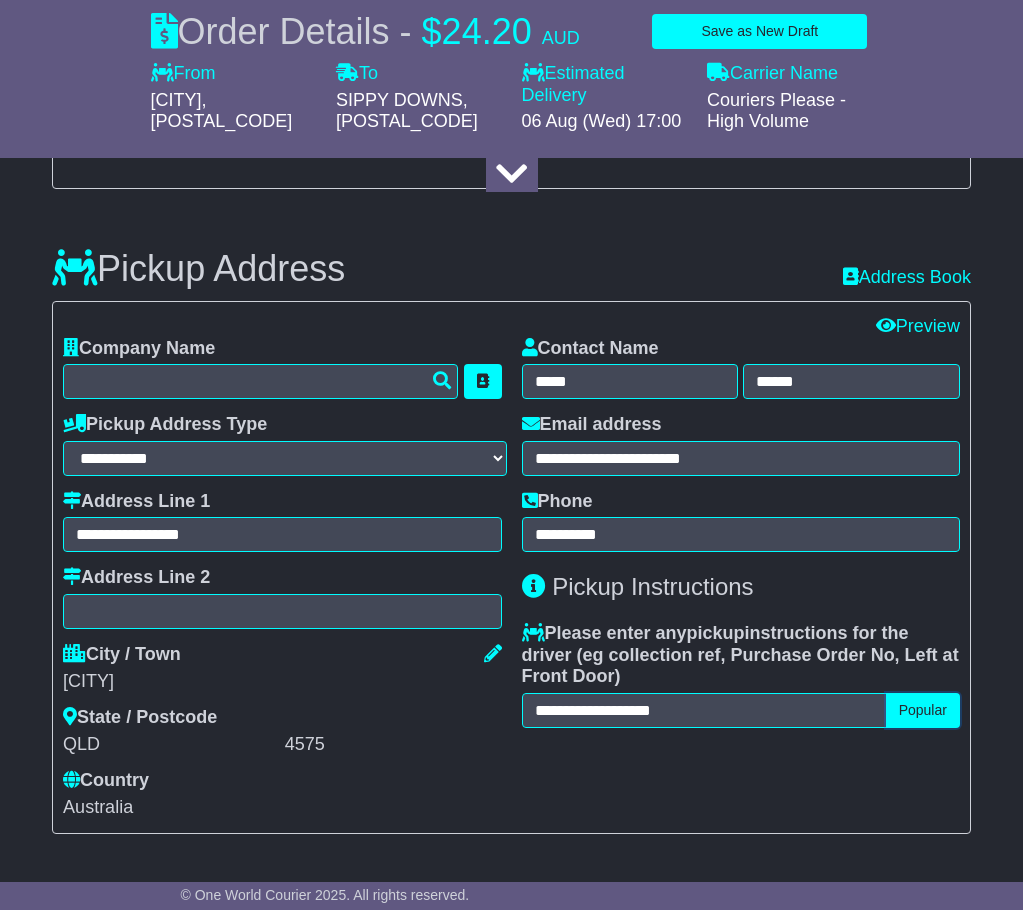 click on "Popular" at bounding box center [923, 710] 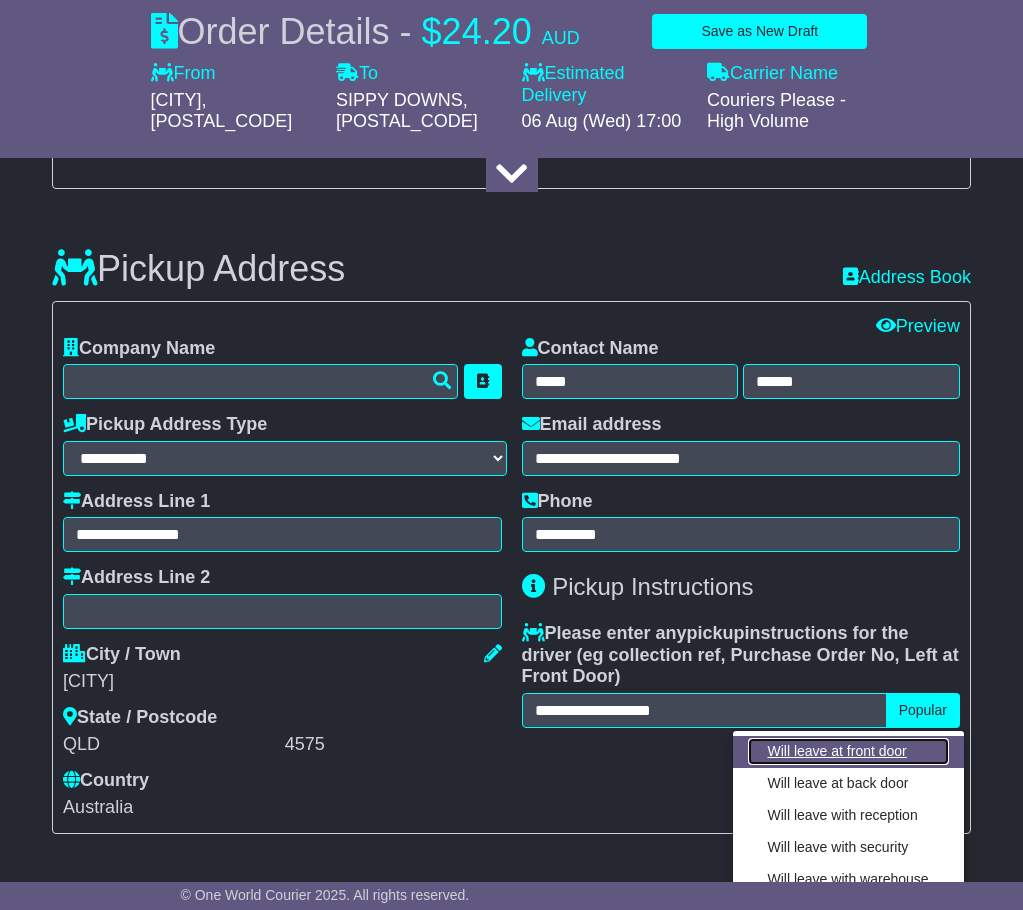 click on "Will leave at front door" at bounding box center (848, 751) 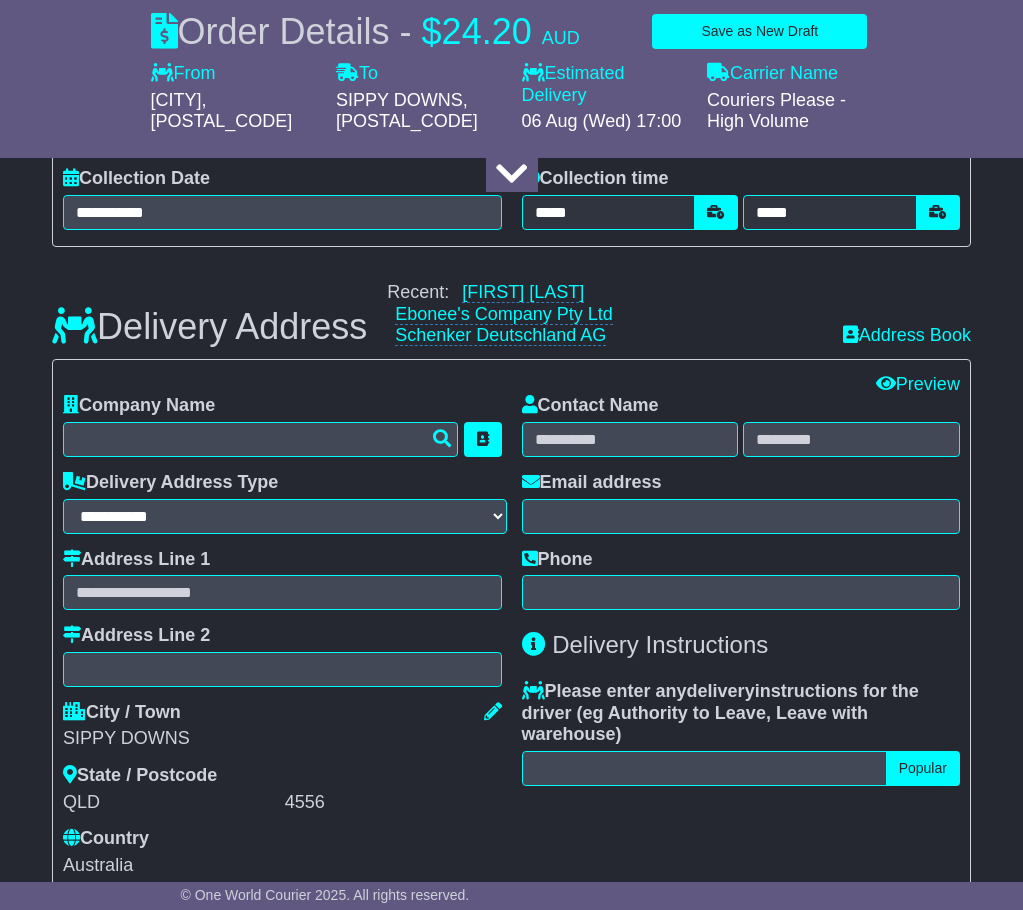 scroll, scrollTop: 1302, scrollLeft: 0, axis: vertical 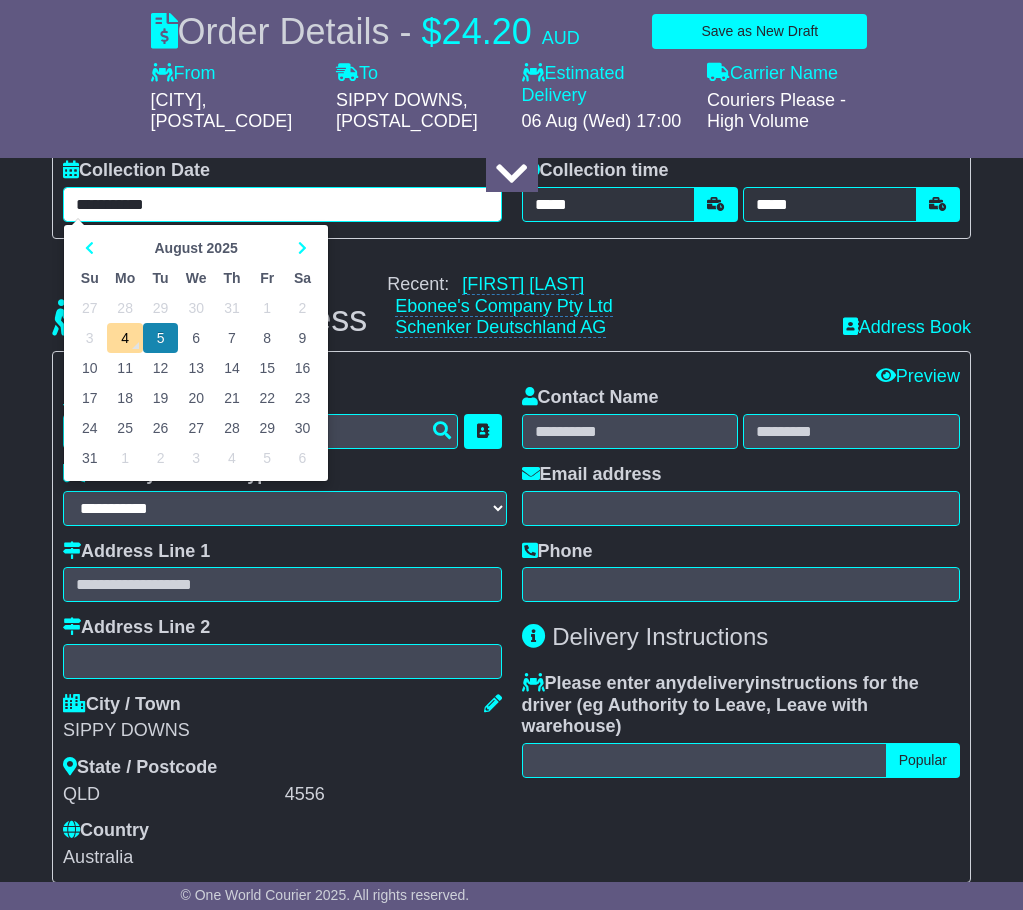 click on "**********" at bounding box center [282, 204] 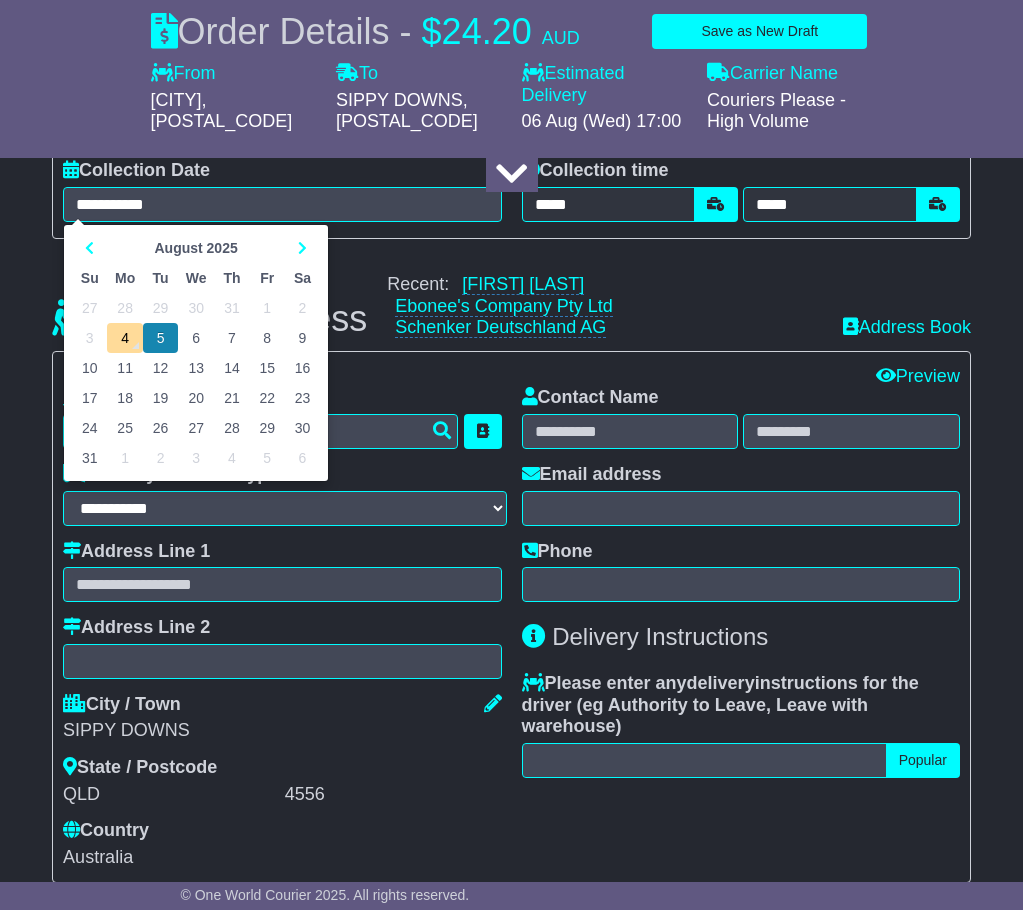 click on "Recent:
Darren Cramer
Ebonee's Company Pty Ltd
Schenker Deutschland AG" at bounding box center [605, 306] 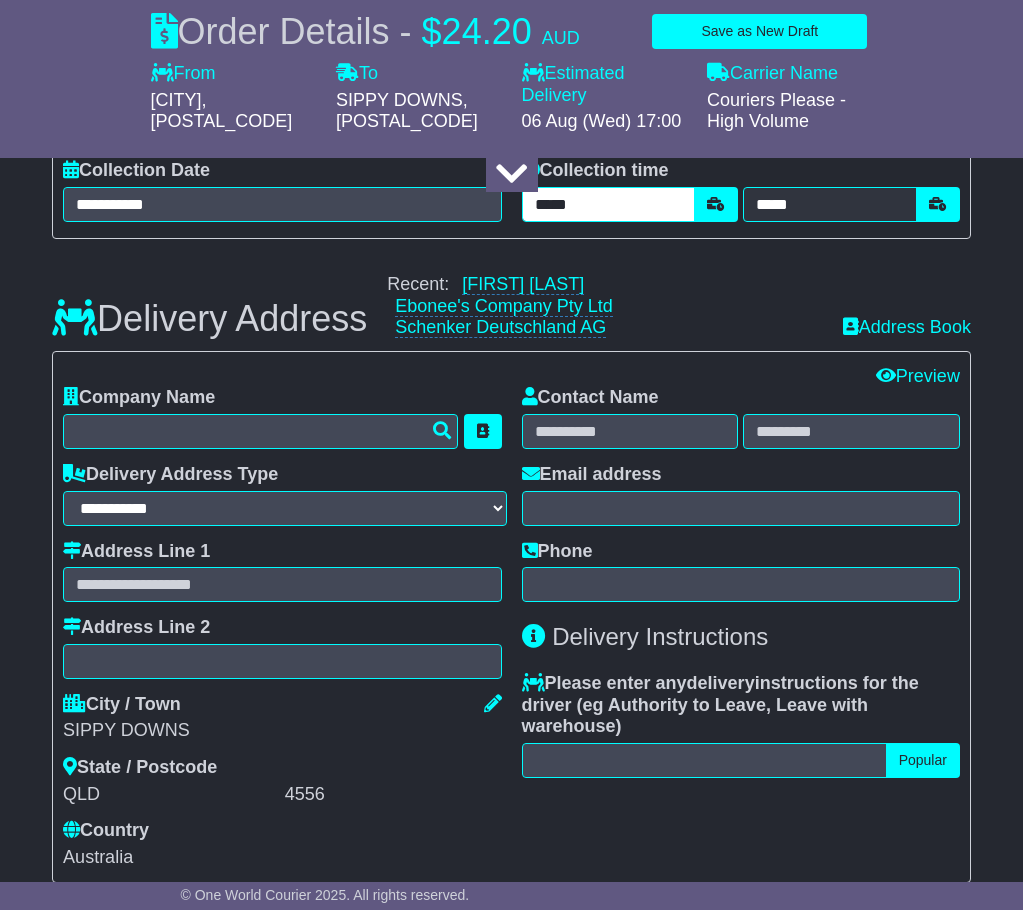 click on "*****" at bounding box center [609, 204] 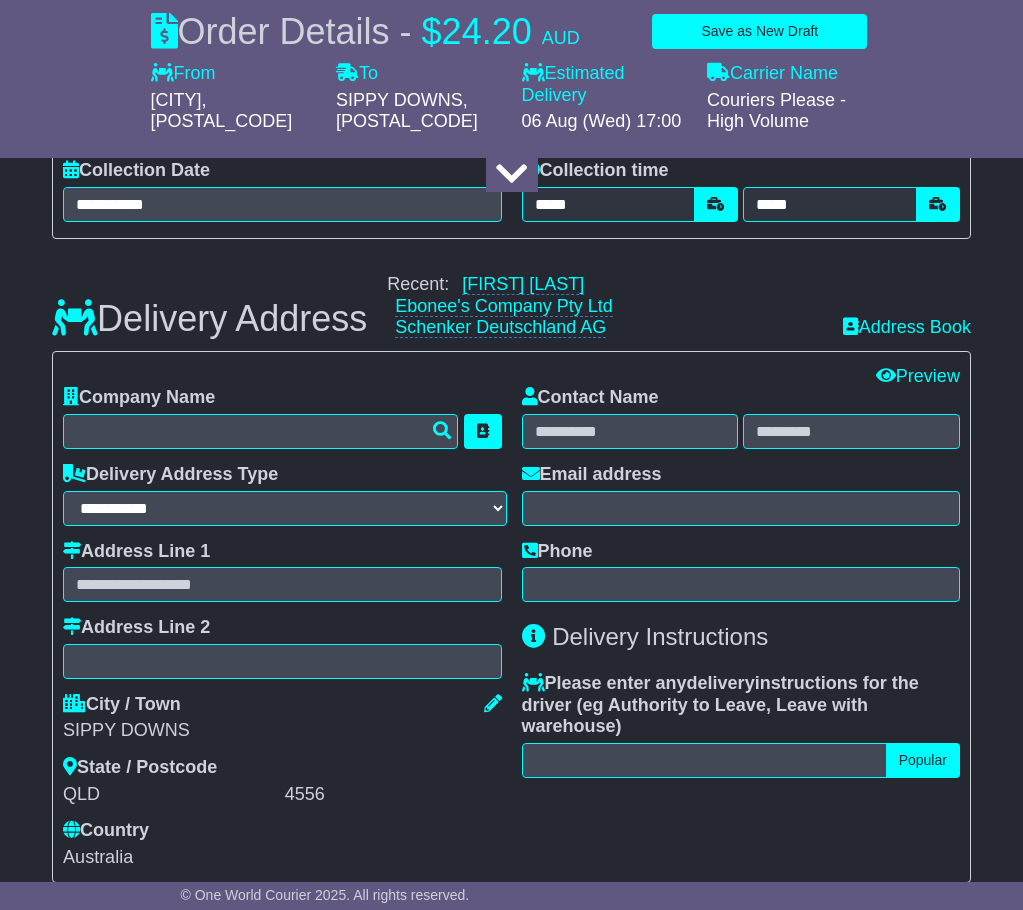 click on "Delivery Address
Recent:
Darren Cramer
Ebonee's Company Pty Ltd
Schenker Deutschland AG
Address Book" at bounding box center [511, 304] 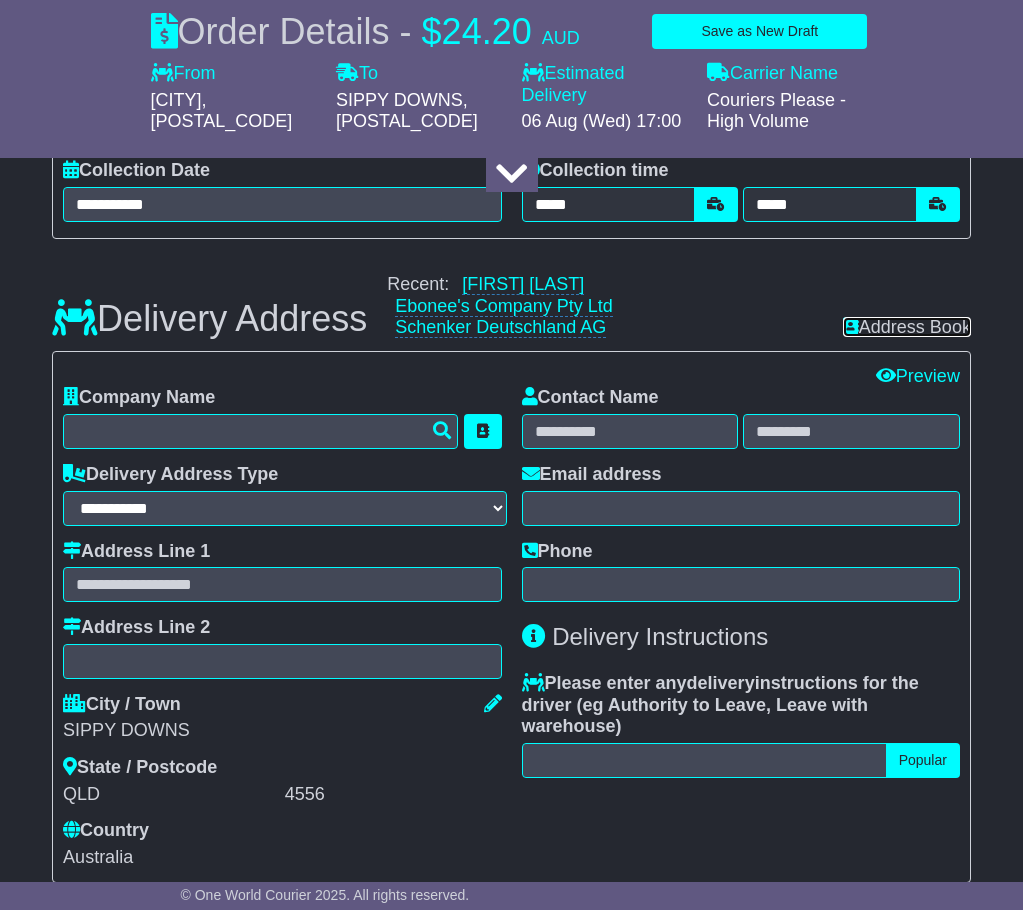 click on "Address Book" at bounding box center (907, 327) 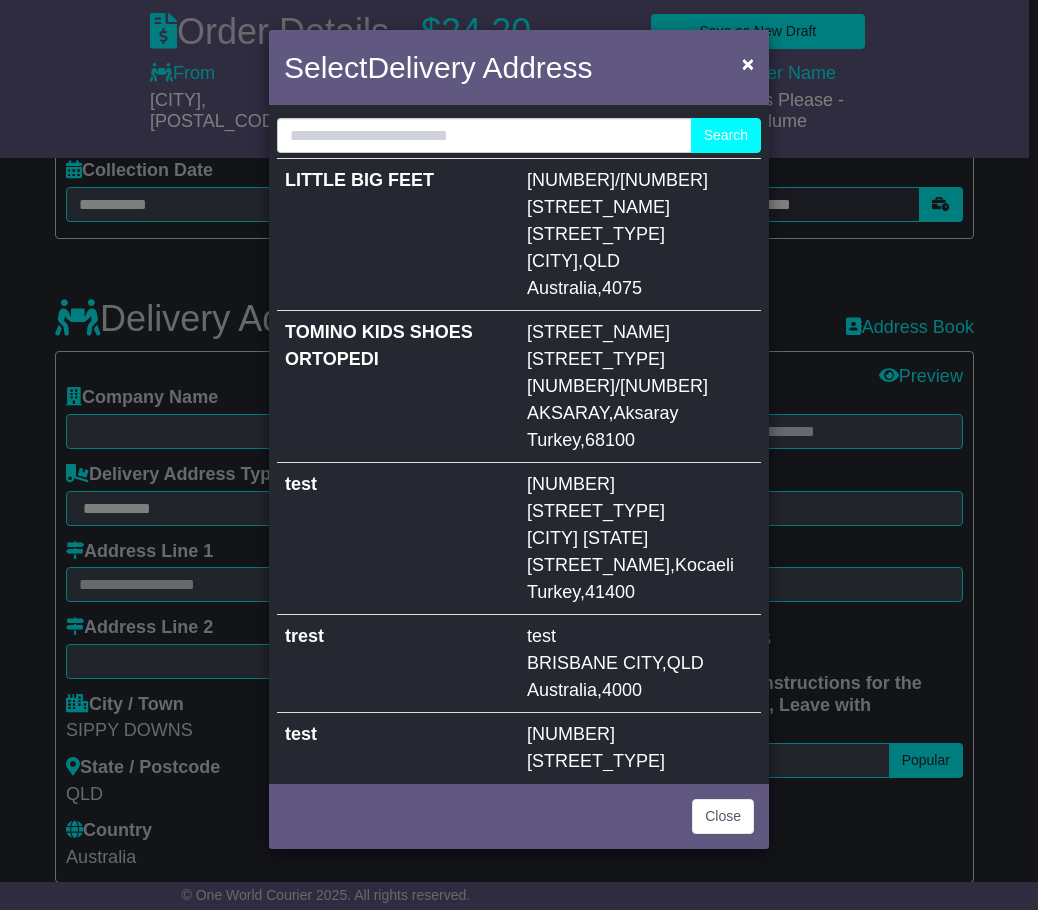 click on "LITTLE BIG FEET" at bounding box center (398, 235) 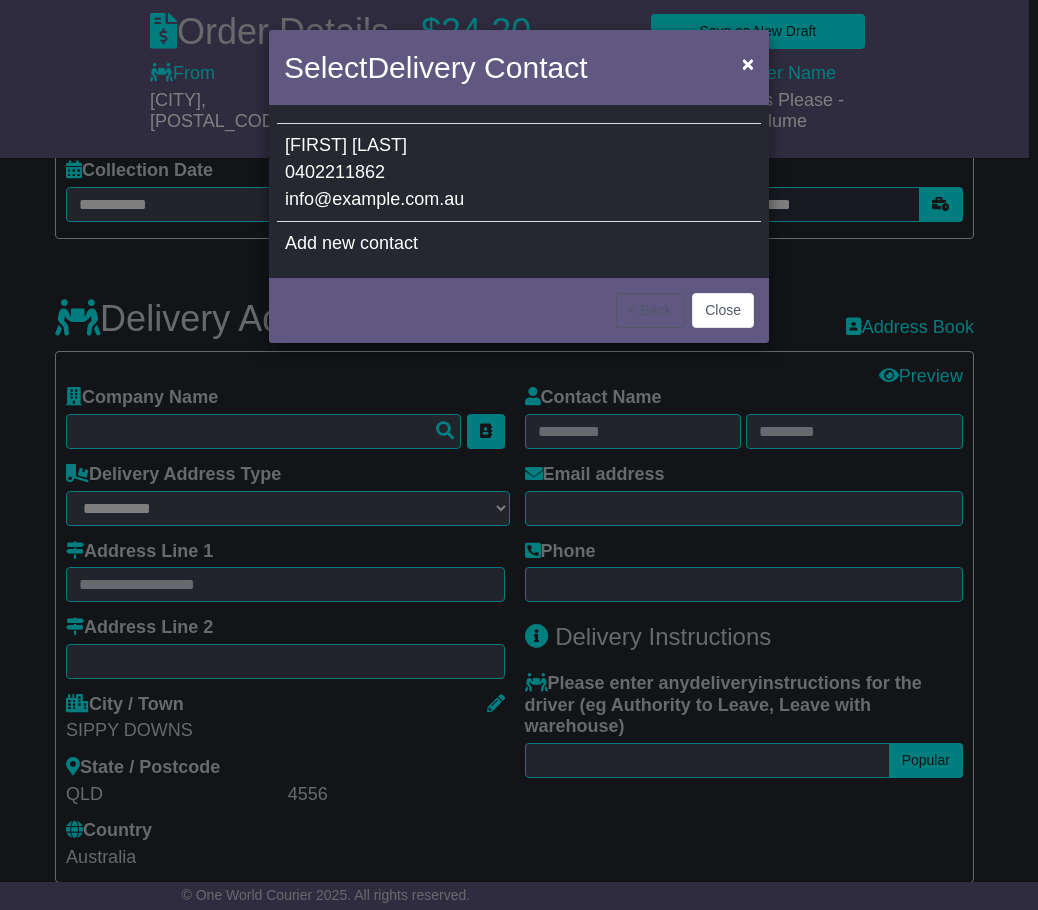 click on "AMY   Napiah
0402211862
info@oneworldcourier.com.au" at bounding box center [519, 173] 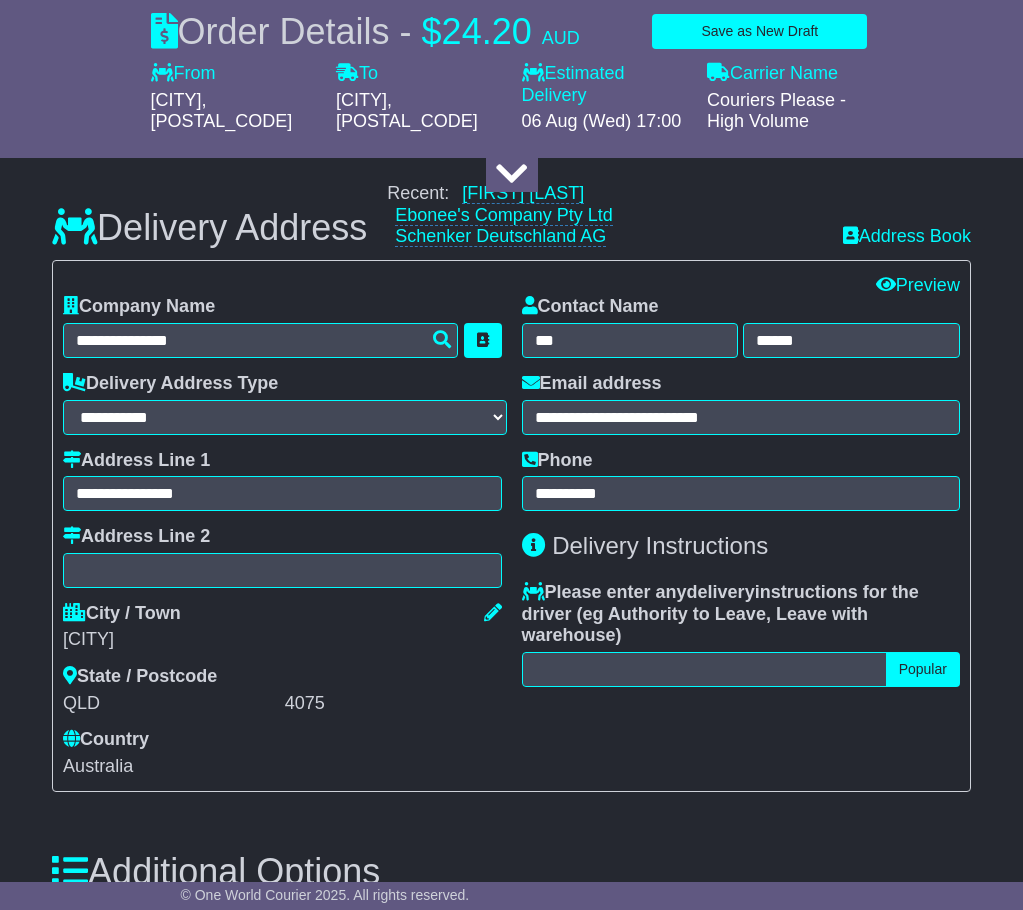 scroll, scrollTop: 1402, scrollLeft: 0, axis: vertical 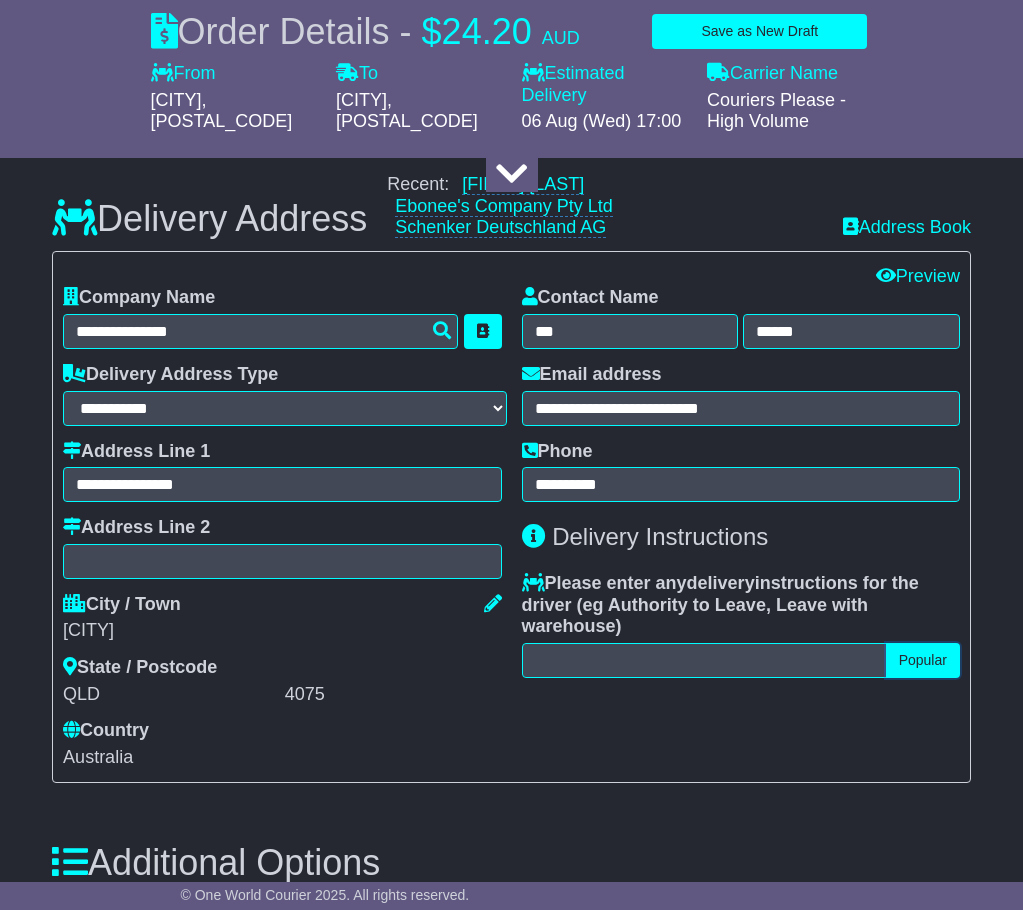 click on "Popular" at bounding box center (923, 660) 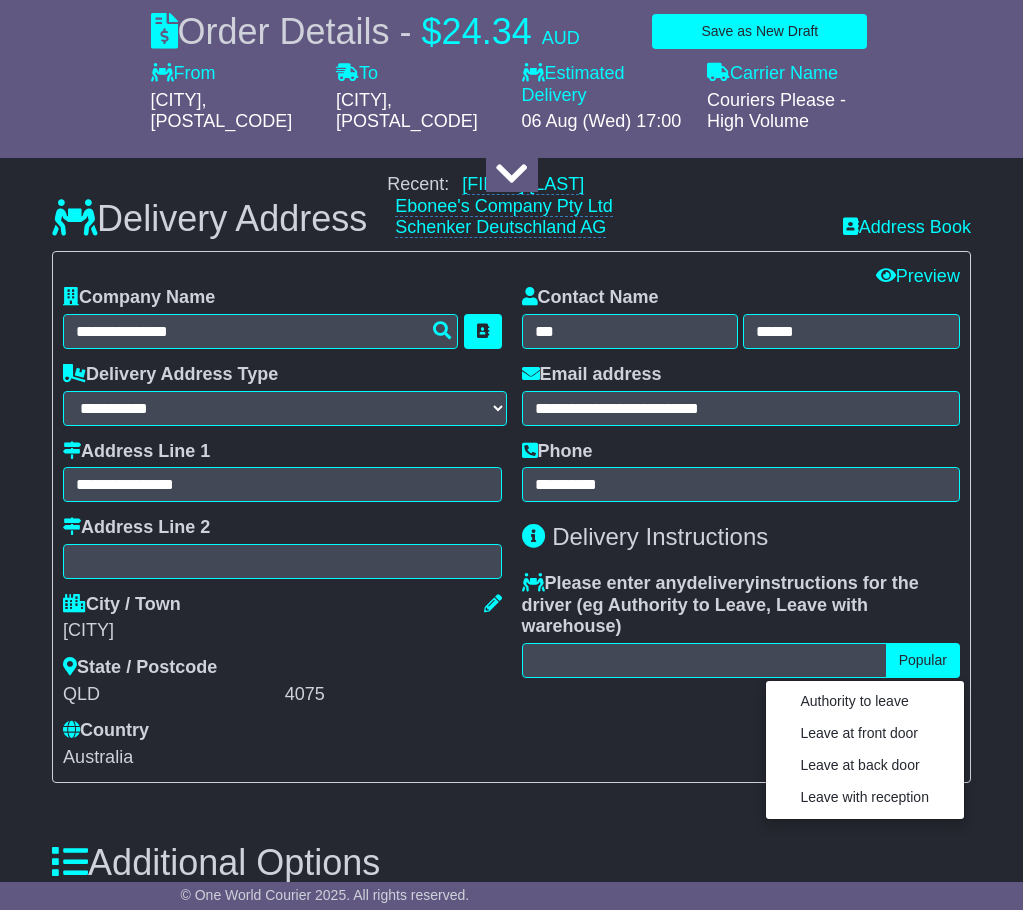 click on "**********" at bounding box center [741, 527] 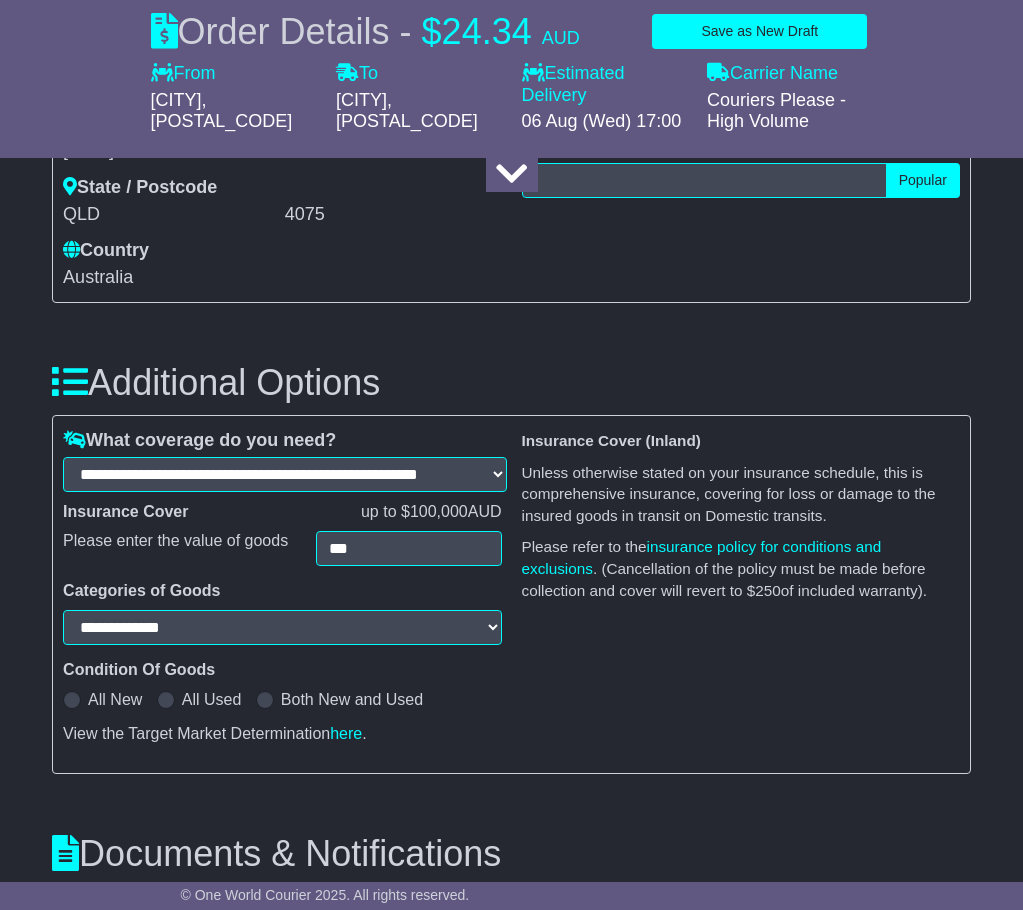 scroll, scrollTop: 1902, scrollLeft: 0, axis: vertical 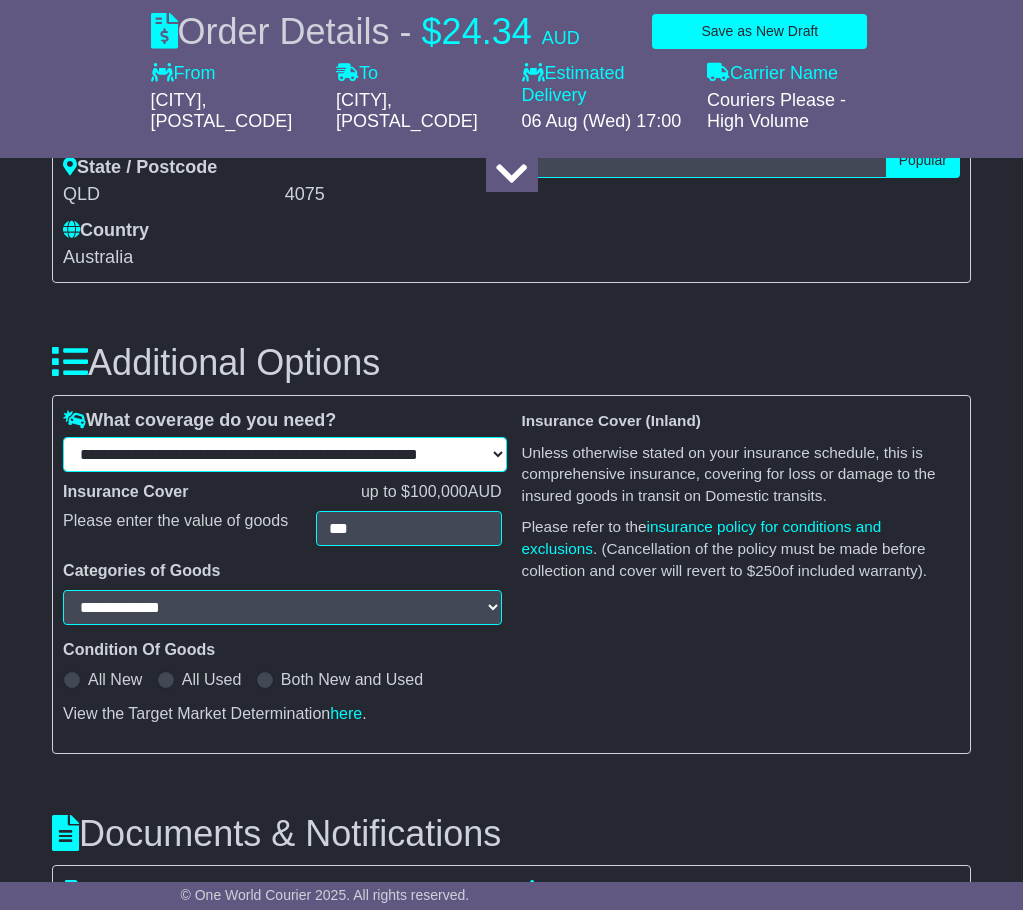 click on "**********" at bounding box center [284, 454] 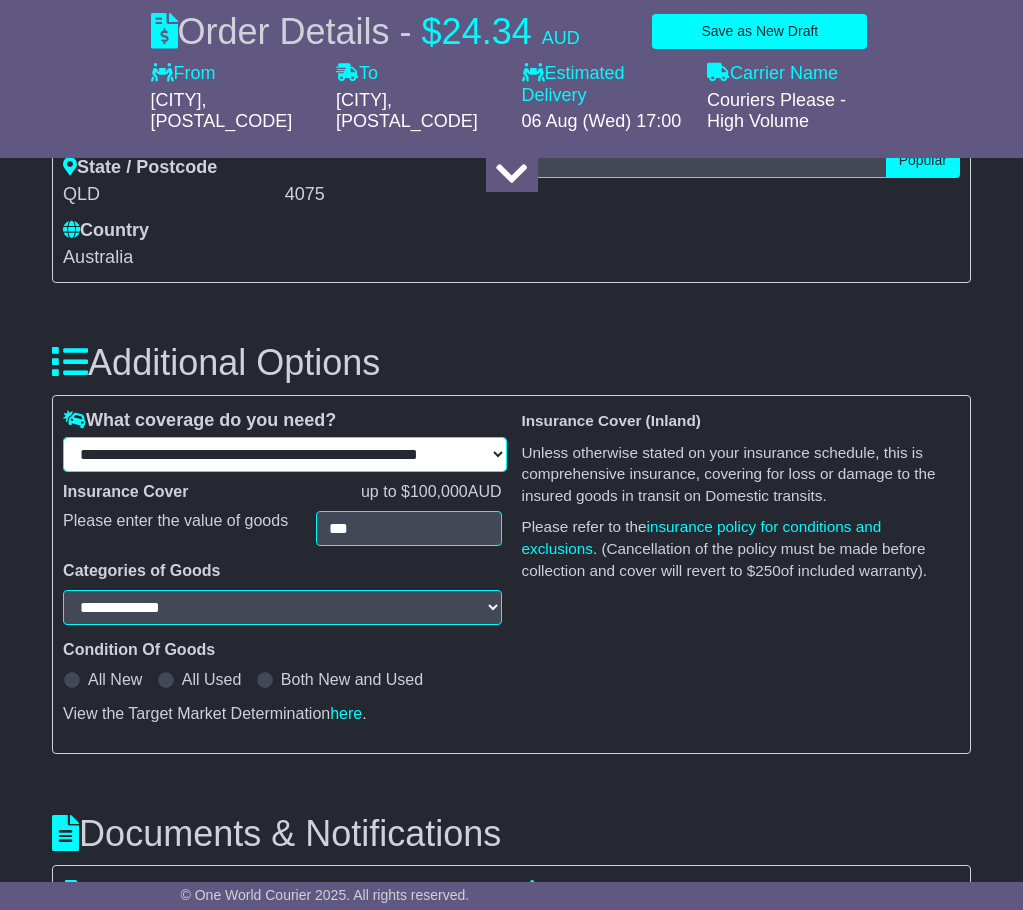 click on "**********" at bounding box center [284, 454] 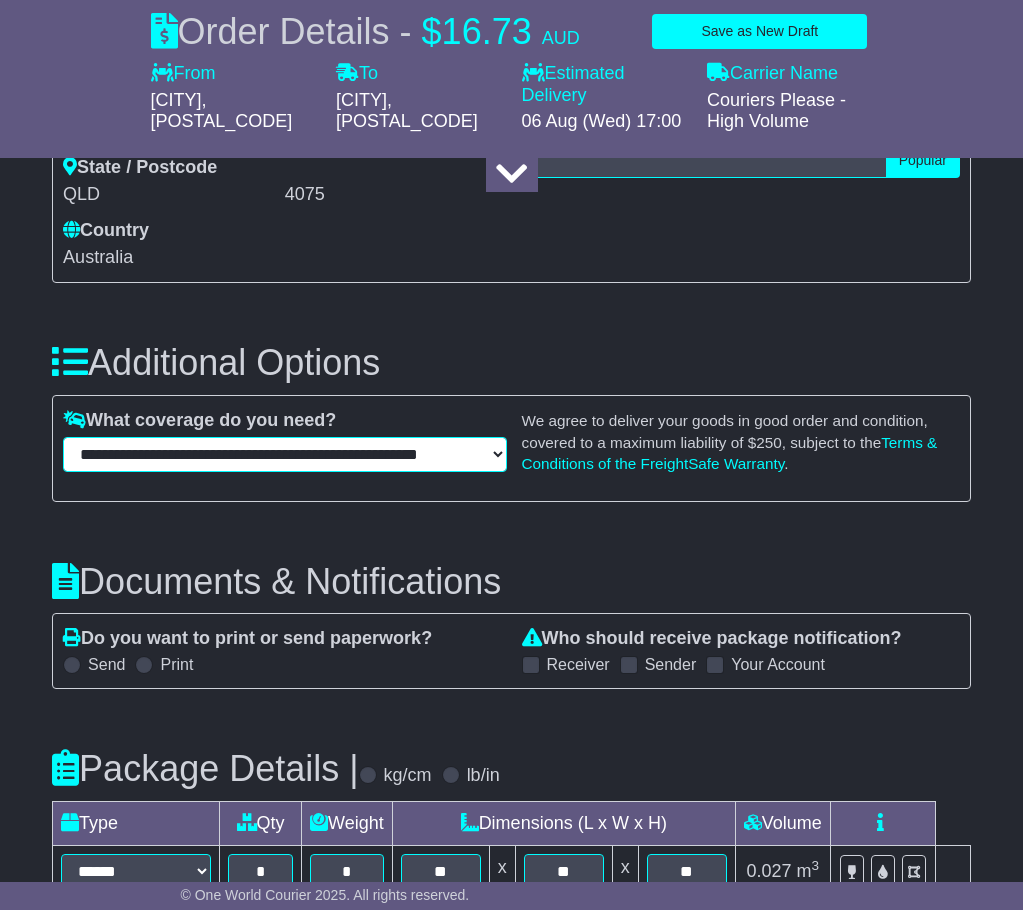 click on "**********" at bounding box center (284, 454) 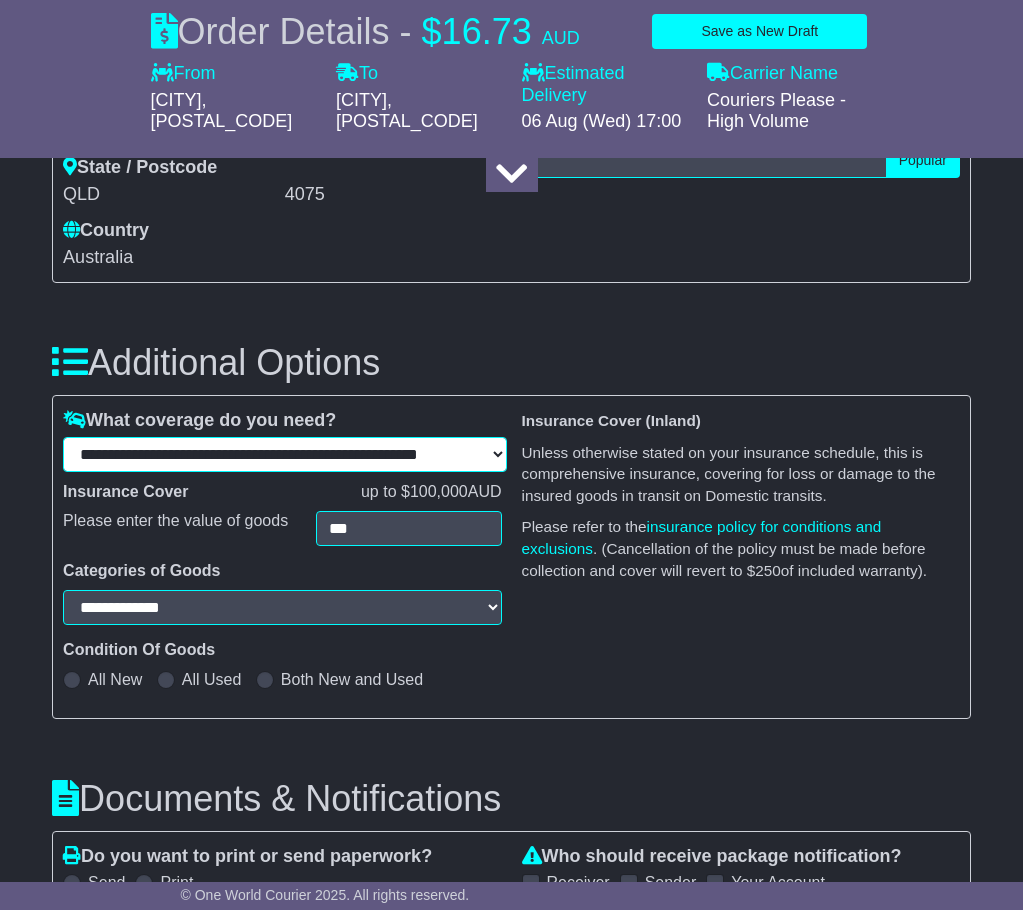 select 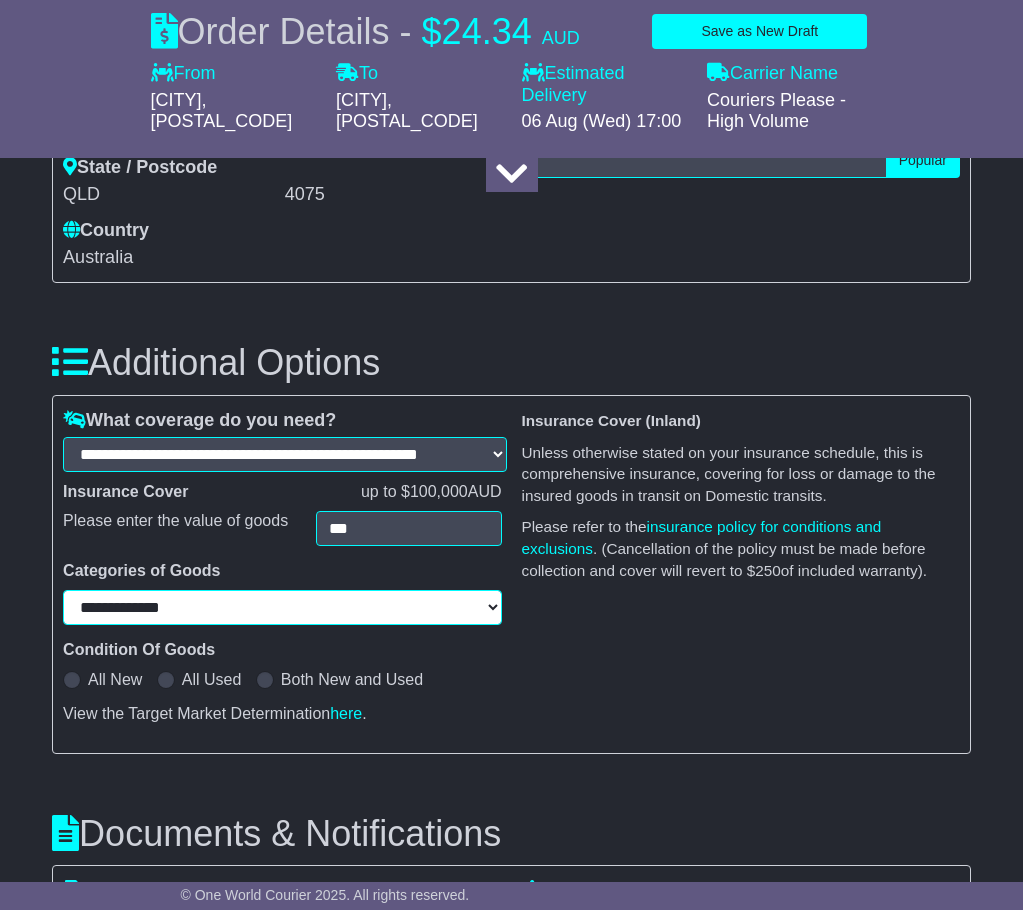 click on "**********" at bounding box center (282, 607) 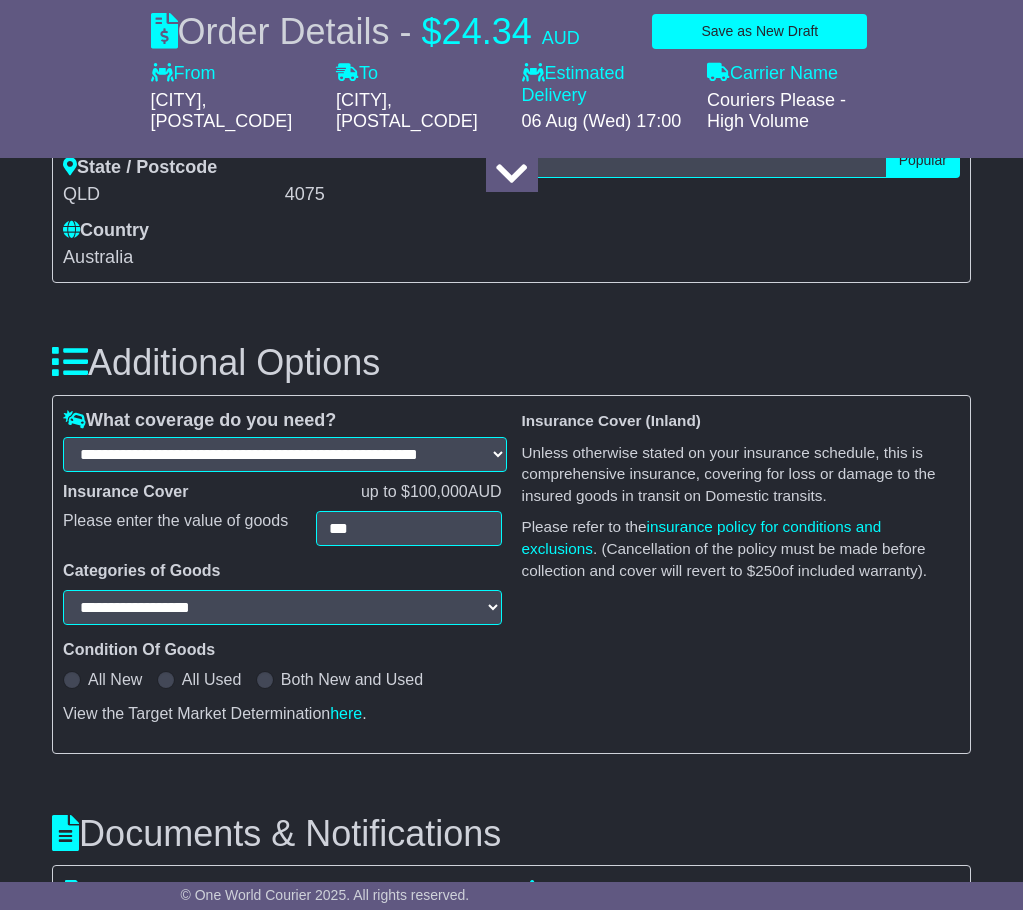 select on "**********" 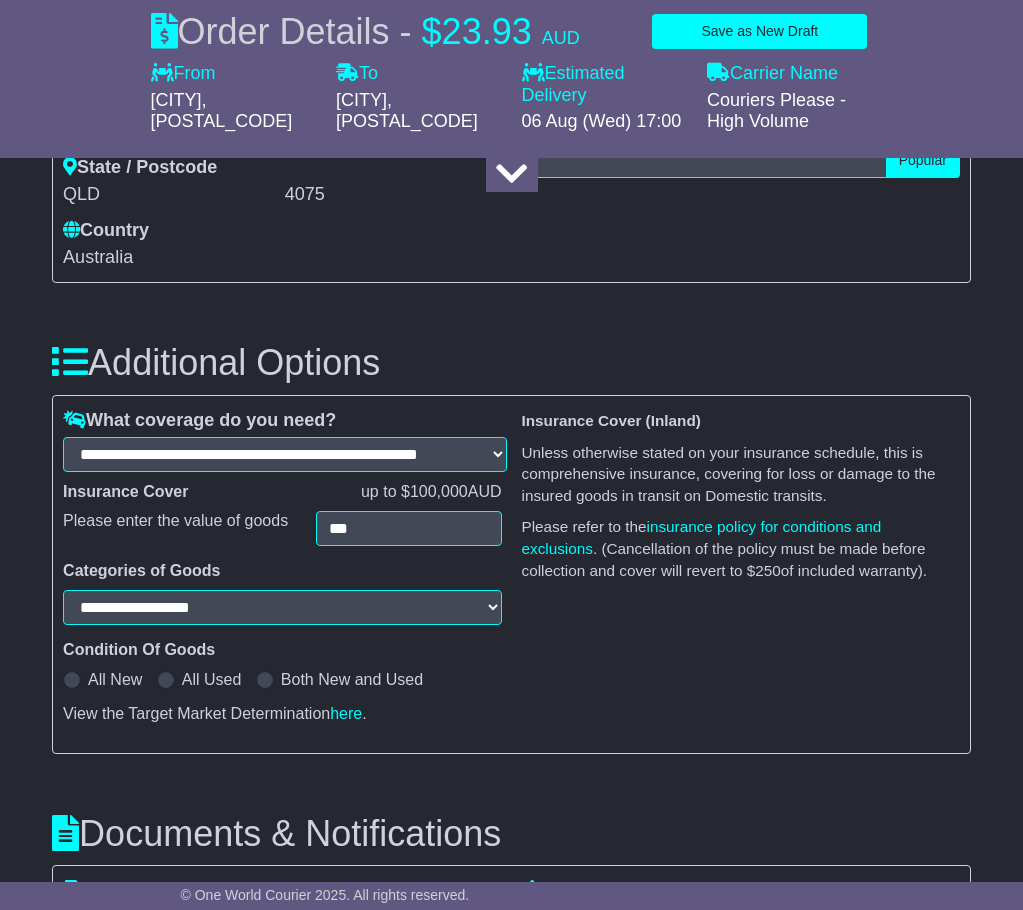 click at bounding box center [72, 680] 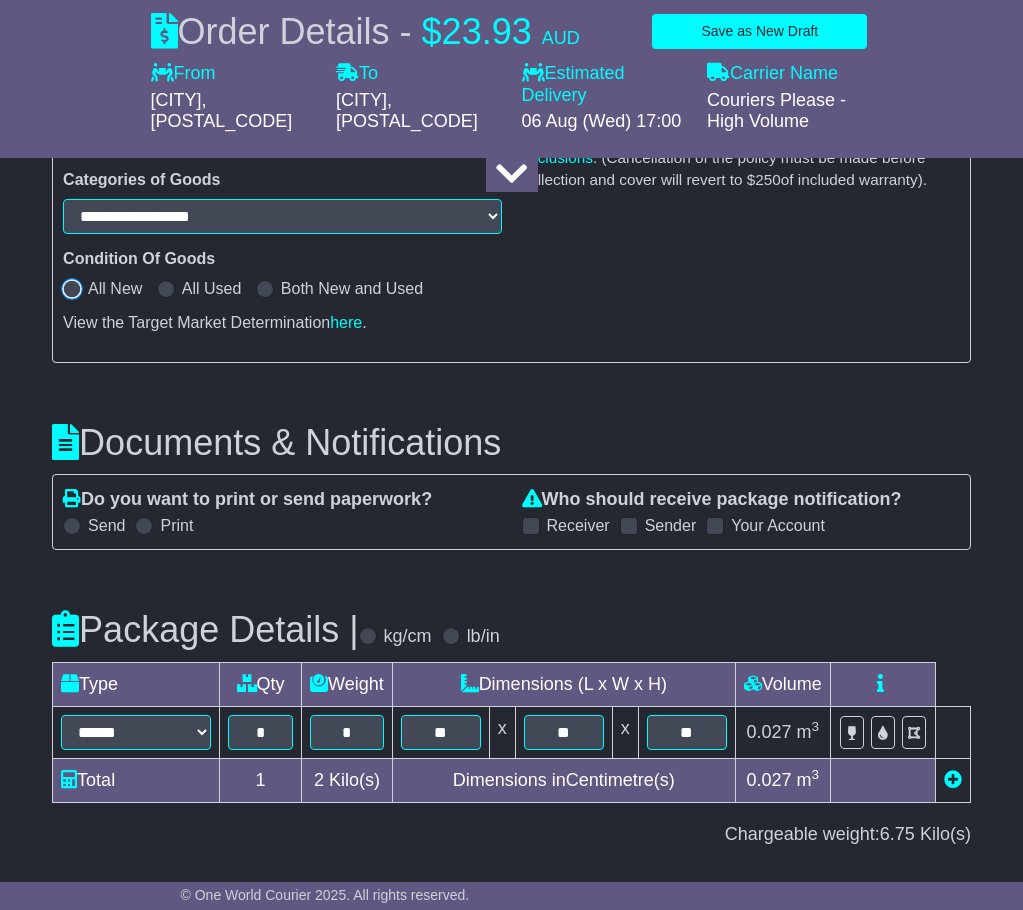 scroll, scrollTop: 2302, scrollLeft: 0, axis: vertical 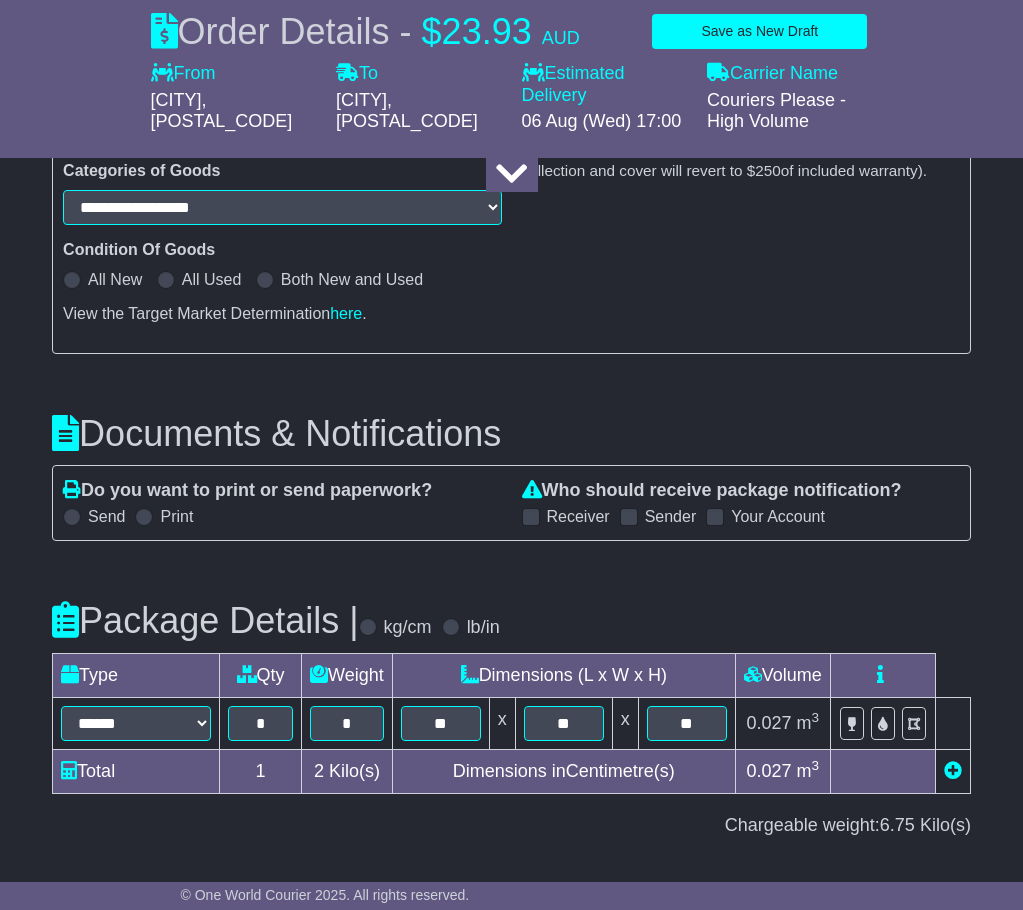 click at bounding box center [265, 280] 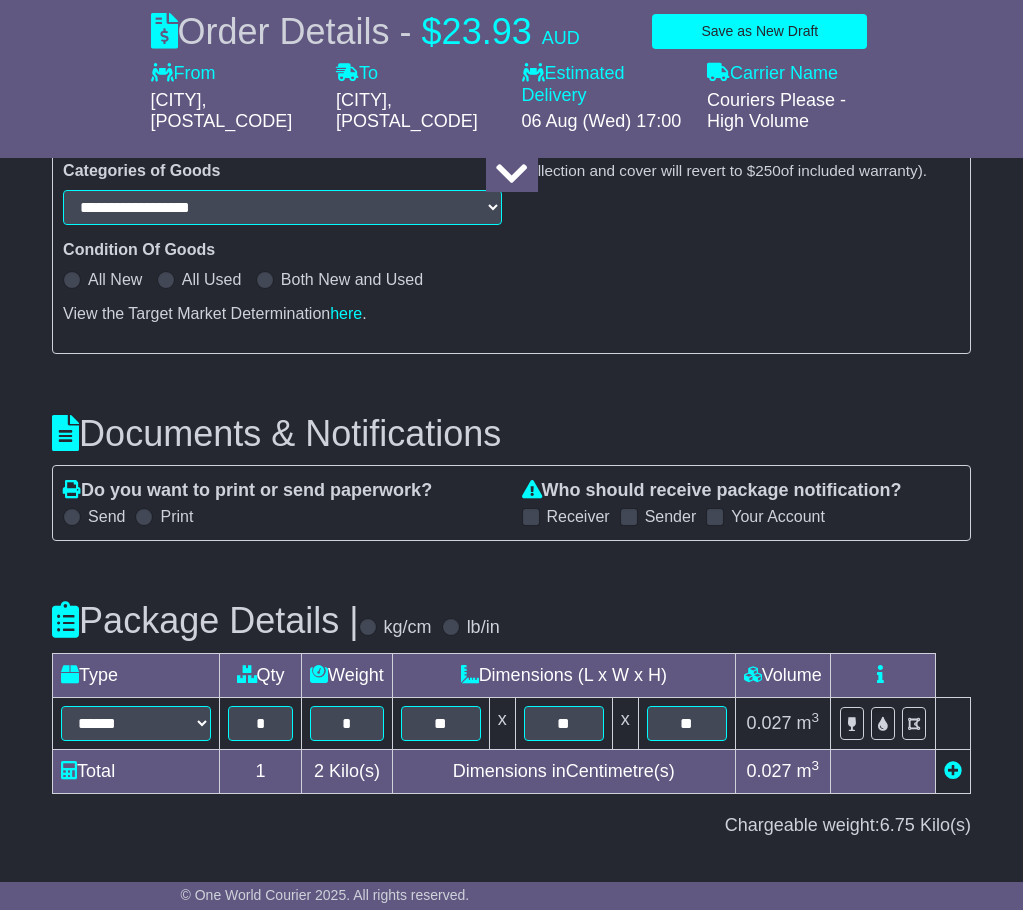click at bounding box center [531, 517] 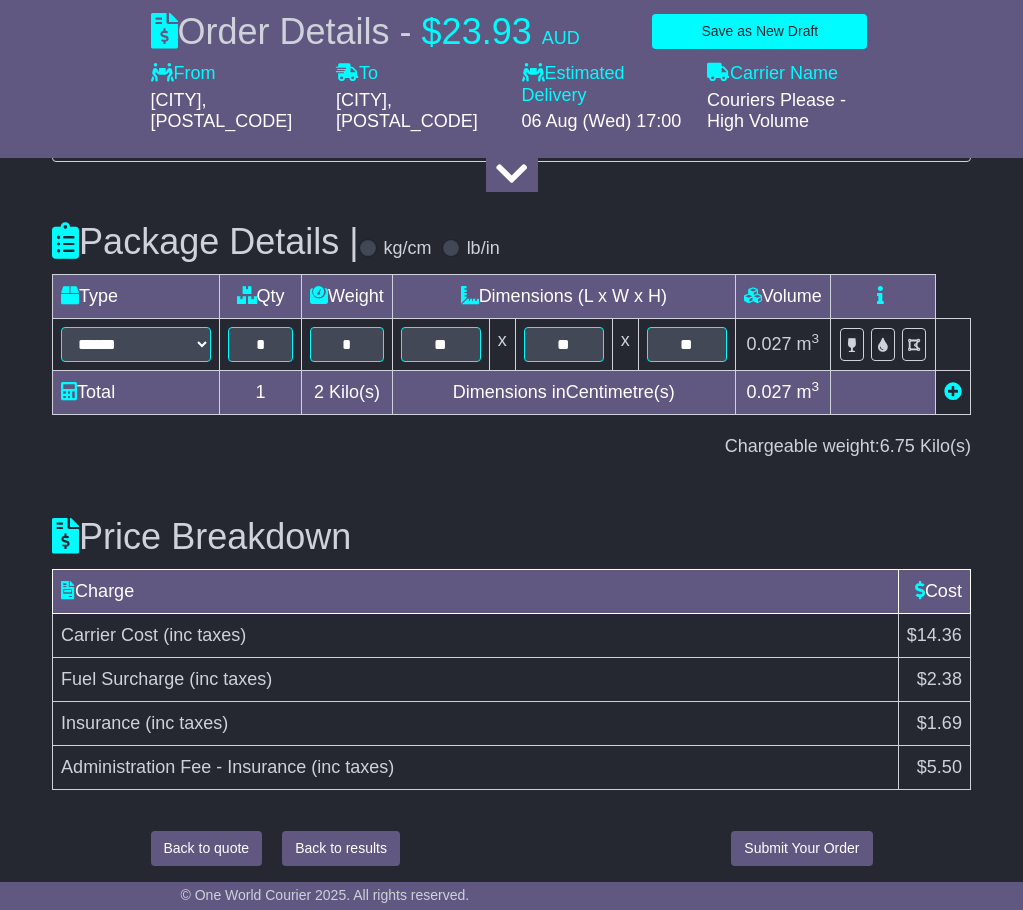 scroll, scrollTop: 2690, scrollLeft: 0, axis: vertical 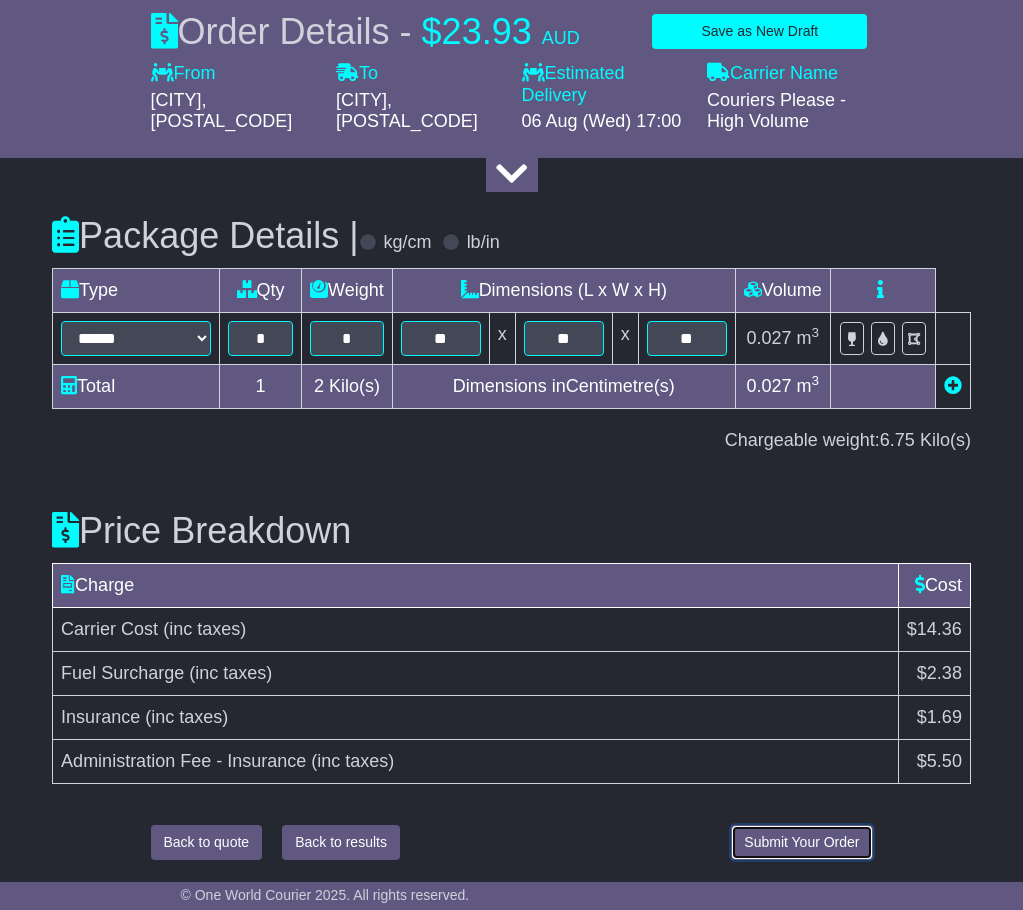 click on "Submit Your Order" at bounding box center [801, 842] 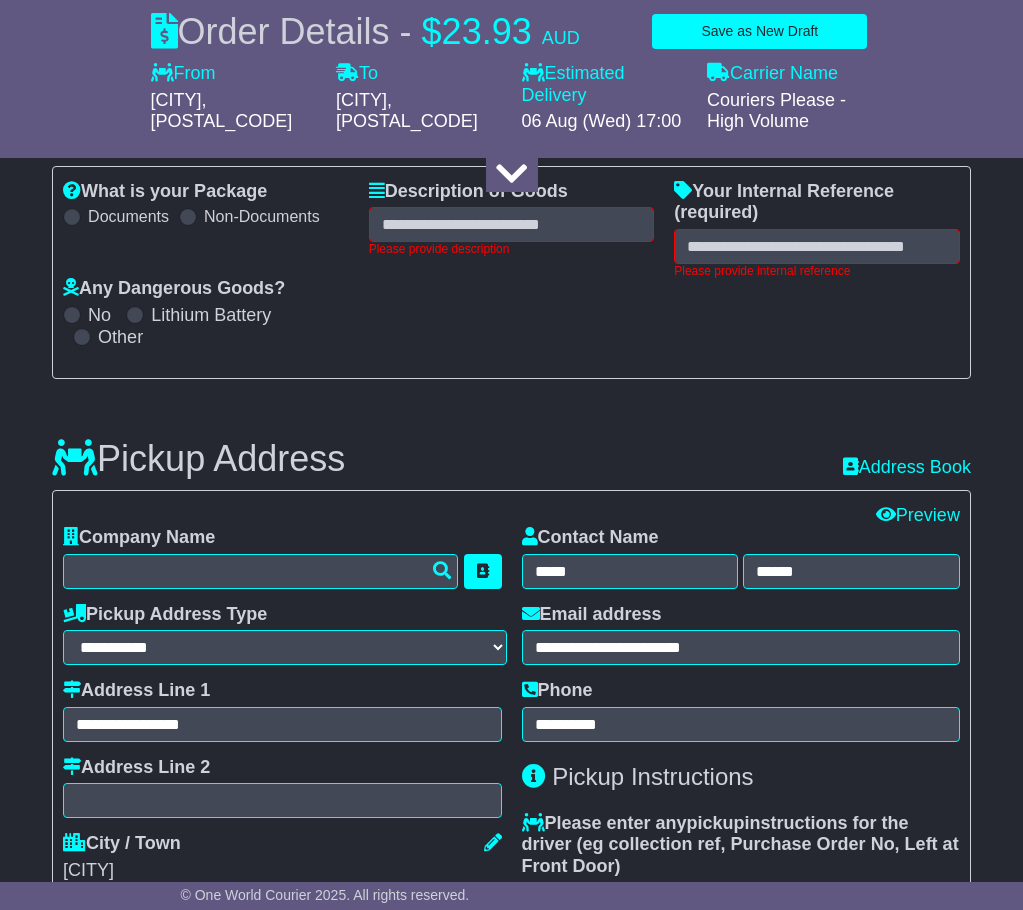 scroll, scrollTop: 326, scrollLeft: 0, axis: vertical 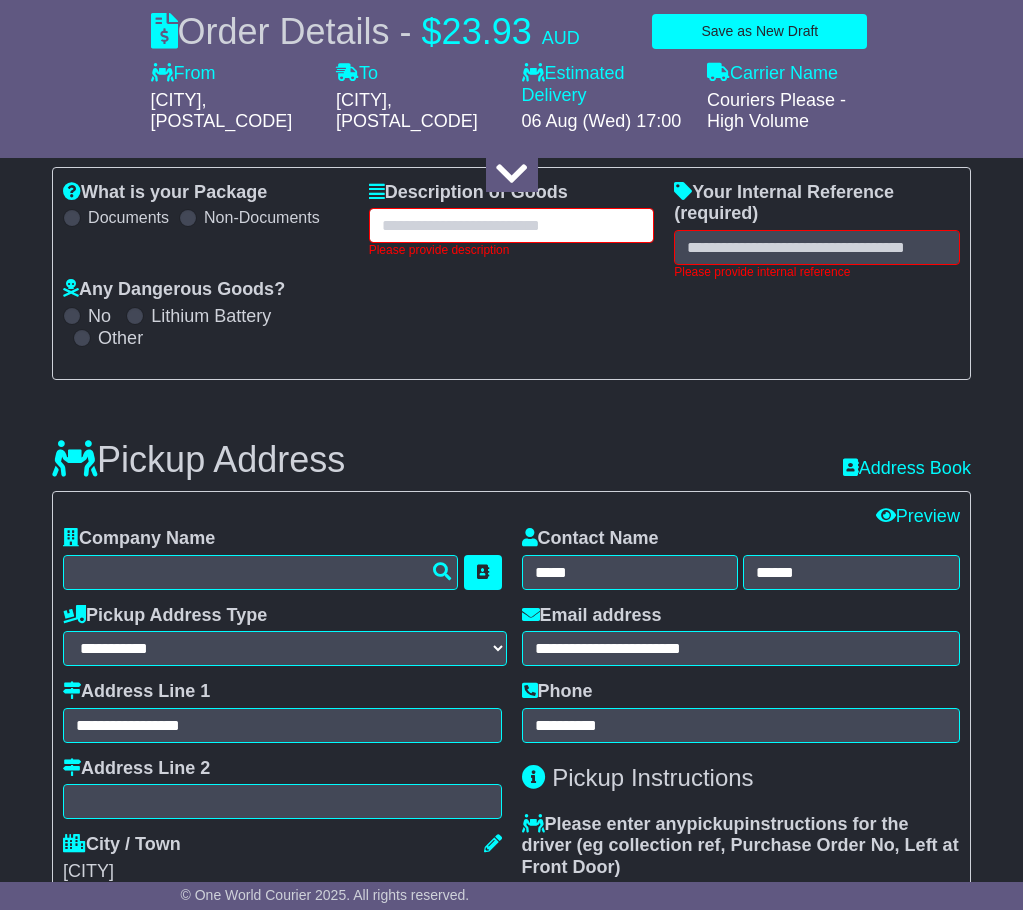 click at bounding box center [512, 225] 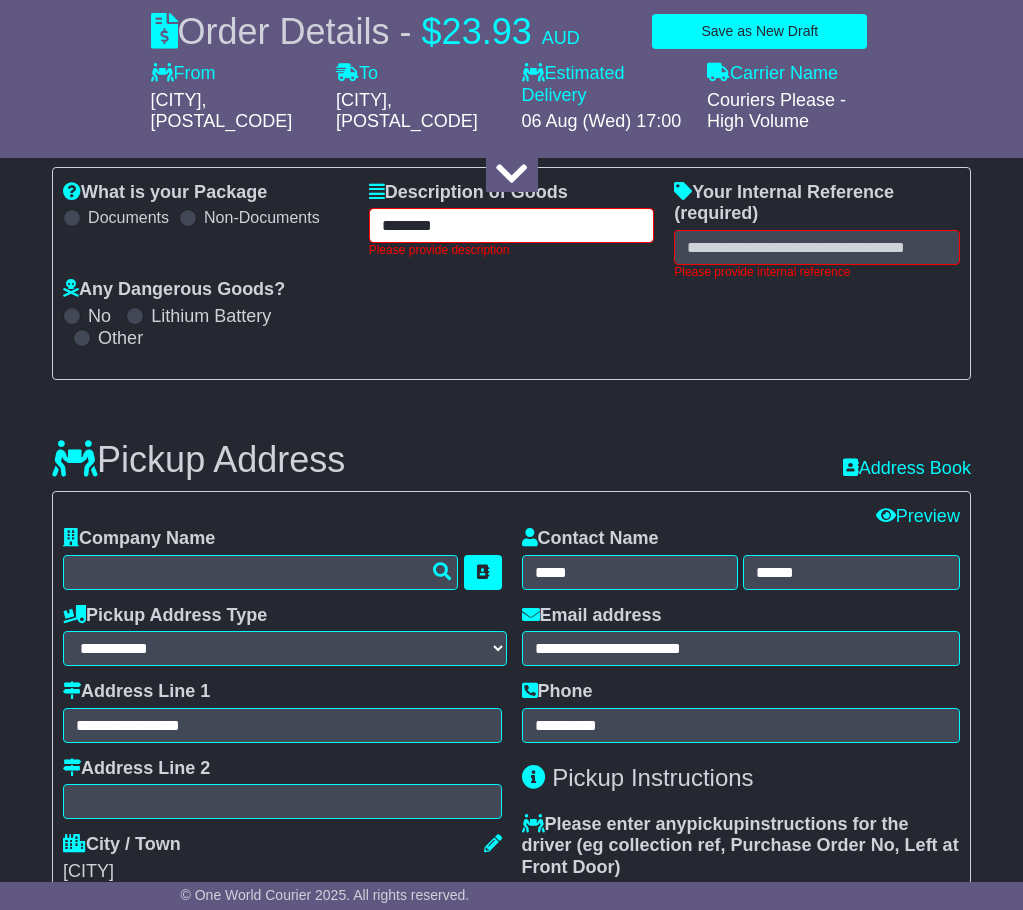 type on "********" 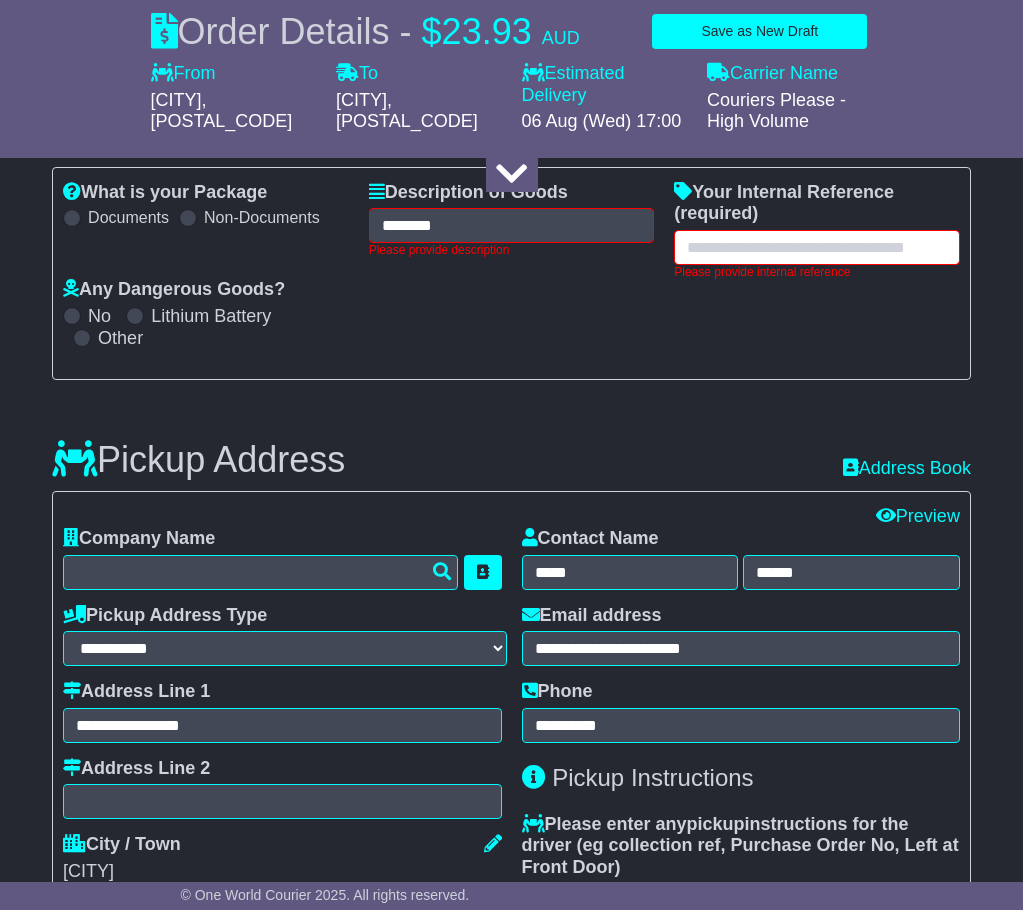 click at bounding box center (817, 247) 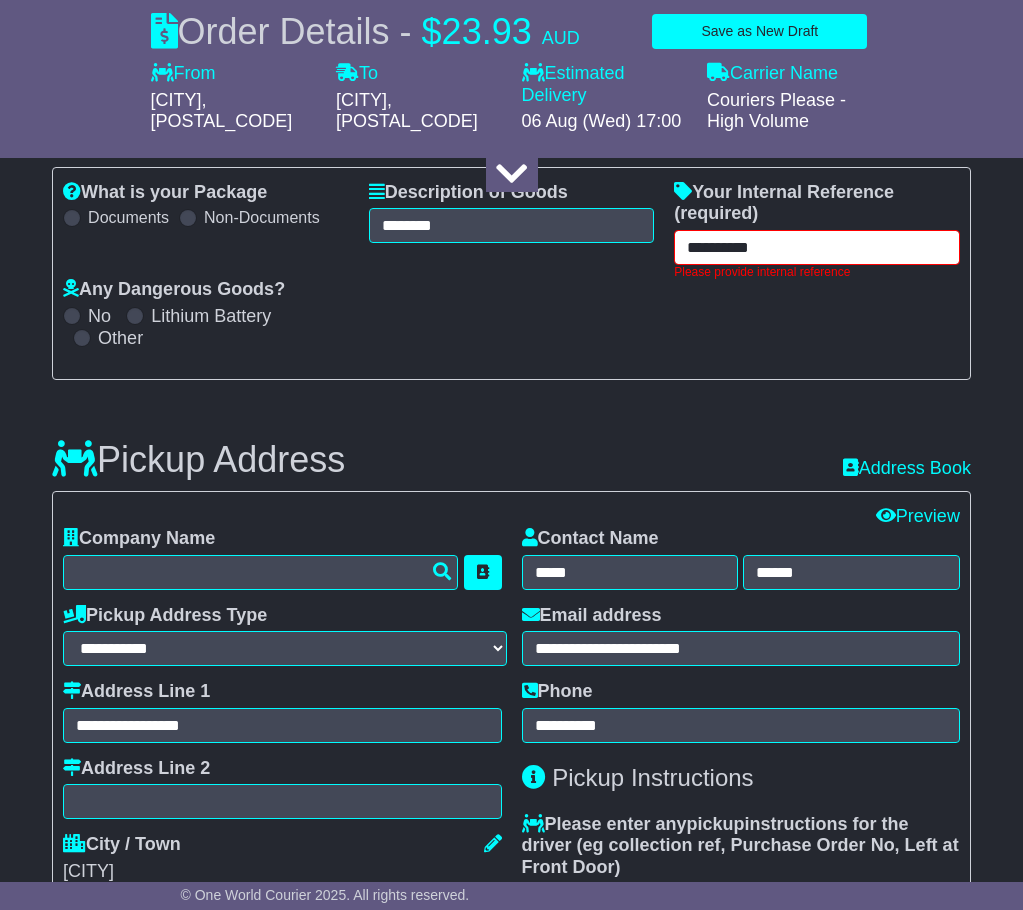drag, startPoint x: 827, startPoint y: 250, endPoint x: 751, endPoint y: 299, distance: 90.426765 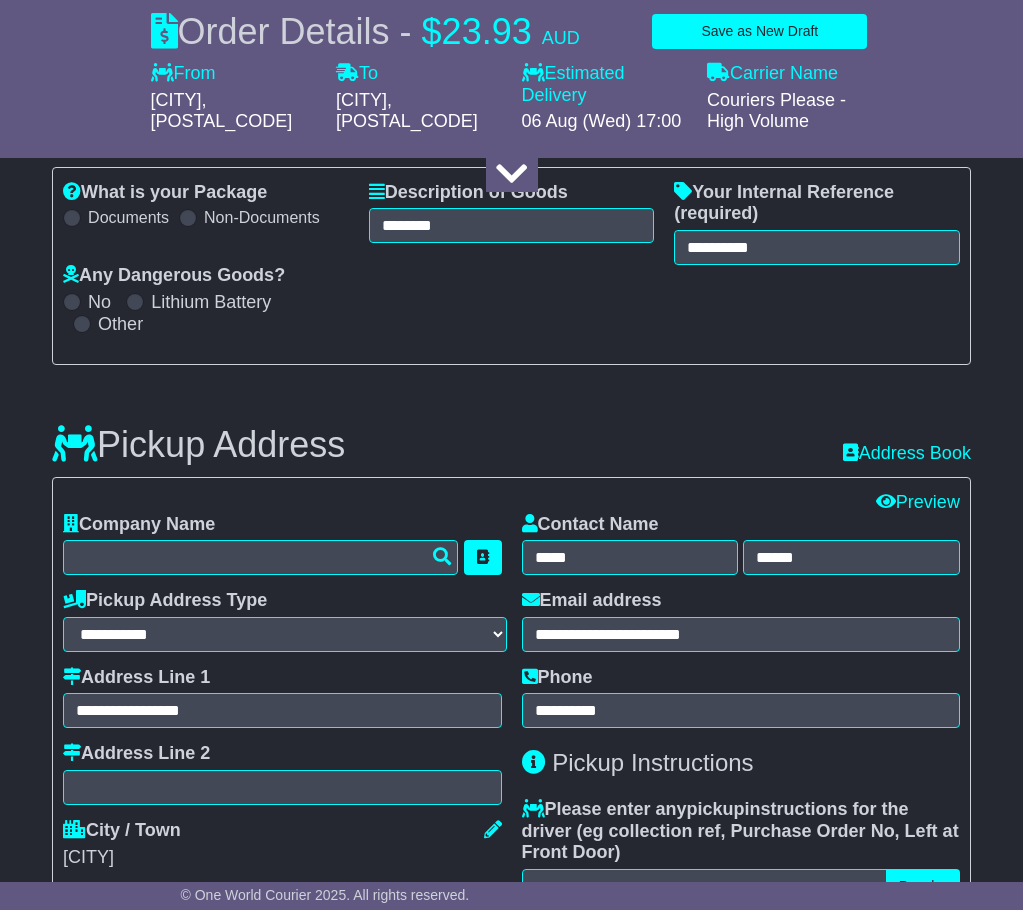click on "**********" at bounding box center [511, 266] 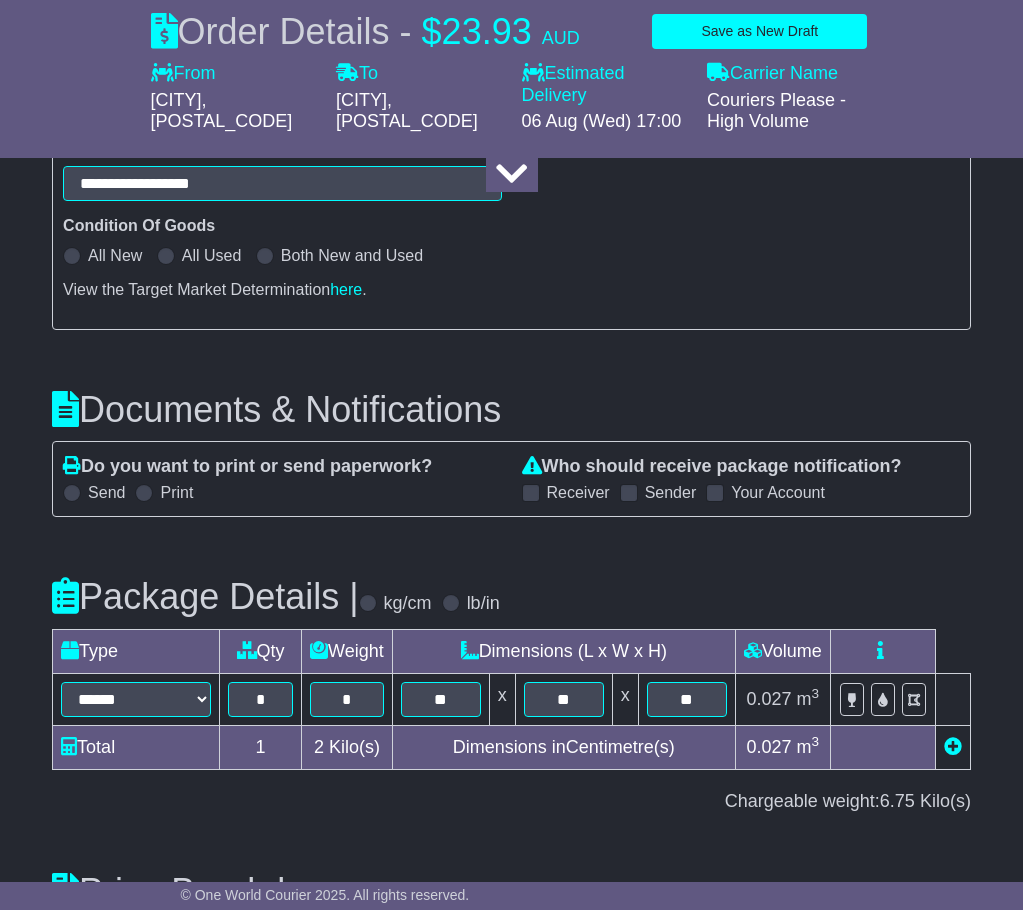 scroll, scrollTop: 2690, scrollLeft: 0, axis: vertical 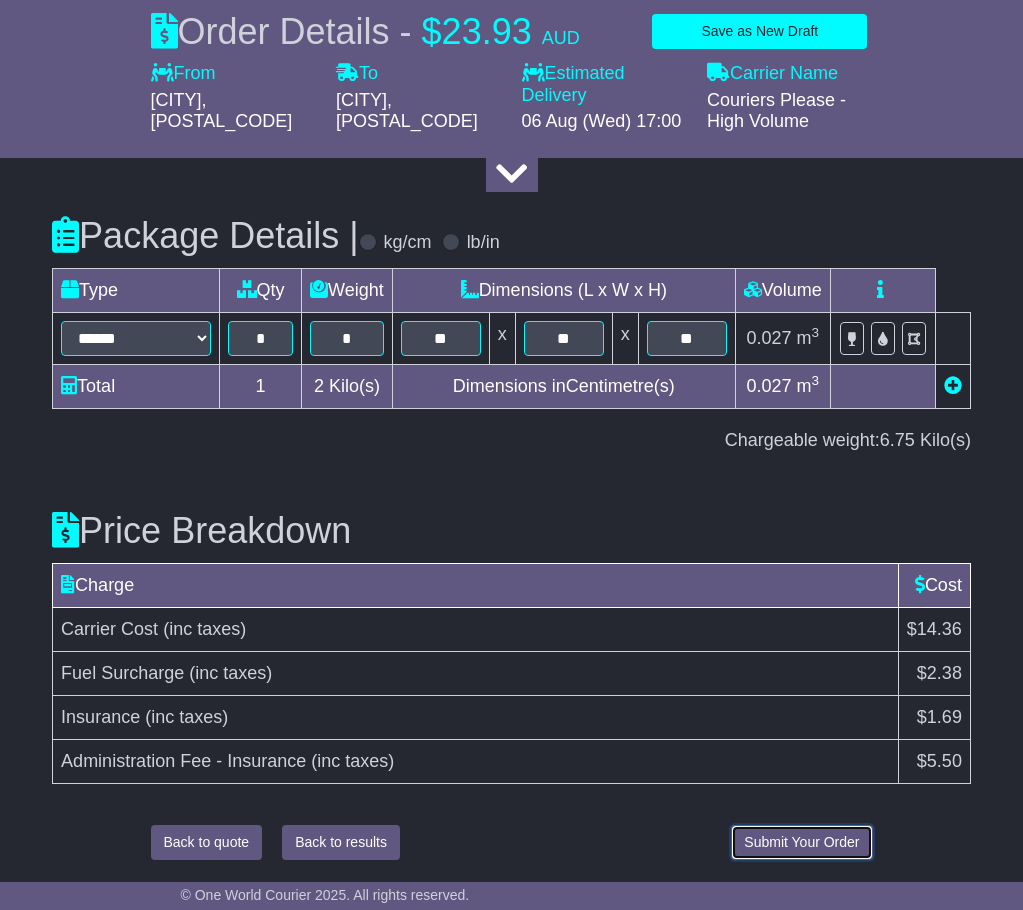 click on "Submit Your Order" at bounding box center [801, 842] 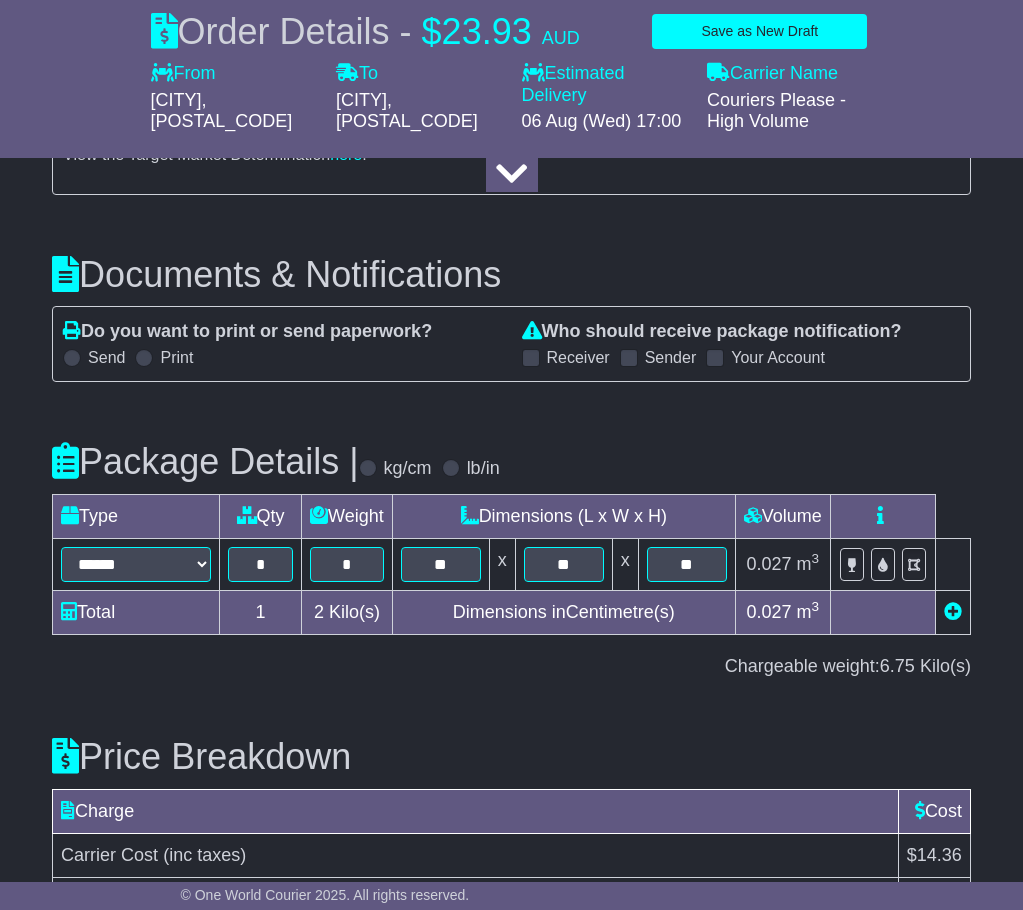 scroll, scrollTop: 2690, scrollLeft: 0, axis: vertical 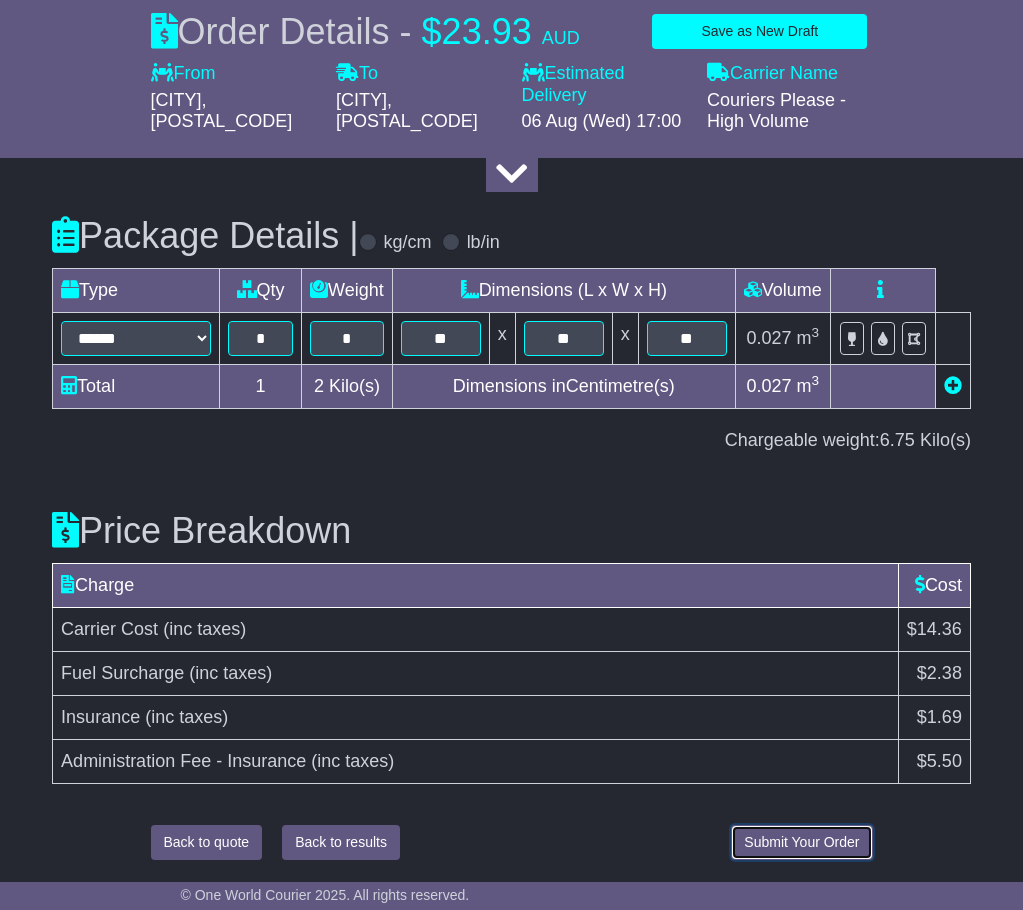 click on "Submit Your Order" at bounding box center (801, 842) 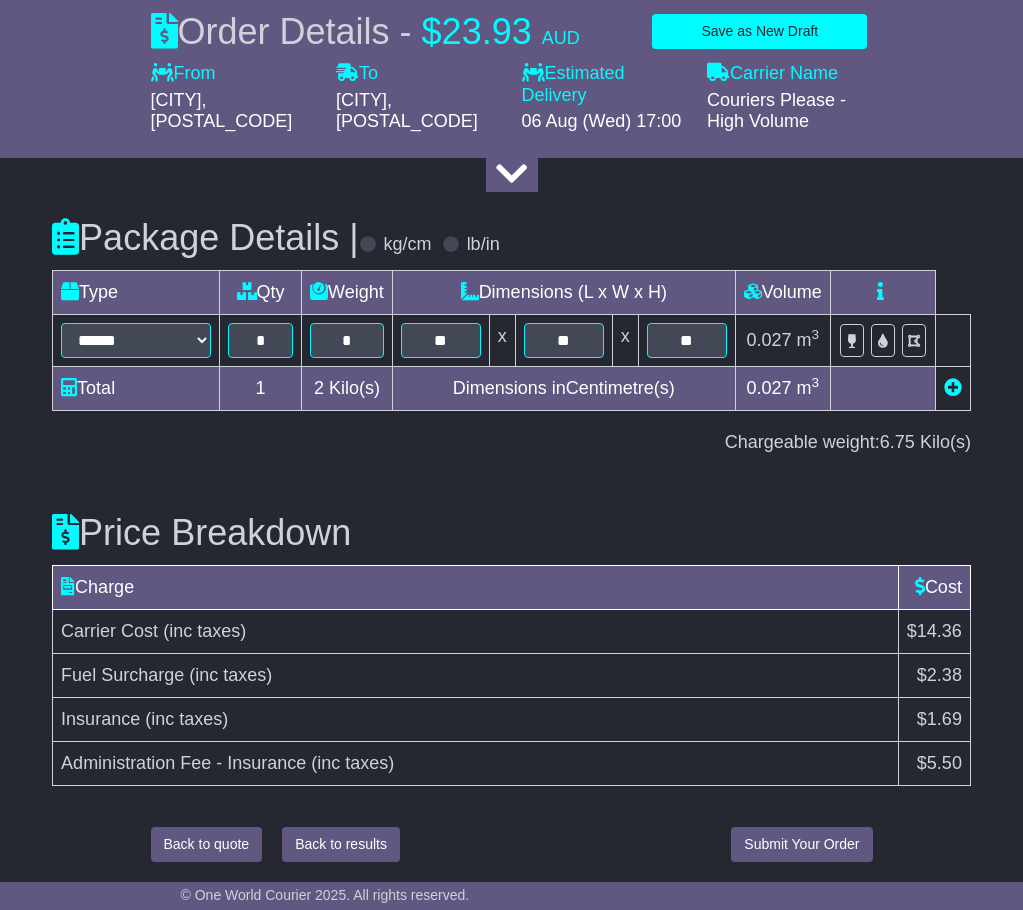 scroll, scrollTop: 2690, scrollLeft: 0, axis: vertical 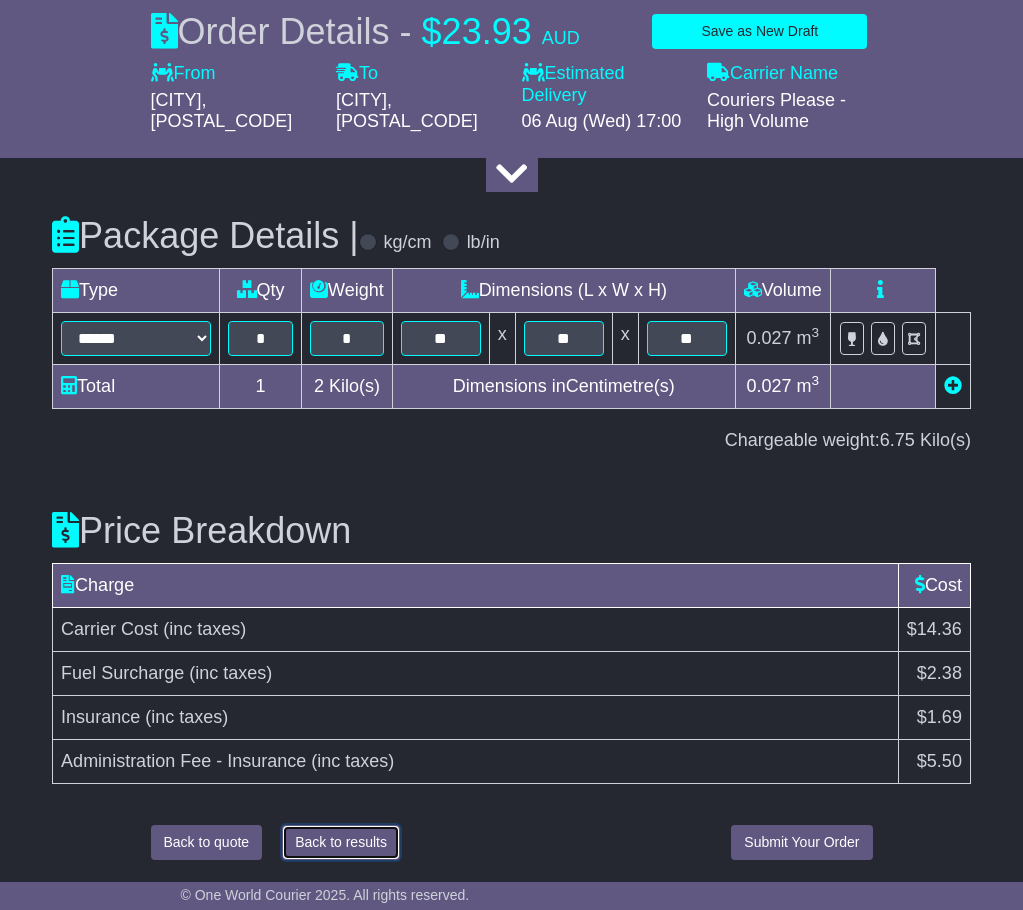 click on "Back to results" at bounding box center (341, 842) 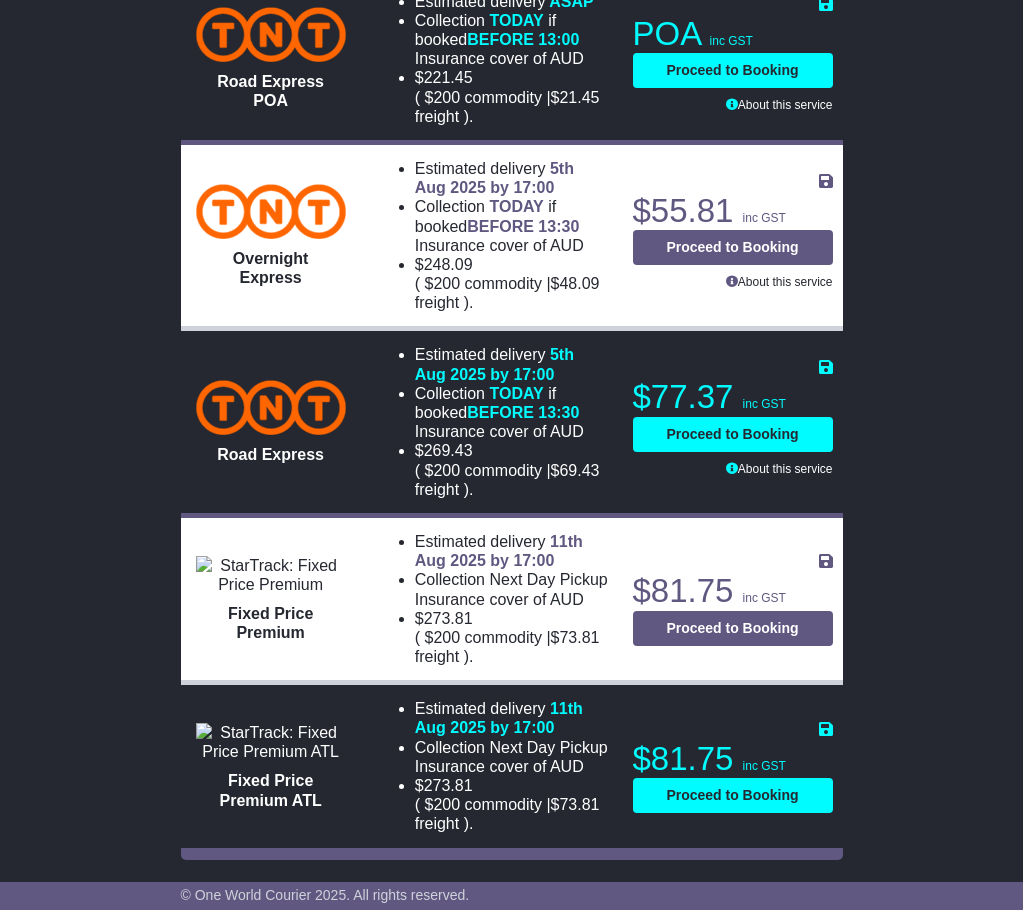 scroll, scrollTop: 0, scrollLeft: 0, axis: both 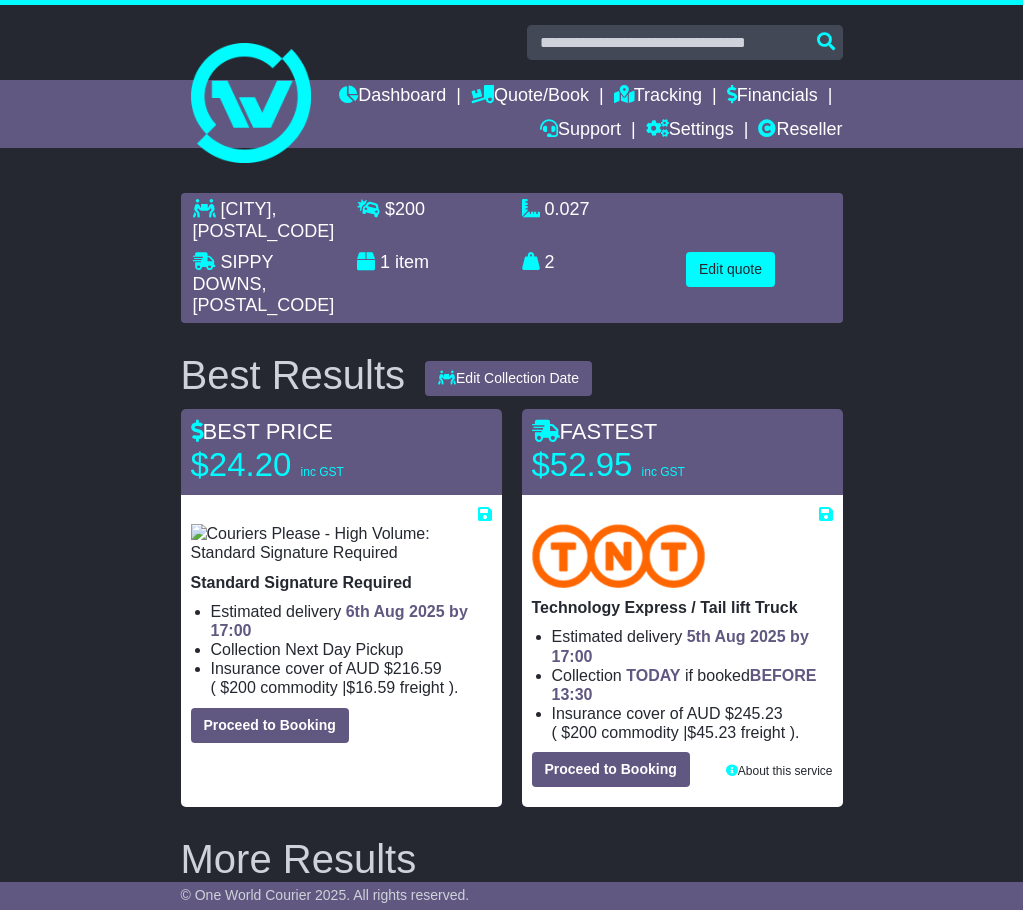 click on "Best Results
Edit Collection Date
04 Aug 2025
05 Aug 2025
06 Aug 2025
07 Aug 2025
08 Aug 2025
Save Quote
×
$" at bounding box center (512, 1098) 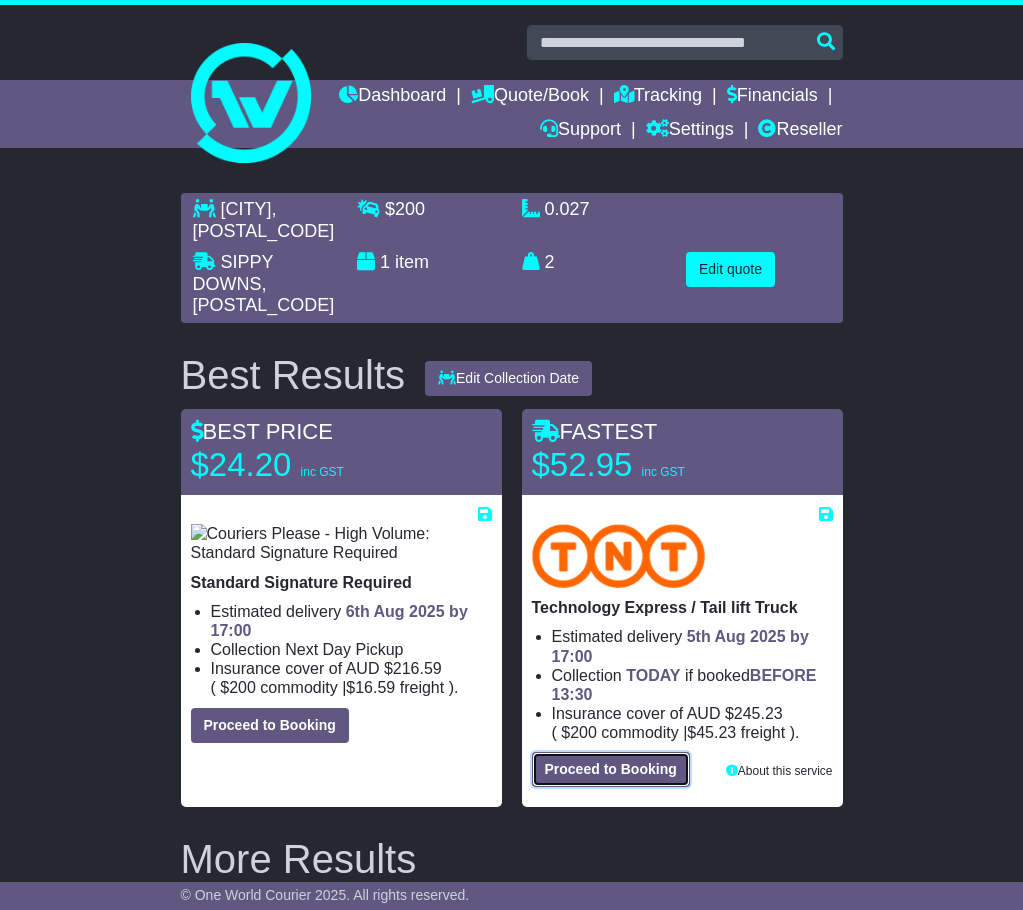 click on "Proceed to Booking" at bounding box center [611, 769] 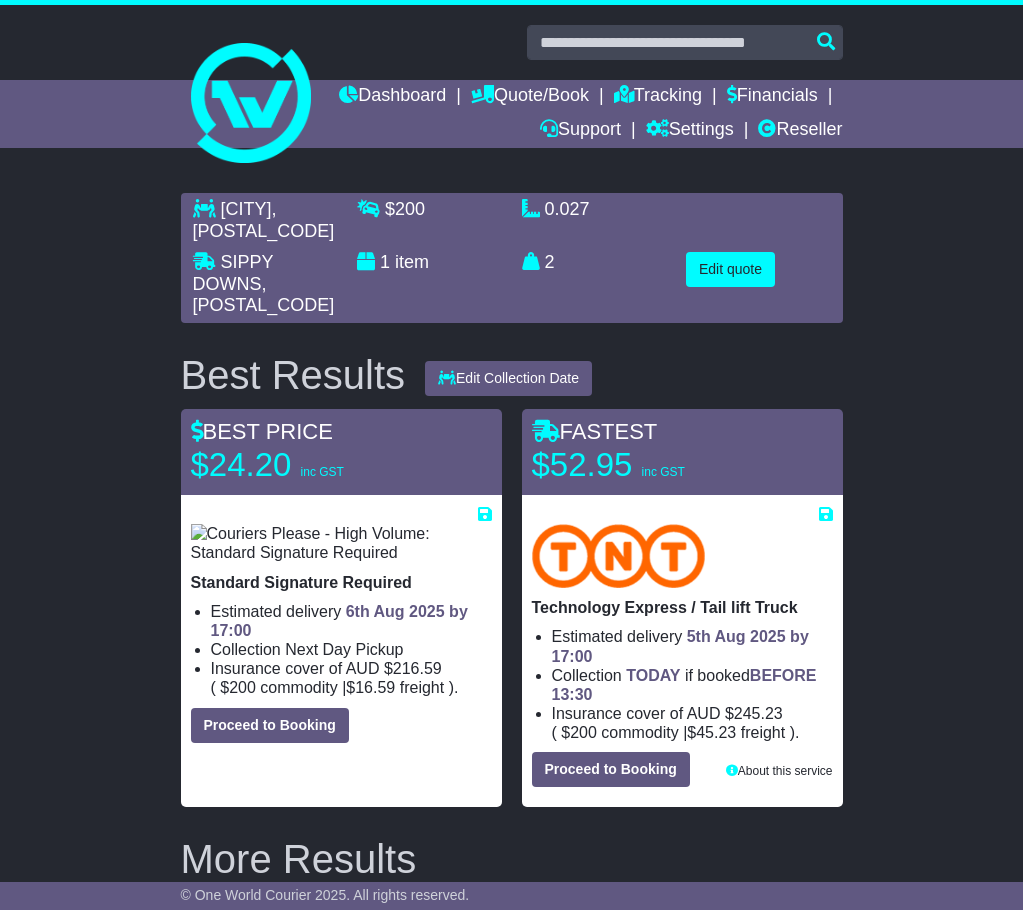 select on "**********" 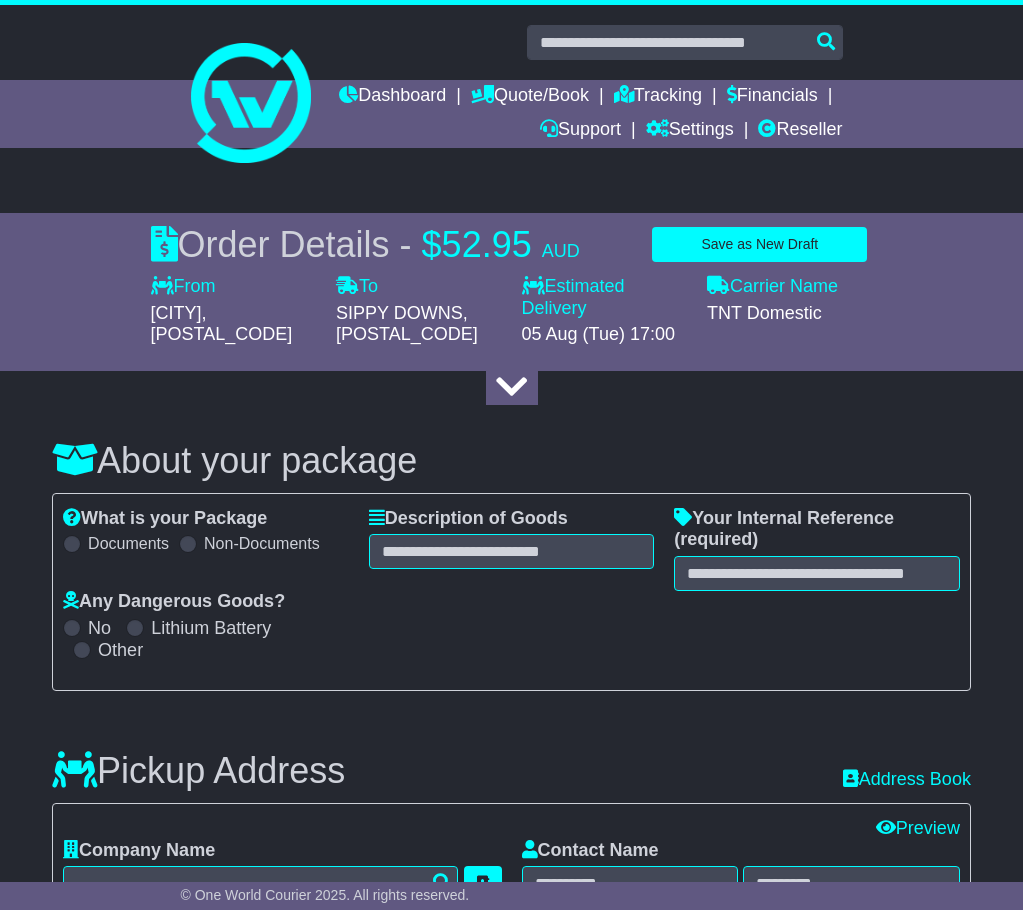 select 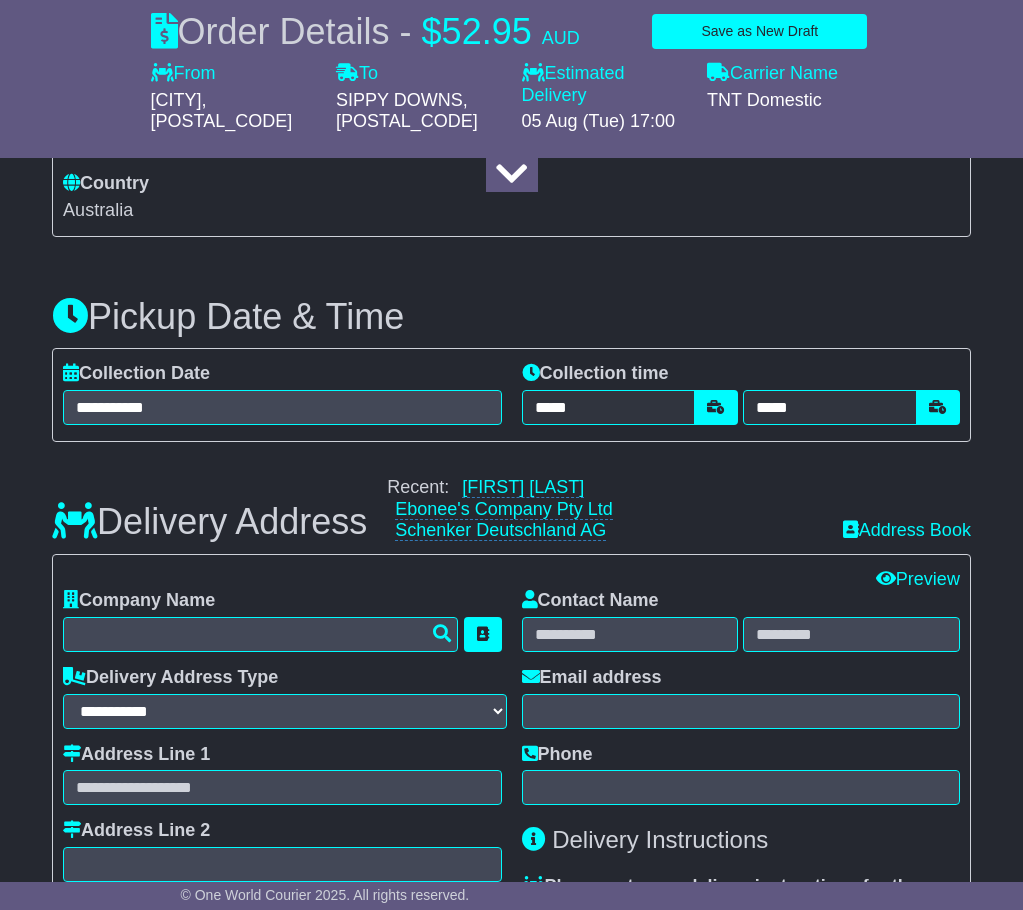 scroll, scrollTop: 1100, scrollLeft: 0, axis: vertical 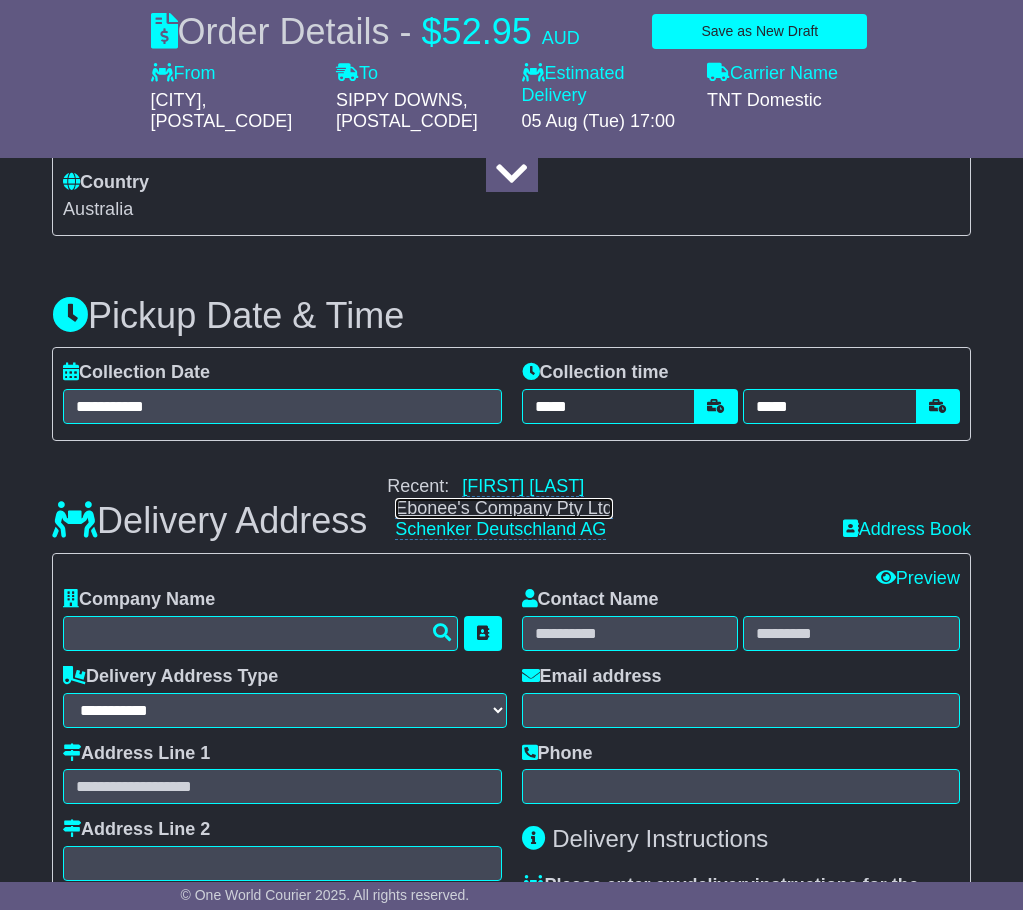 click on "Ebonee's Company Pty Ltd" at bounding box center [504, 508] 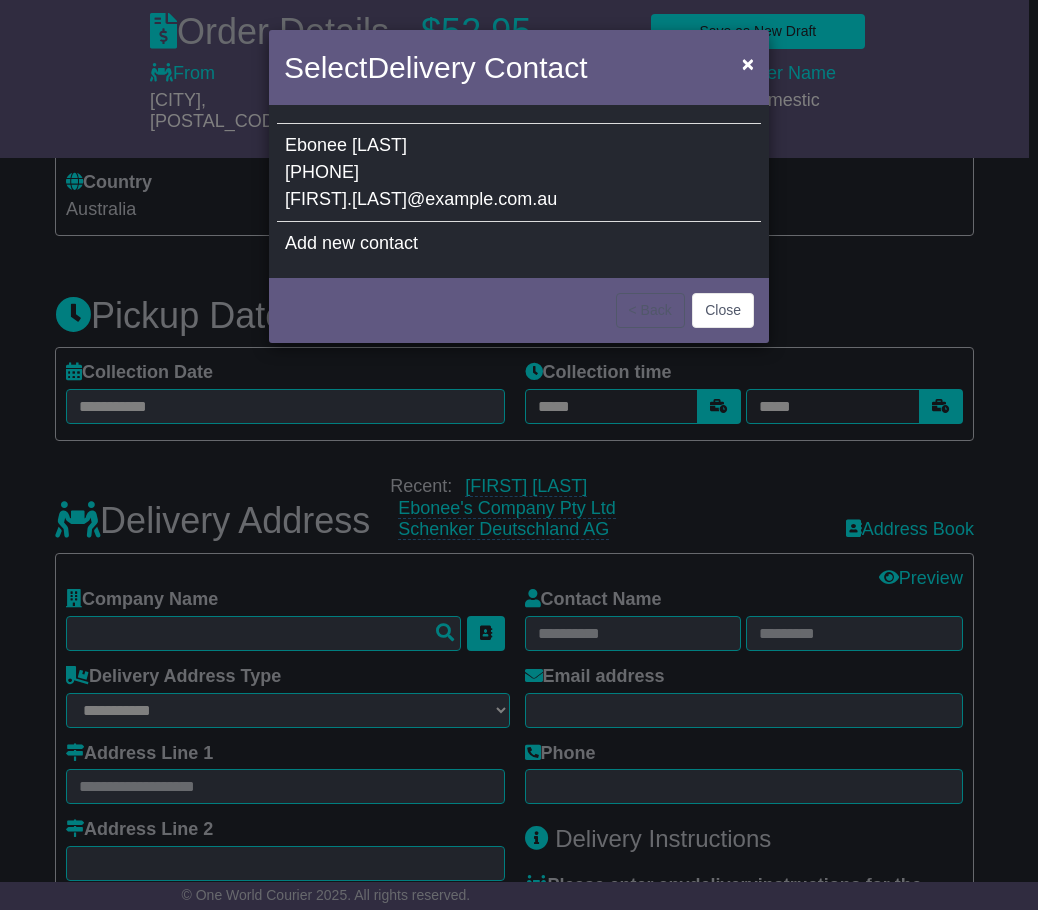 click on "Ebonee   Briggs
0424400506
ebonee.briggs@oneworldcourier.com.au" at bounding box center [519, 173] 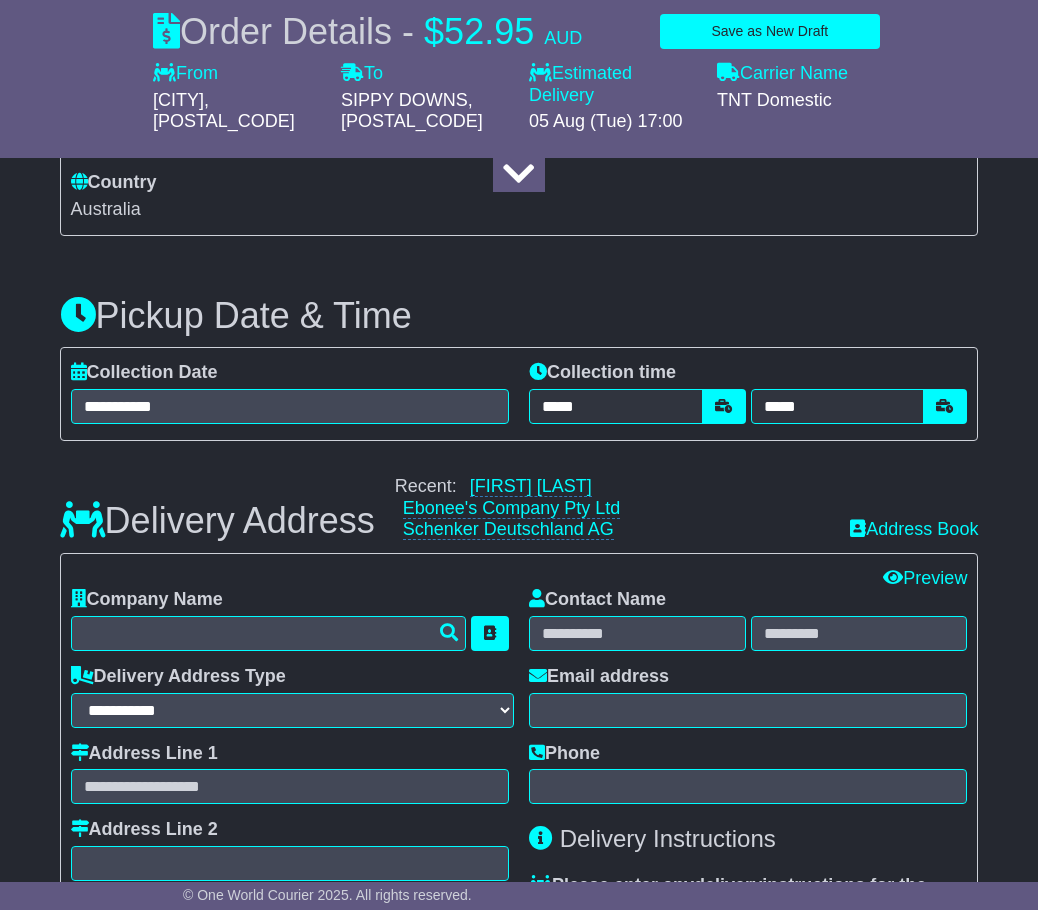 type on "**********" 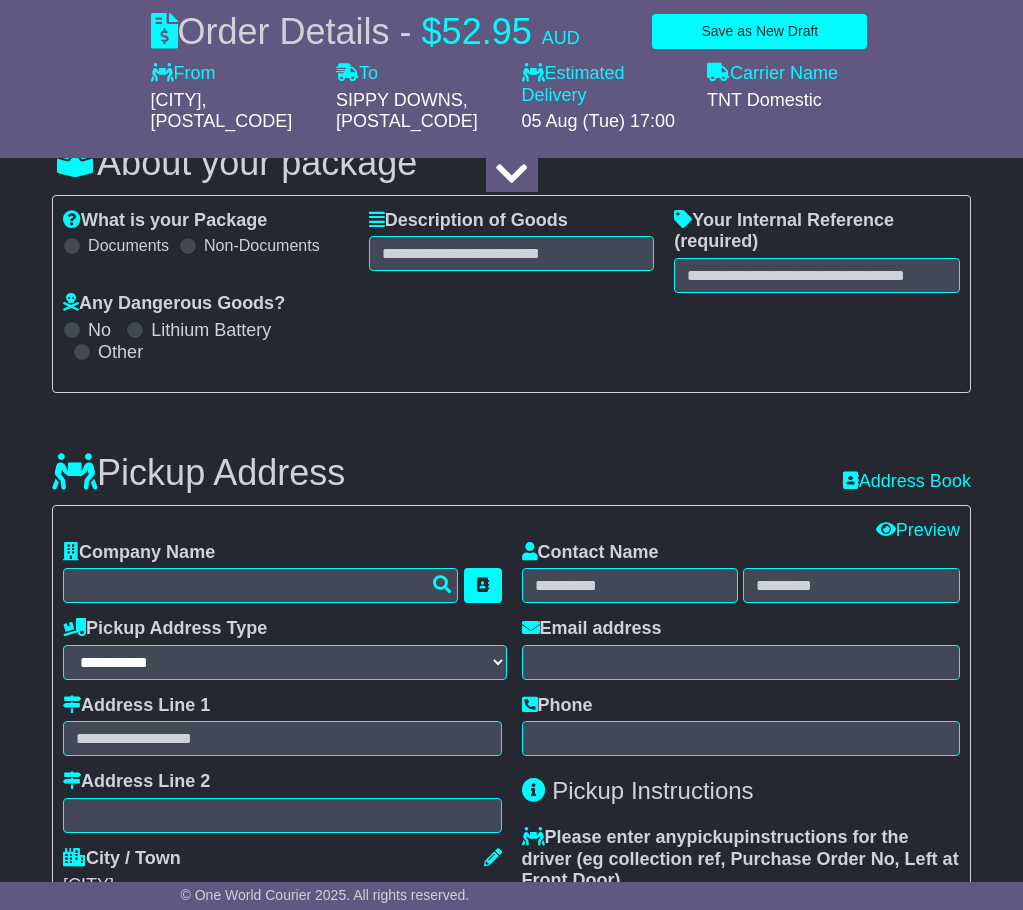 scroll, scrollTop: 200, scrollLeft: 0, axis: vertical 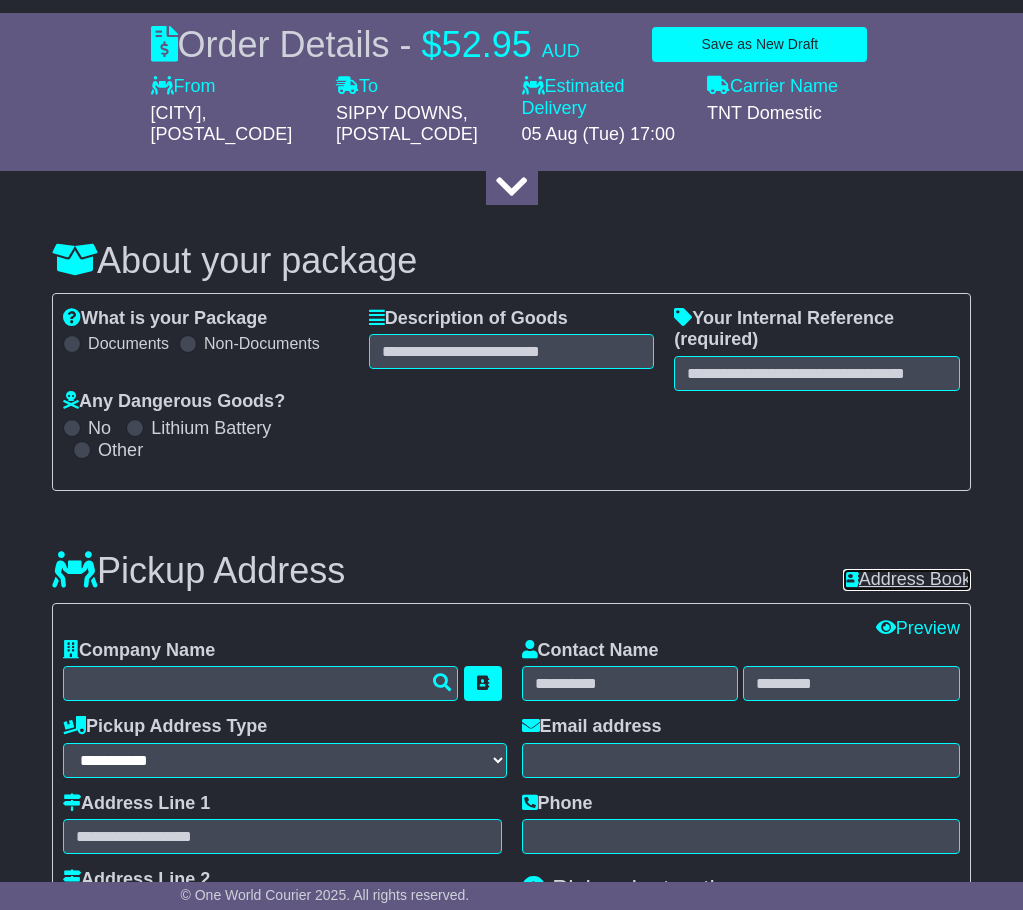 click on "Address Book" at bounding box center (907, 580) 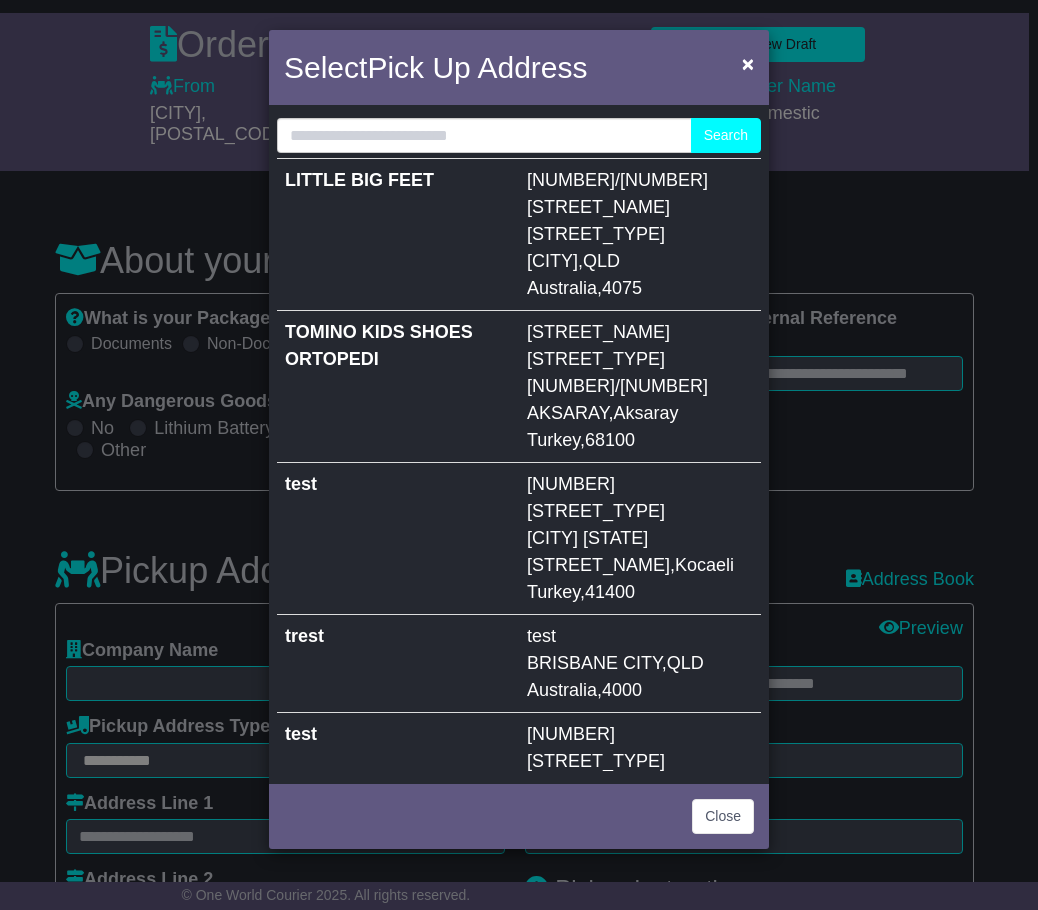 click on "TOMINO KIDS SHOES ORTOPEDI" at bounding box center (398, 387) 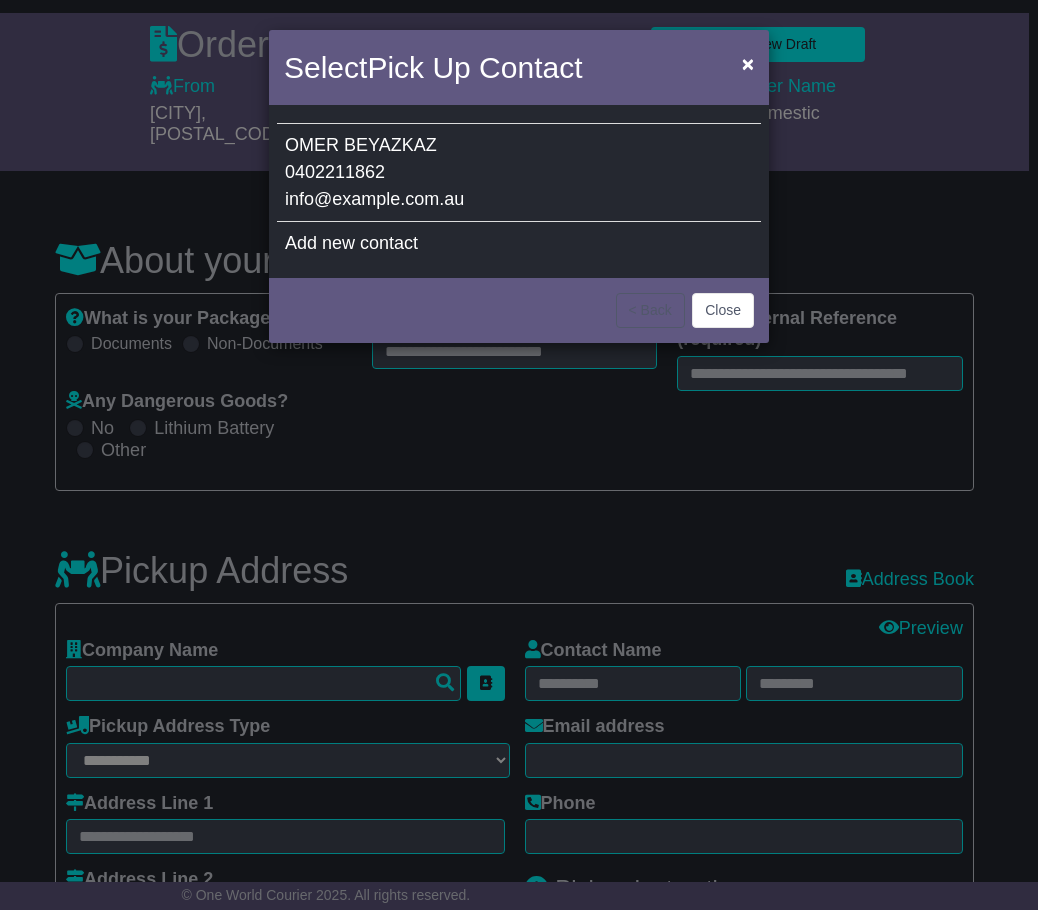 click on "OMER   BEYAZKAZ
0402211862
info@oneworldcourier.com.au" at bounding box center (519, 173) 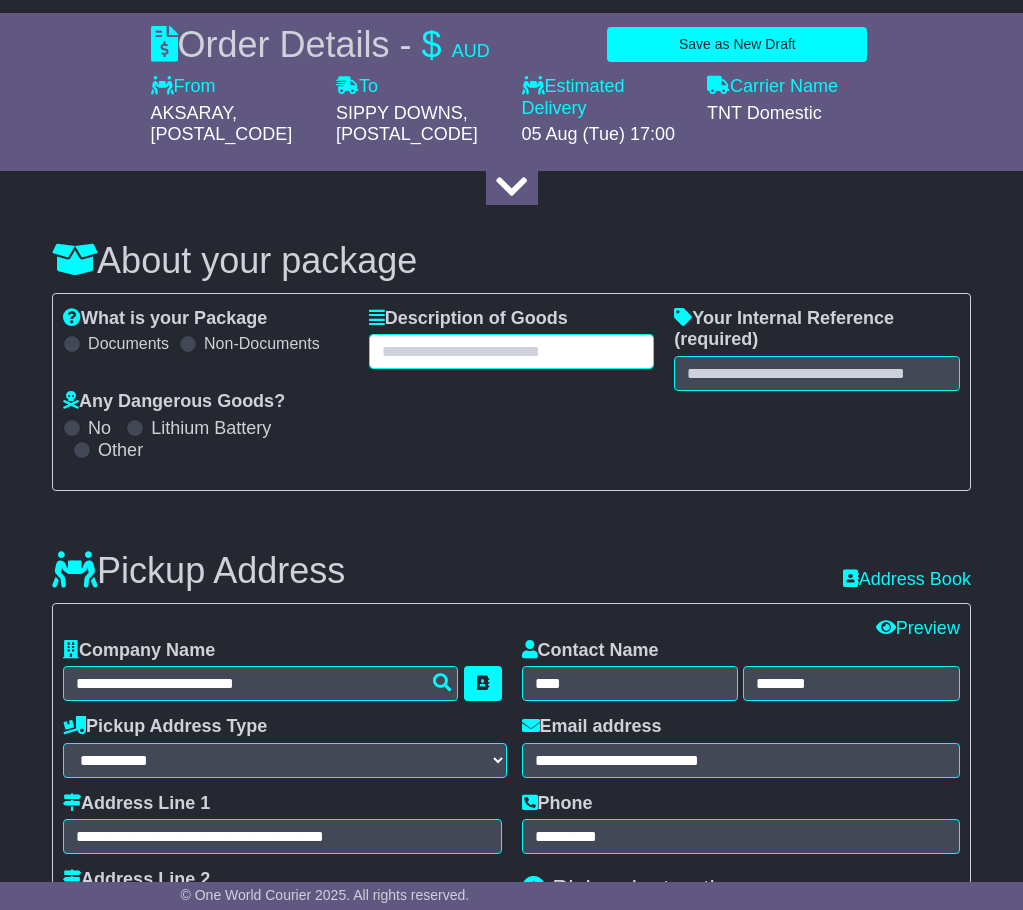 click at bounding box center (512, 351) 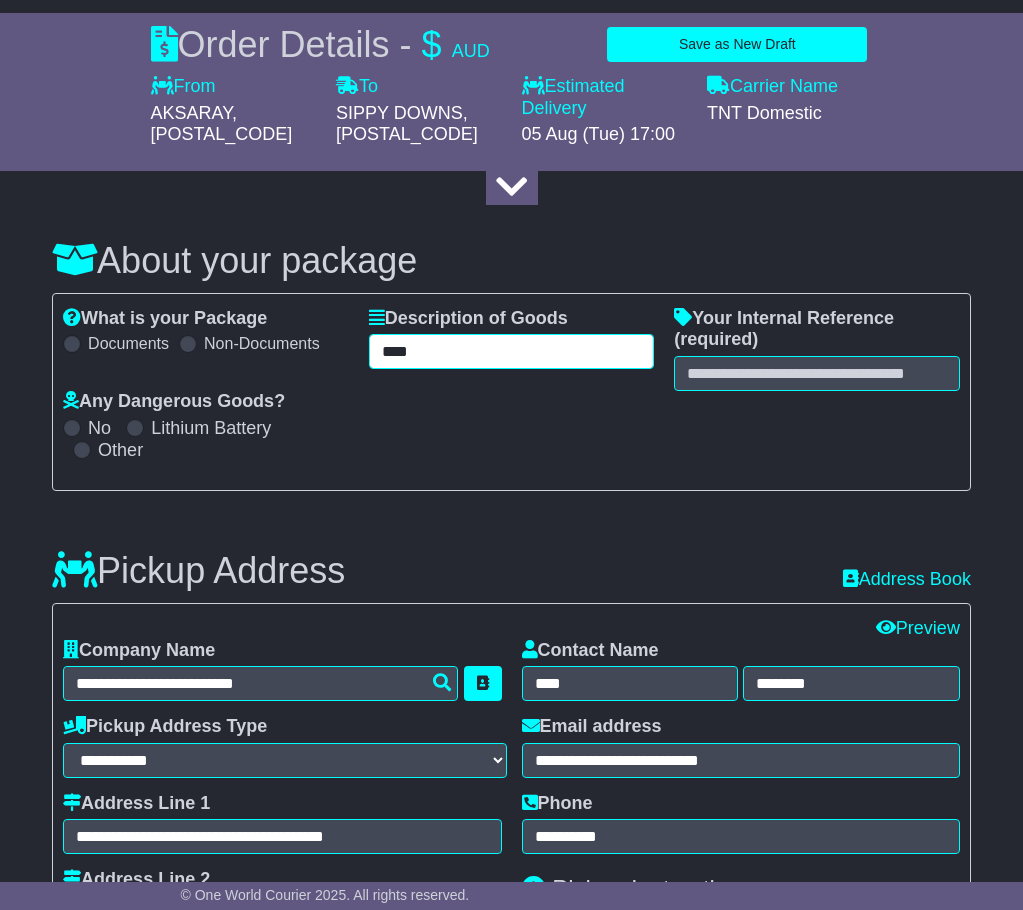 type on "****" 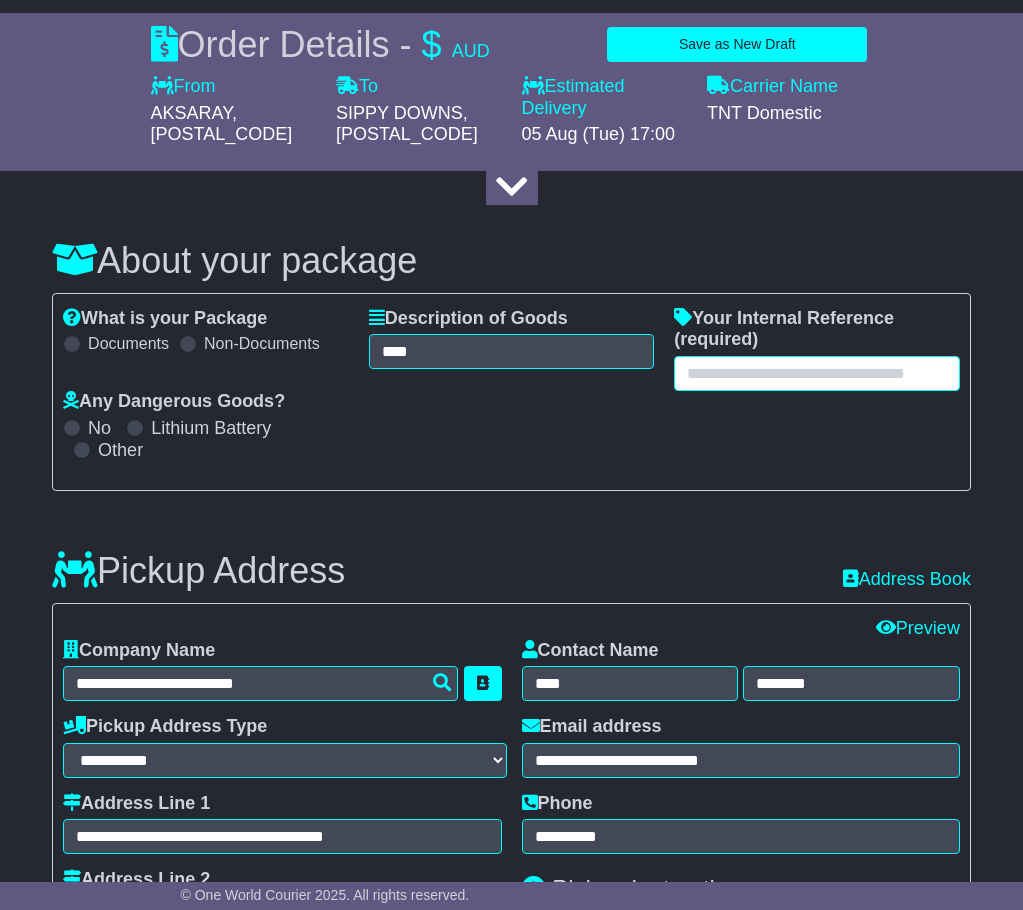 click at bounding box center (817, 373) 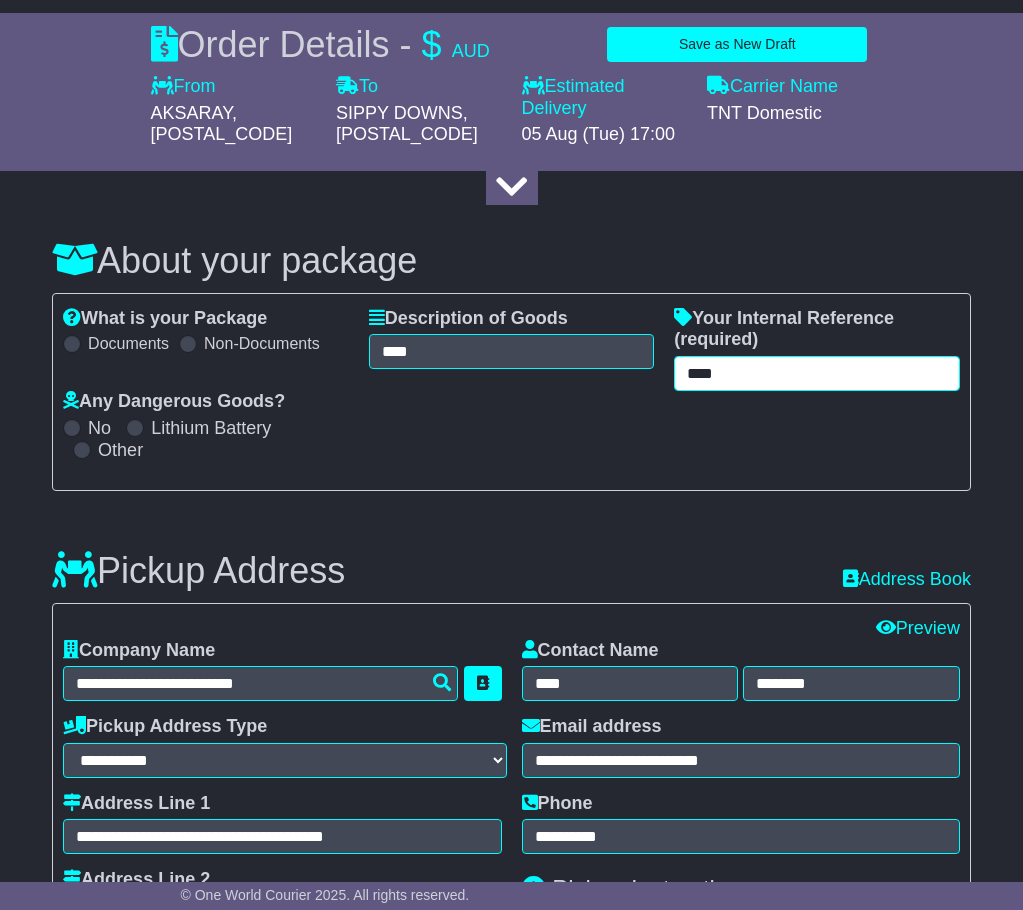 type on "****" 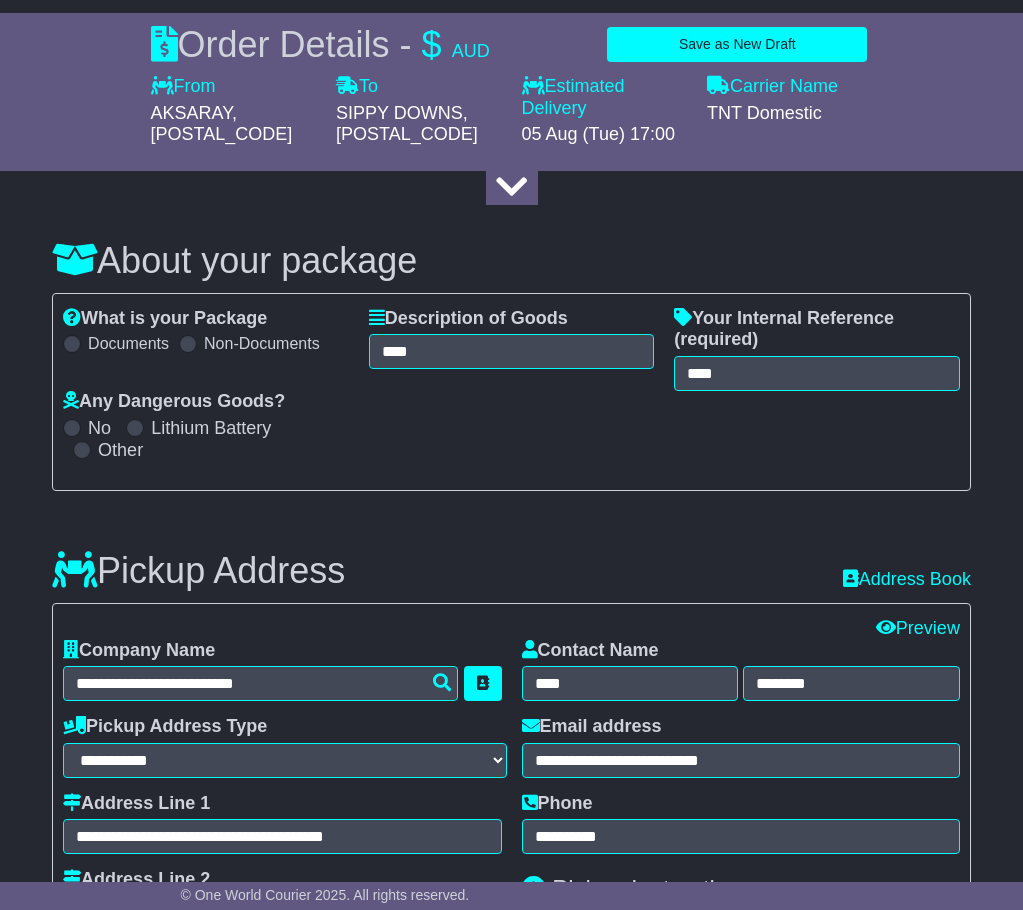 click on "What is your Package
Documents
Non-Documents
What are the Incoterms?
***
***
***
***
***
***
Description of Goods
****
Attention: dangerous goods are not allowed by service.
Your Internal Reference (required)
****
Any Dangerous Goods?
No
Other" at bounding box center [511, 392] 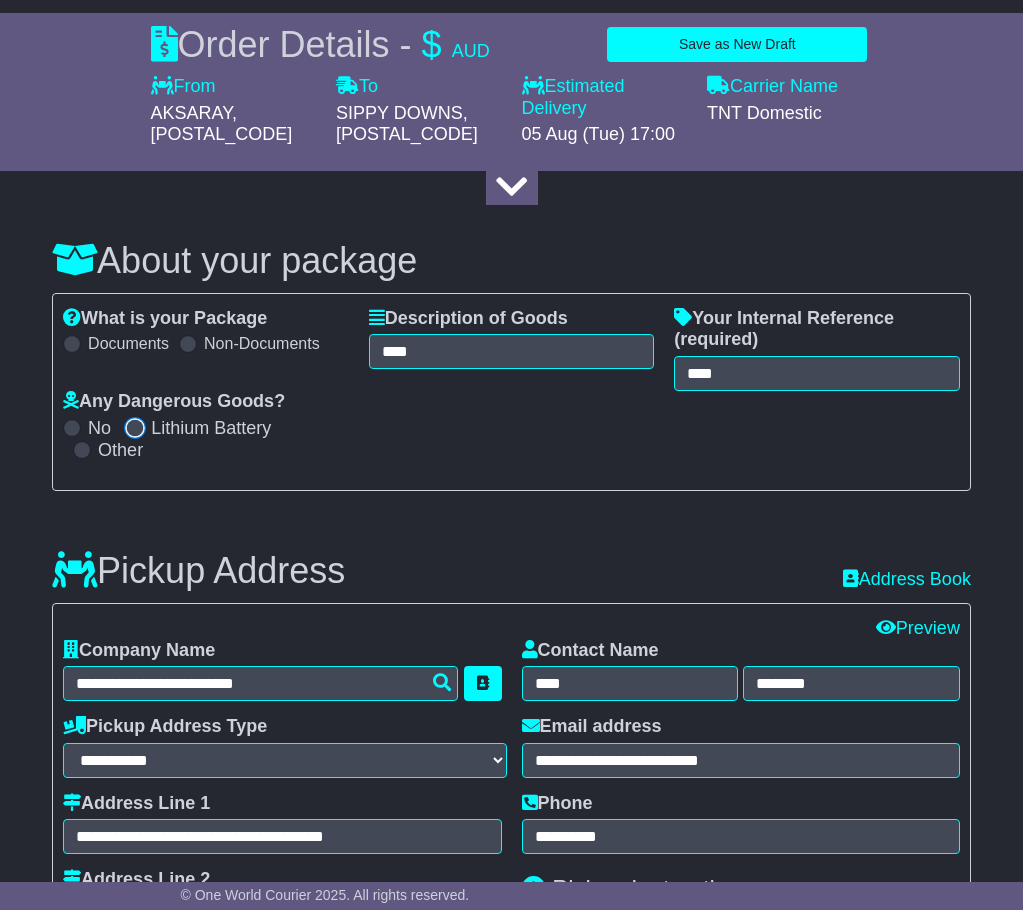 select on "**********" 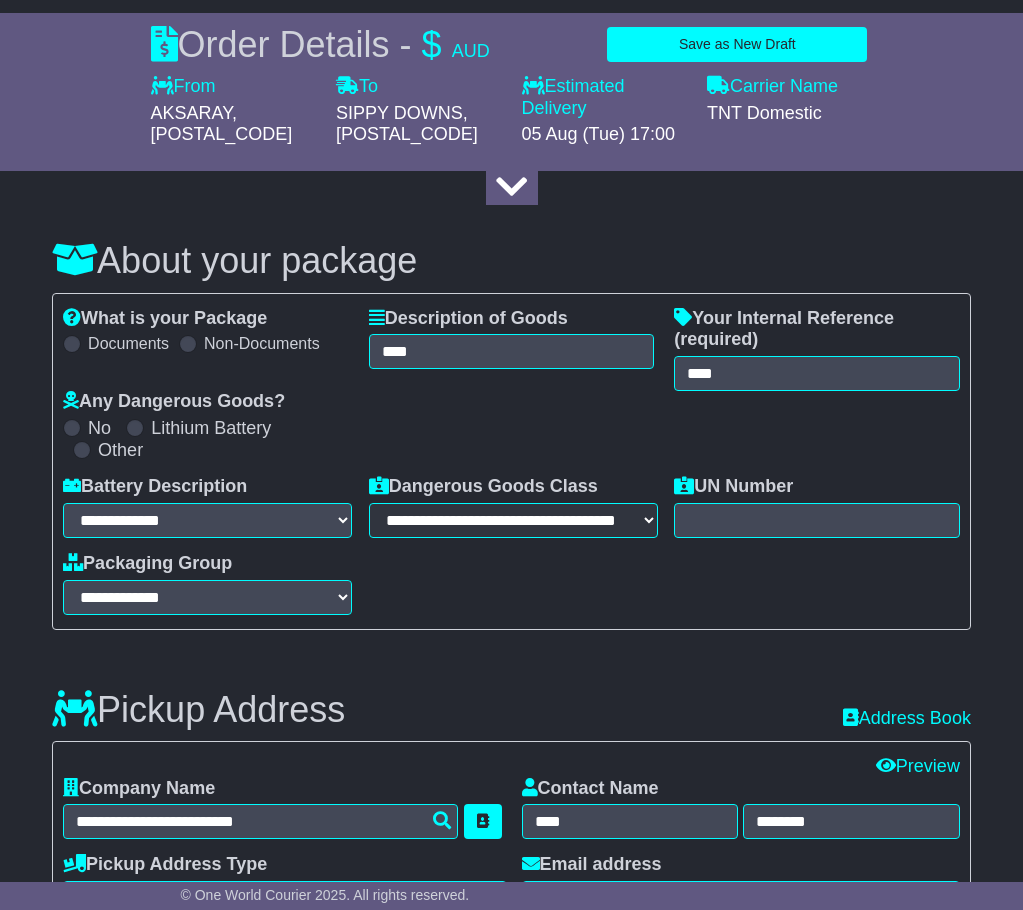 click on "Other" at bounding box center [108, 451] 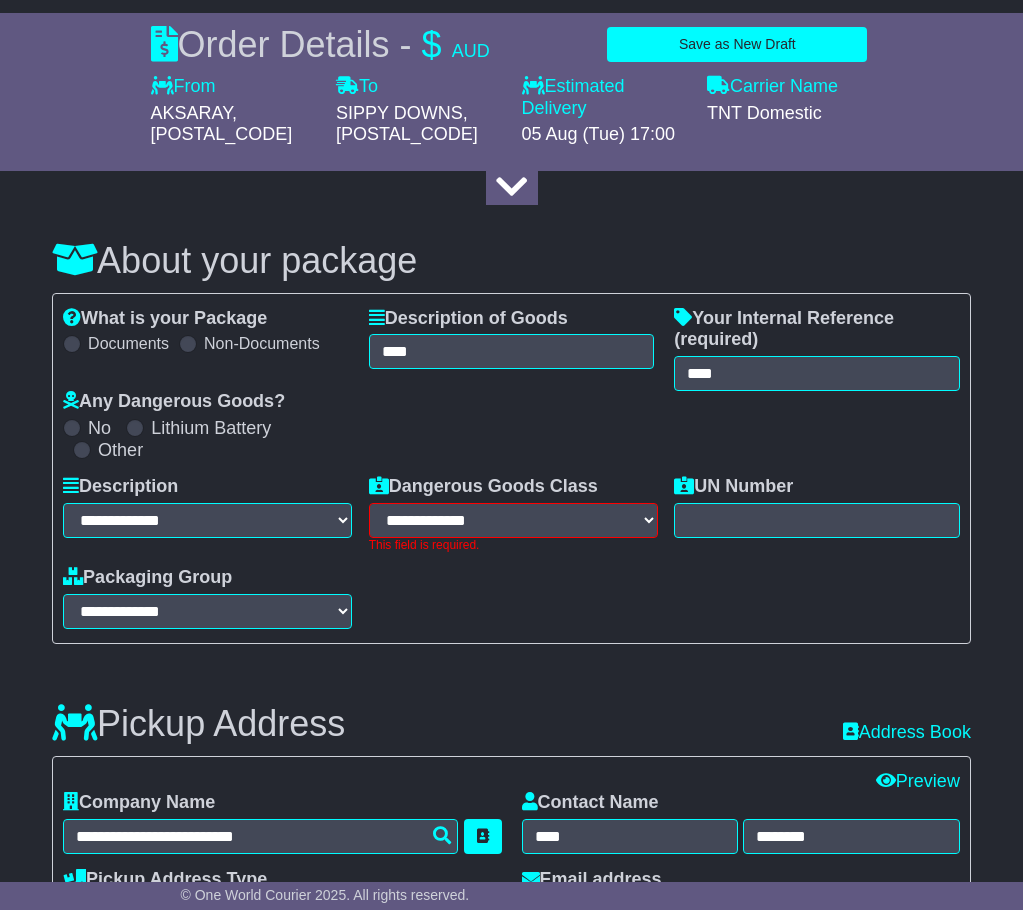 click at bounding box center (135, 428) 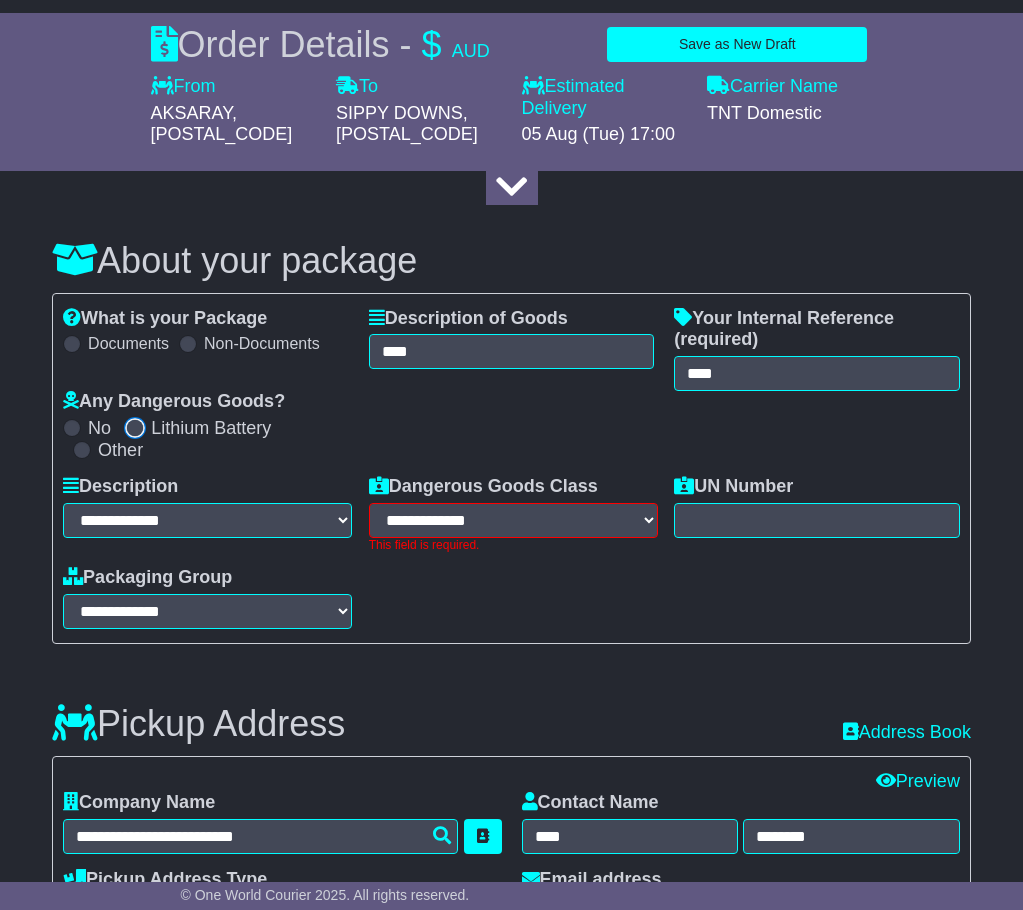 select on "**********" 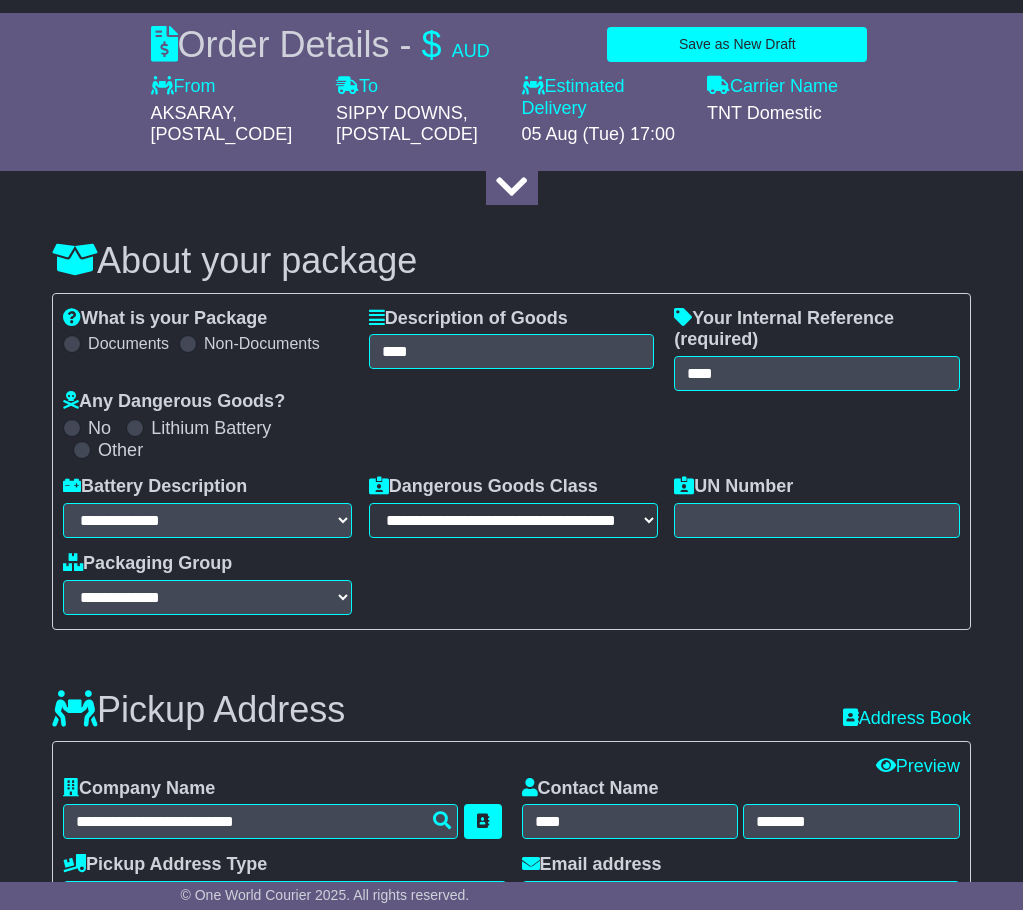 click at bounding box center [82, 450] 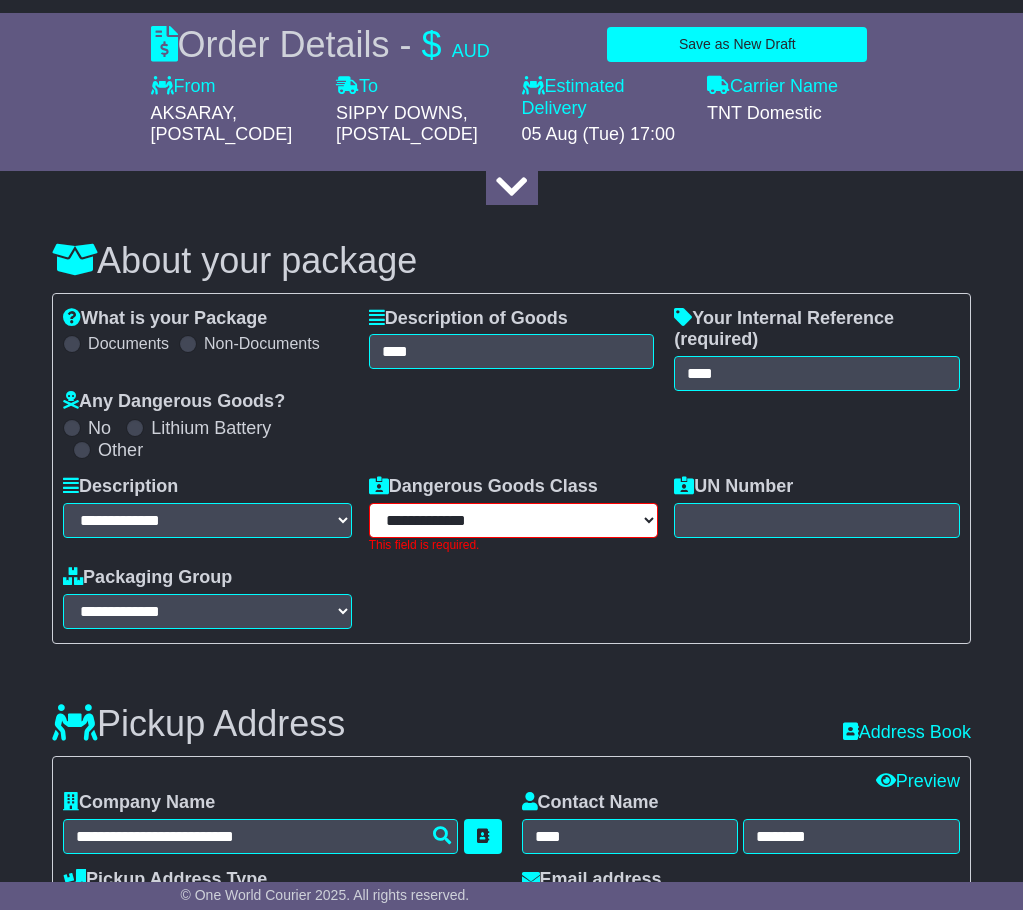 click on "**********" at bounding box center [513, 520] 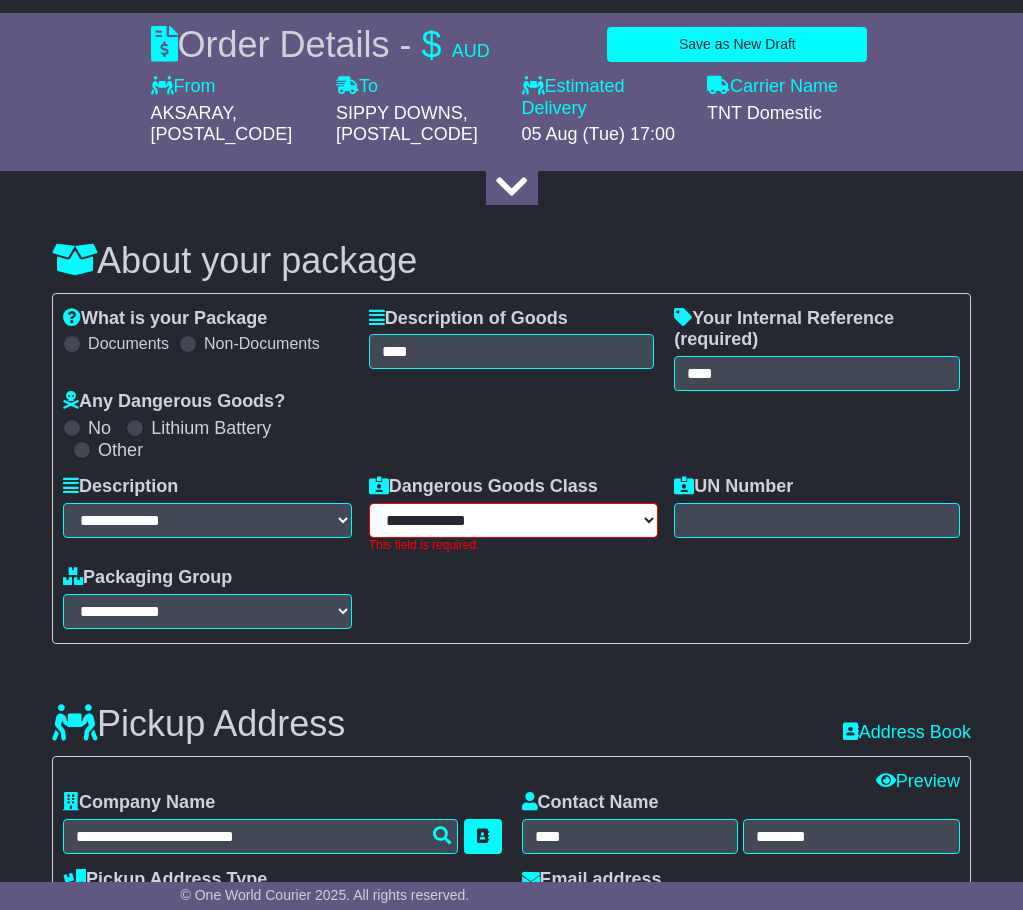 select on "**********" 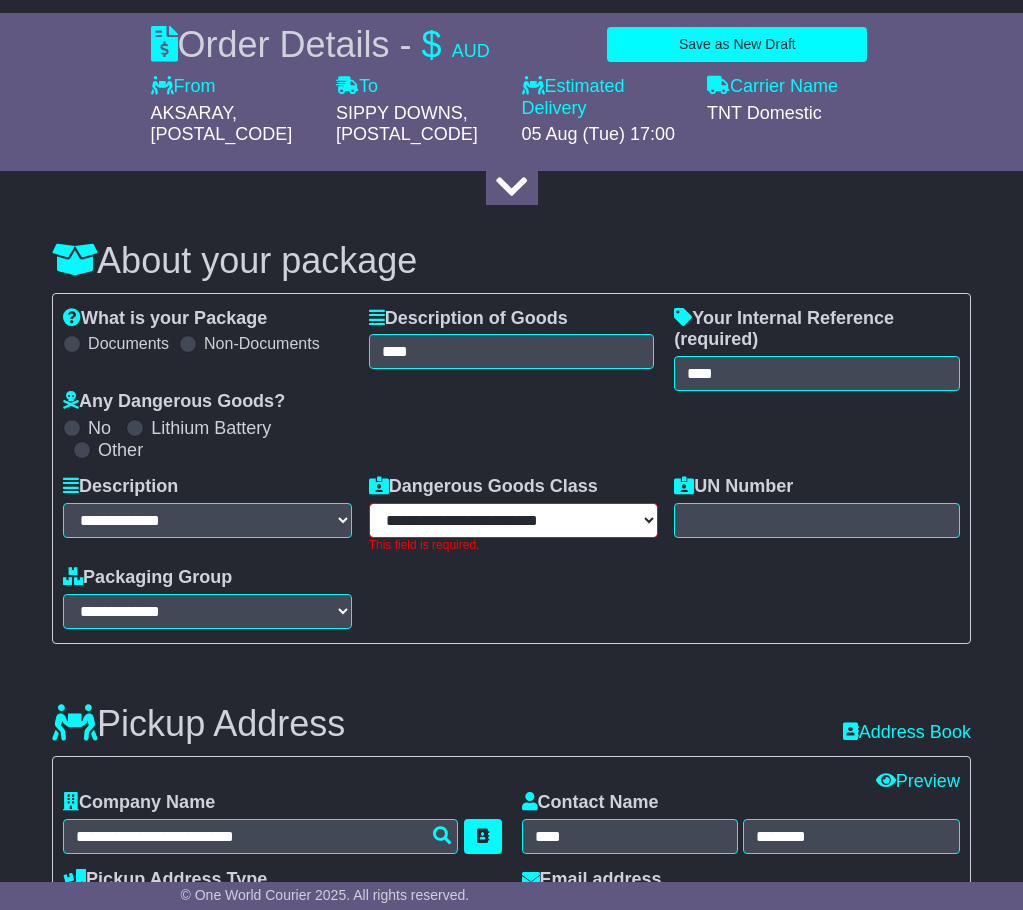 click on "**********" at bounding box center (513, 520) 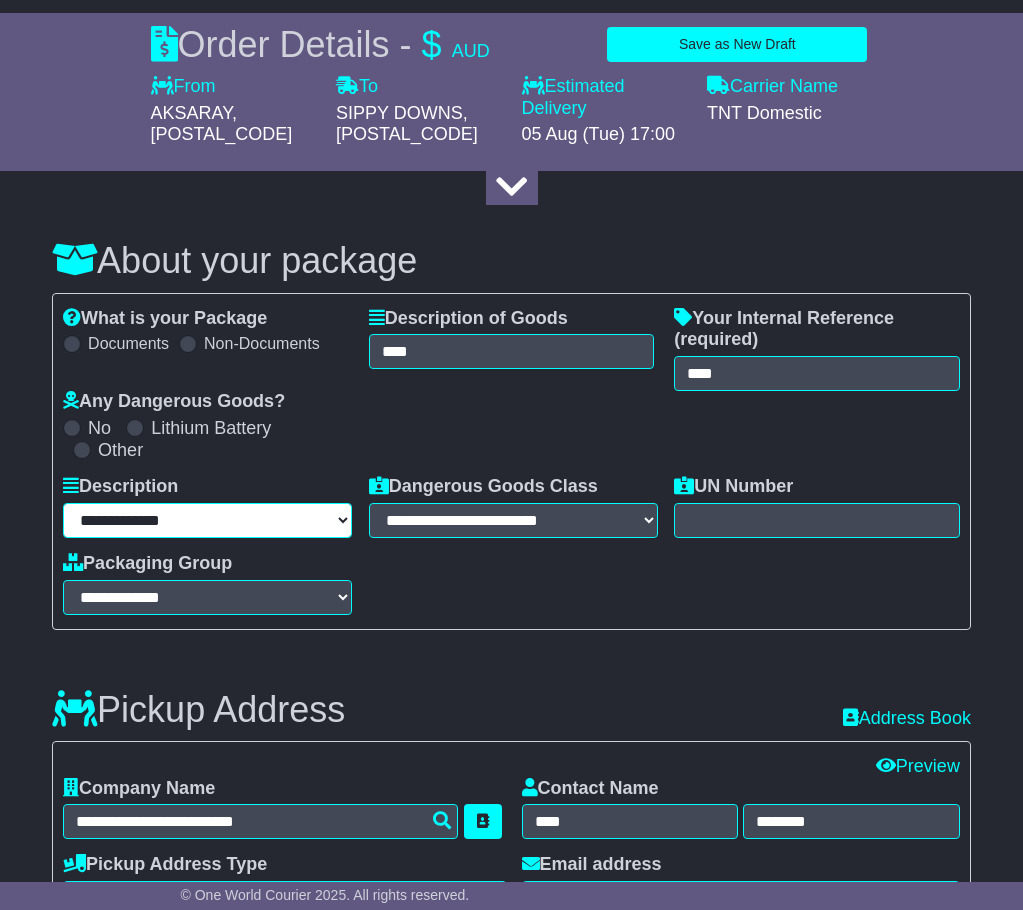 click on "**********" at bounding box center [207, 520] 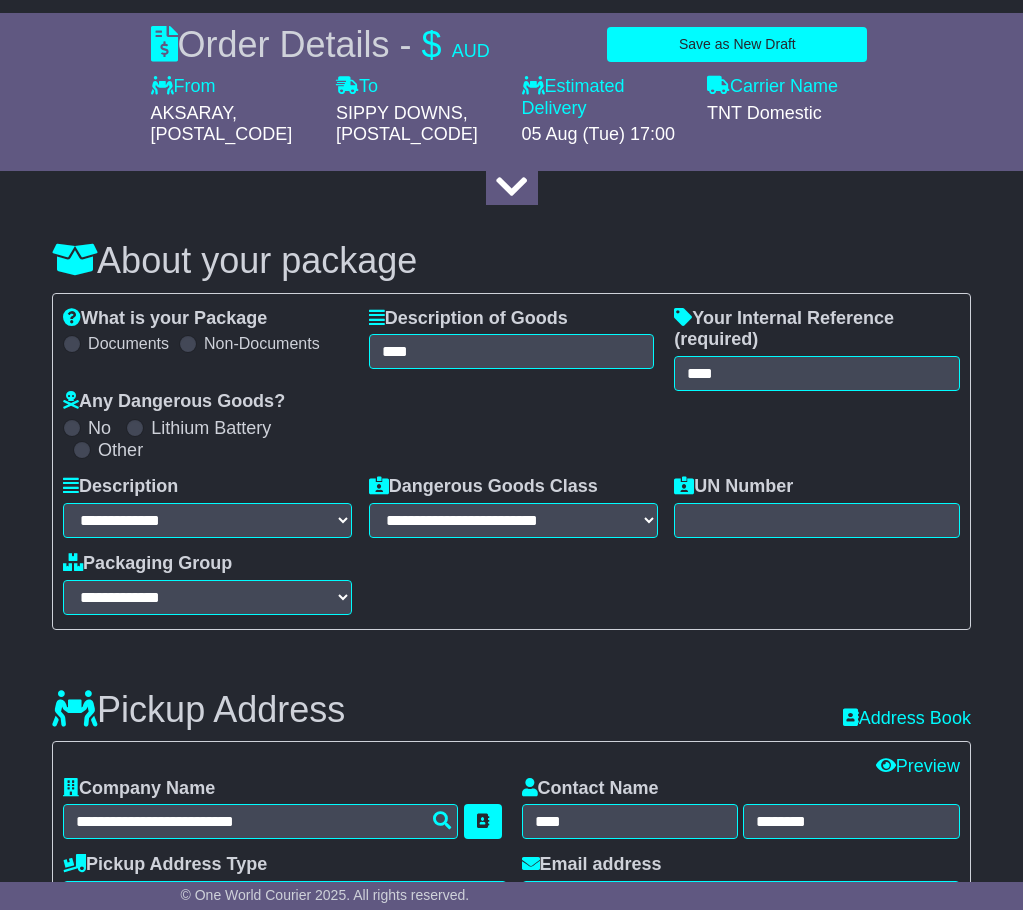 click on "About your package
What is your Package
Documents
Non-Documents
What are the Incoterms?
***
***
***
***
***
***
Description of Goods
****
Attention: dangerous goods are not allowed by service.
Your Internal Reference (required)
****
Any Dangerous Goods?
No" at bounding box center [511, 1790] 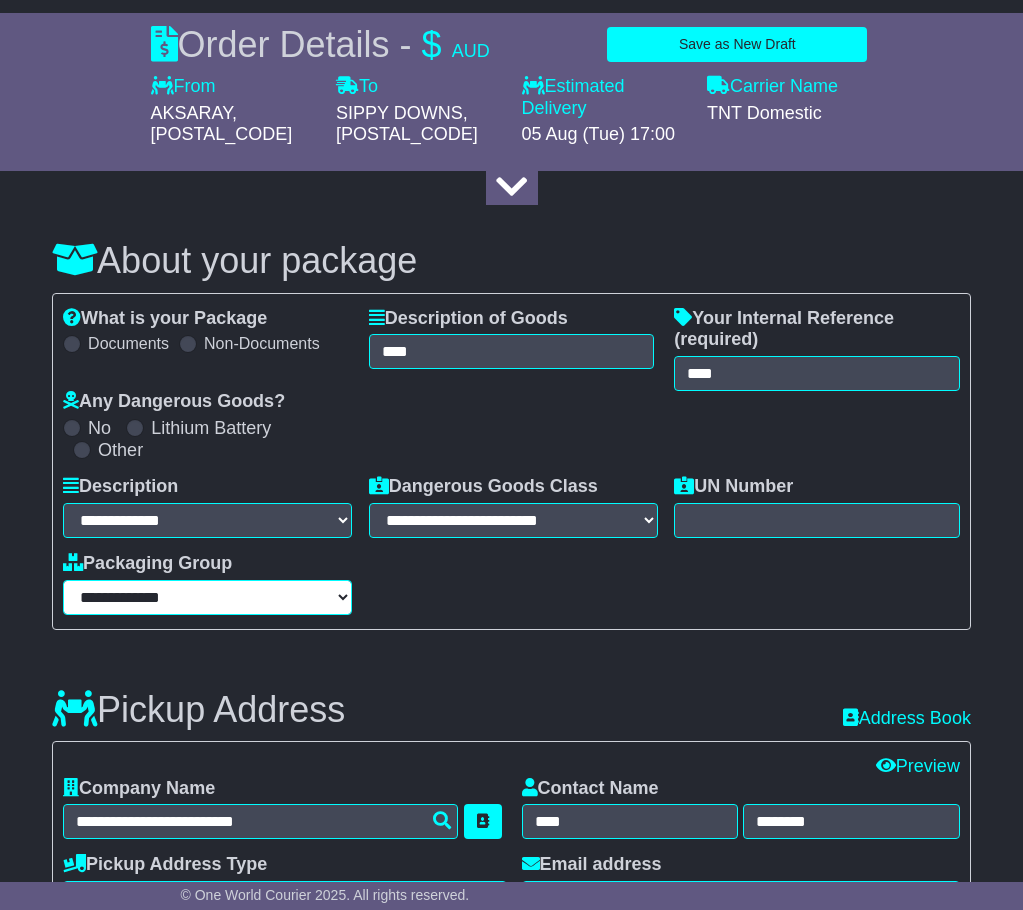 click on "**********" at bounding box center [207, 597] 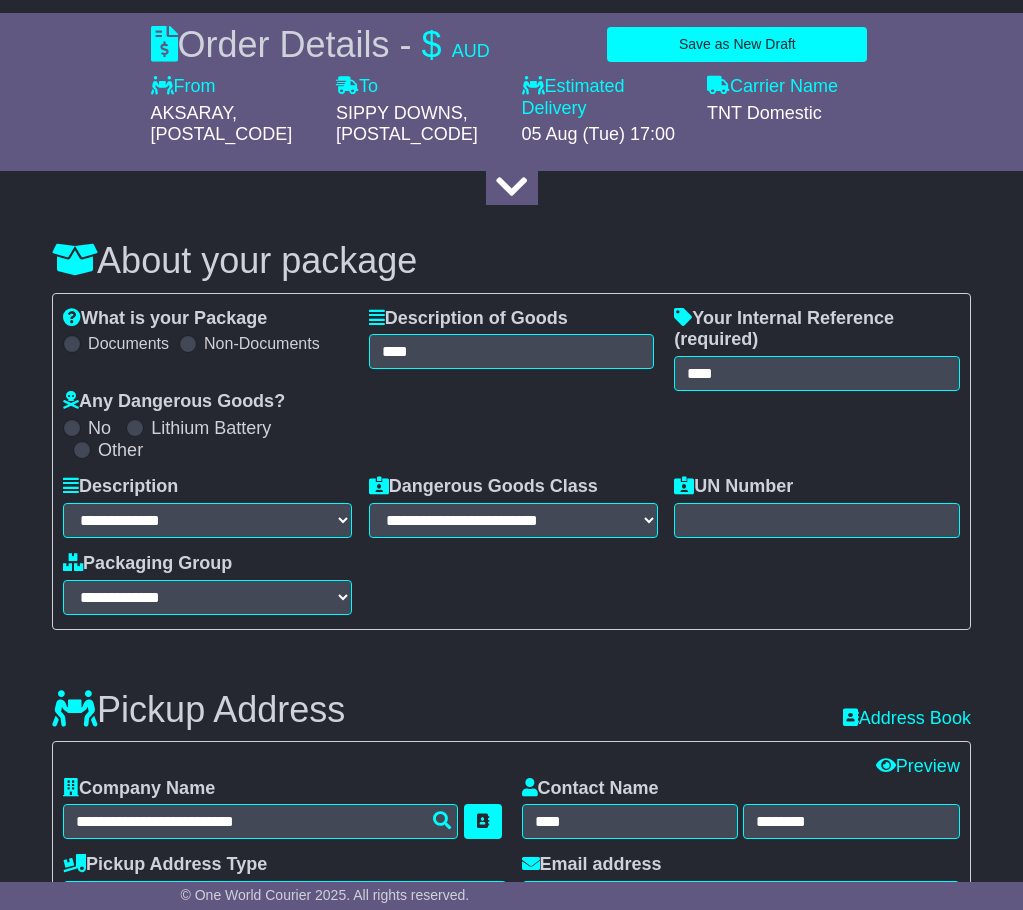 click on "What is your Package
Documents
Non-Documents
What are the Incoterms?
***
***
***
***
***
***
Description of Goods
****
Attention: dangerous goods are not allowed by service.
Your Internal Reference (required)
****
Any Dangerous Goods?
No
Other" at bounding box center [511, 461] 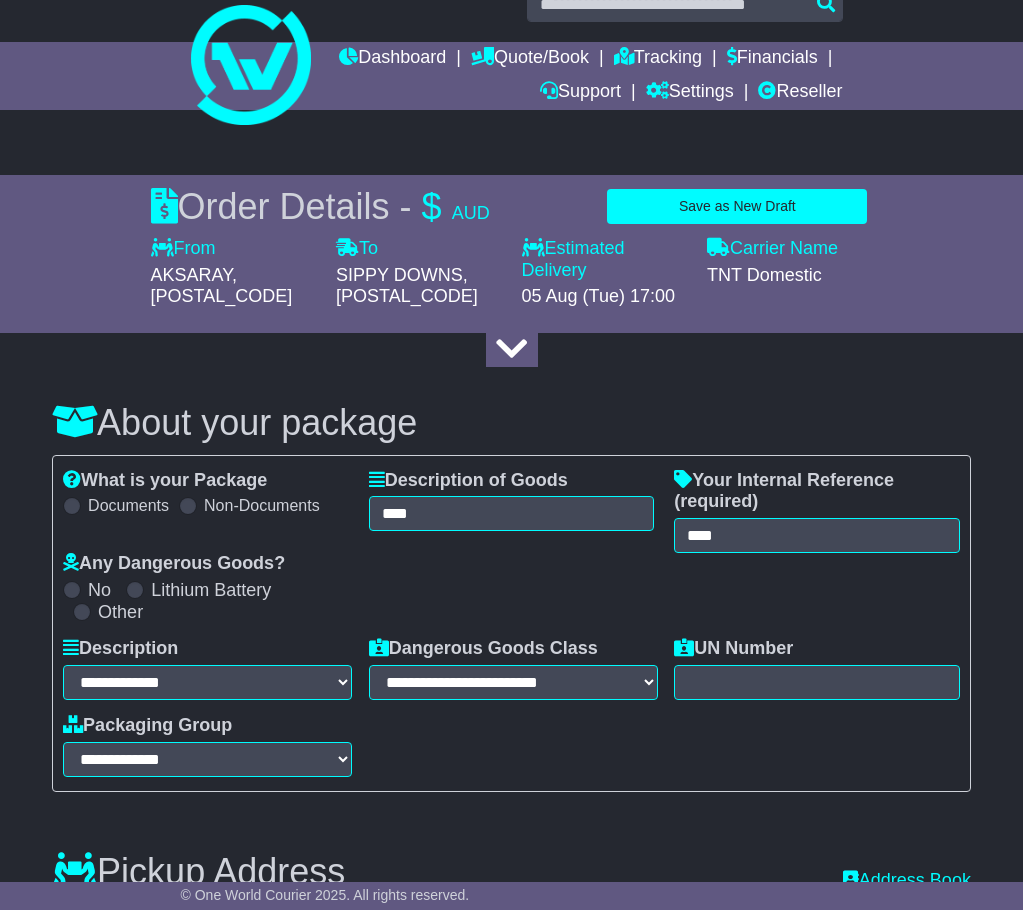scroll, scrollTop: 0, scrollLeft: 0, axis: both 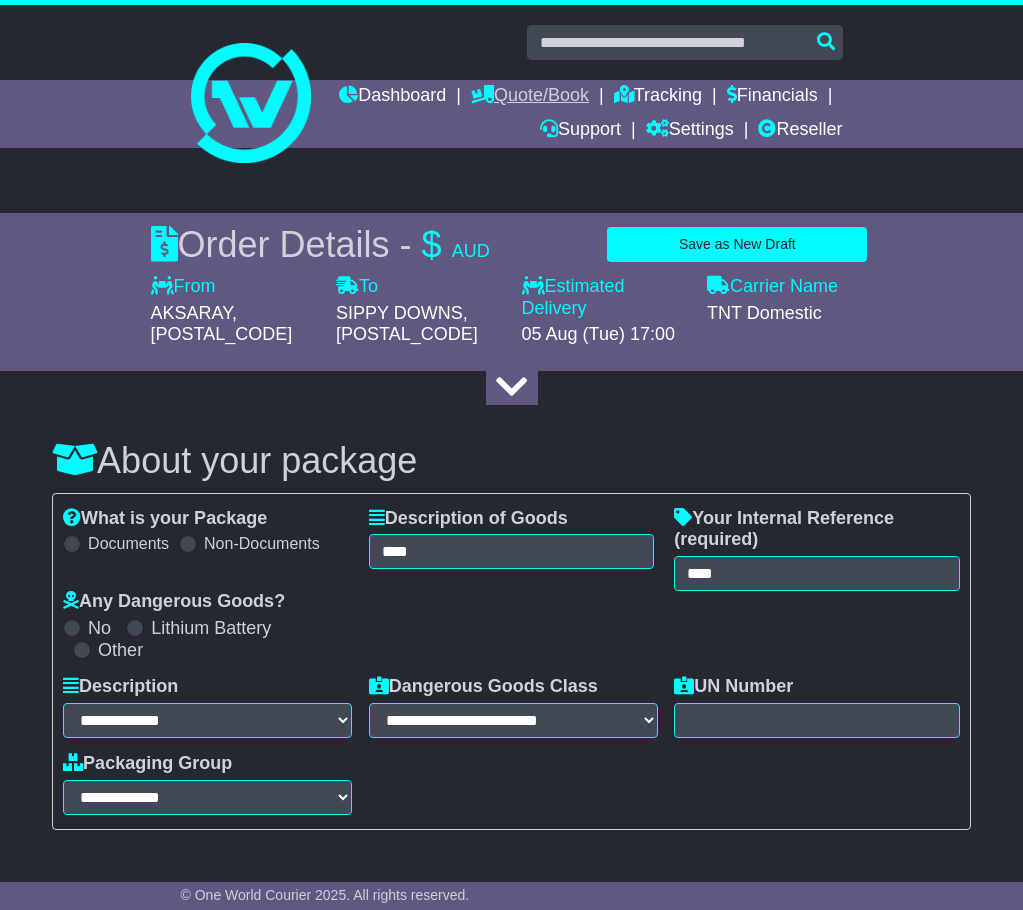 click on "Quote/Book" at bounding box center (530, 97) 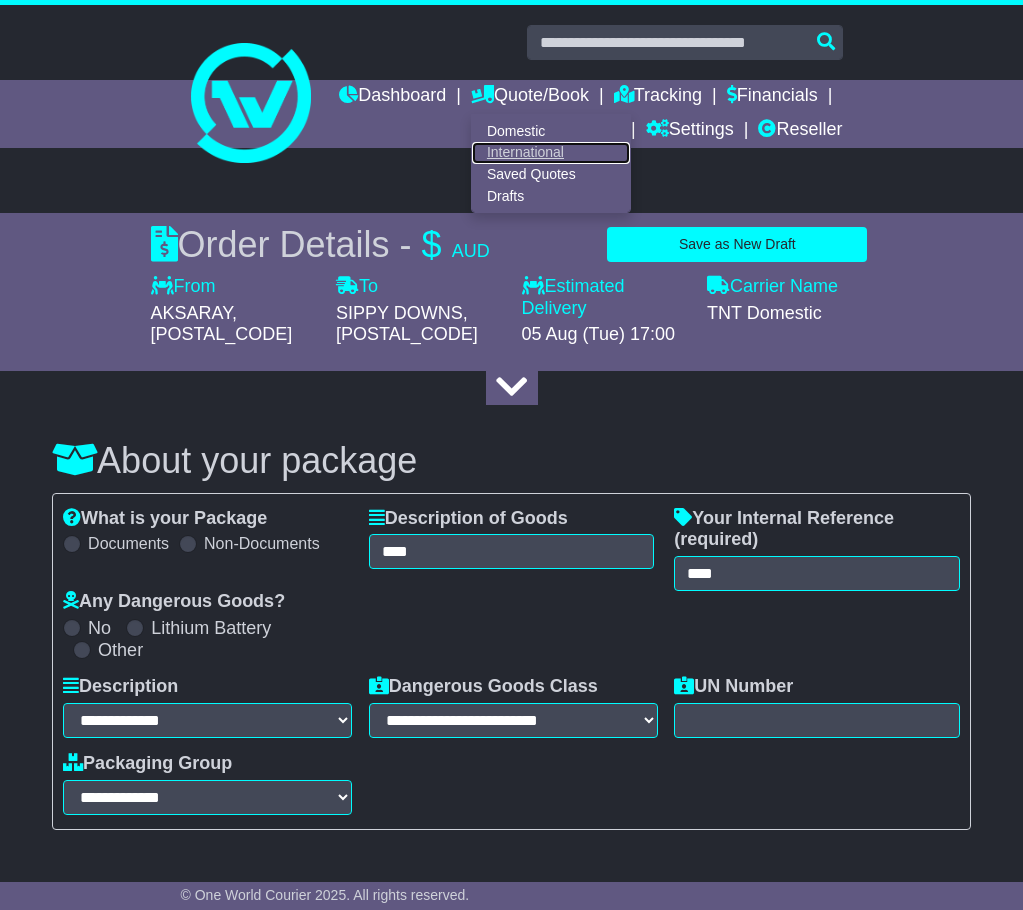 click on "International" at bounding box center [551, 153] 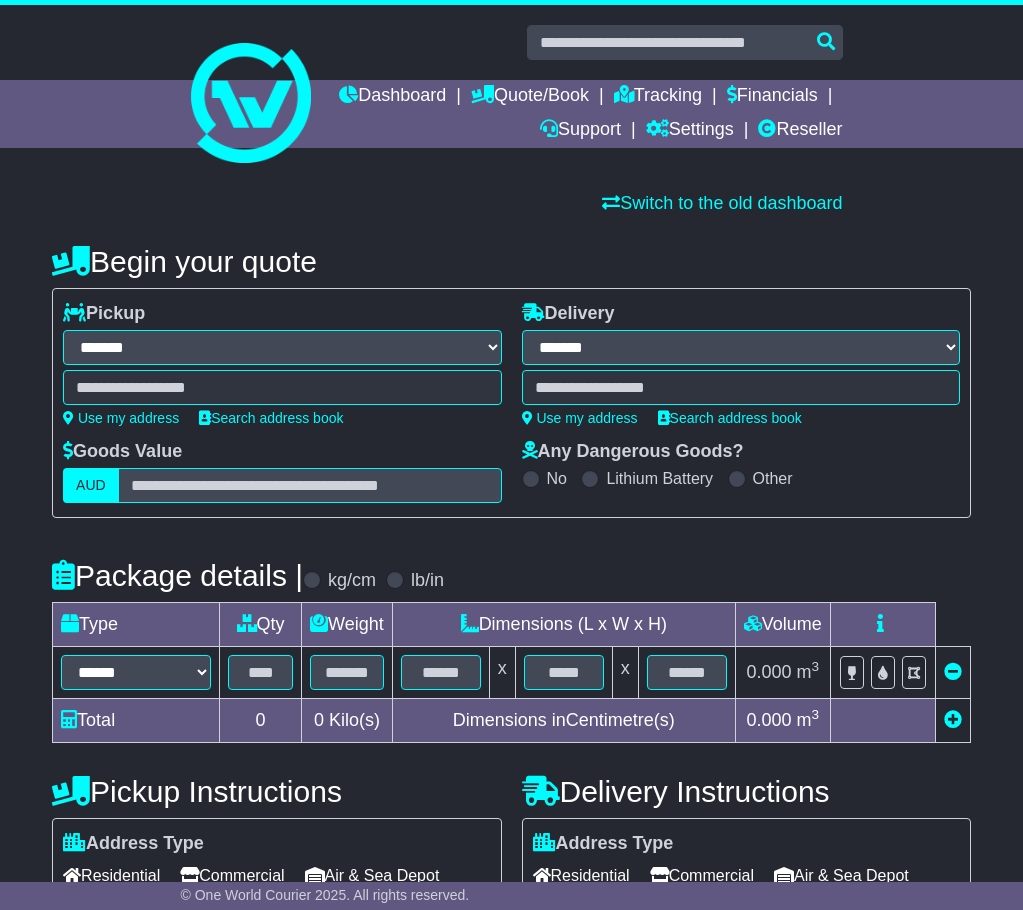 select on "**" 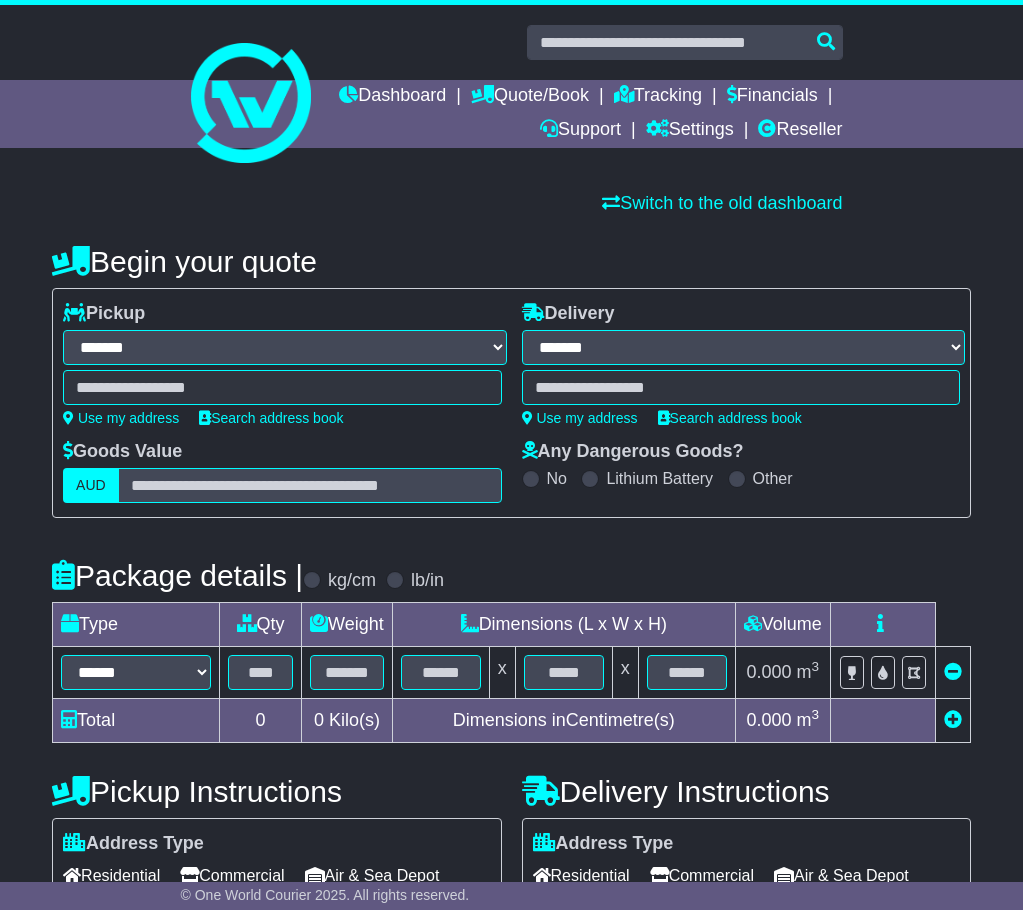 scroll, scrollTop: 0, scrollLeft: 0, axis: both 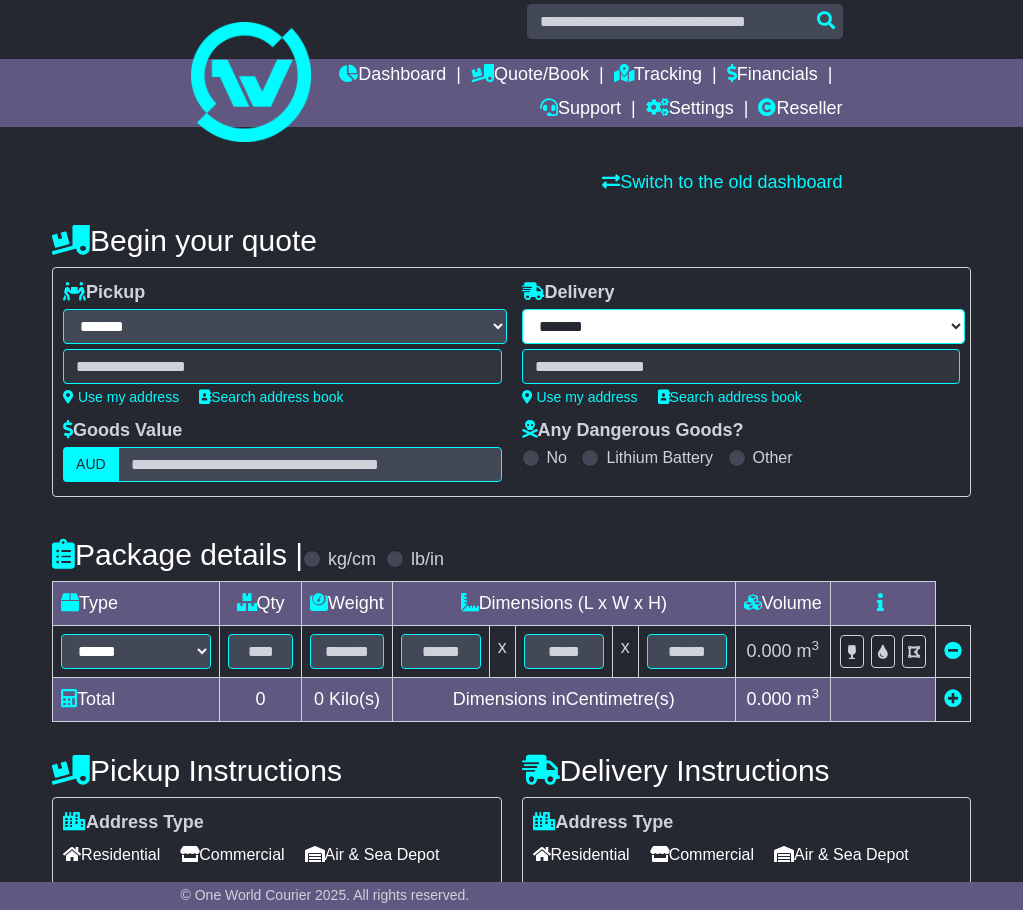 click on "**********" at bounding box center (743, 326) 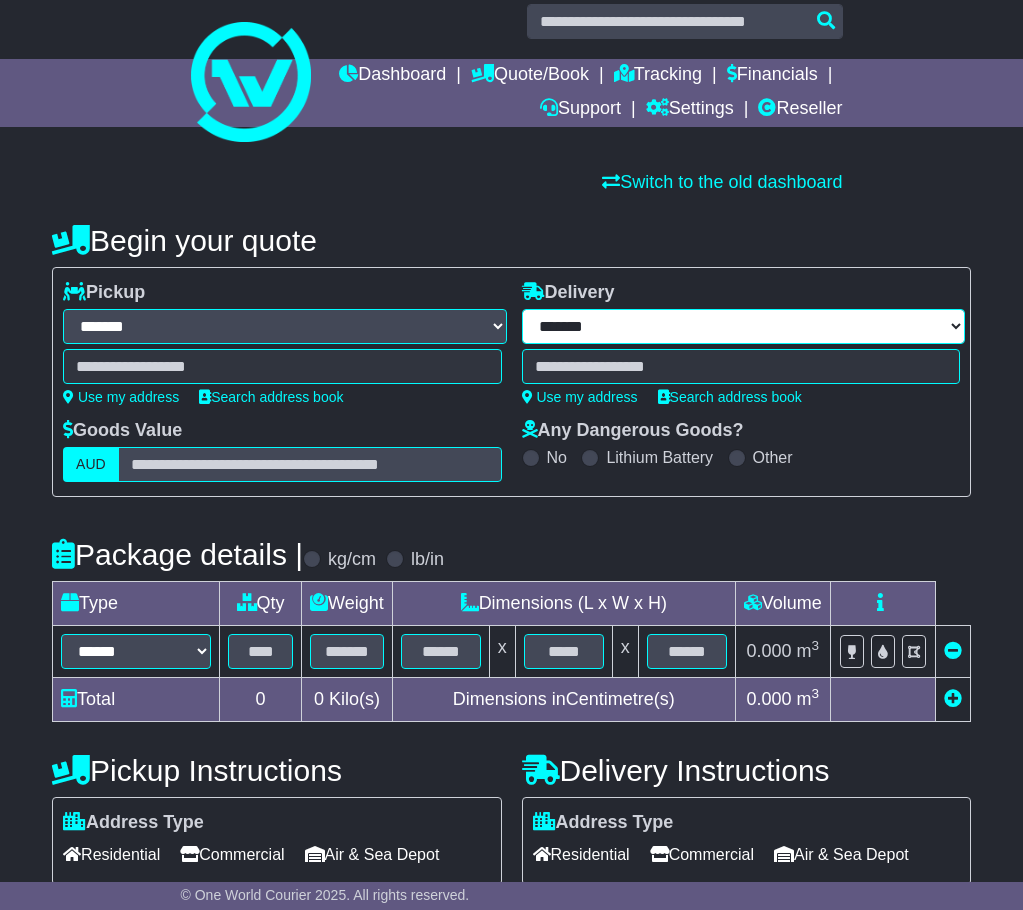 select on "**" 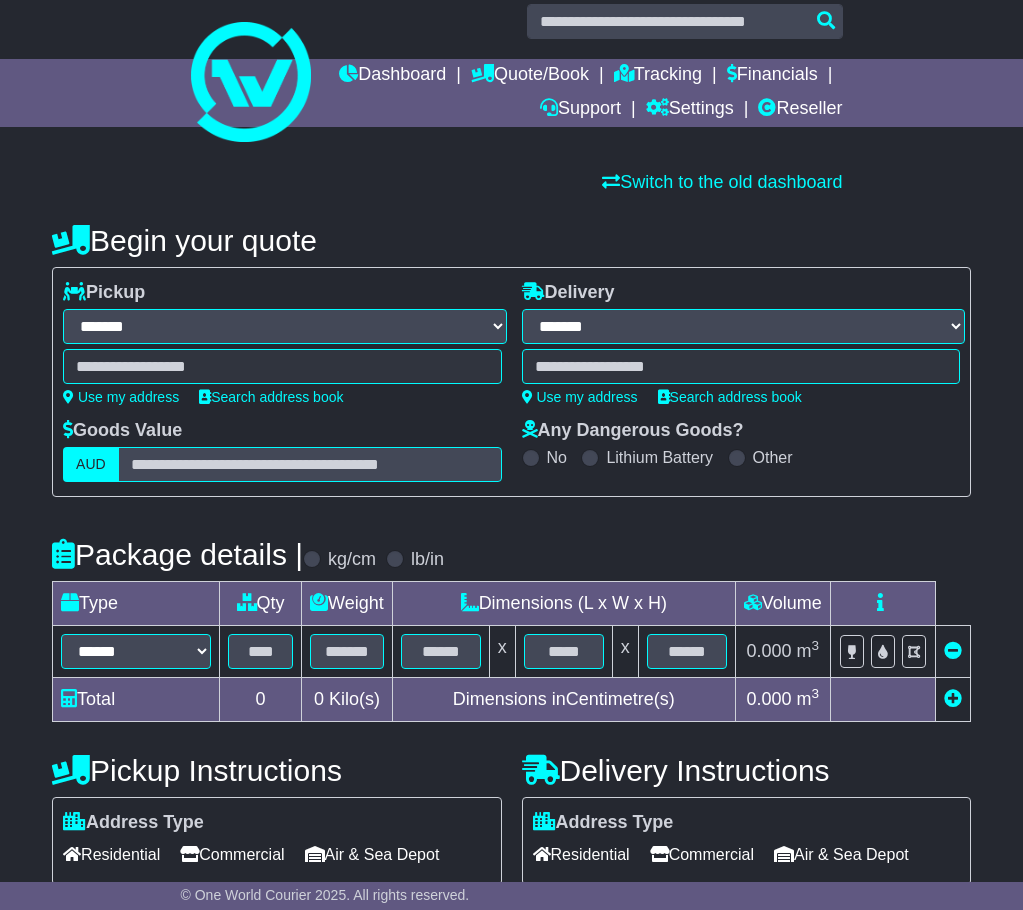 click on "**********" at bounding box center (743, 326) 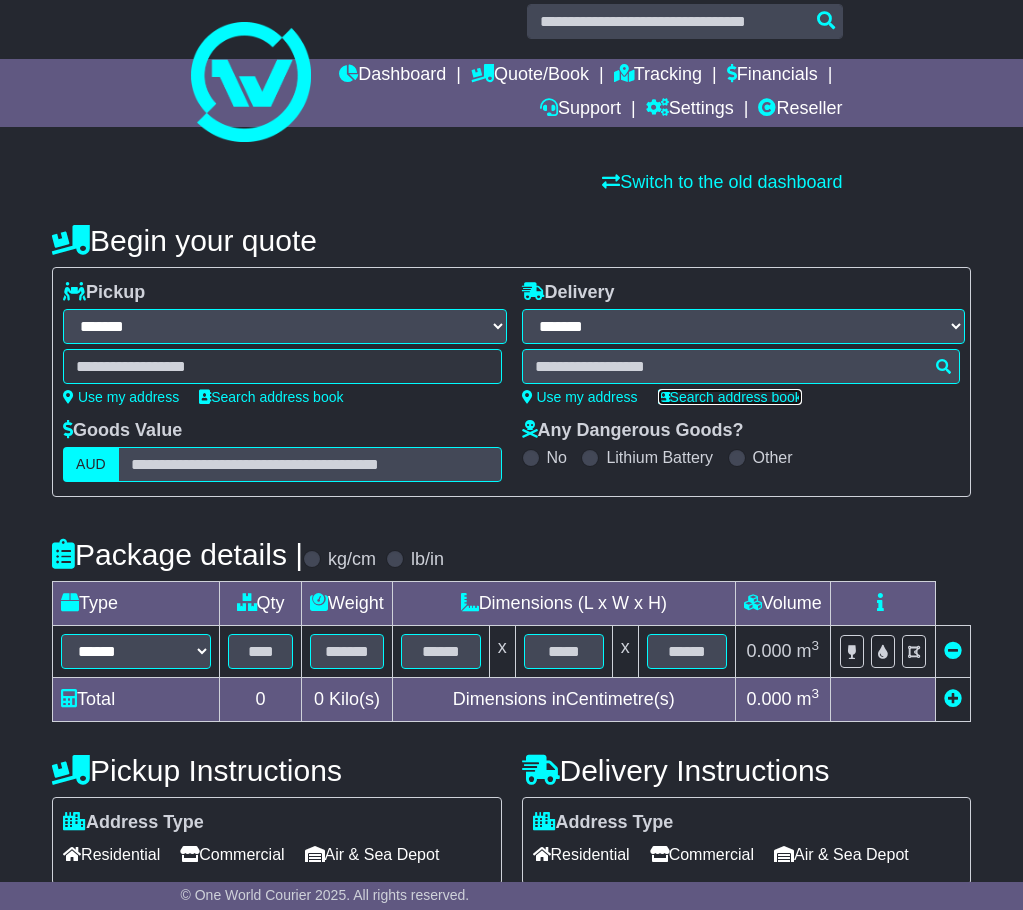 click on "Search address book" at bounding box center (730, 397) 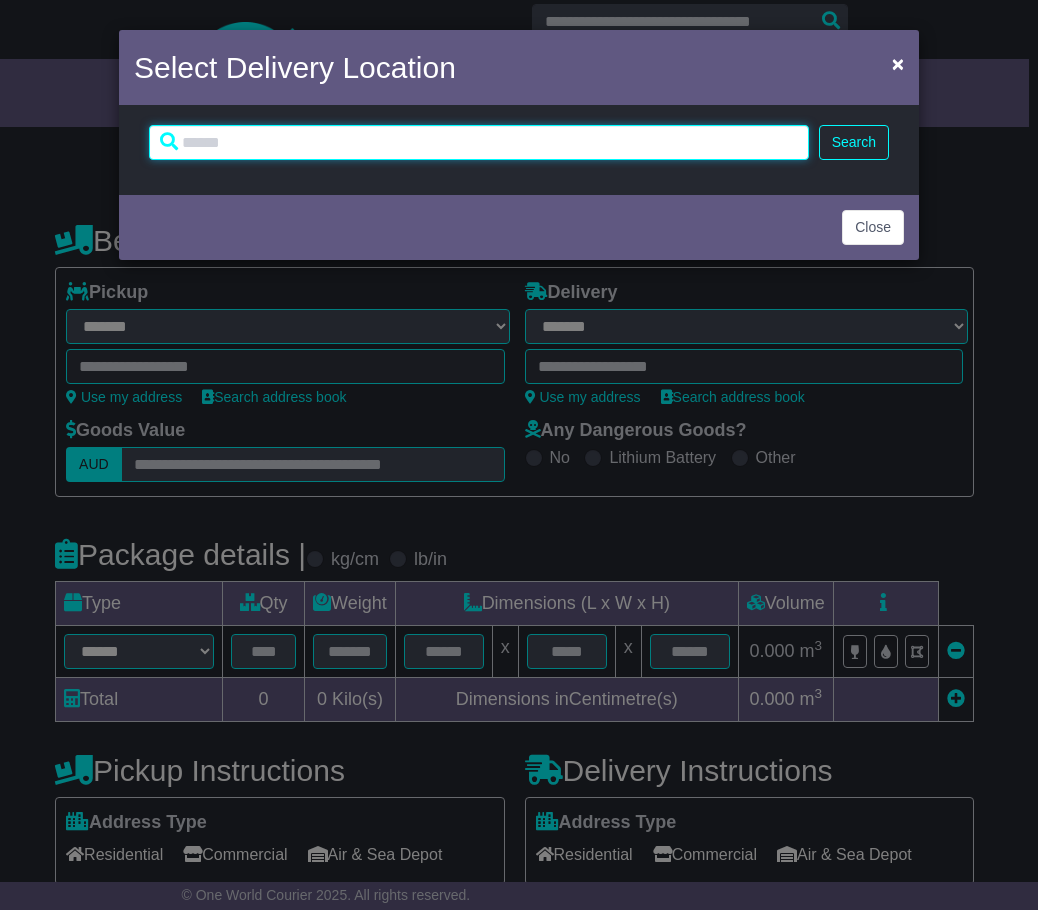 click at bounding box center (479, 142) 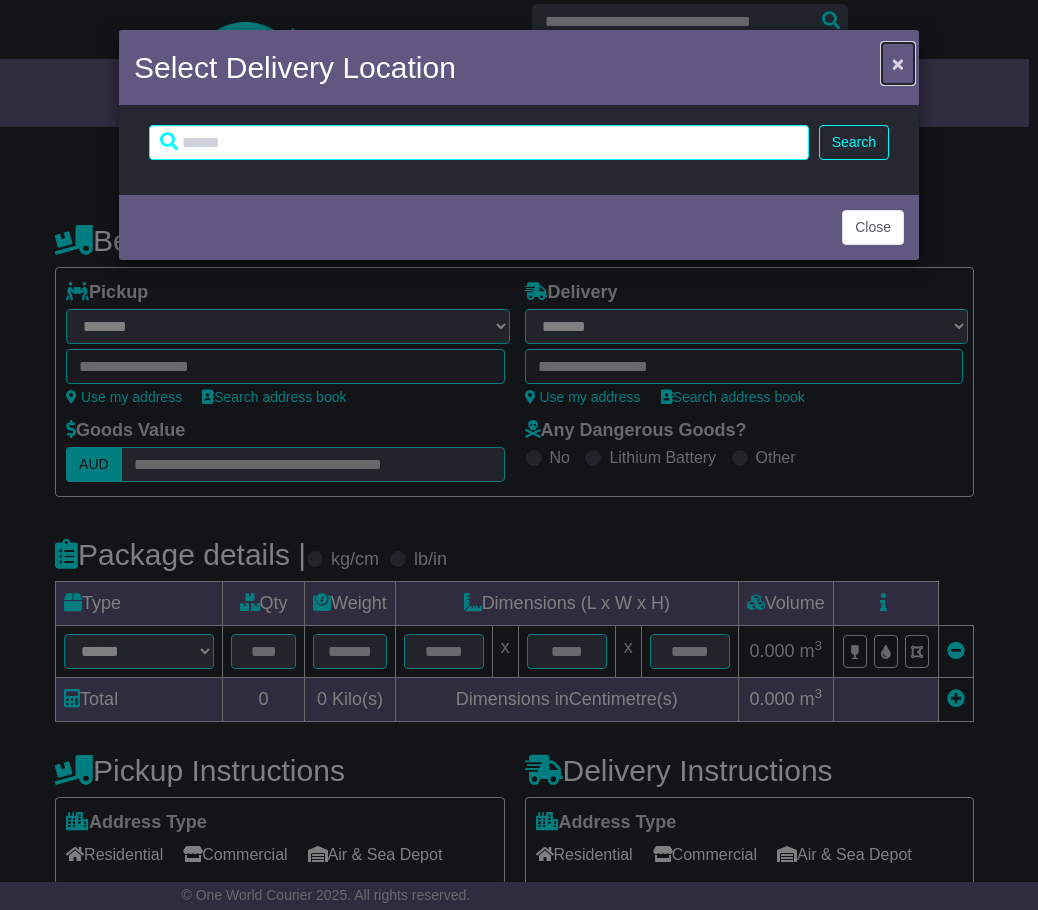 click on "×" at bounding box center (898, 63) 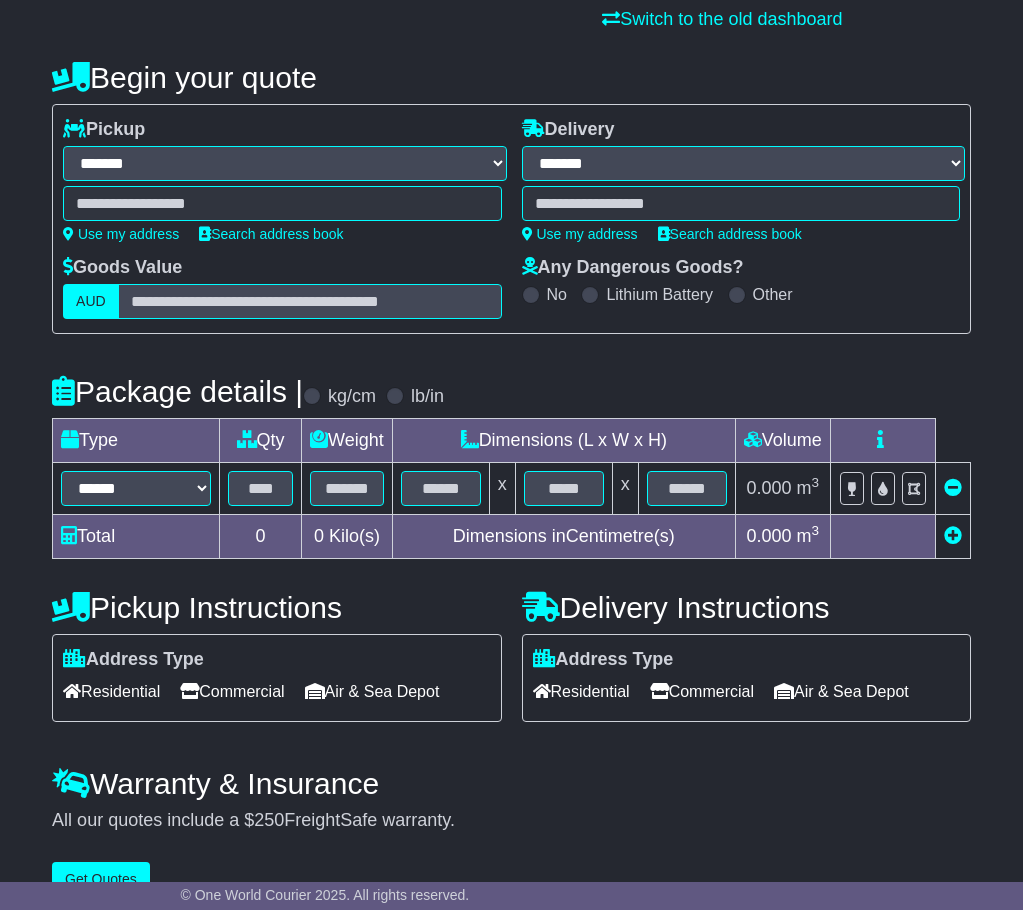 scroll, scrollTop: 221, scrollLeft: 0, axis: vertical 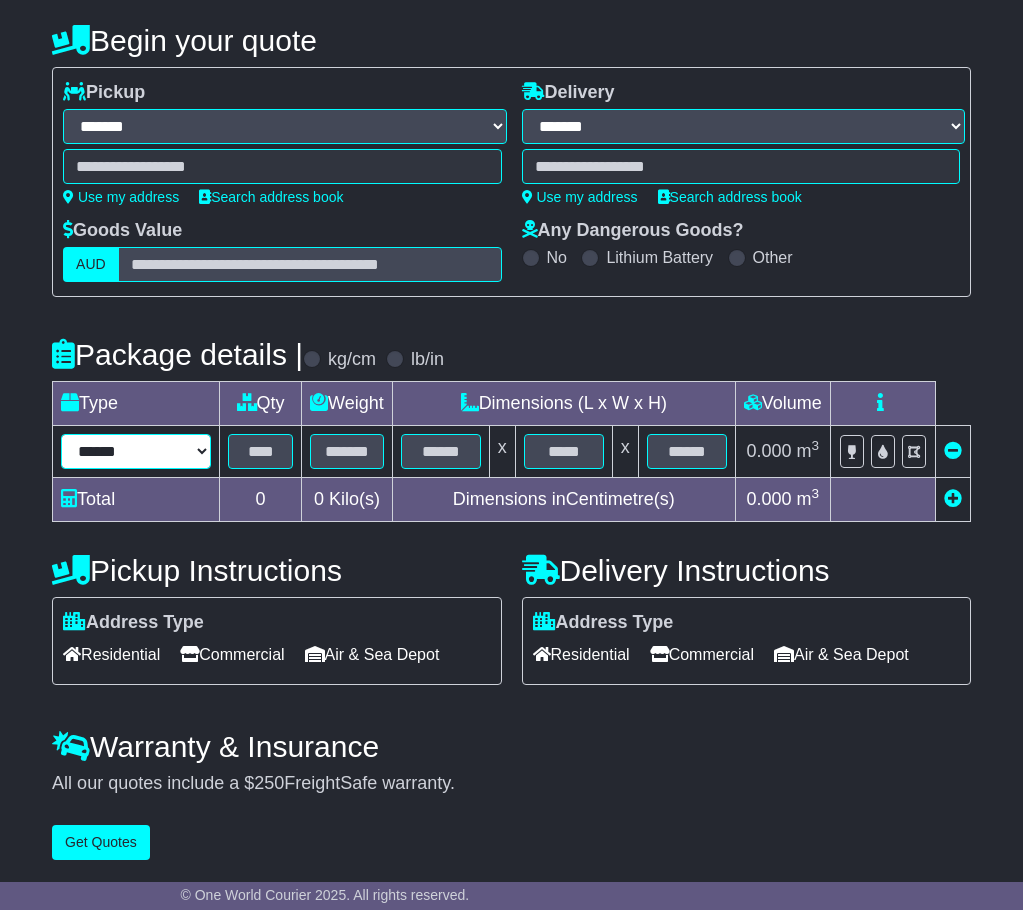 click on "**********" at bounding box center (136, 451) 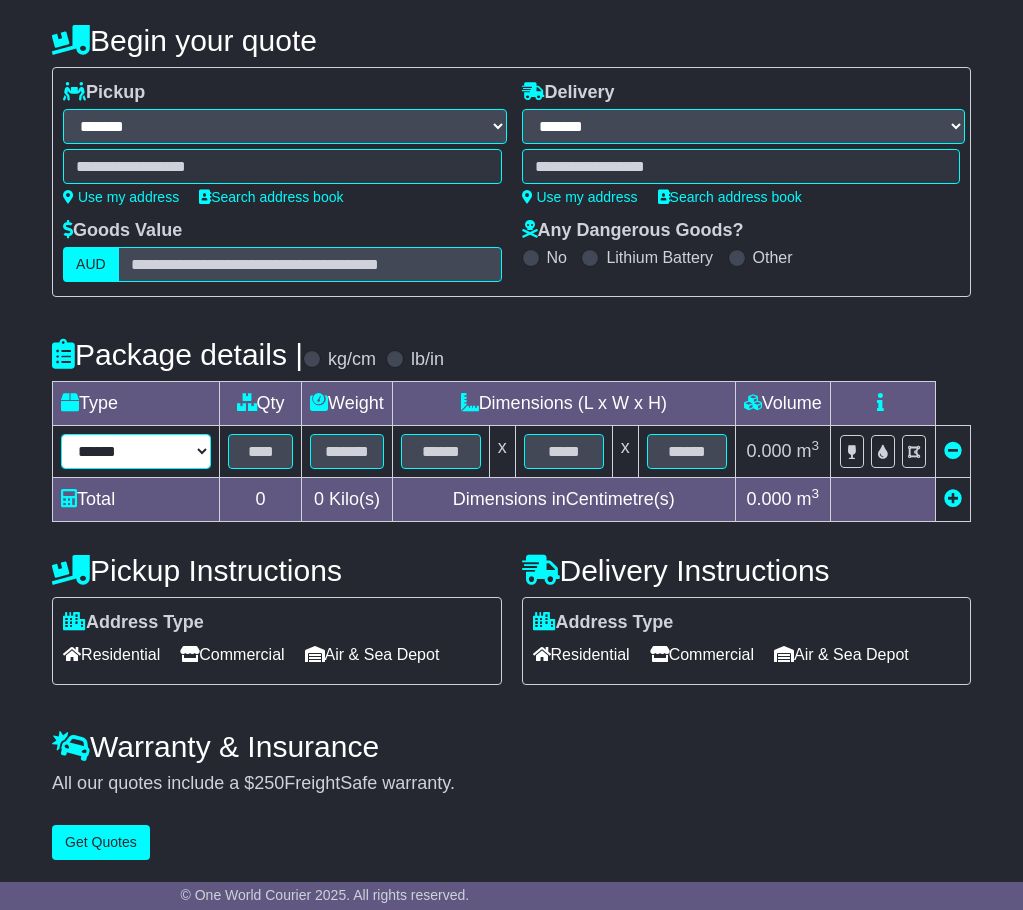 select on "***" 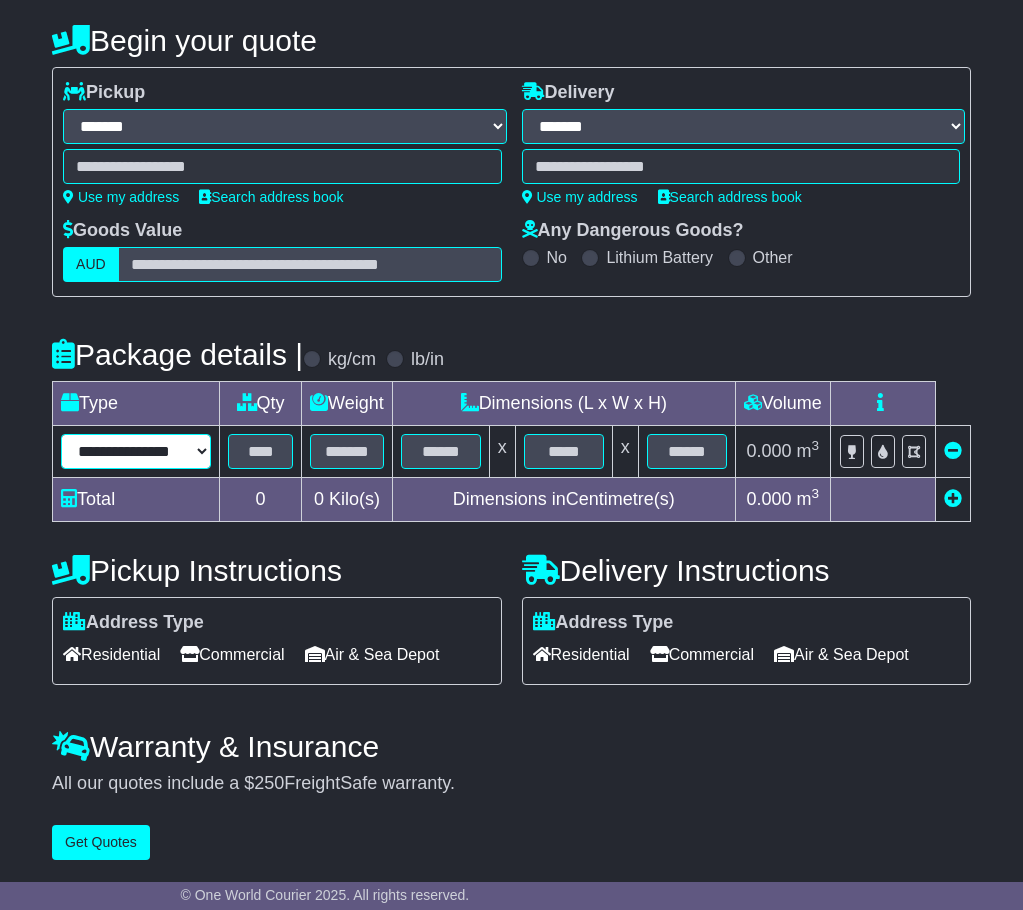 click on "**********" at bounding box center (136, 451) 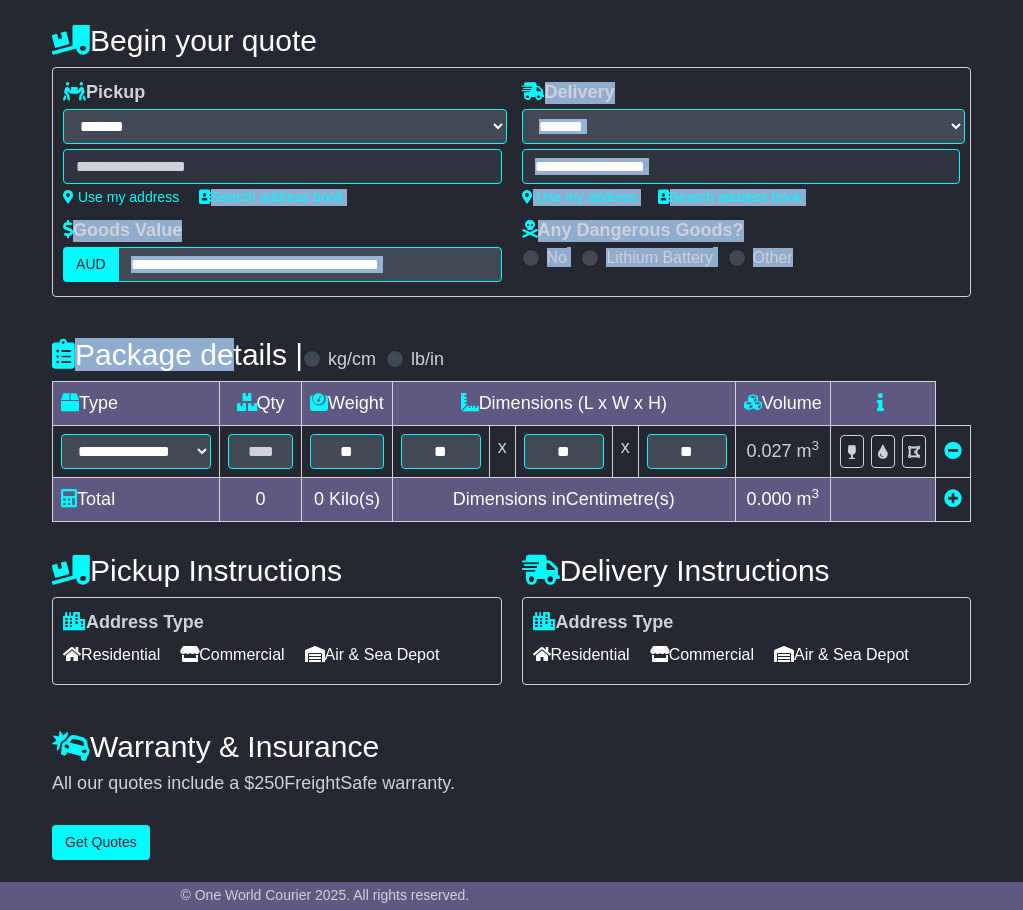 drag, startPoint x: 203, startPoint y: 281, endPoint x: 211, endPoint y: 374, distance: 93.34345 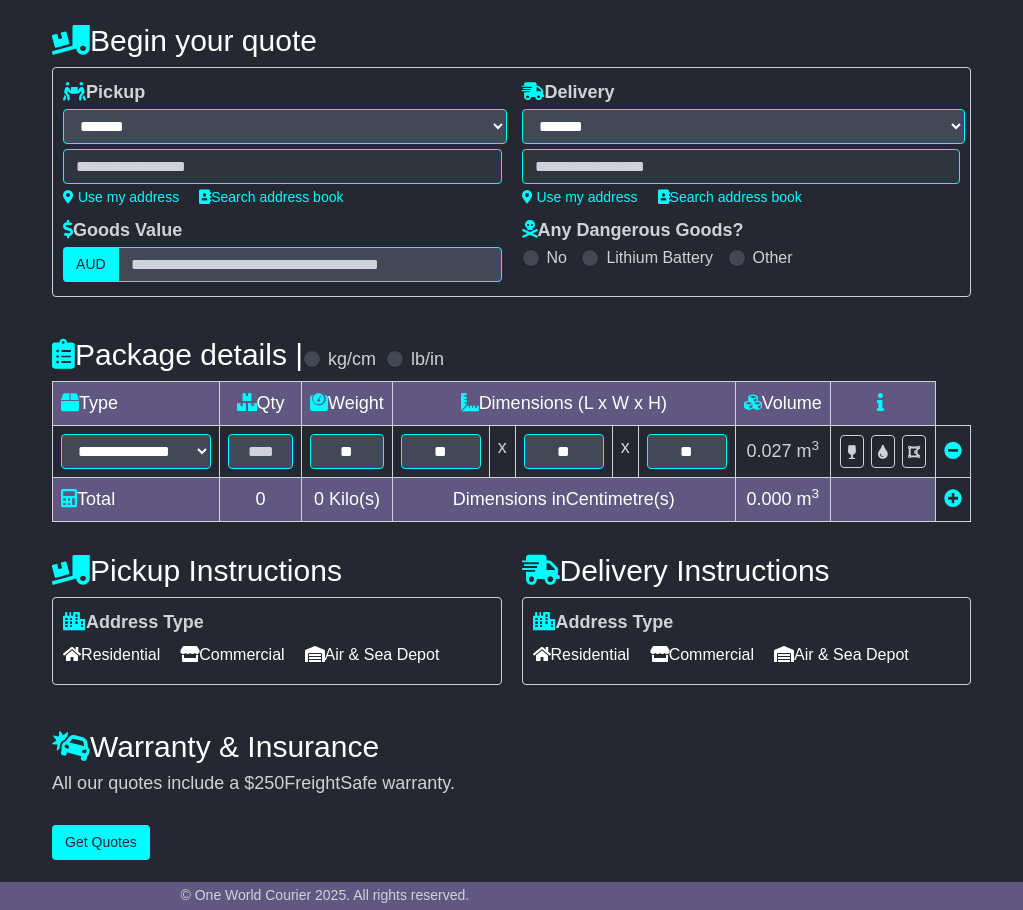 click on "Pickup Instructions" at bounding box center (276, 570) 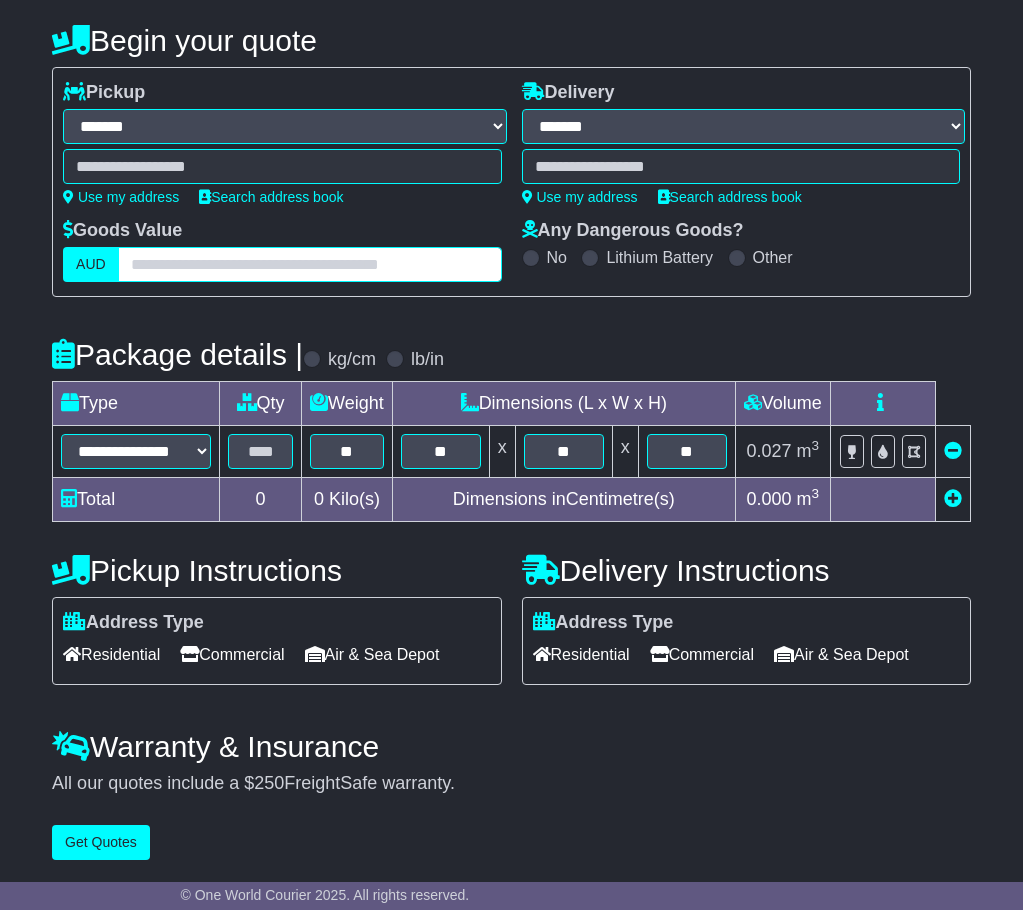 click at bounding box center [310, 264] 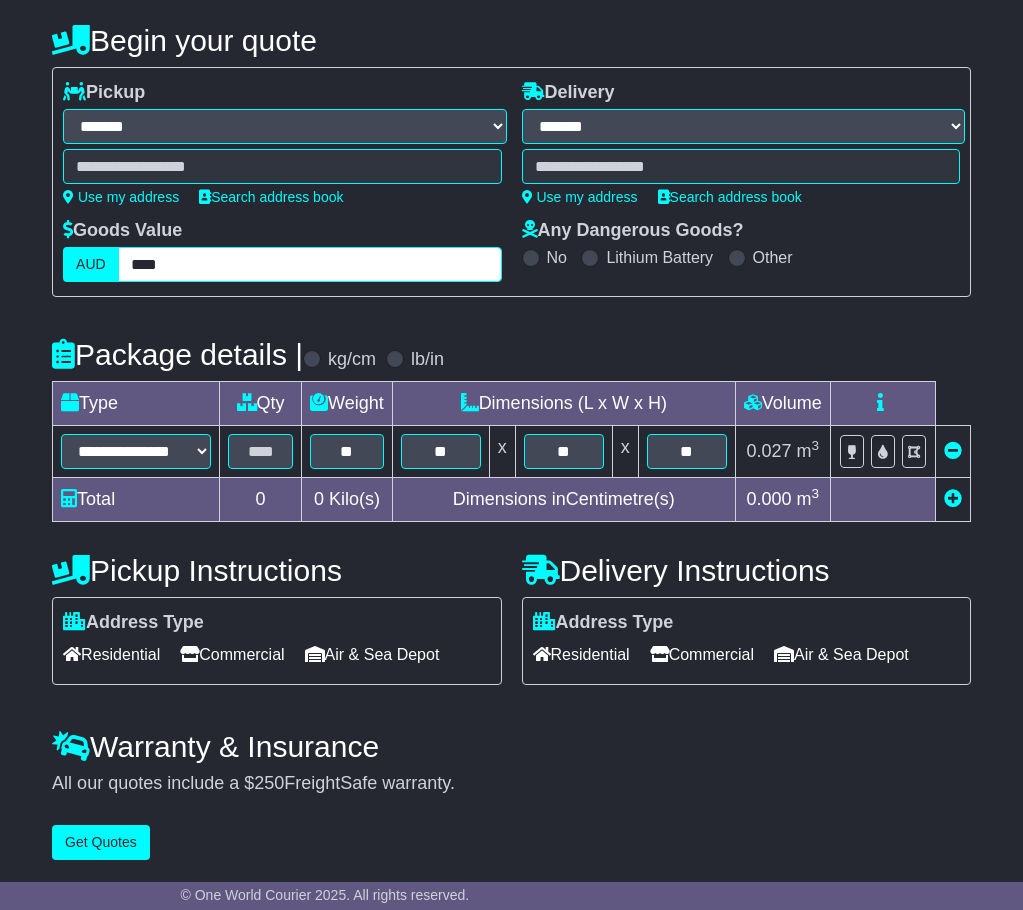 type on "****" 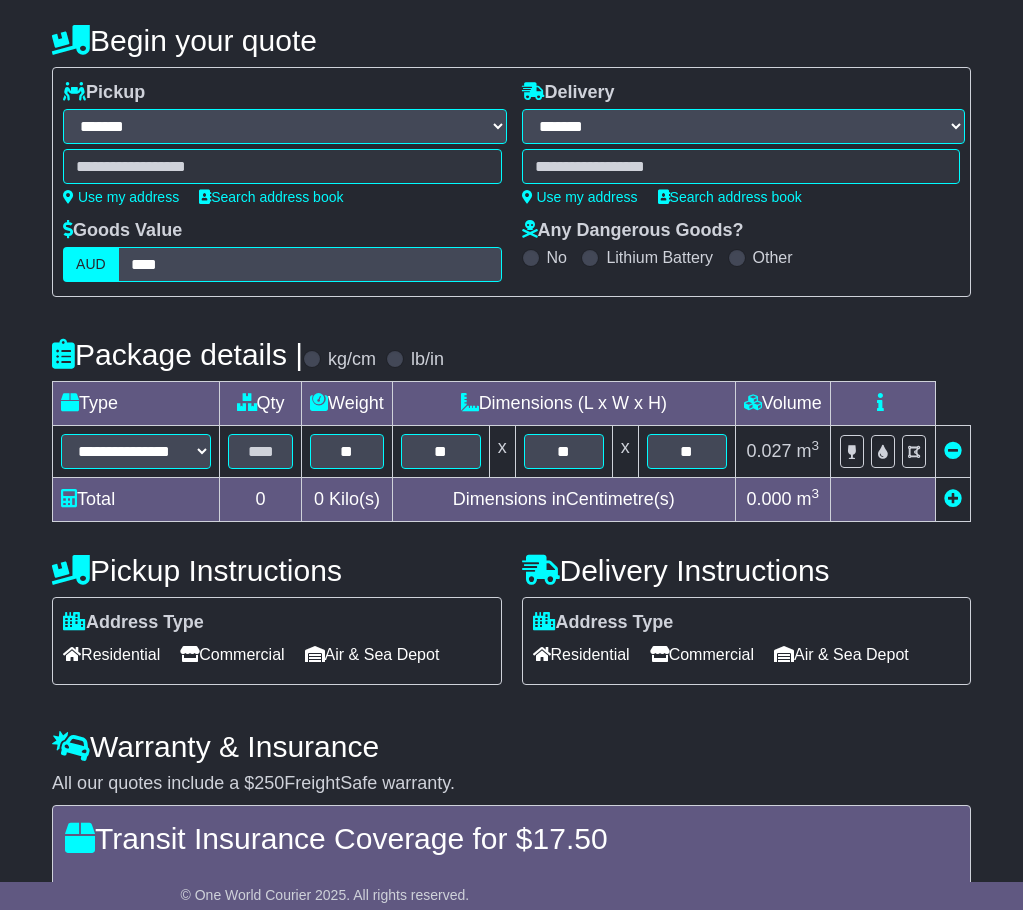 click on "**********" at bounding box center [282, 146] 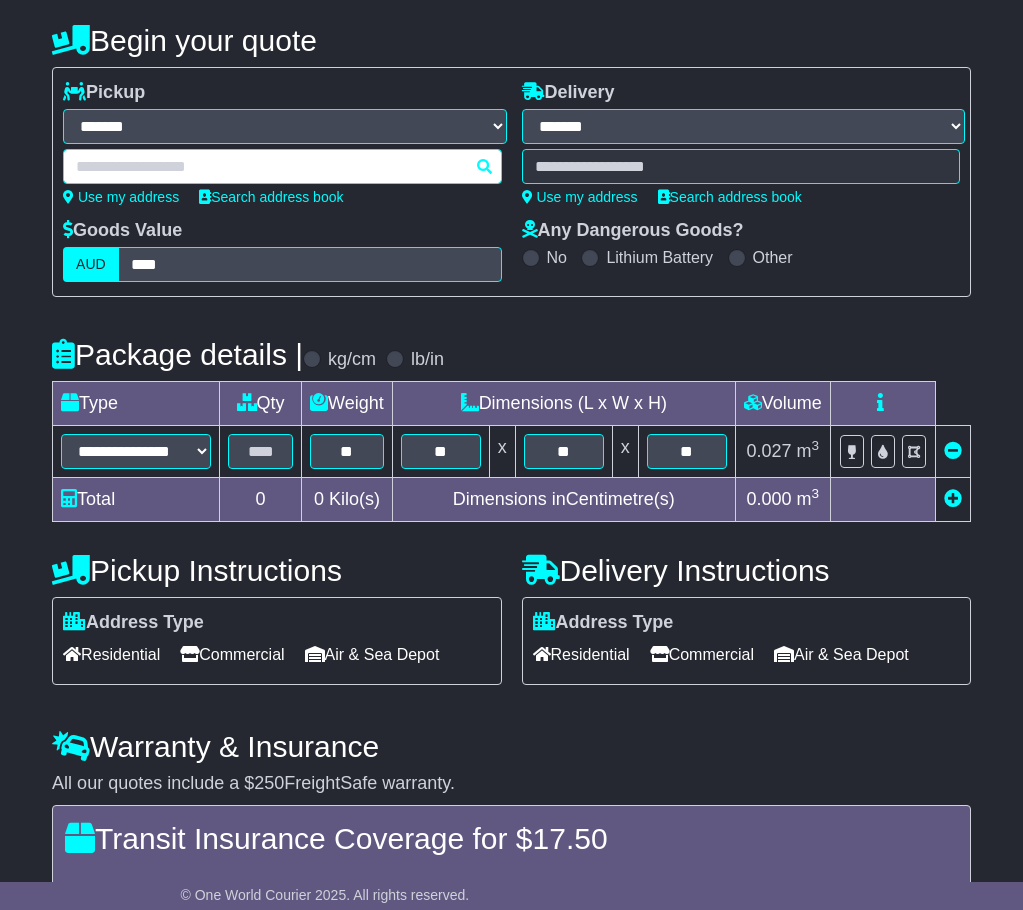 click at bounding box center [282, 166] 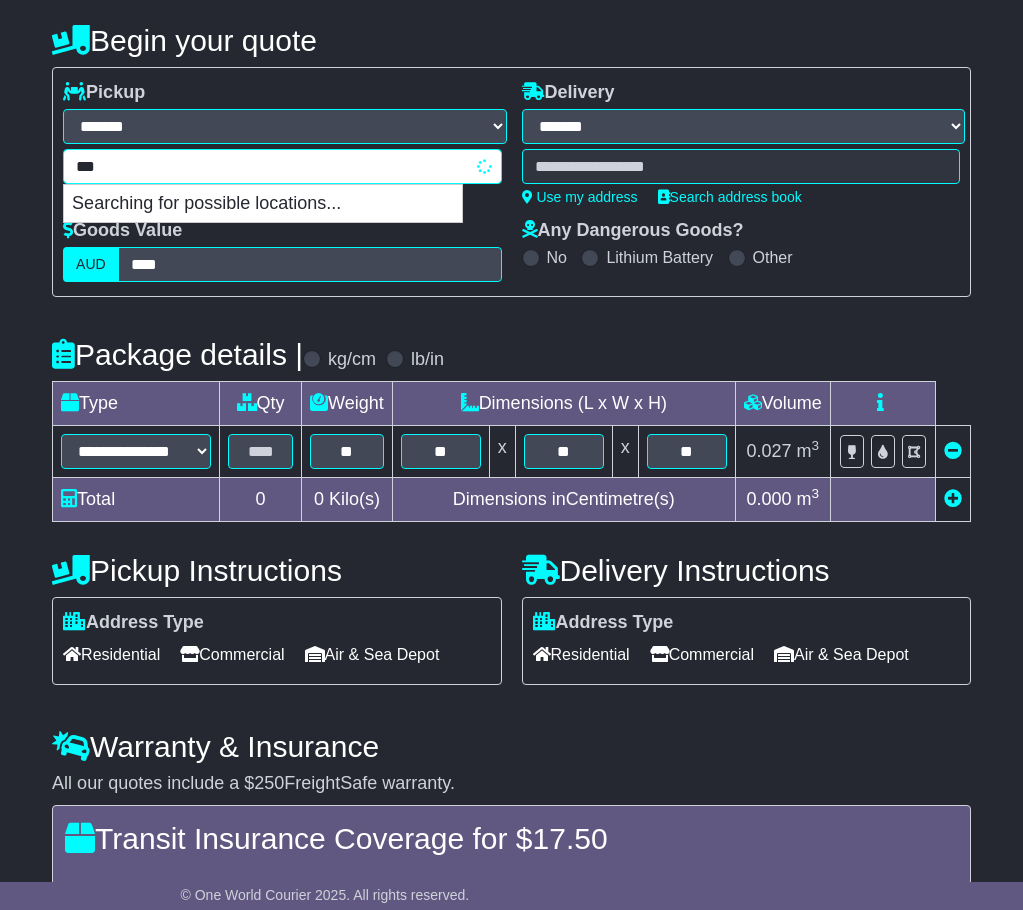 type on "****" 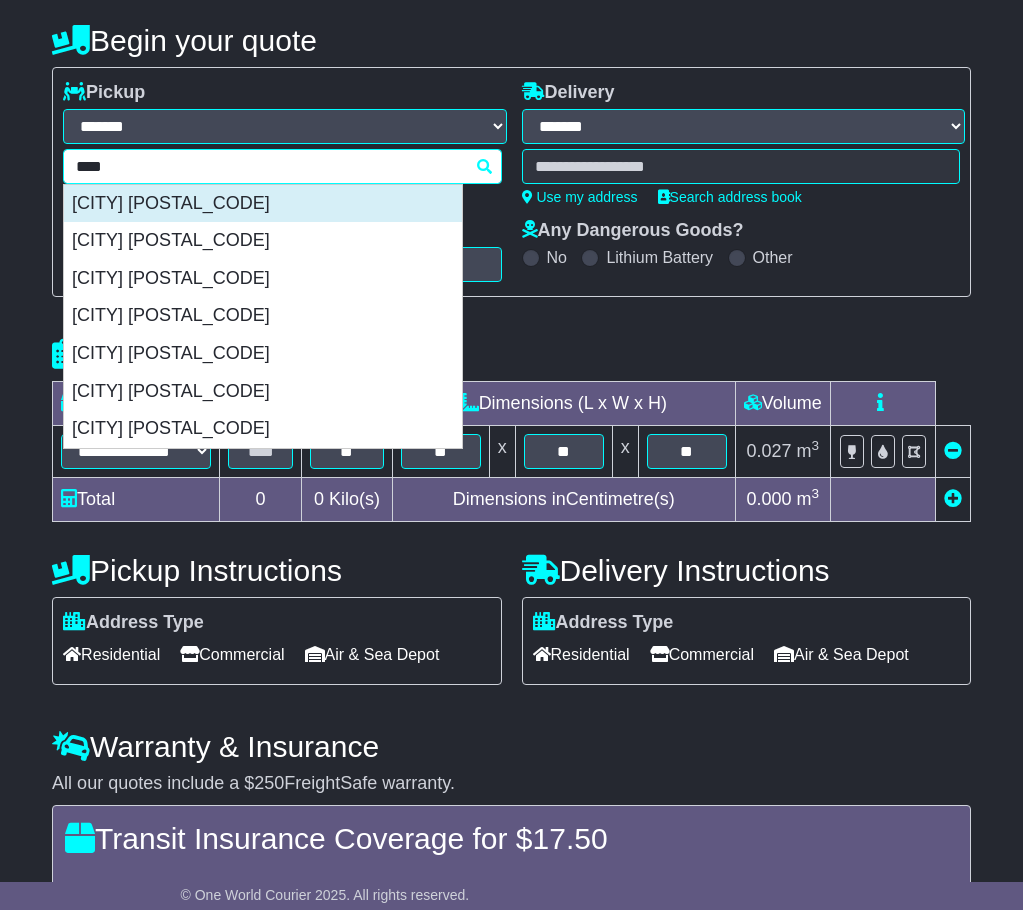click on "BIRTINYA 4575" at bounding box center [263, 204] 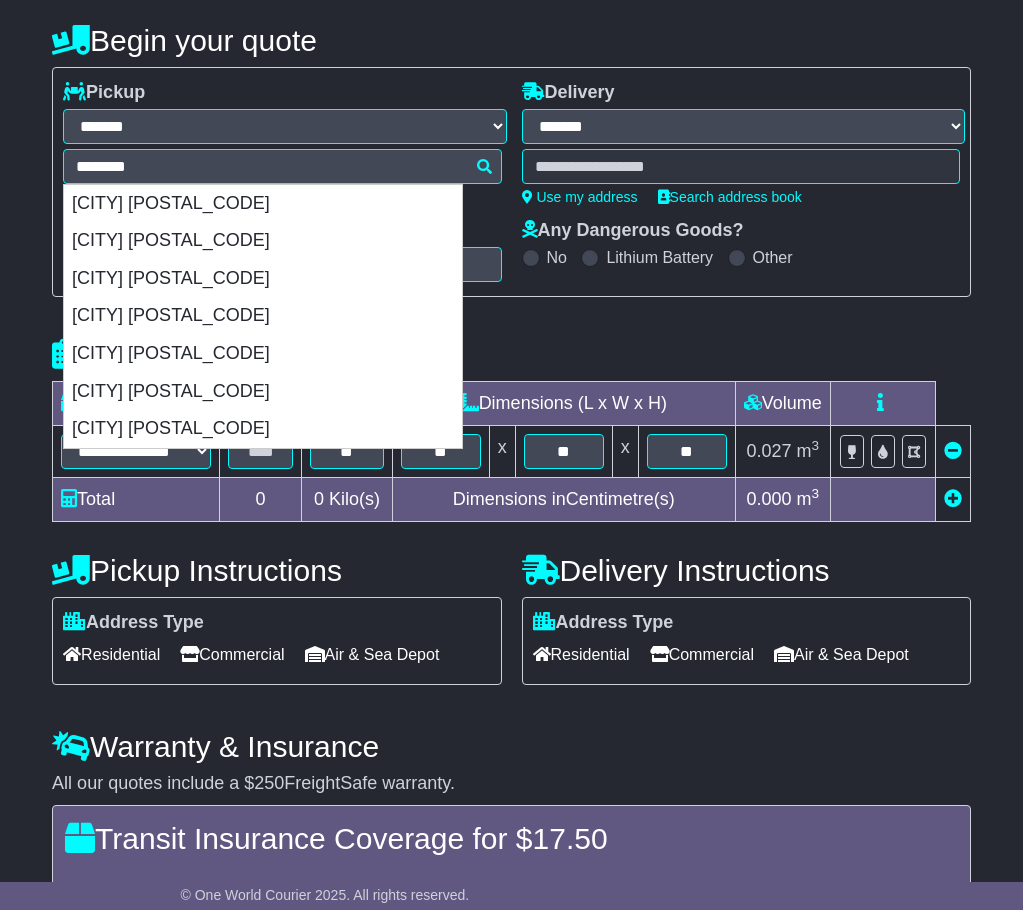 type on "**********" 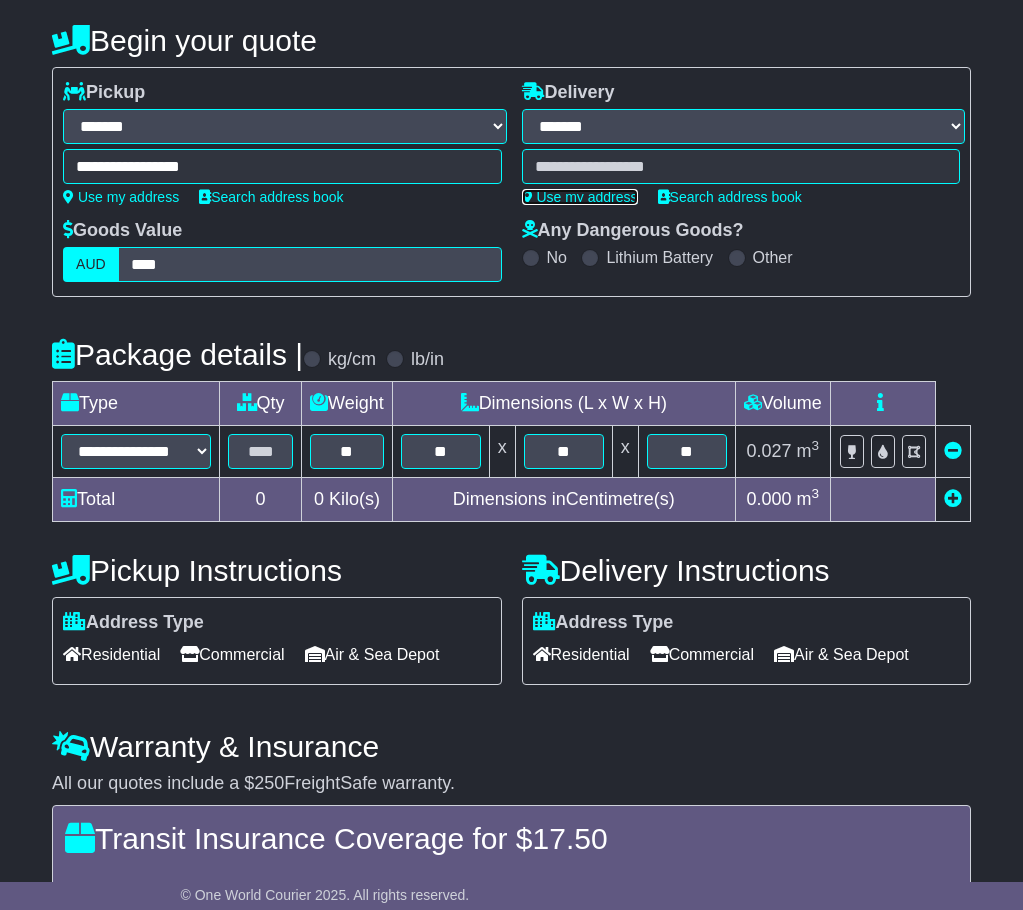 click on "Use my address" at bounding box center [580, 197] 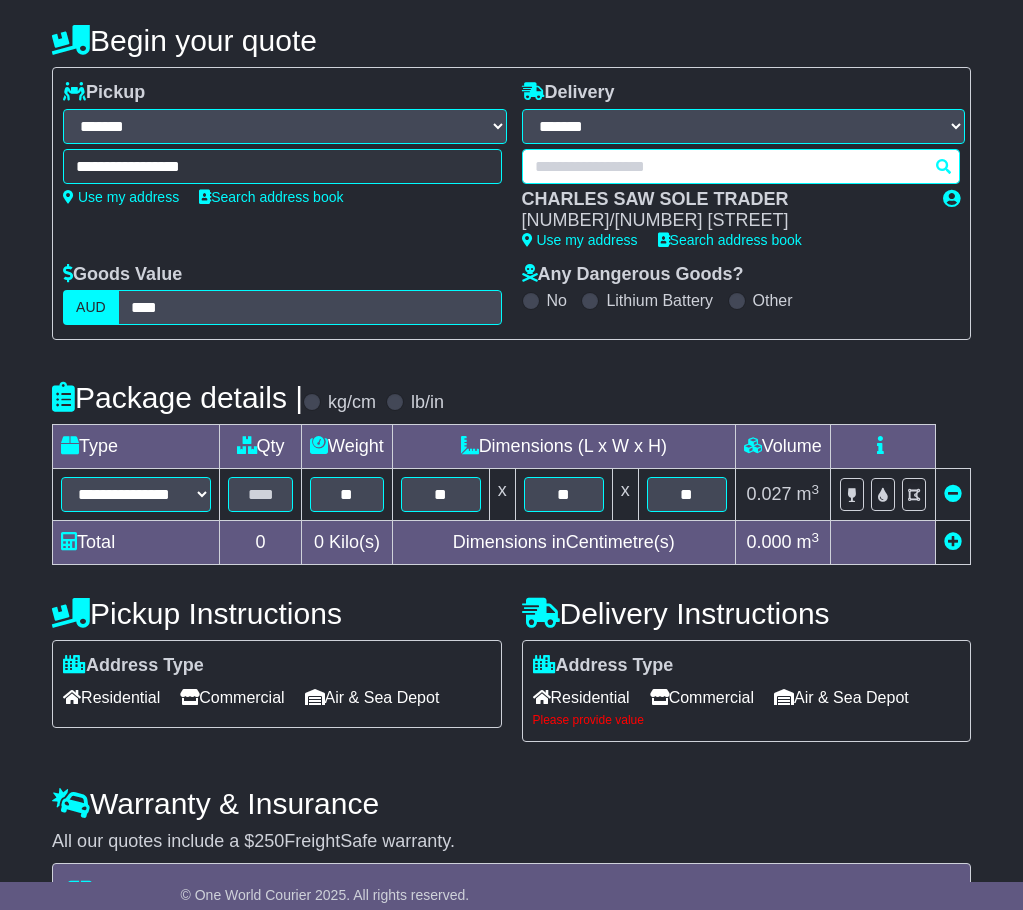 click on "**********" at bounding box center [741, 166] 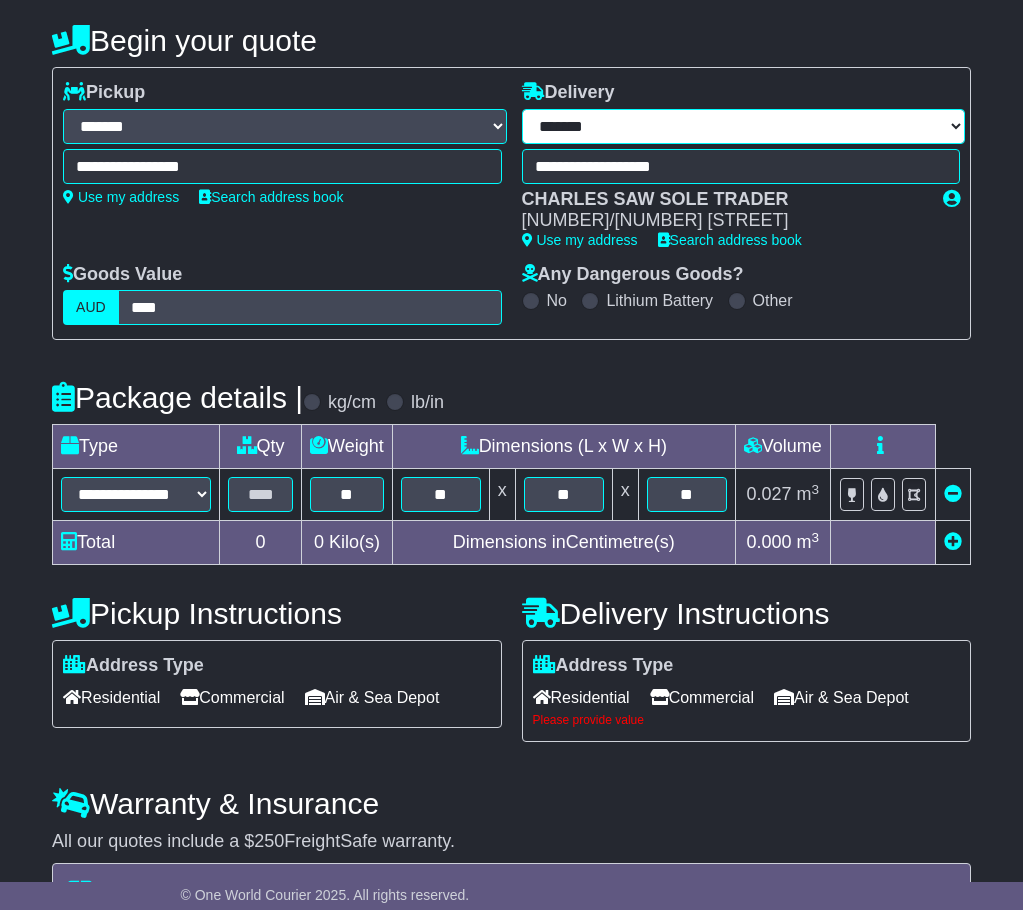 click on "**********" at bounding box center (743, 126) 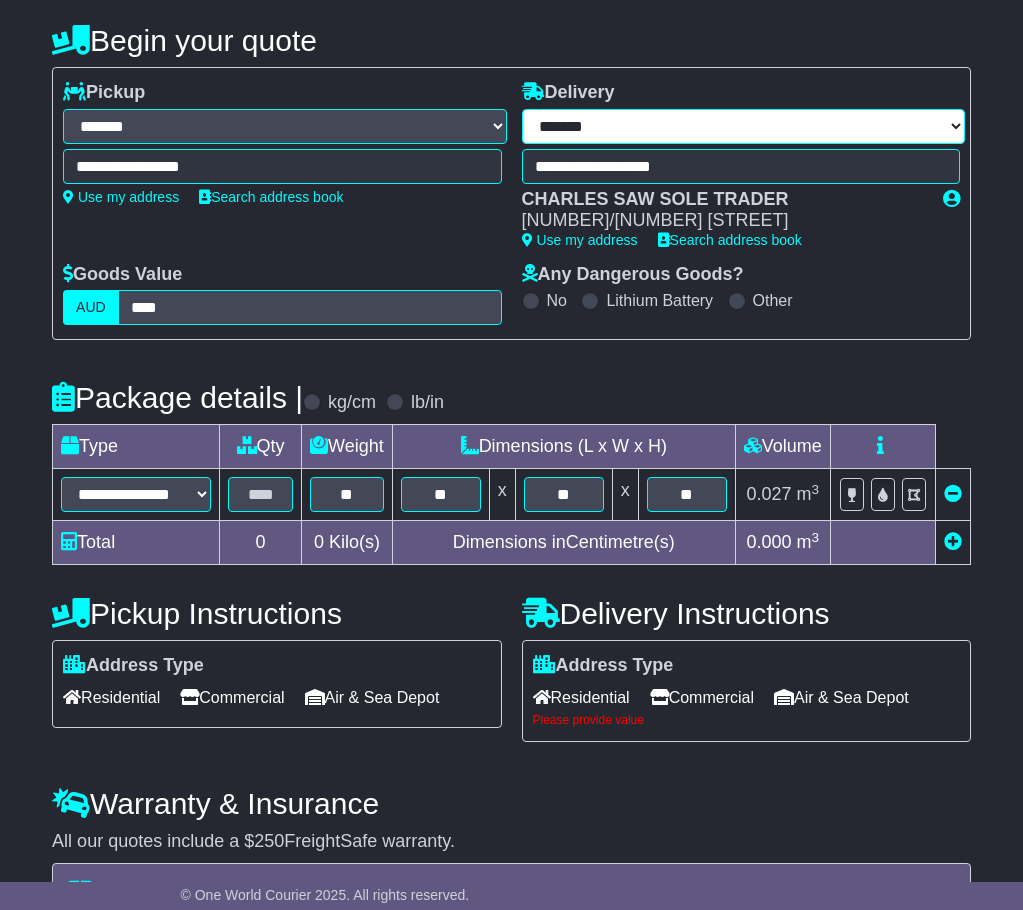 select on "**" 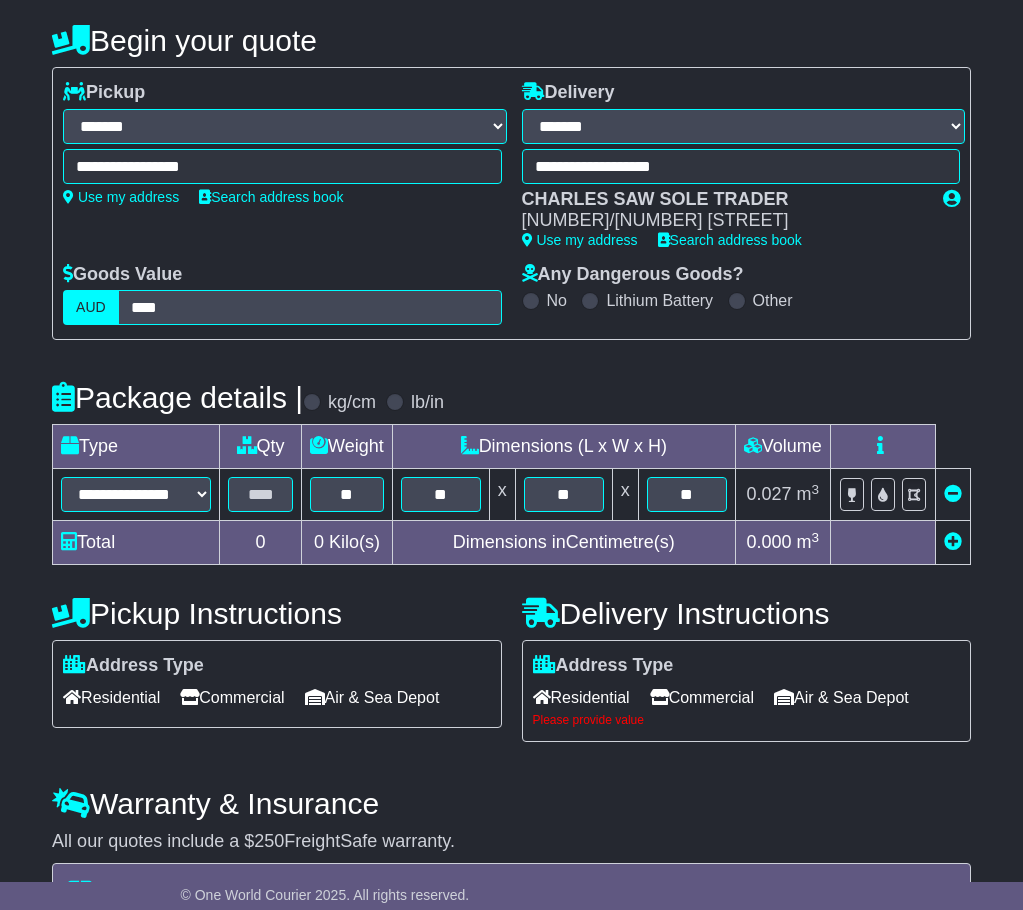 click on "**********" at bounding box center (743, 126) 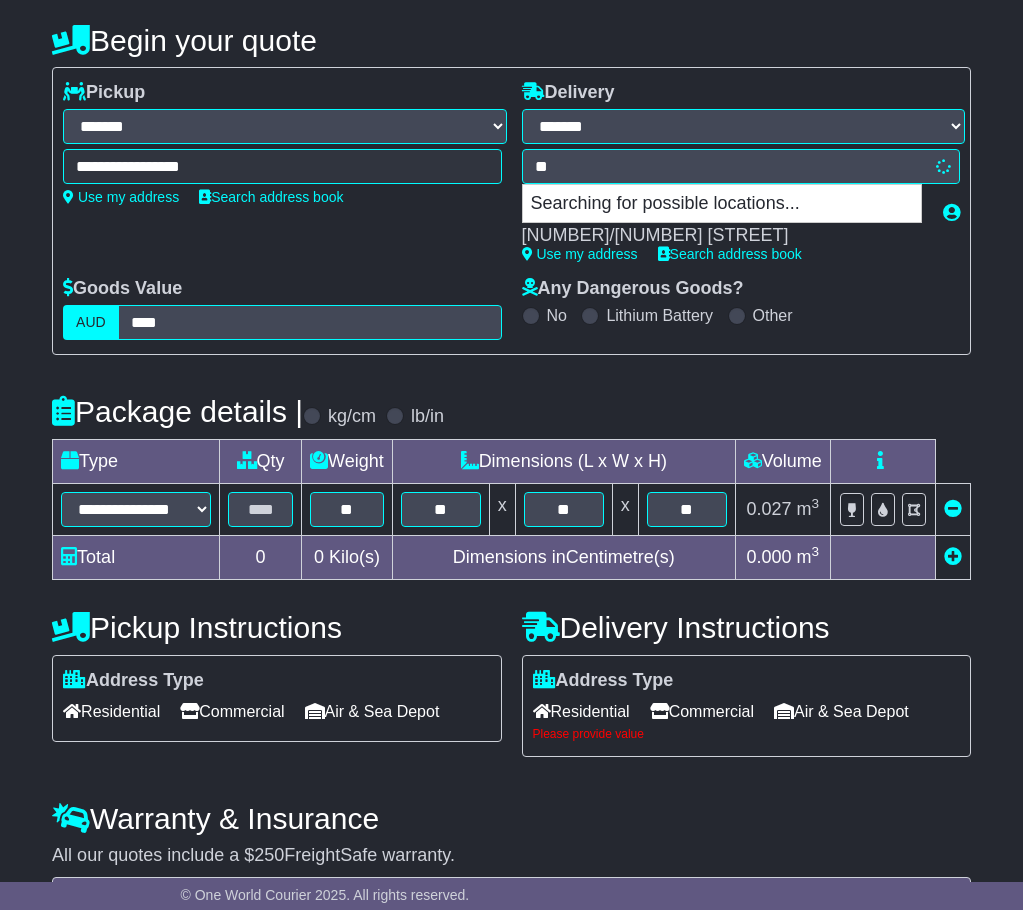 type on "*" 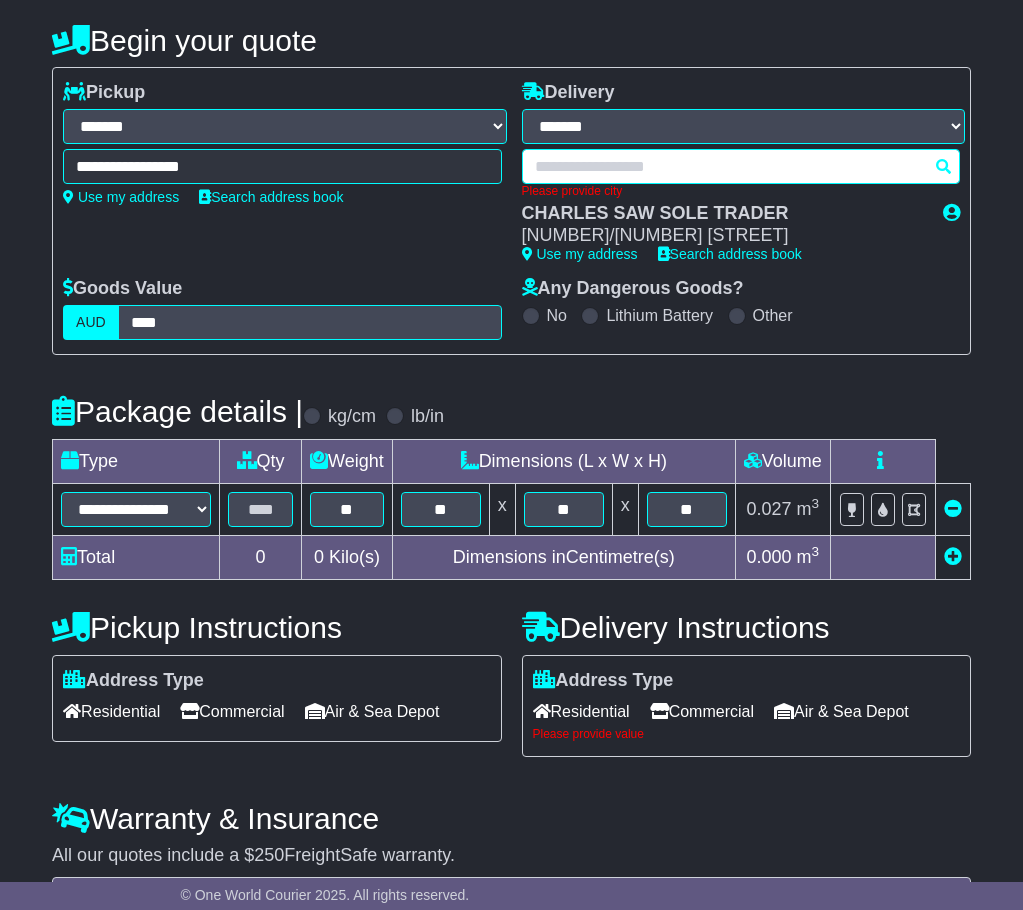 click on "Please provide city" at bounding box center (741, 173) 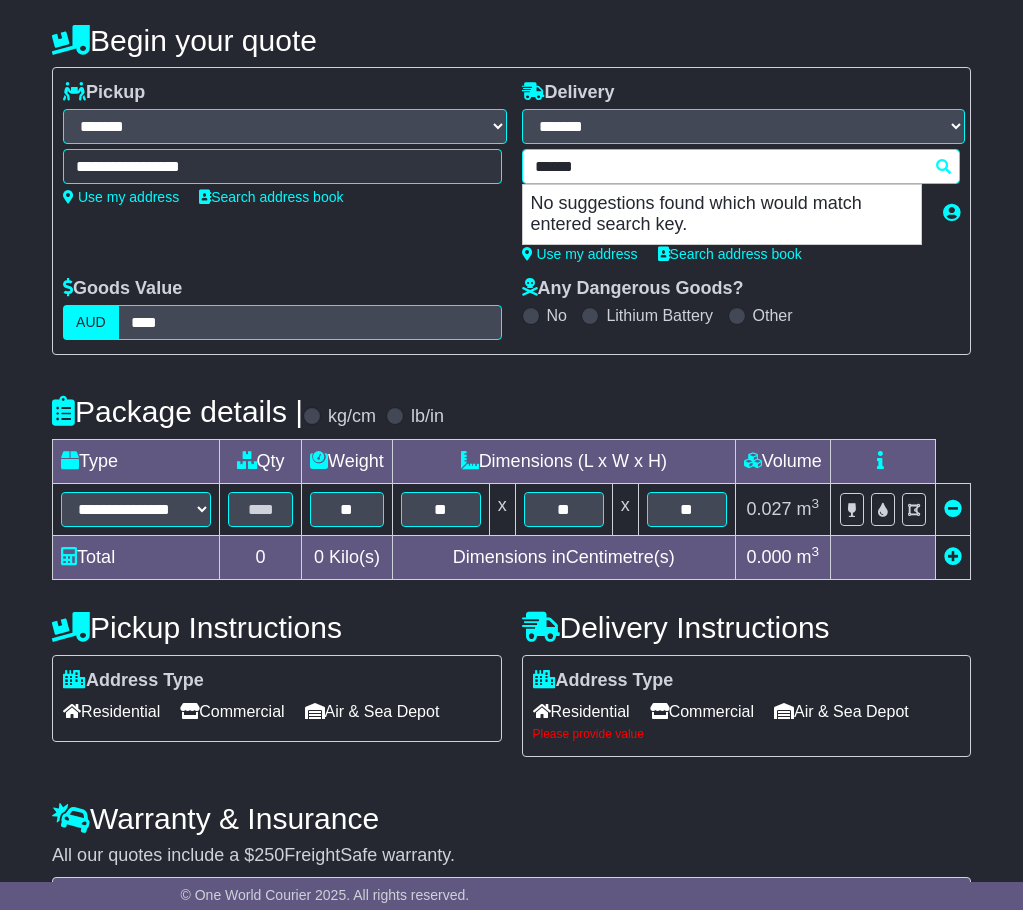click on "******" at bounding box center (741, 166) 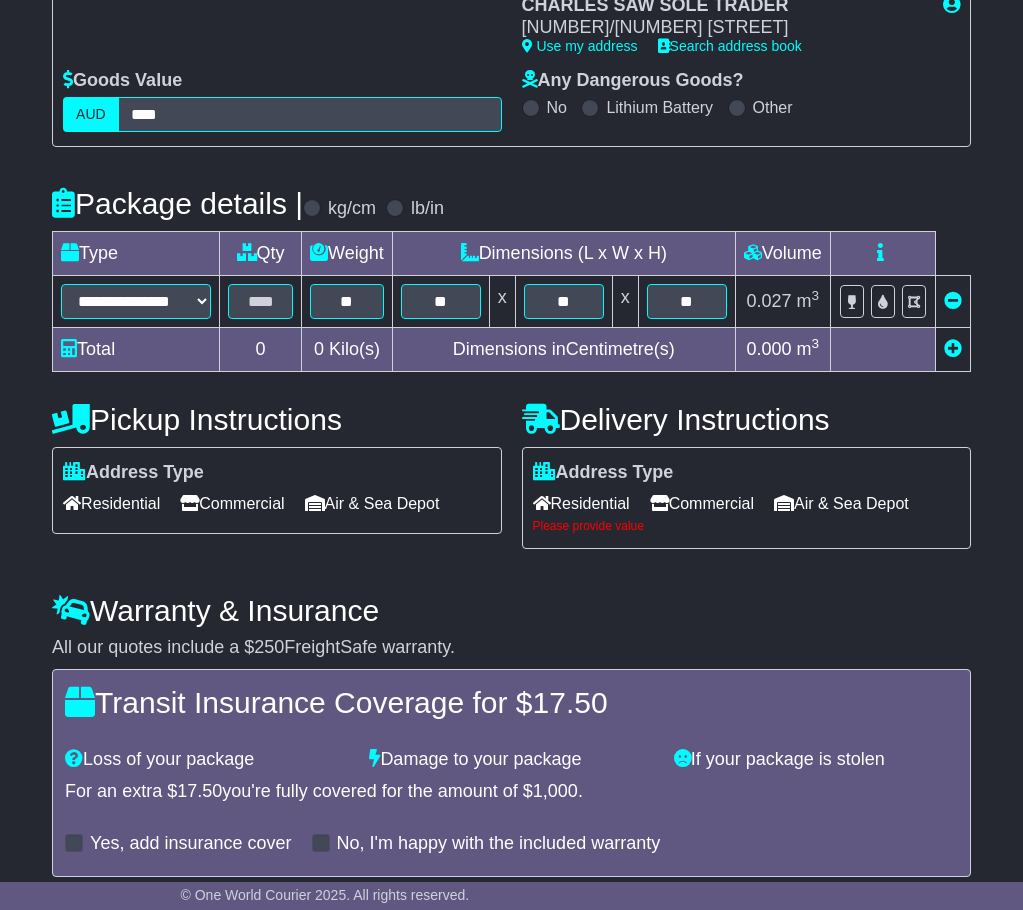 scroll, scrollTop: 511, scrollLeft: 0, axis: vertical 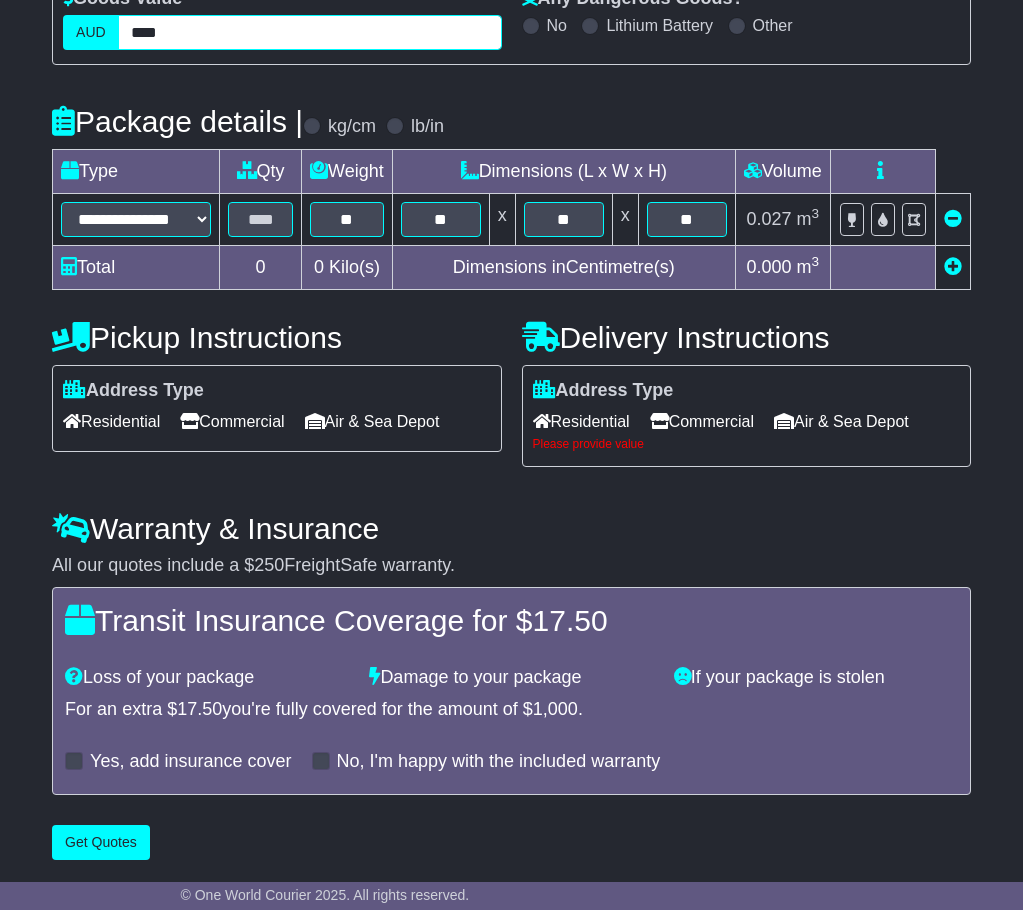click on "****" at bounding box center [310, 32] 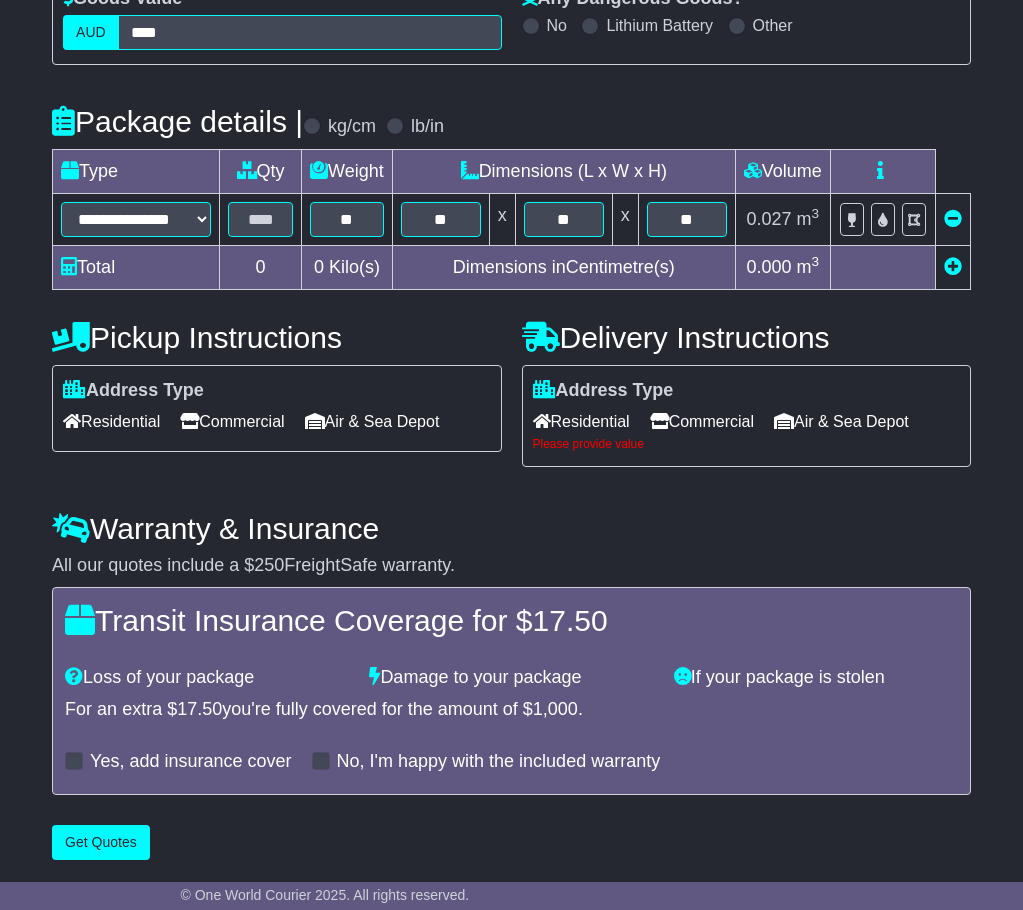 click on "**********" at bounding box center (511, 259) 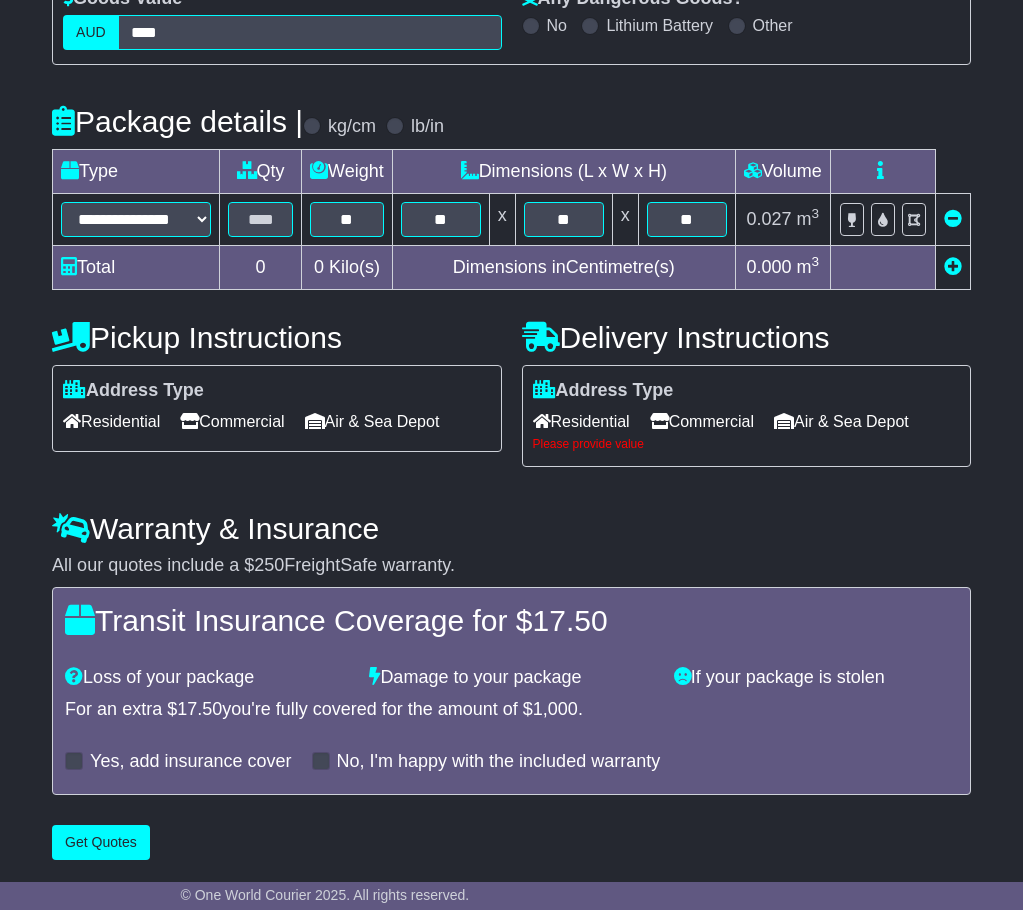 click on "Address Type
Residential
Commercial
Air & Sea Depot" at bounding box center (276, 409) 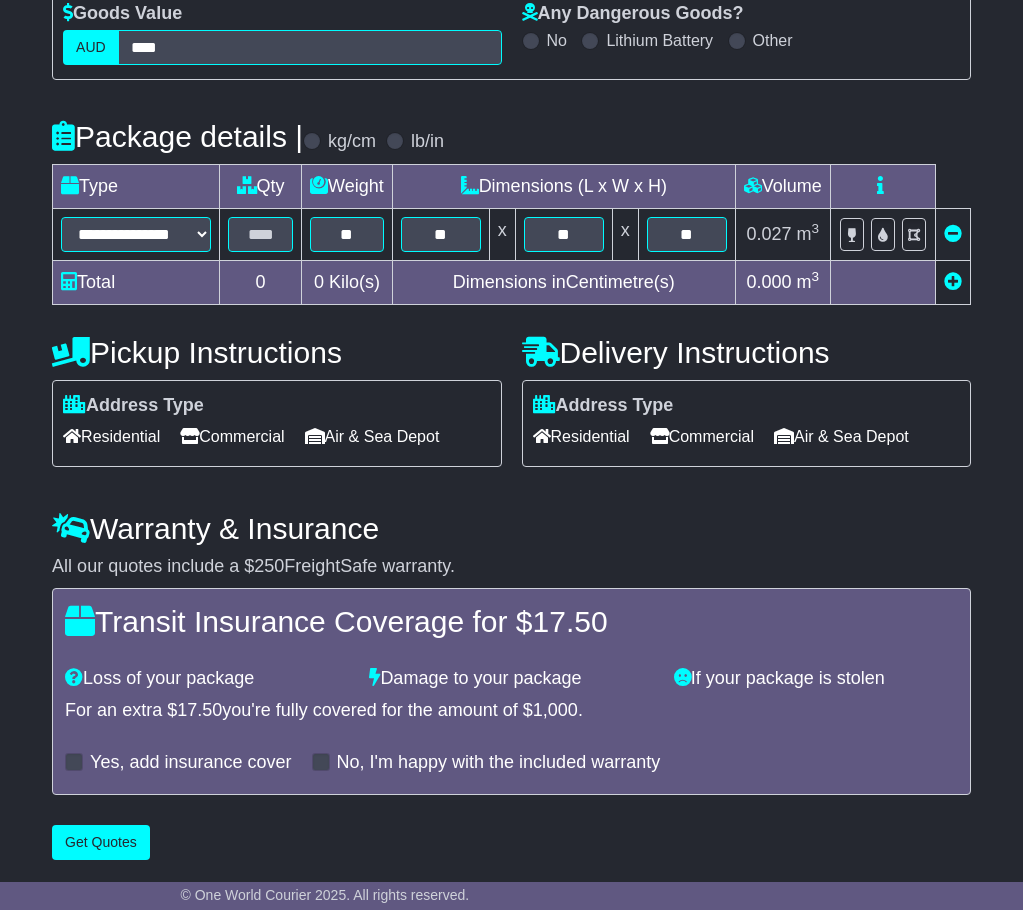 click at bounding box center (74, 762) 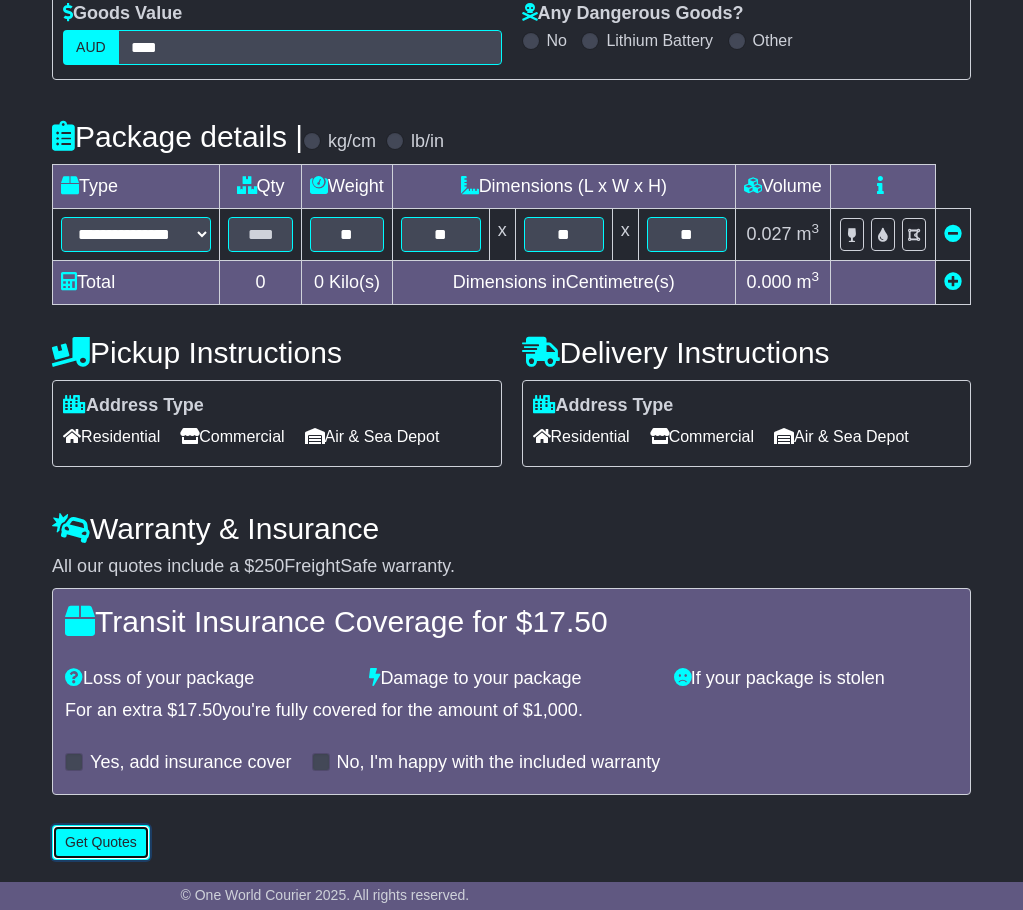 click on "Get Quotes" at bounding box center (101, 842) 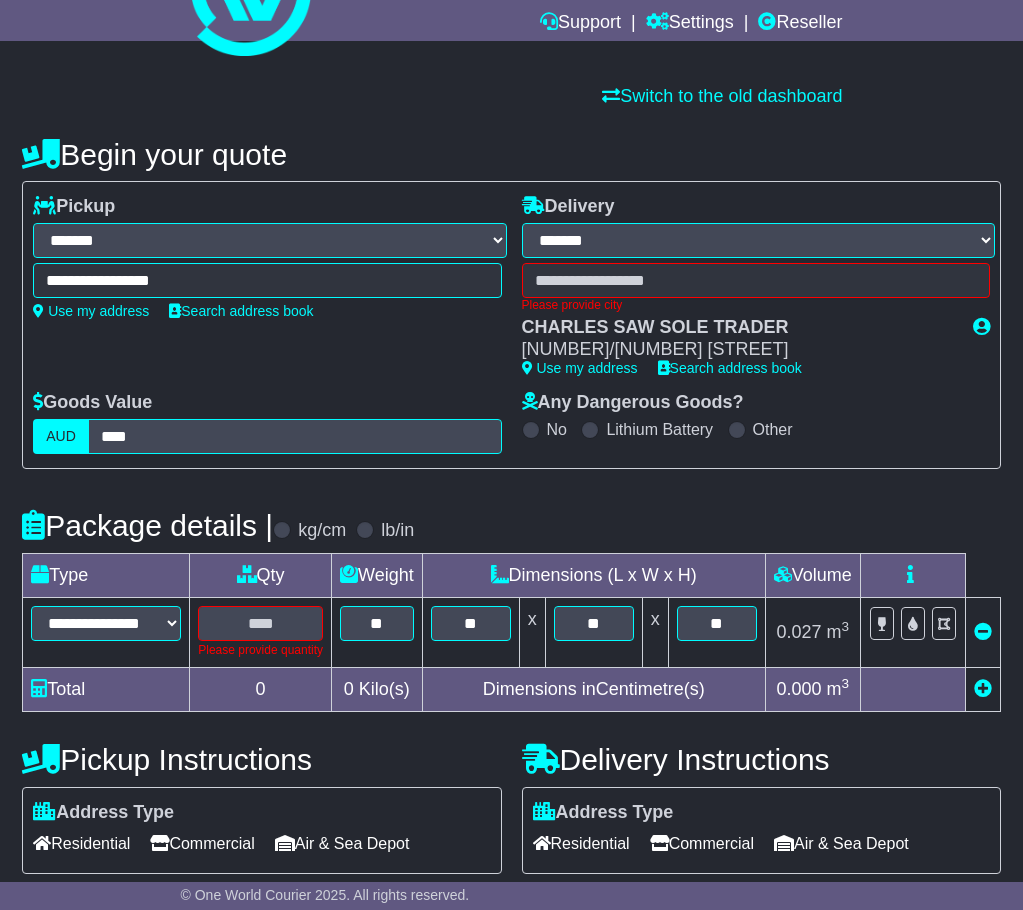 scroll, scrollTop: 98, scrollLeft: 0, axis: vertical 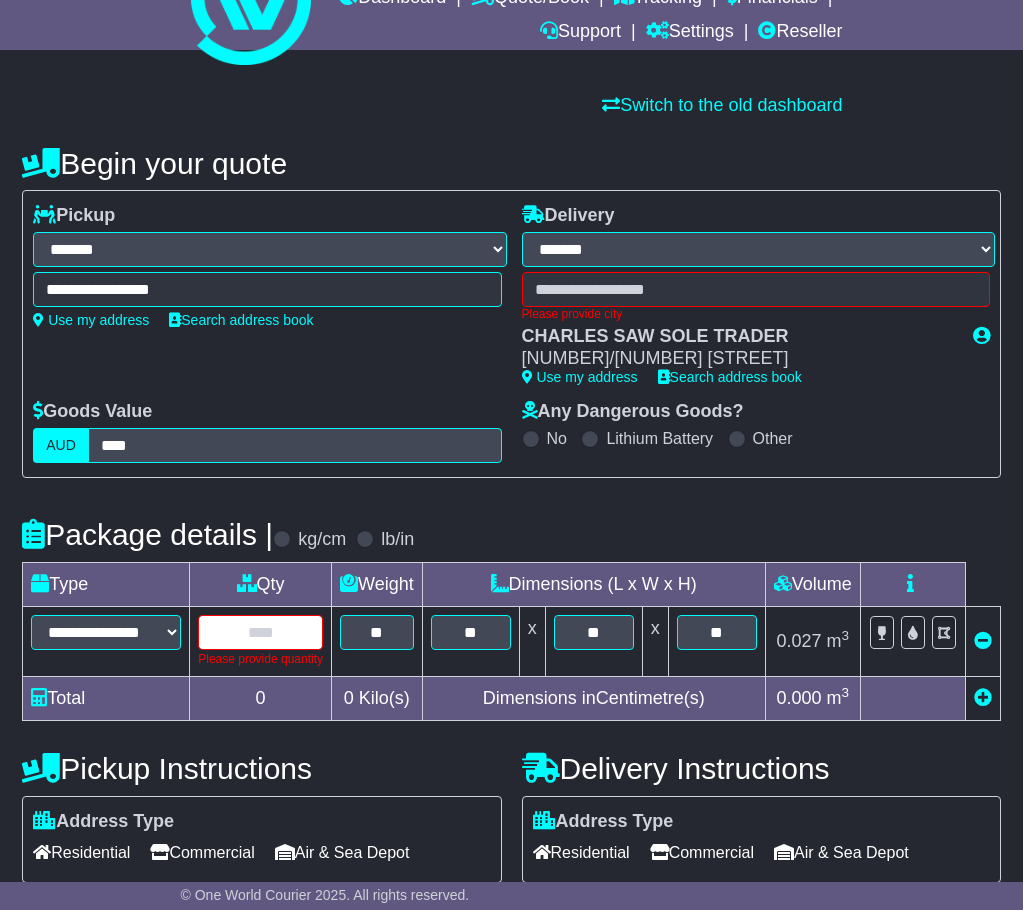 click at bounding box center [260, 632] 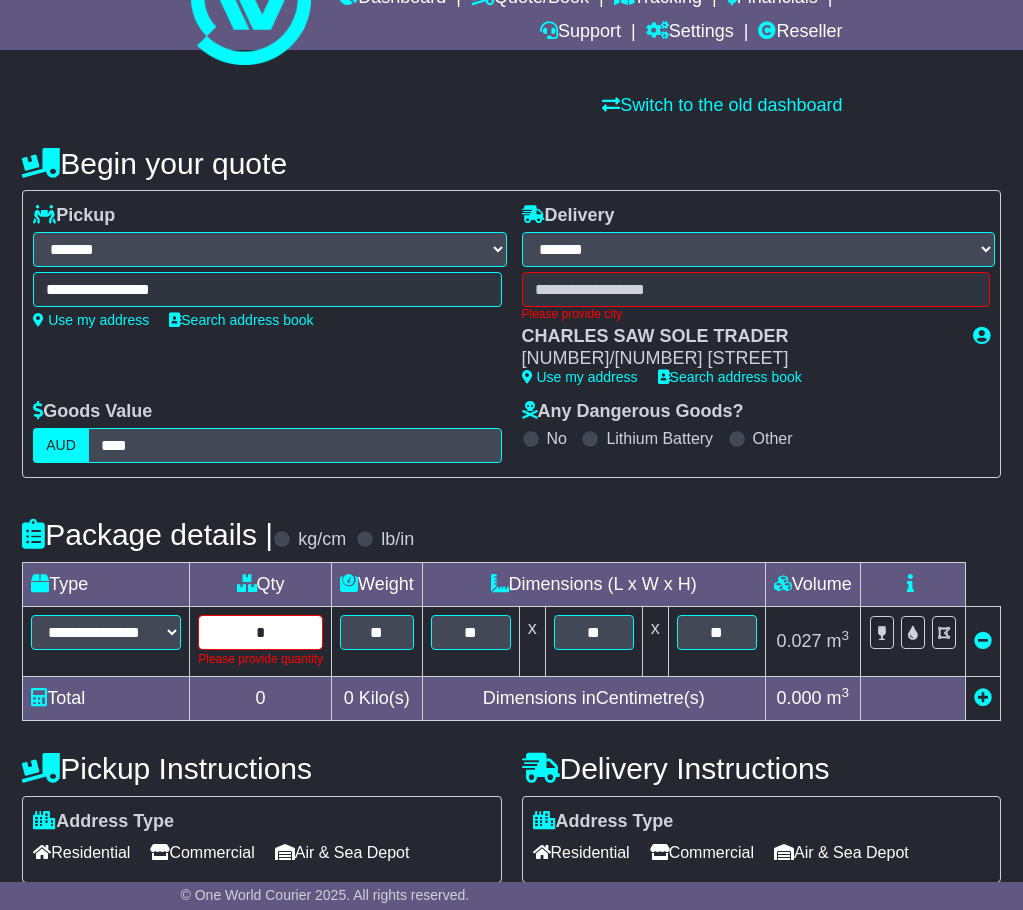 type on "*" 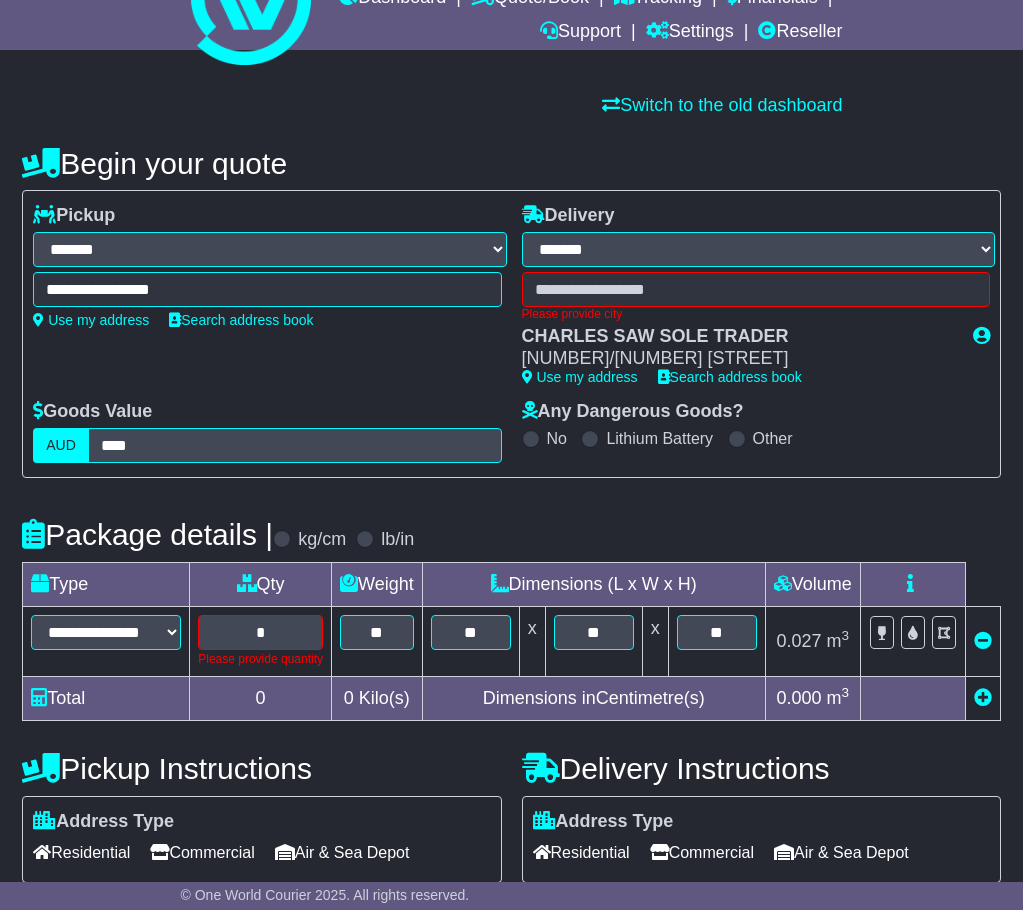 click on "Dimensions (L x W x H)" at bounding box center (593, 584) 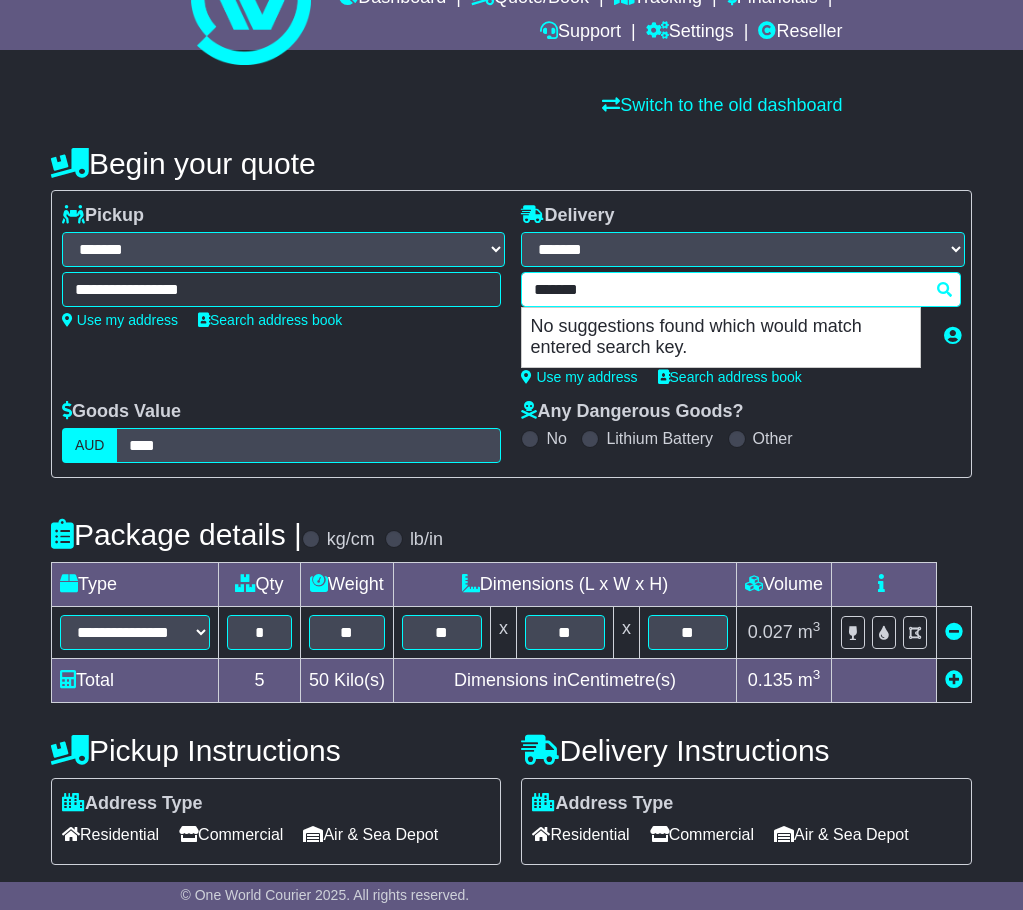 click on "******* No suggestions found which would match entered search key.
Please provide city" at bounding box center (741, 296) 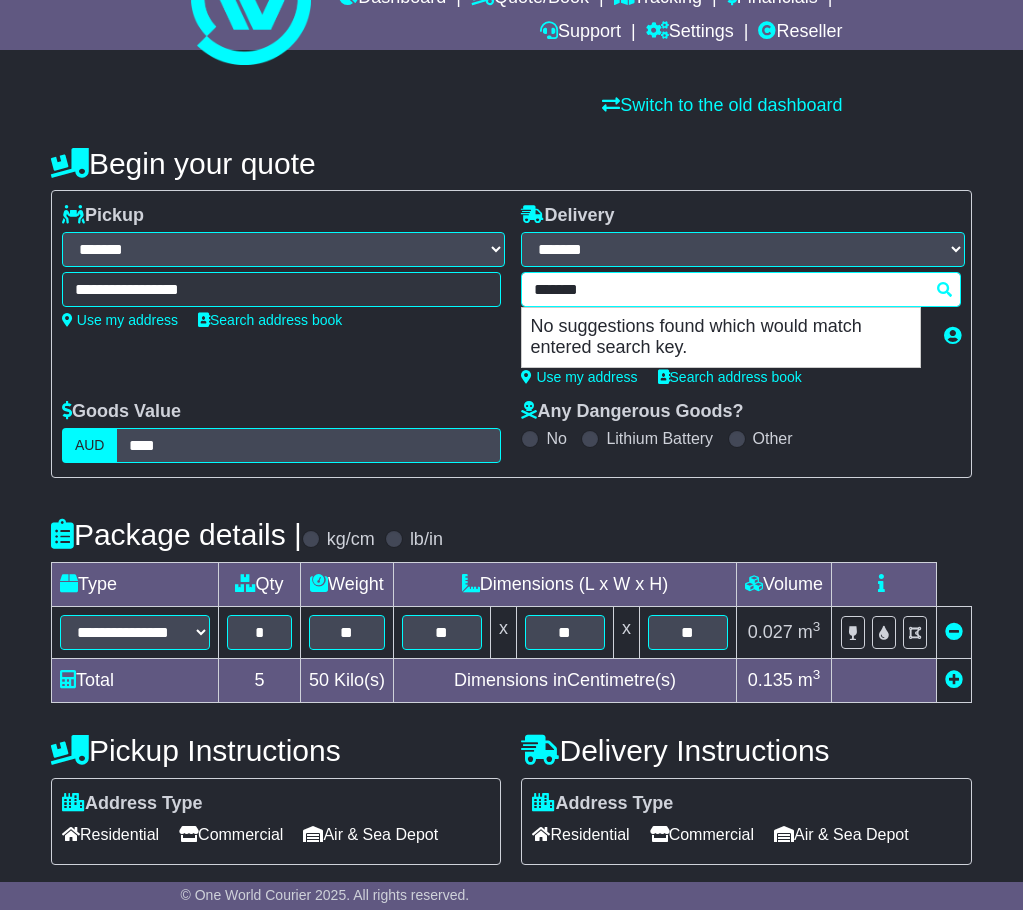 drag, startPoint x: 600, startPoint y: 294, endPoint x: 498, endPoint y: 273, distance: 104.13933 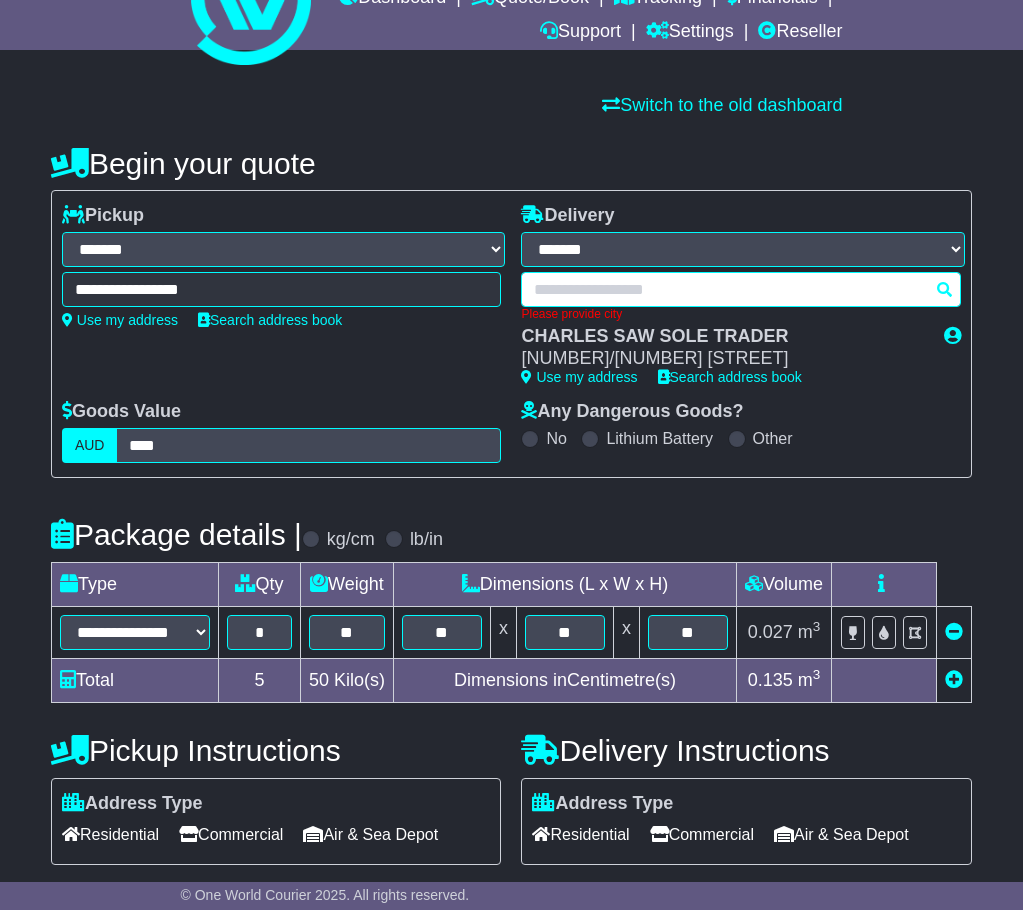click on "Please provide city" at bounding box center [741, 296] 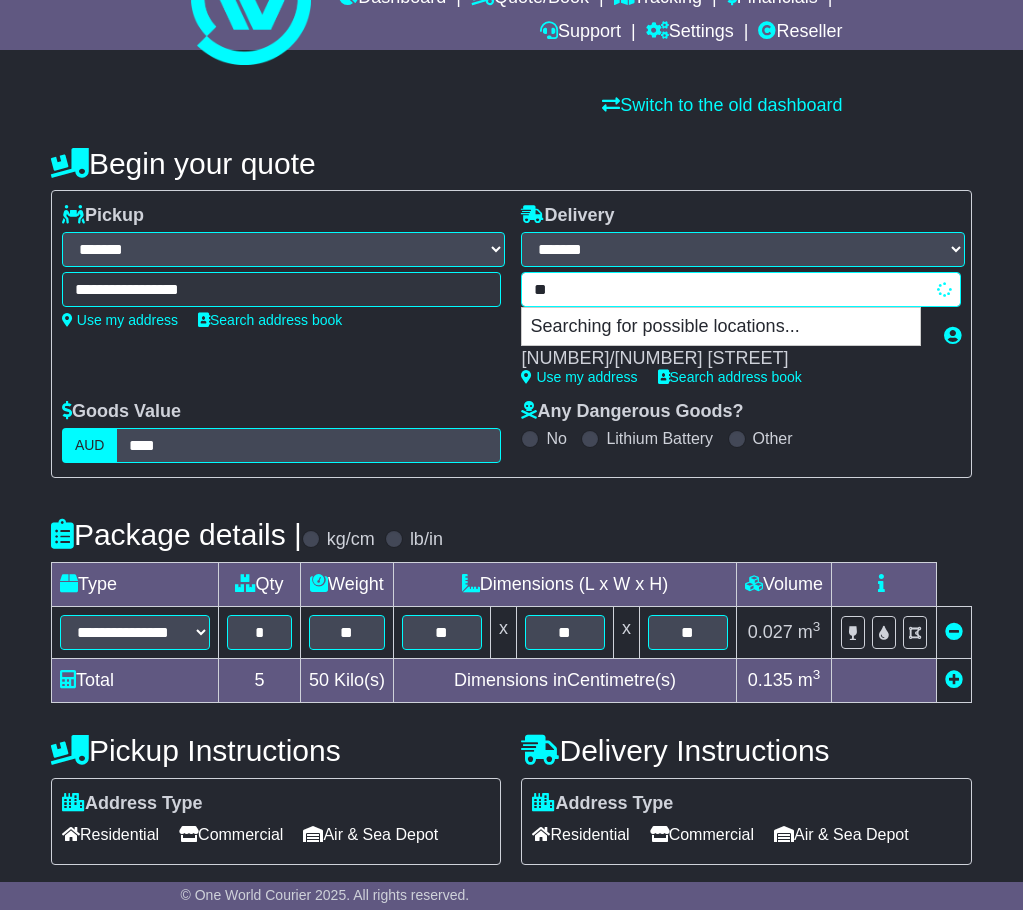 type on "*" 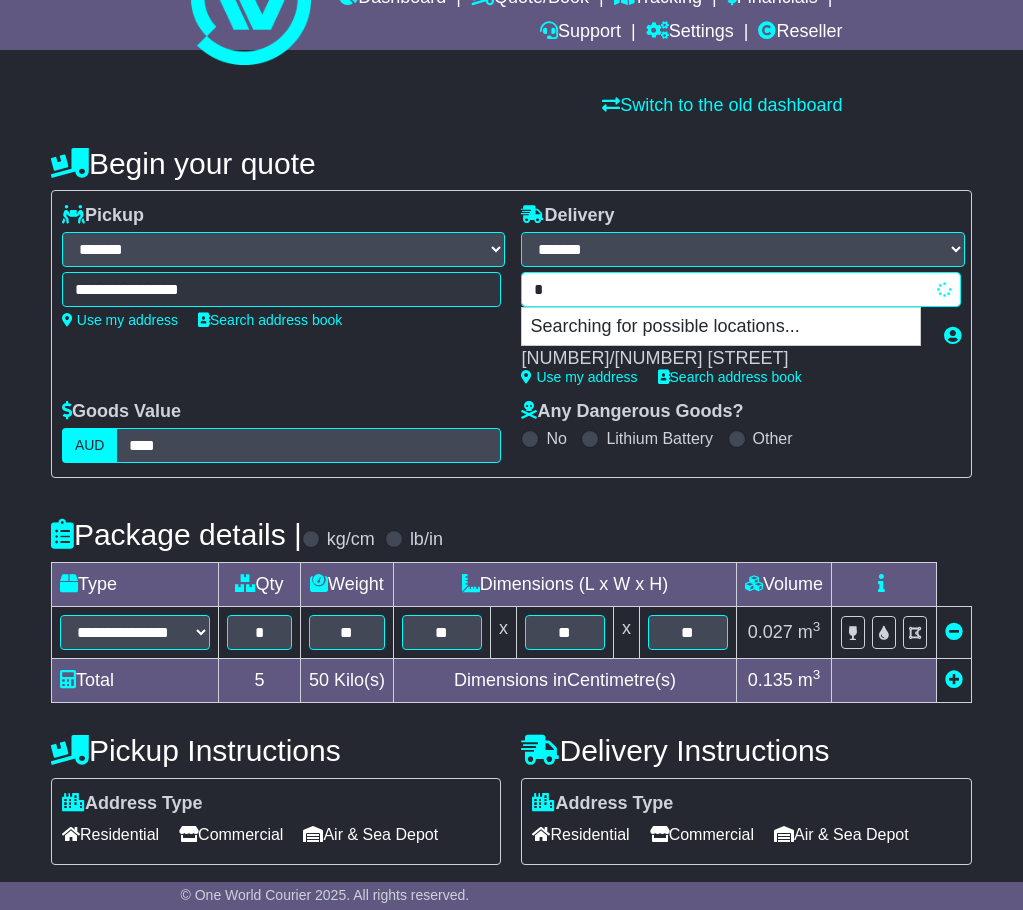 type 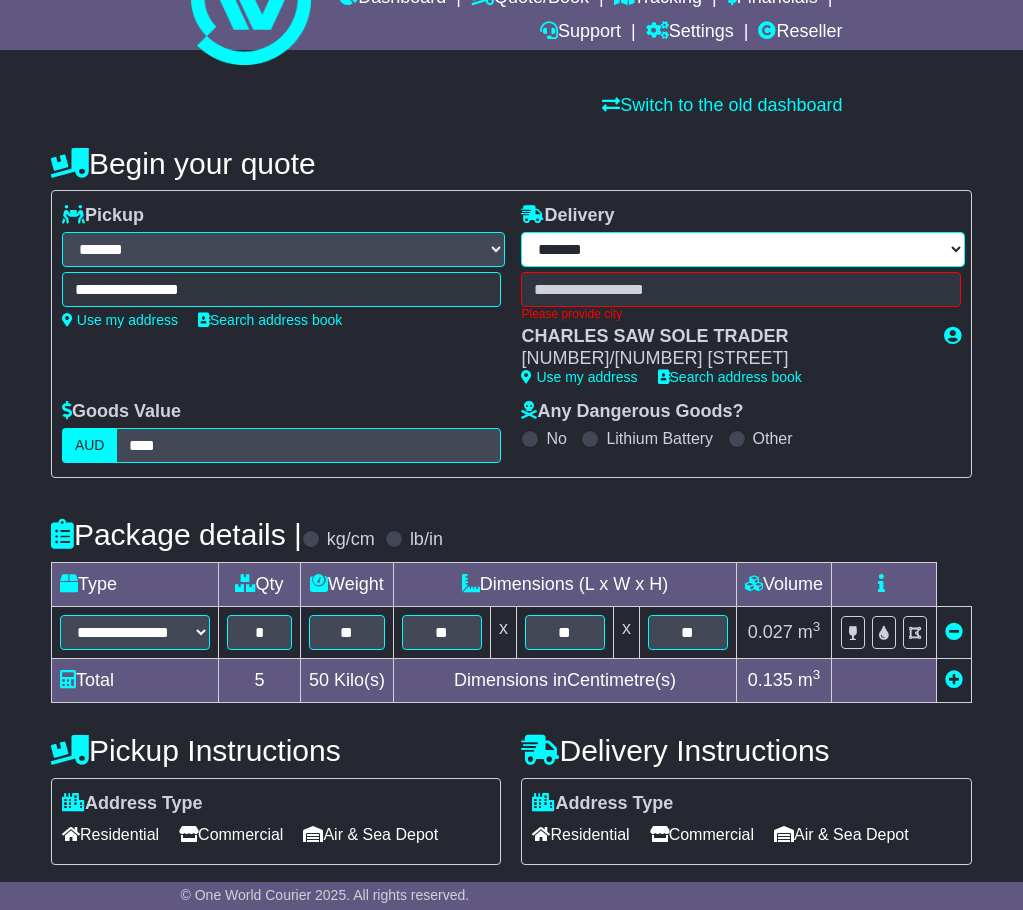 click on "**********" at bounding box center [742, 249] 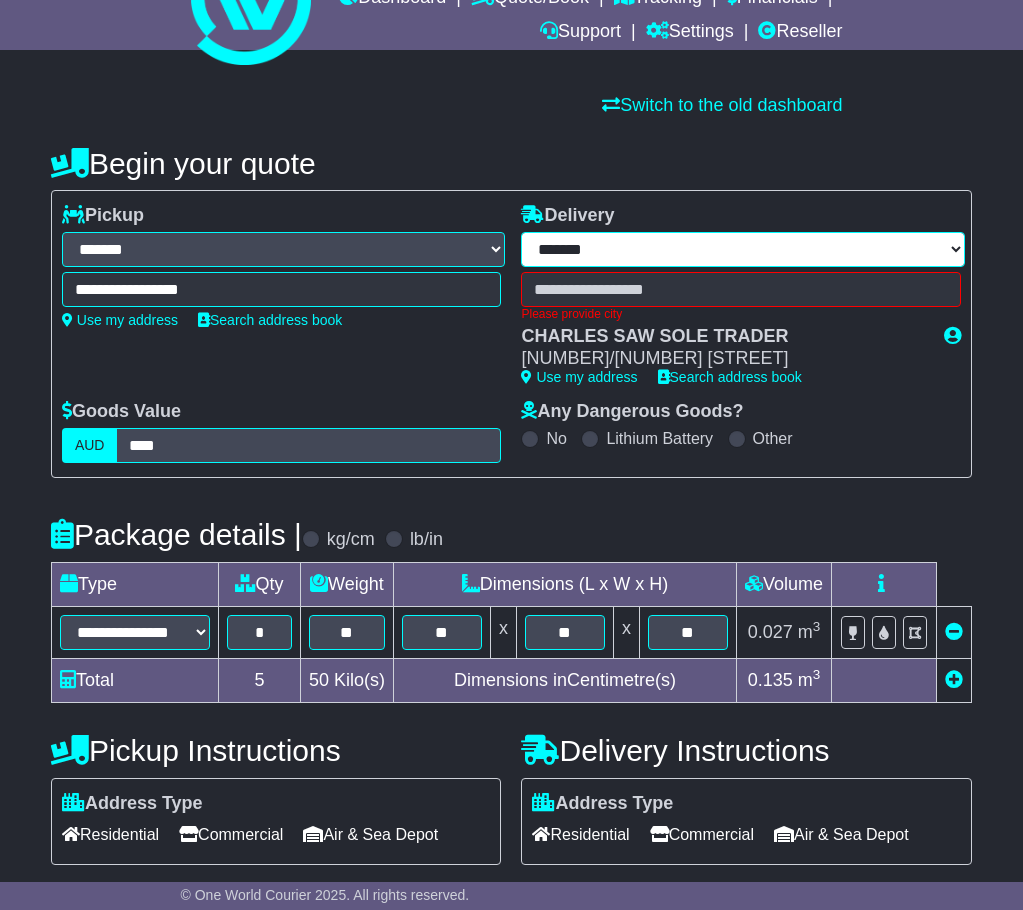 select on "**" 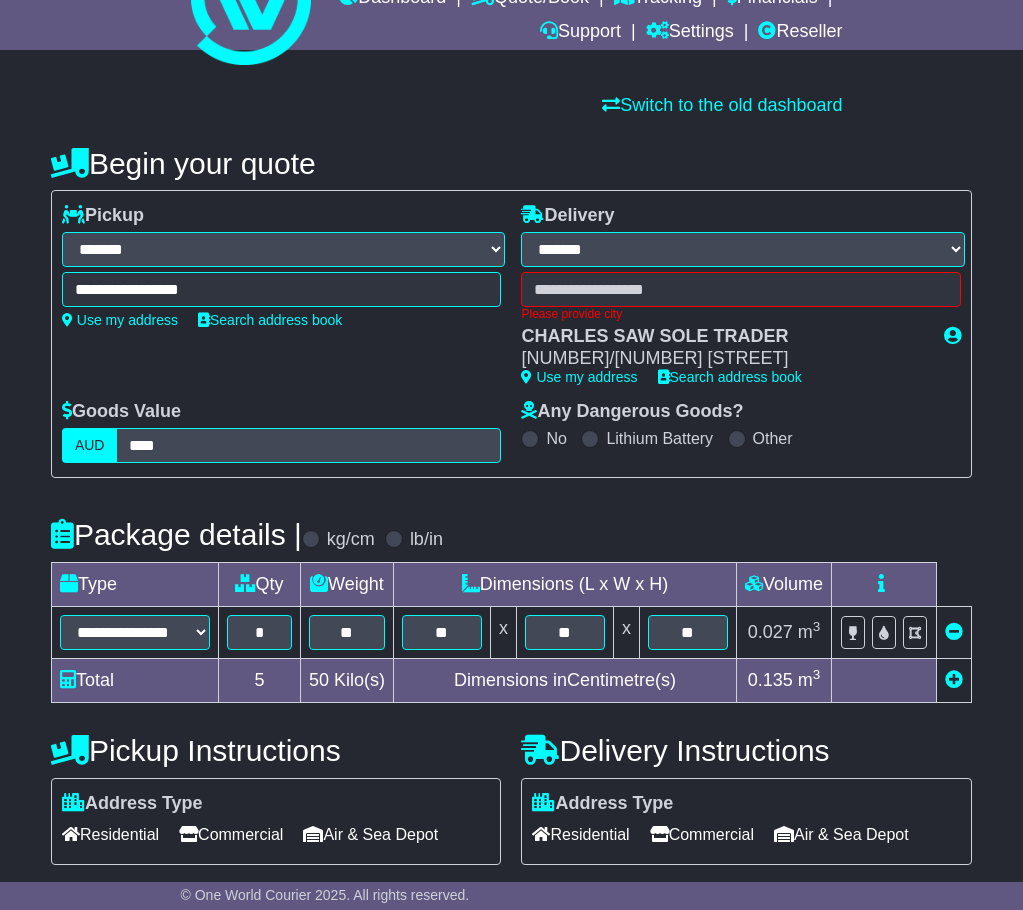 click on "**********" at bounding box center [742, 249] 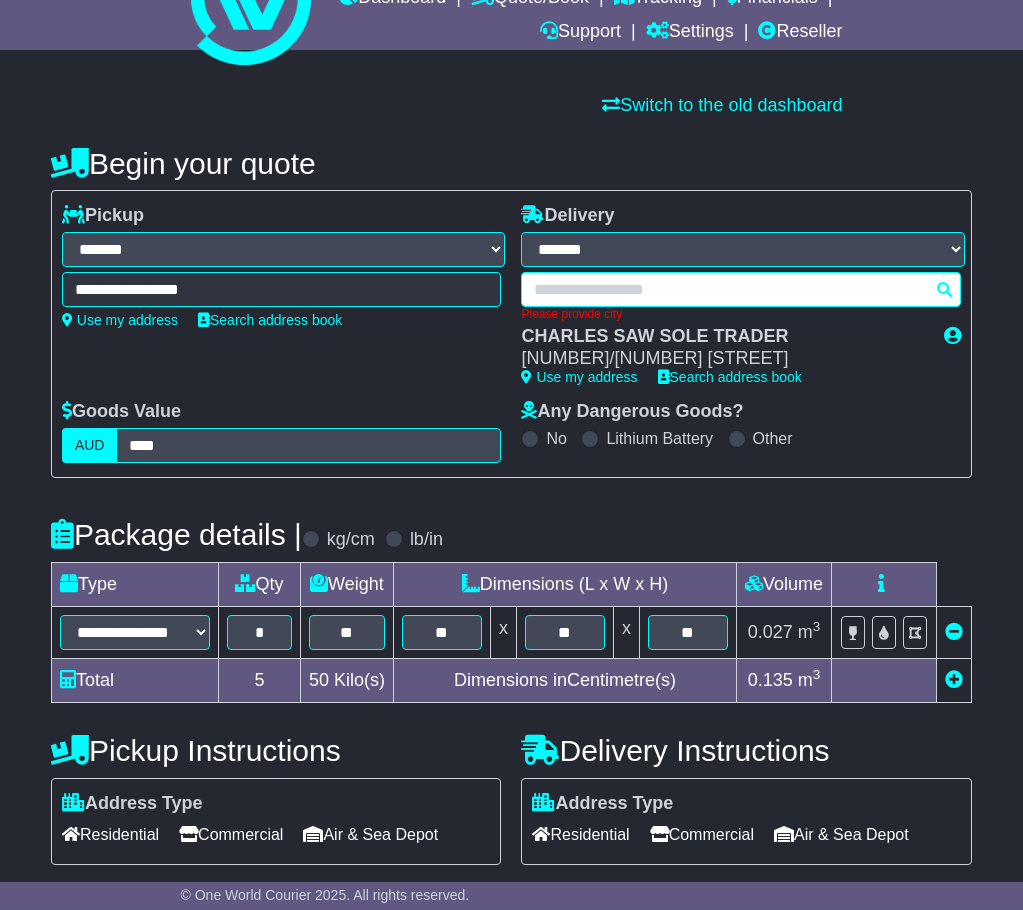 click on "Please provide city" at bounding box center [741, 296] 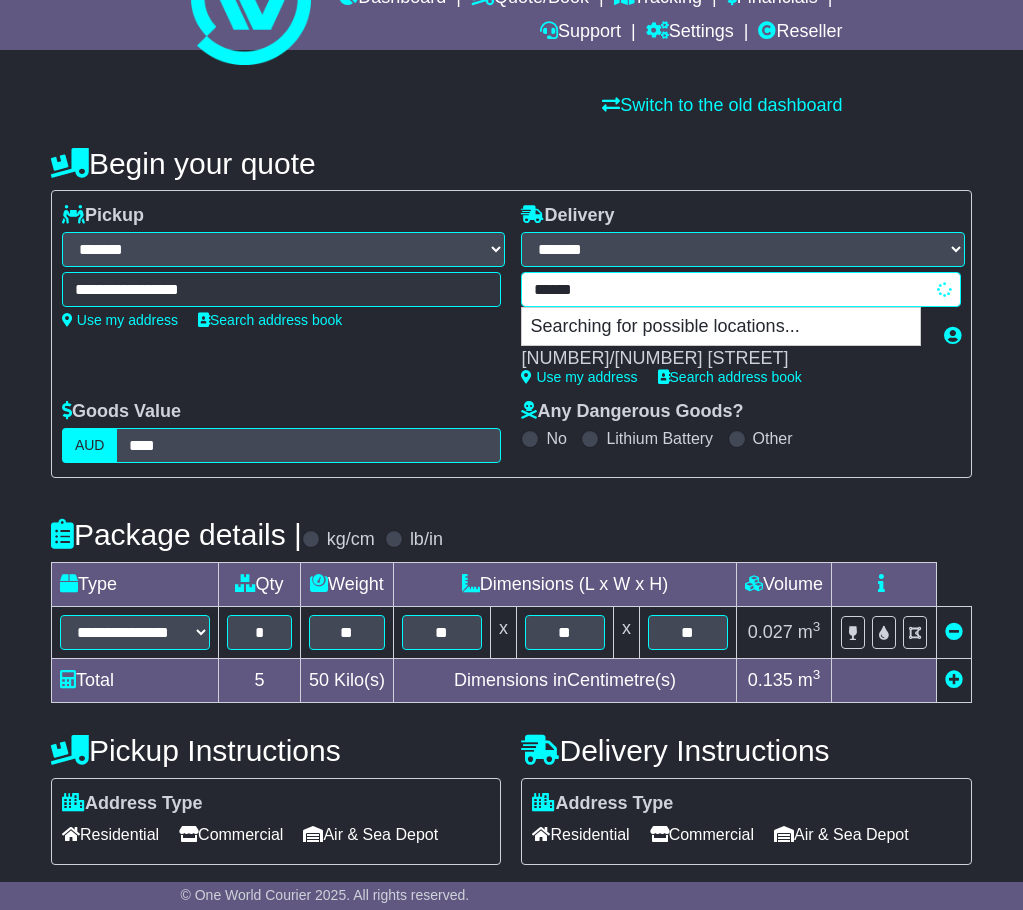 type on "*******" 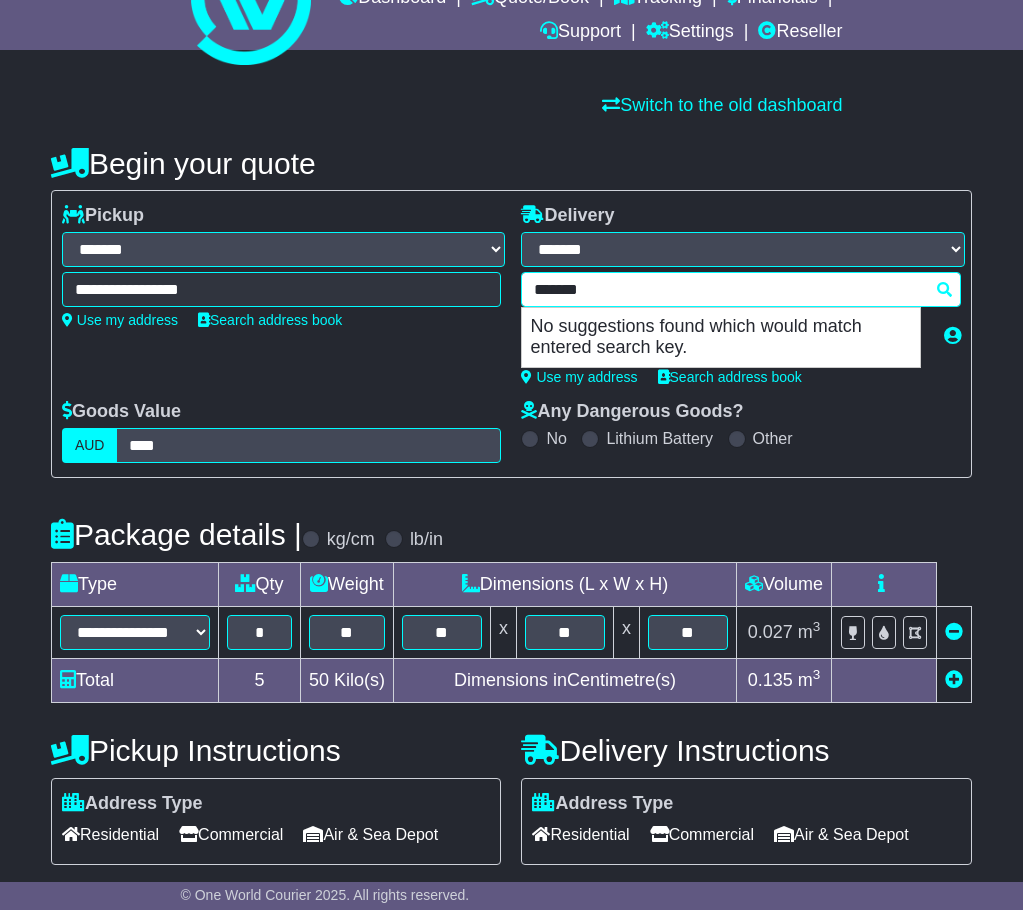 drag, startPoint x: 688, startPoint y: 296, endPoint x: 352, endPoint y: 214, distance: 345.86124 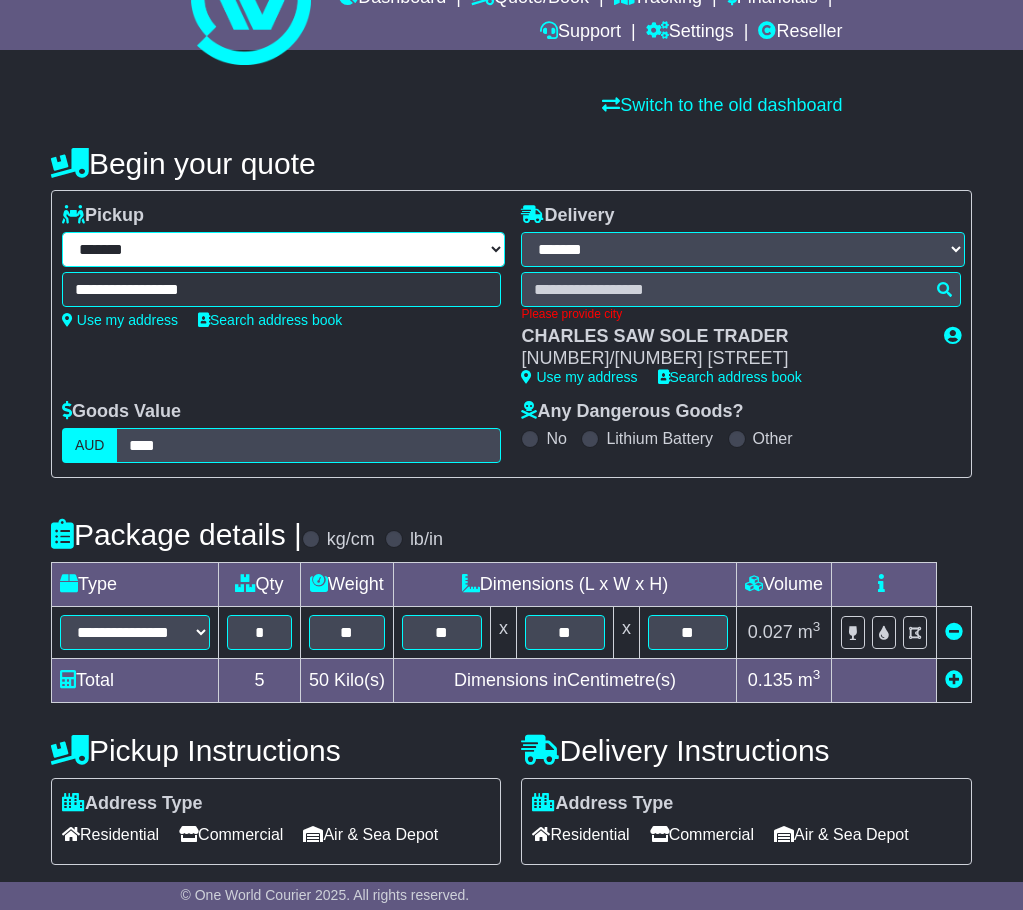 drag, startPoint x: 360, startPoint y: 237, endPoint x: 350, endPoint y: 244, distance: 12.206555 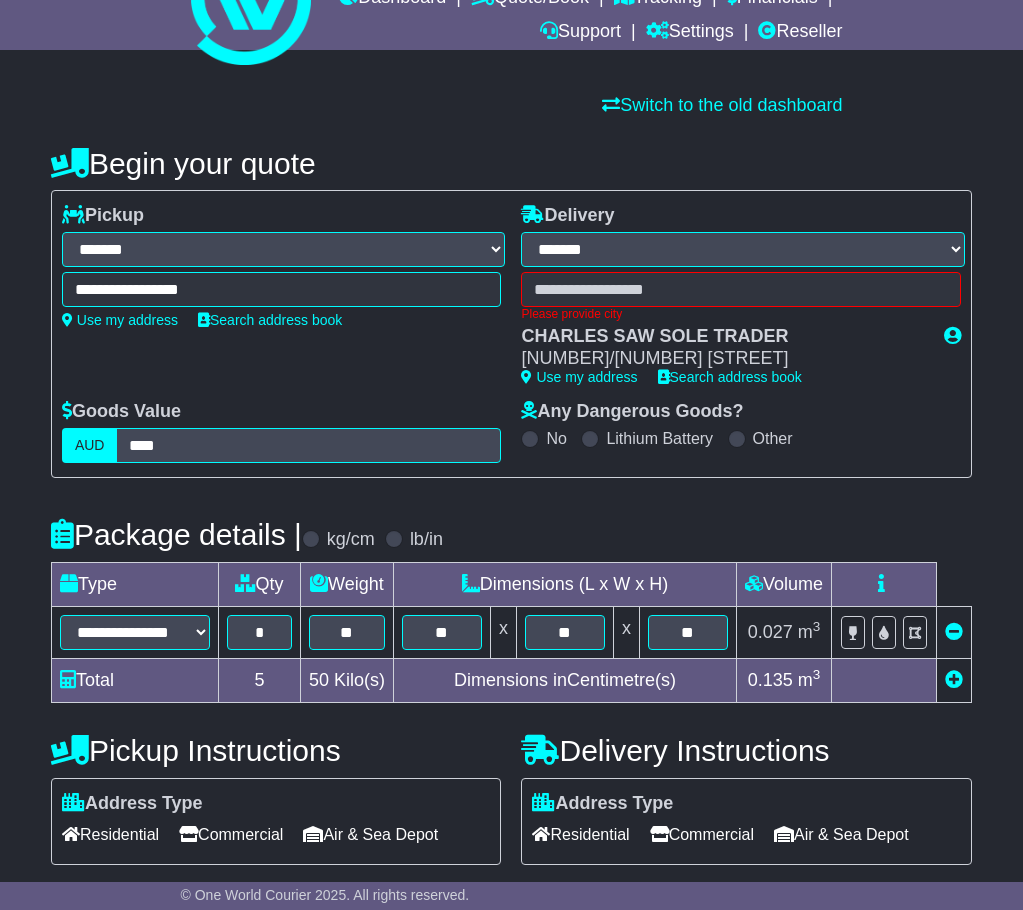 click on "Switch to the old dashboard" at bounding box center (512, 106) 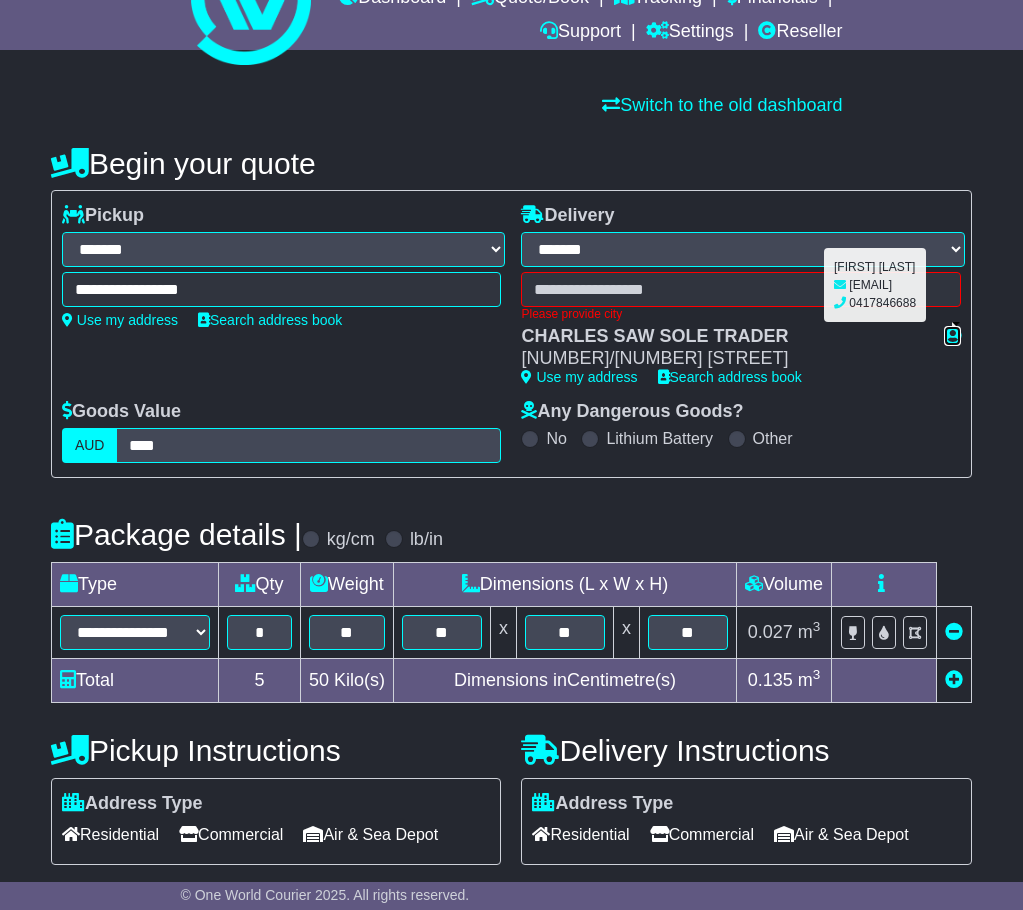 click at bounding box center [952, 335] 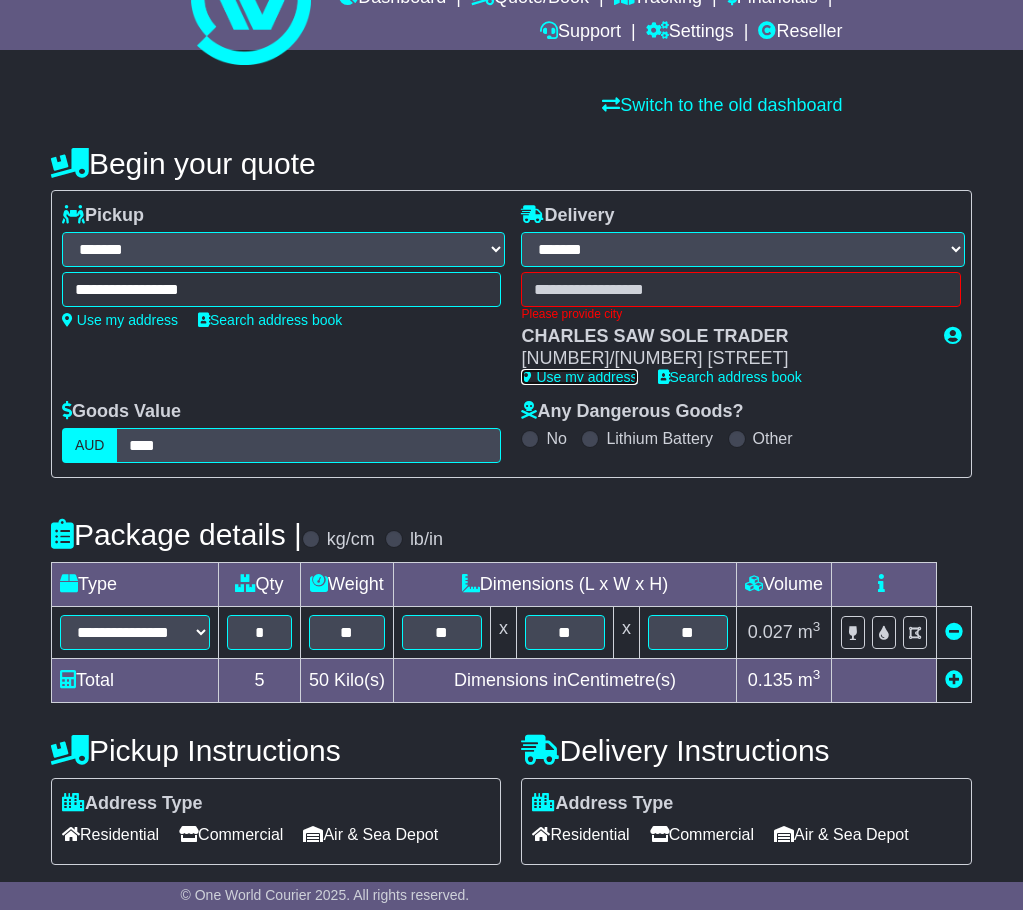 click on "Use my address" at bounding box center (579, 377) 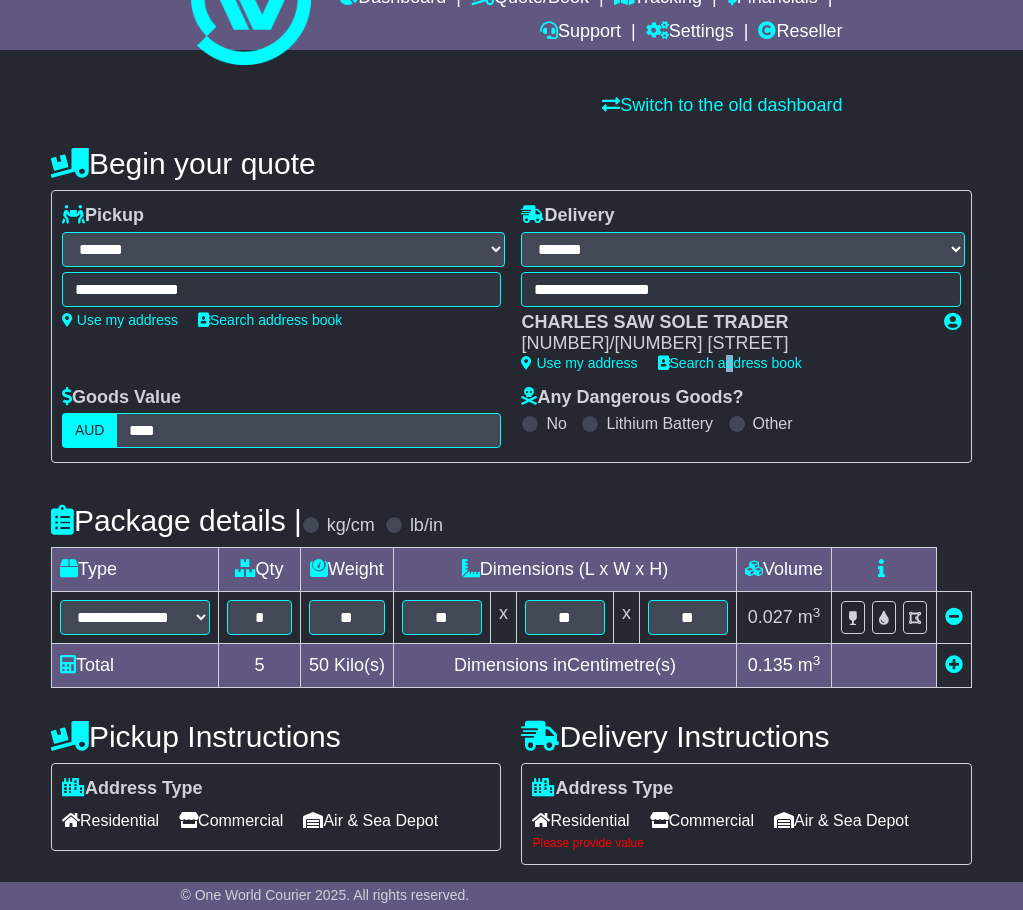 click on "Search address book" at bounding box center (730, 363) 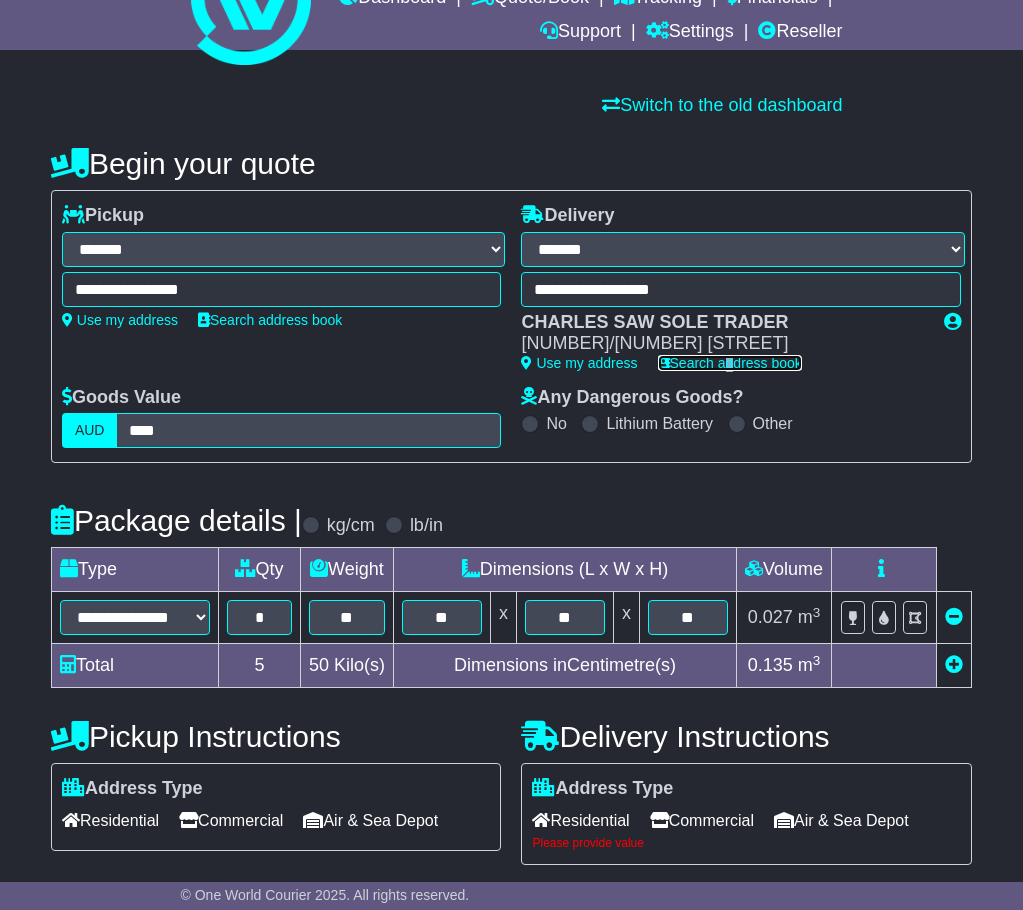 click on "Search address book" at bounding box center (730, 363) 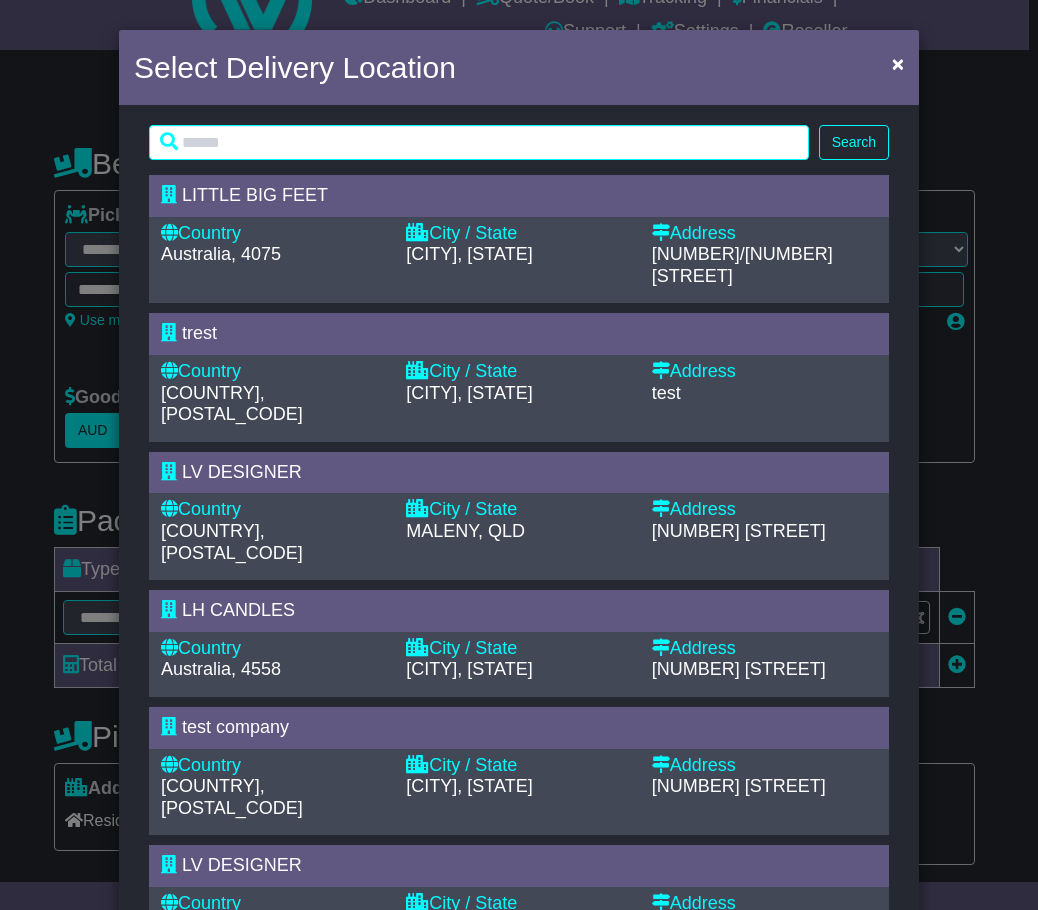 click on "Select Delivery Location
×
Search
Loading...
LITTLE BIG FEET
Country
Australia, 4075
City / State
CORINDA, QLD" at bounding box center [519, 455] 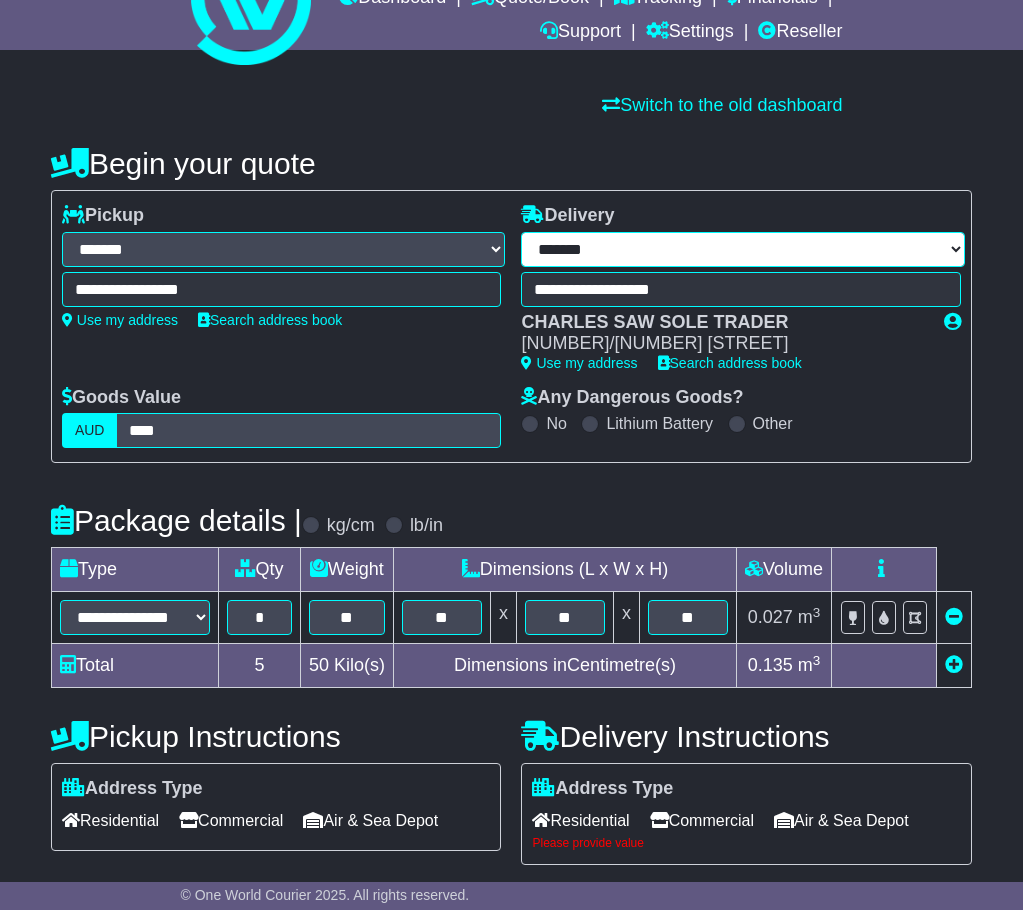 click on "**********" at bounding box center (742, 249) 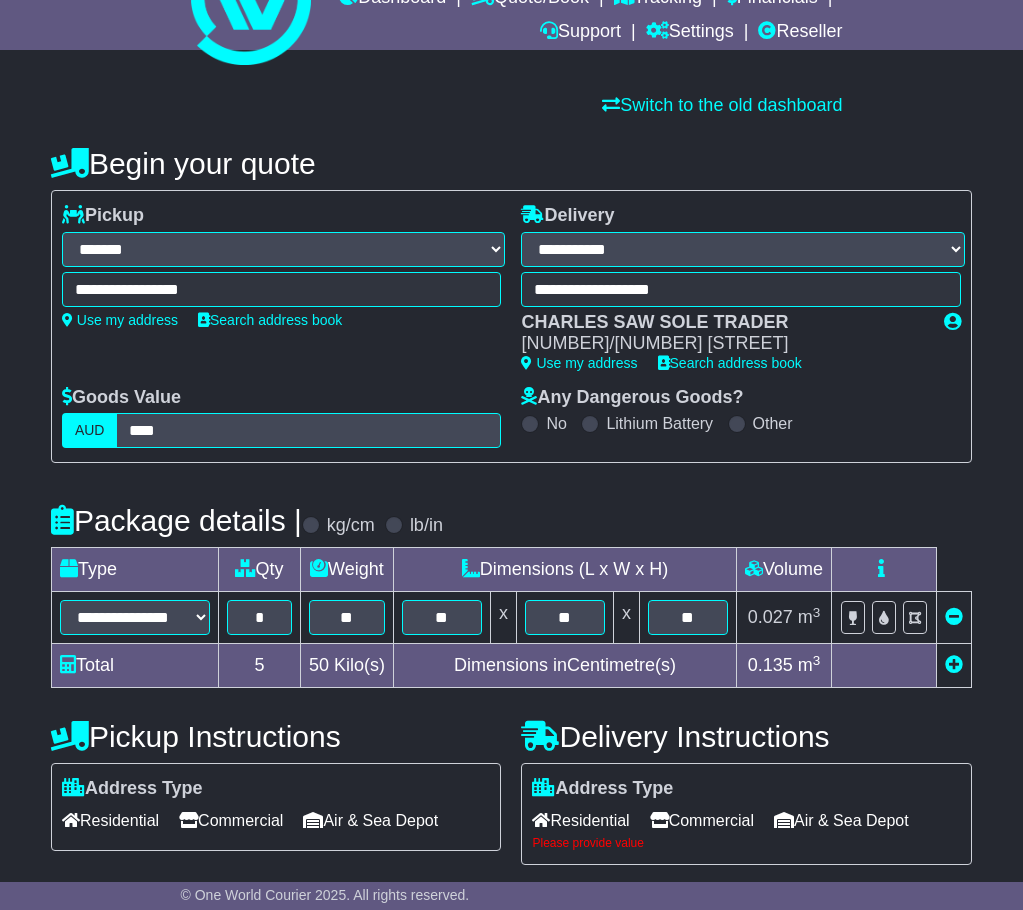 click on "**********" at bounding box center [742, 249] 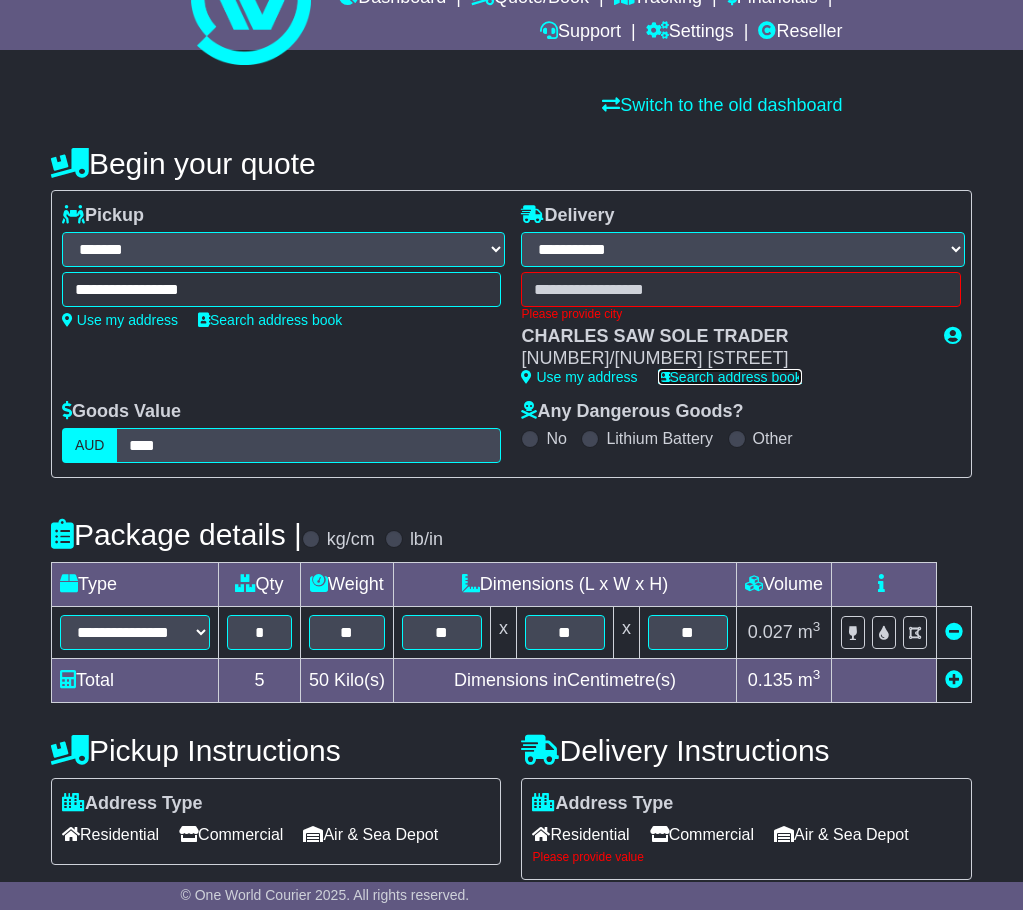 click on "Search address book" at bounding box center [730, 377] 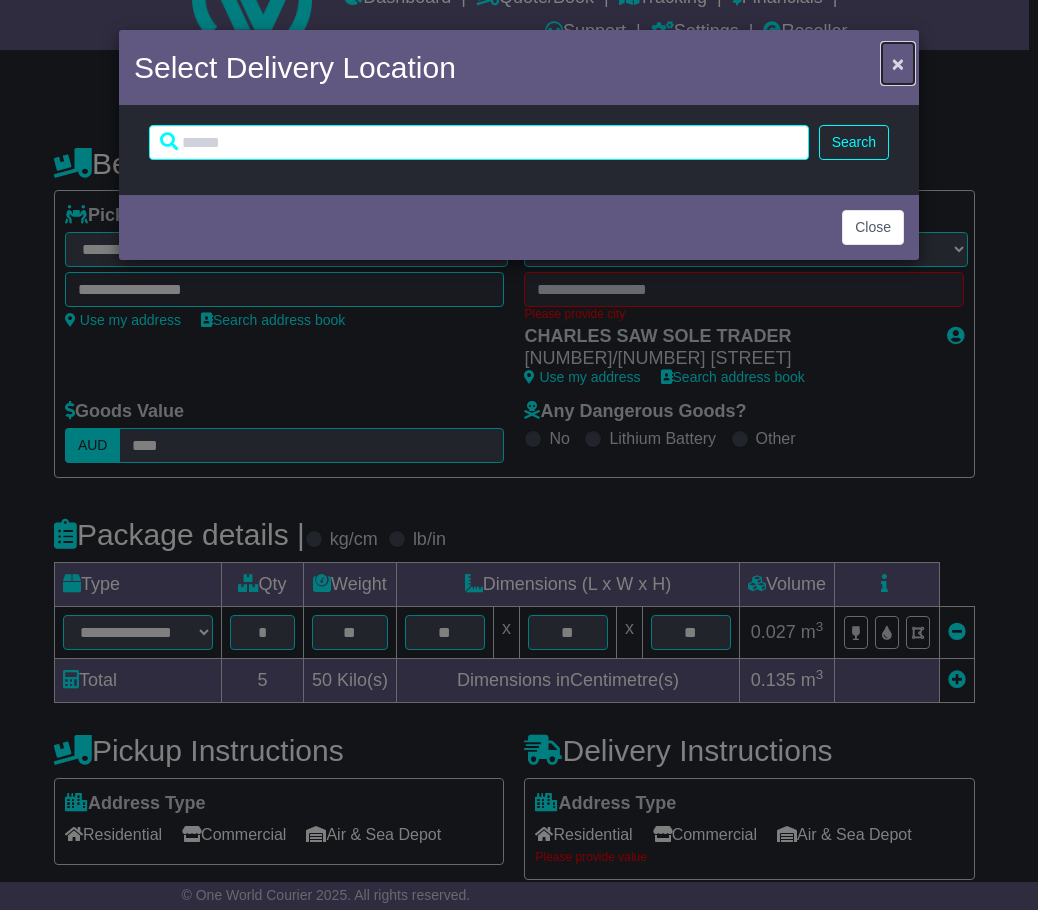 click on "×" at bounding box center [898, 63] 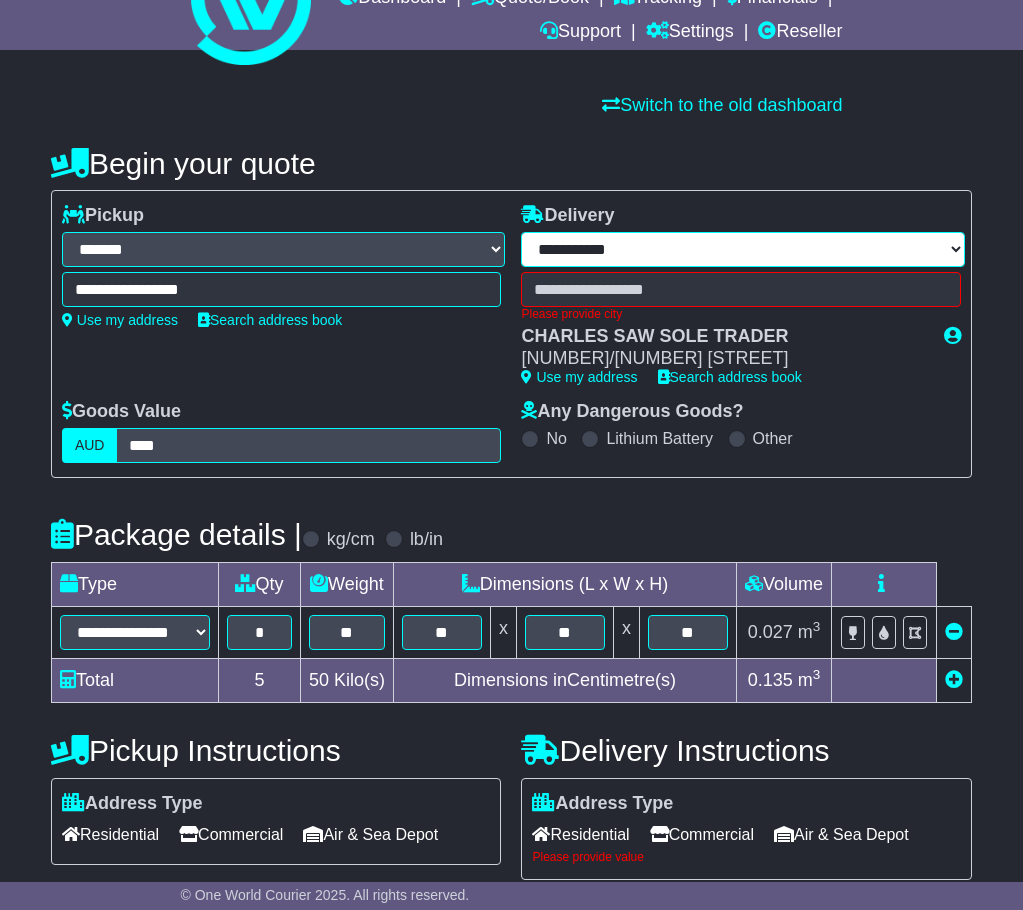 click on "**********" at bounding box center (742, 249) 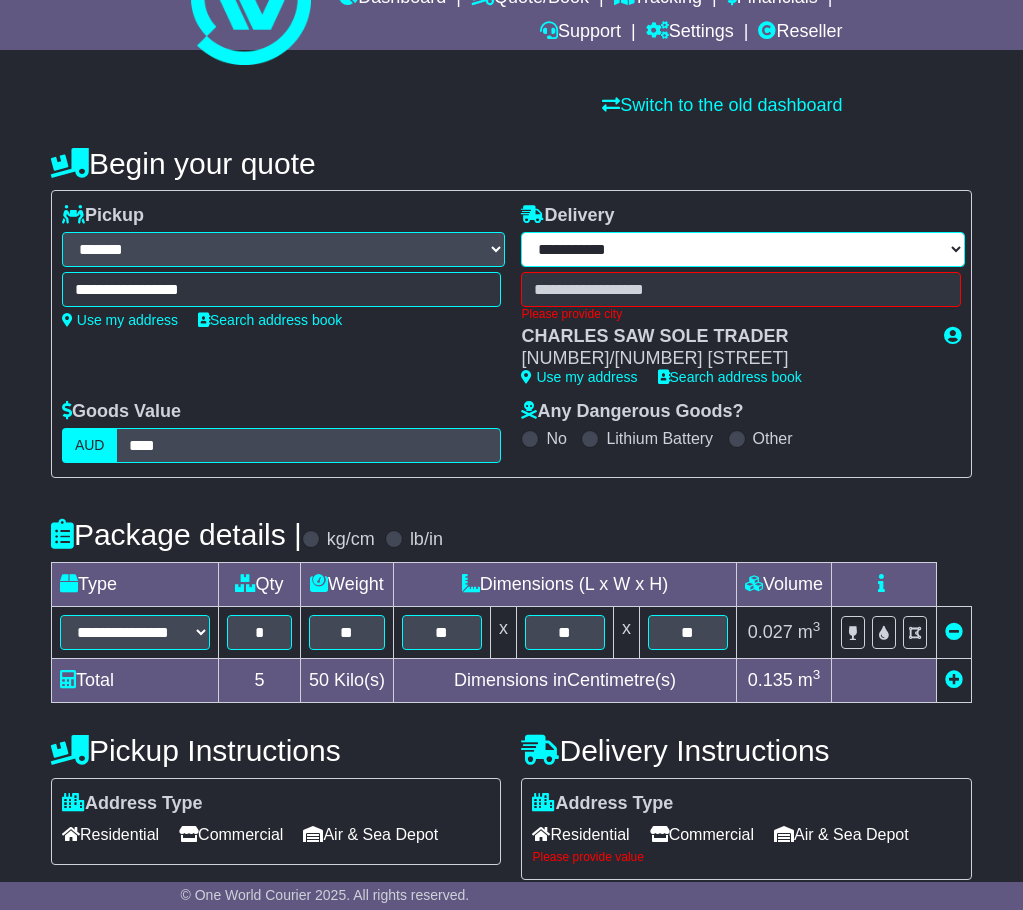 select on "**" 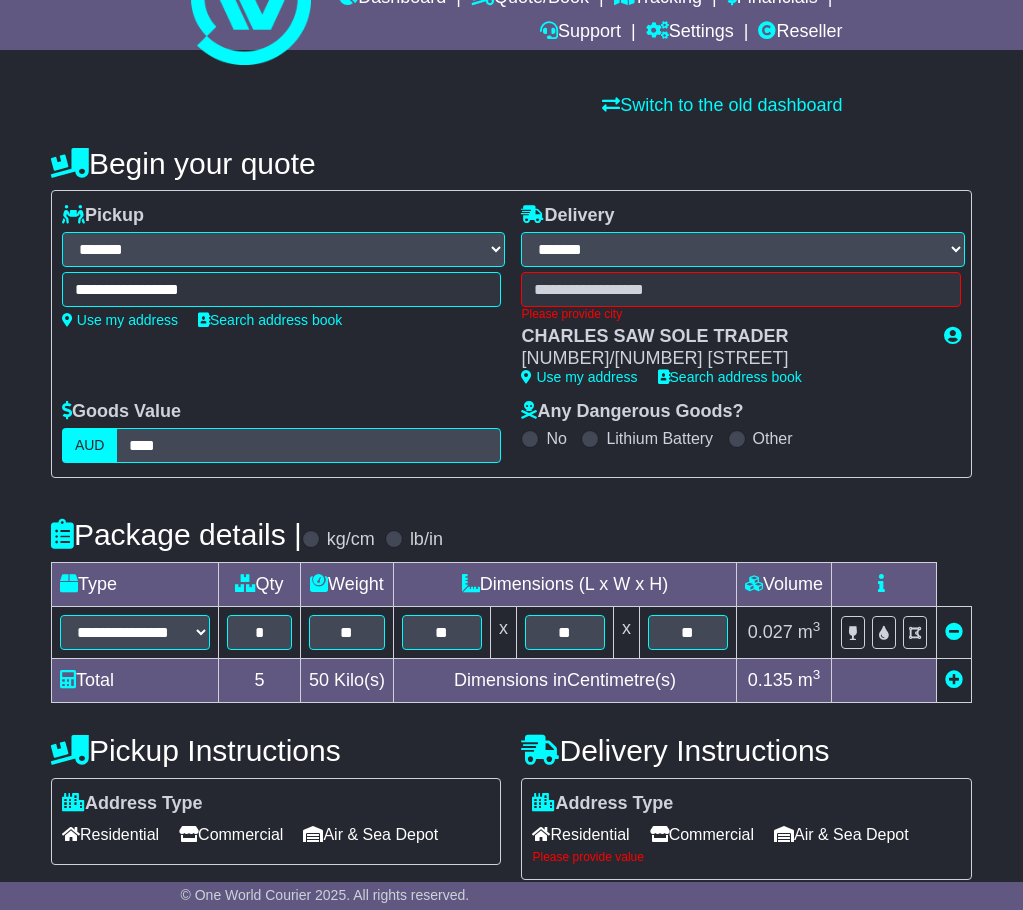 click on "**********" at bounding box center (742, 249) 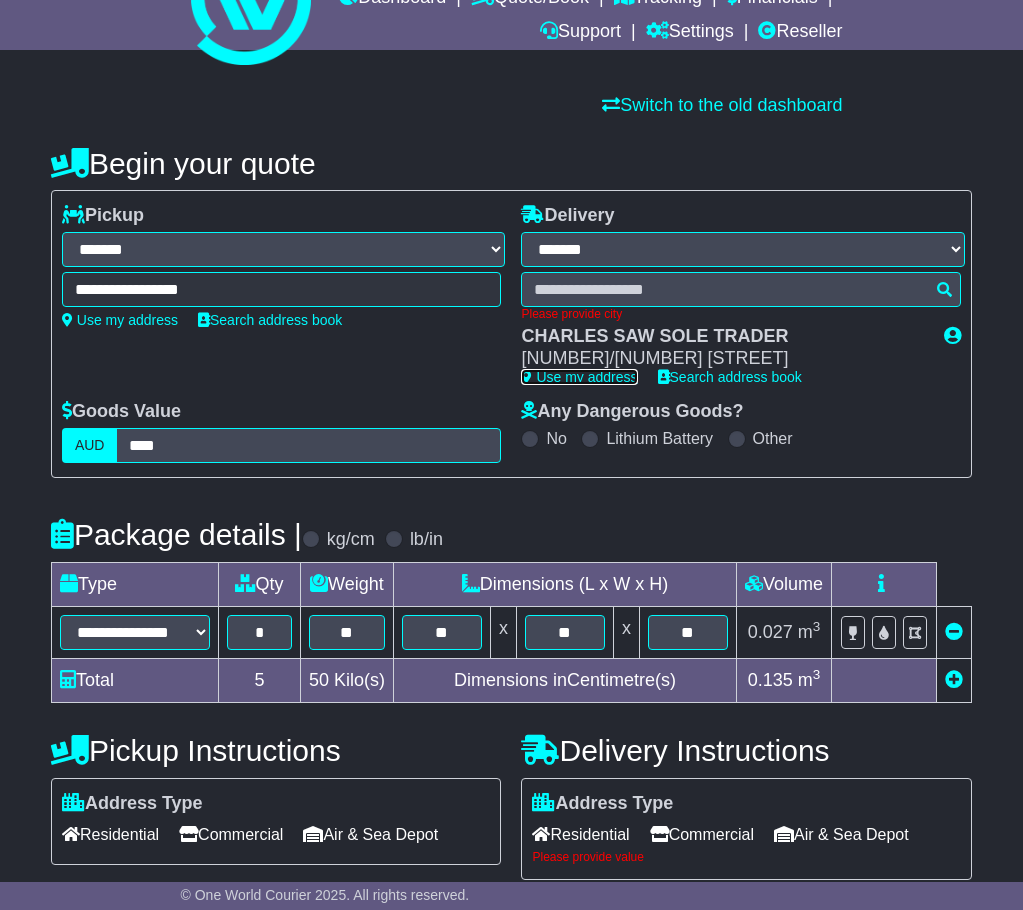 click on "Use my address" at bounding box center [579, 377] 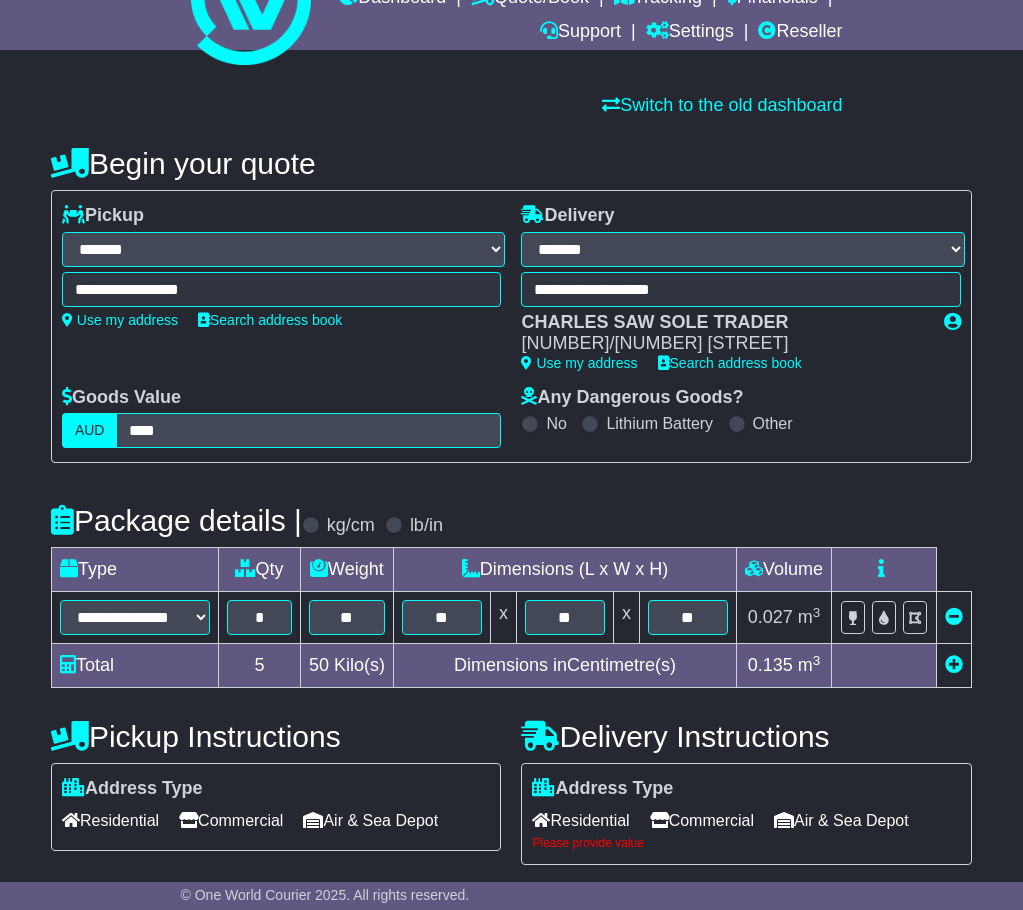 click on "**********" at bounding box center (283, 249) 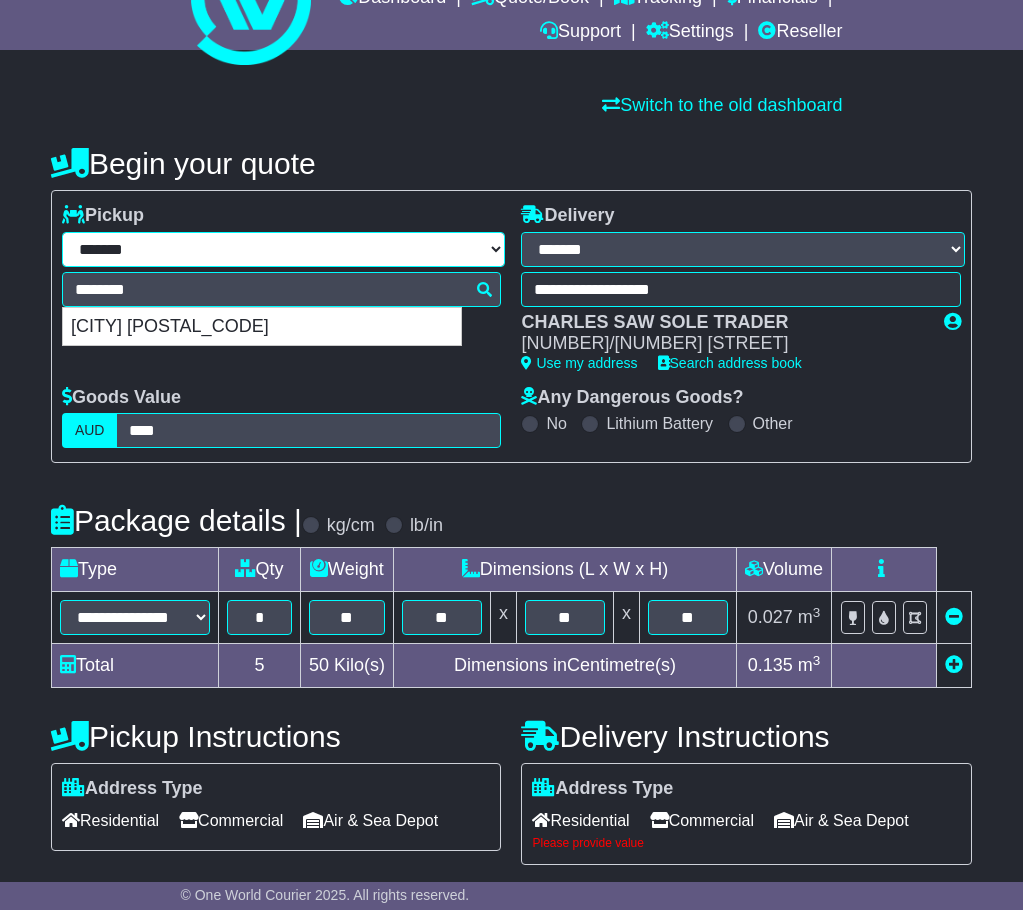 click on "**********" at bounding box center (283, 249) 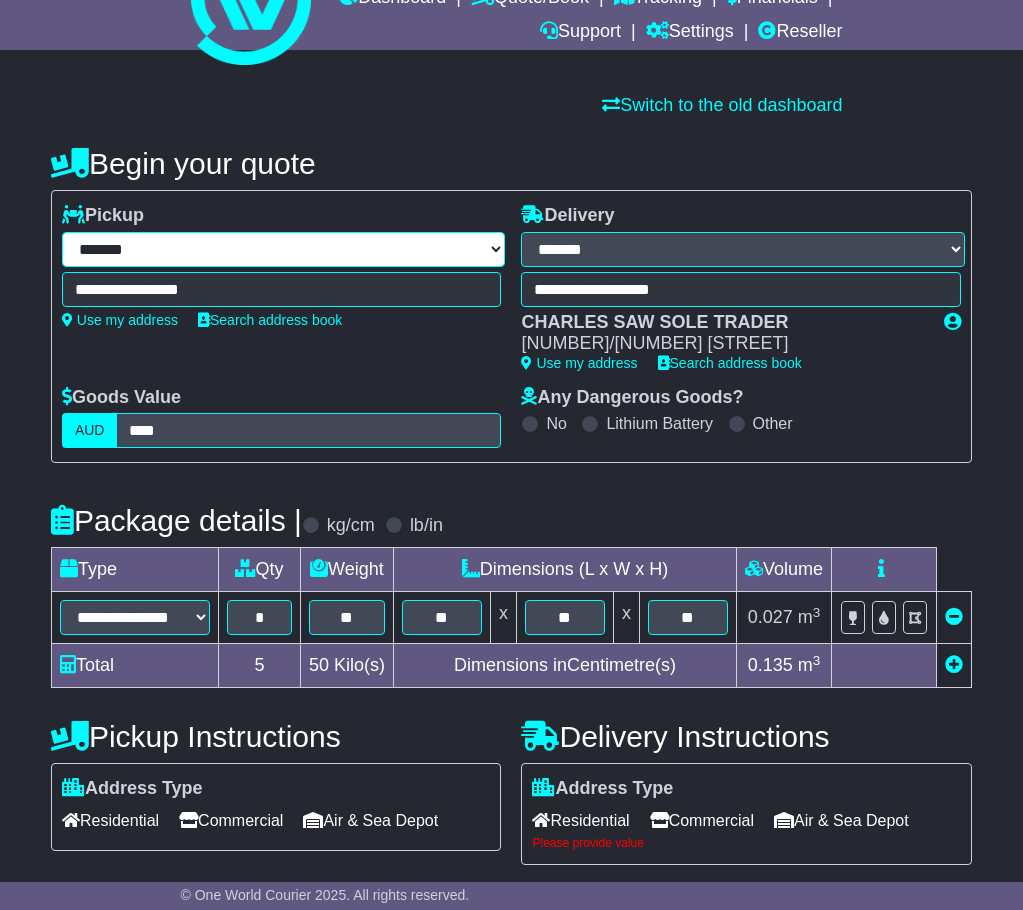 select on "*" 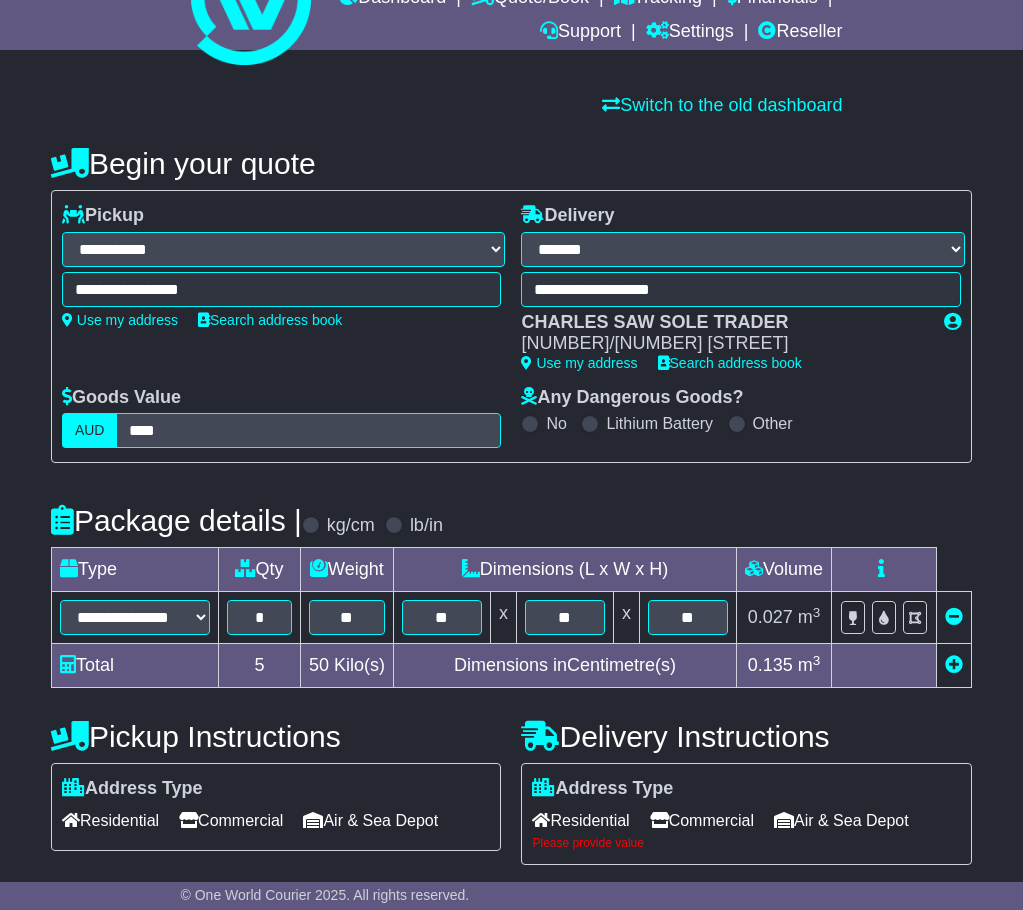 click on "**********" at bounding box center [283, 249] 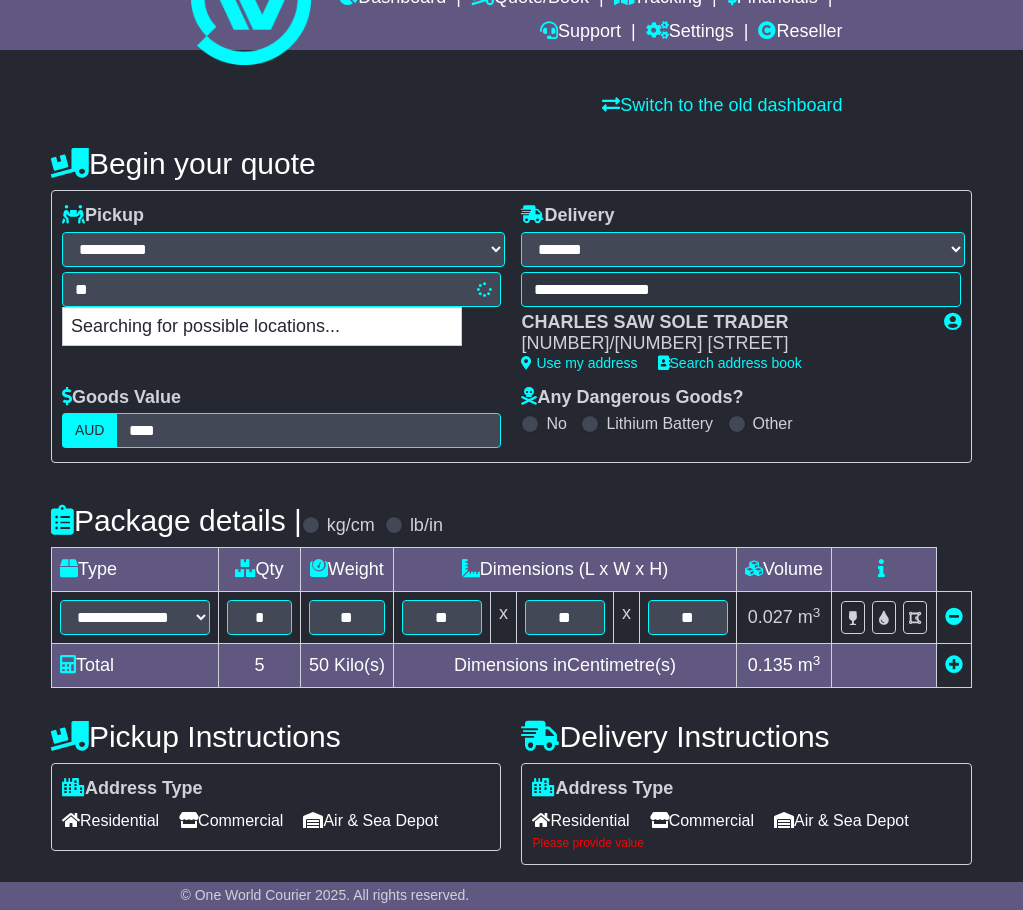 type on "*" 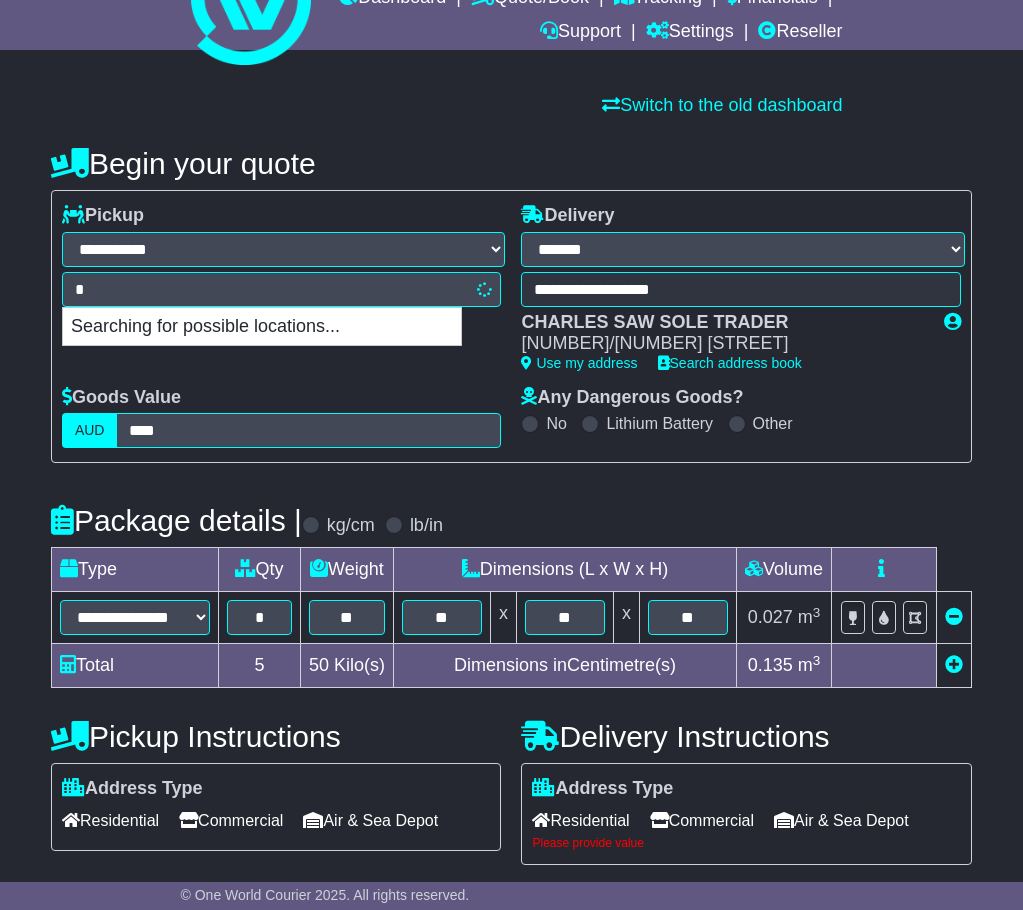 type 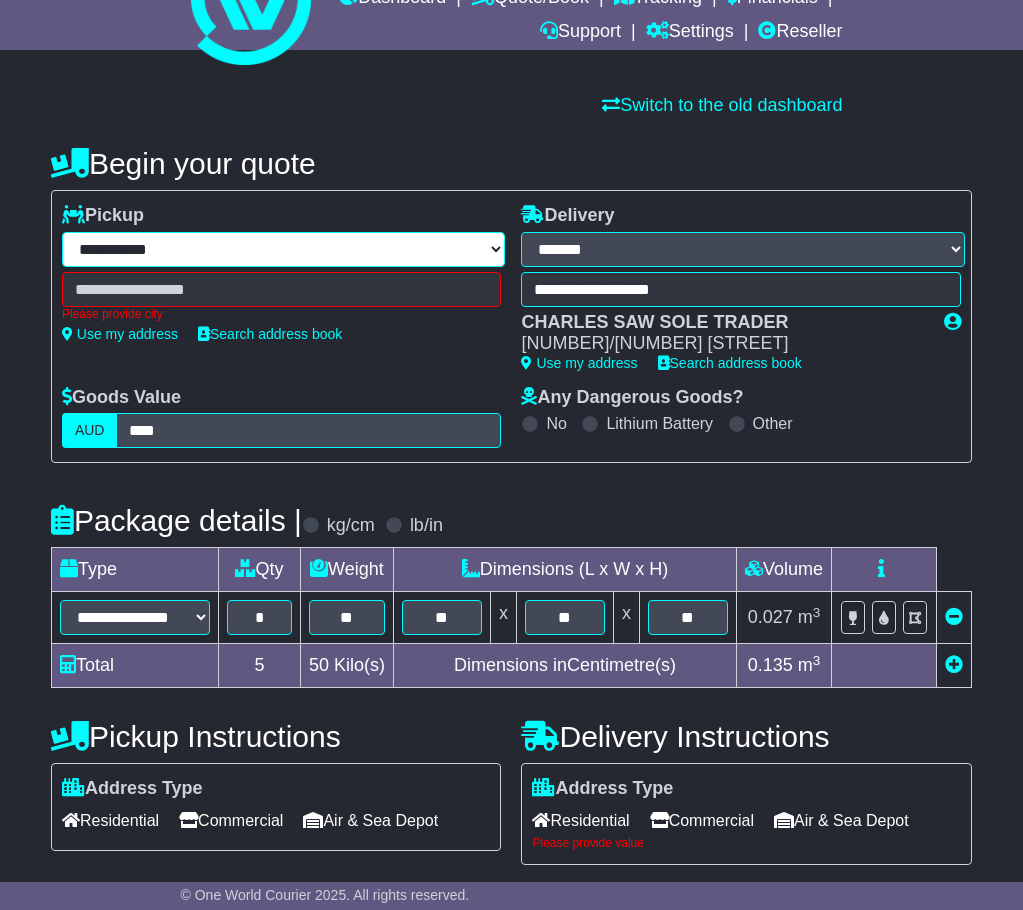 click on "**********" at bounding box center [283, 249] 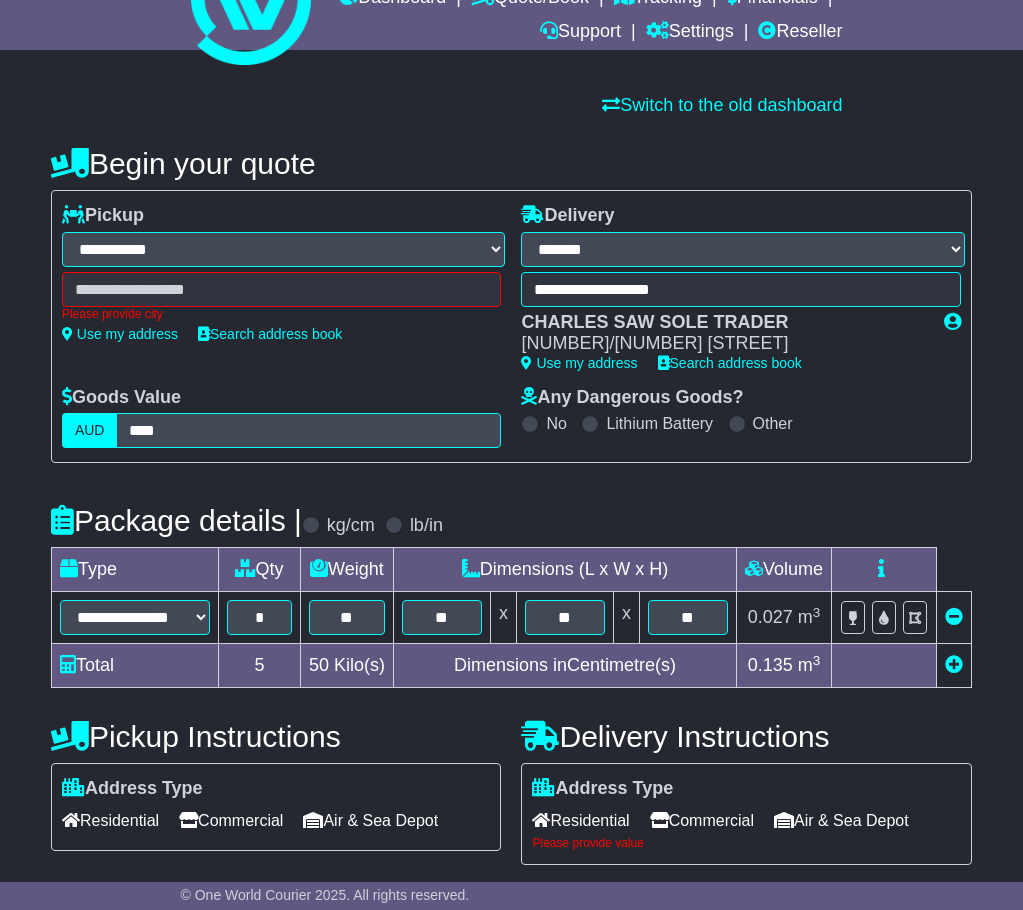 click on "Switch to the old dashboard" at bounding box center [512, 106] 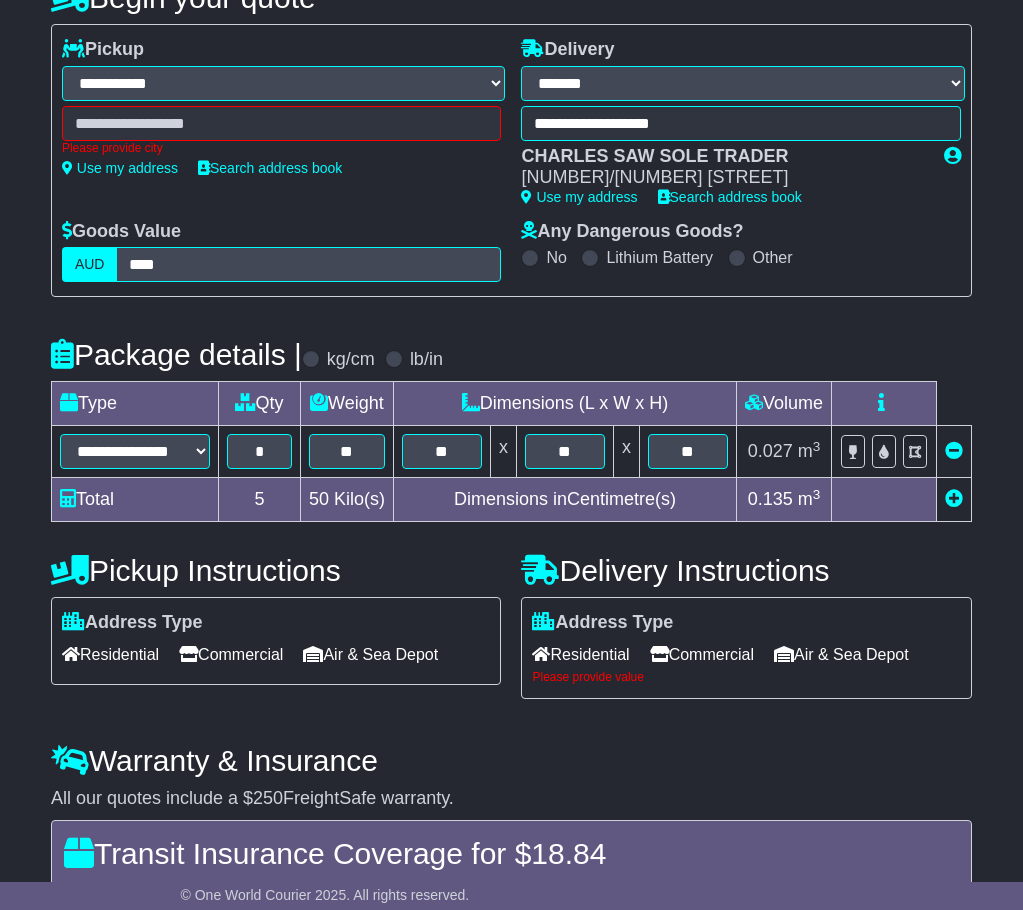 scroll, scrollTop: 0, scrollLeft: 0, axis: both 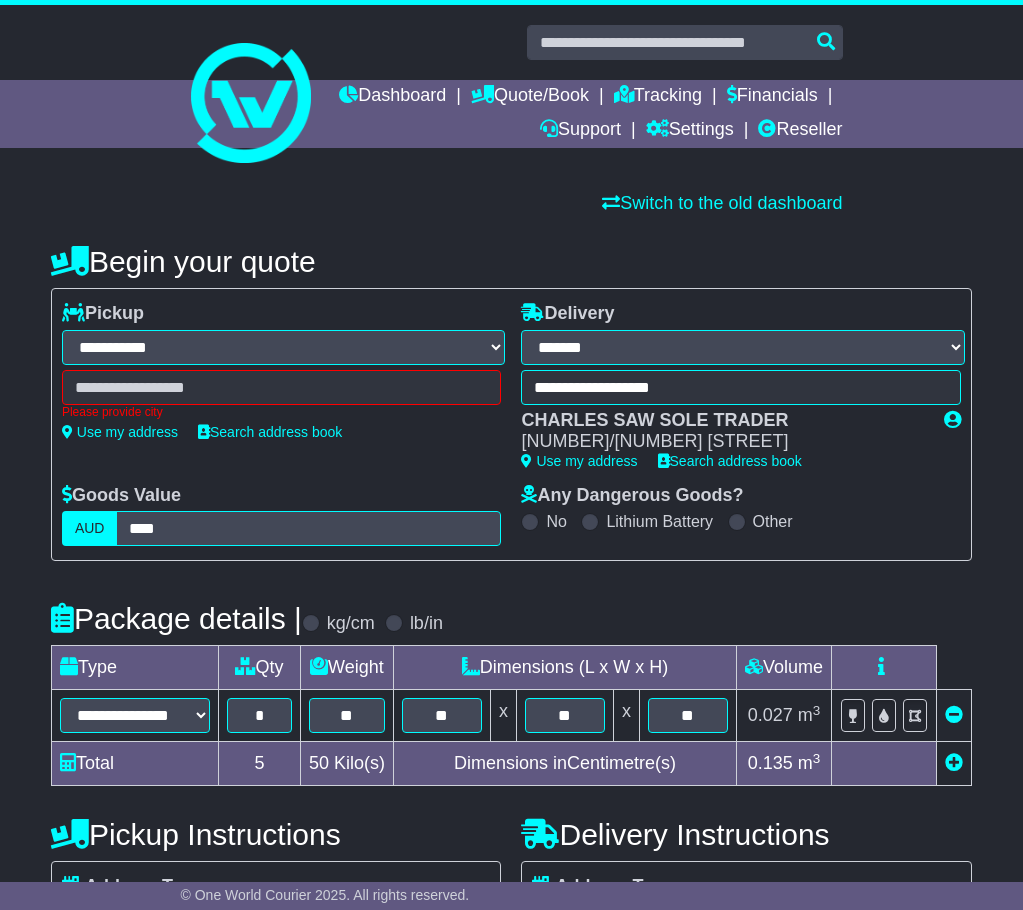 click on "**********" at bounding box center (283, 347) 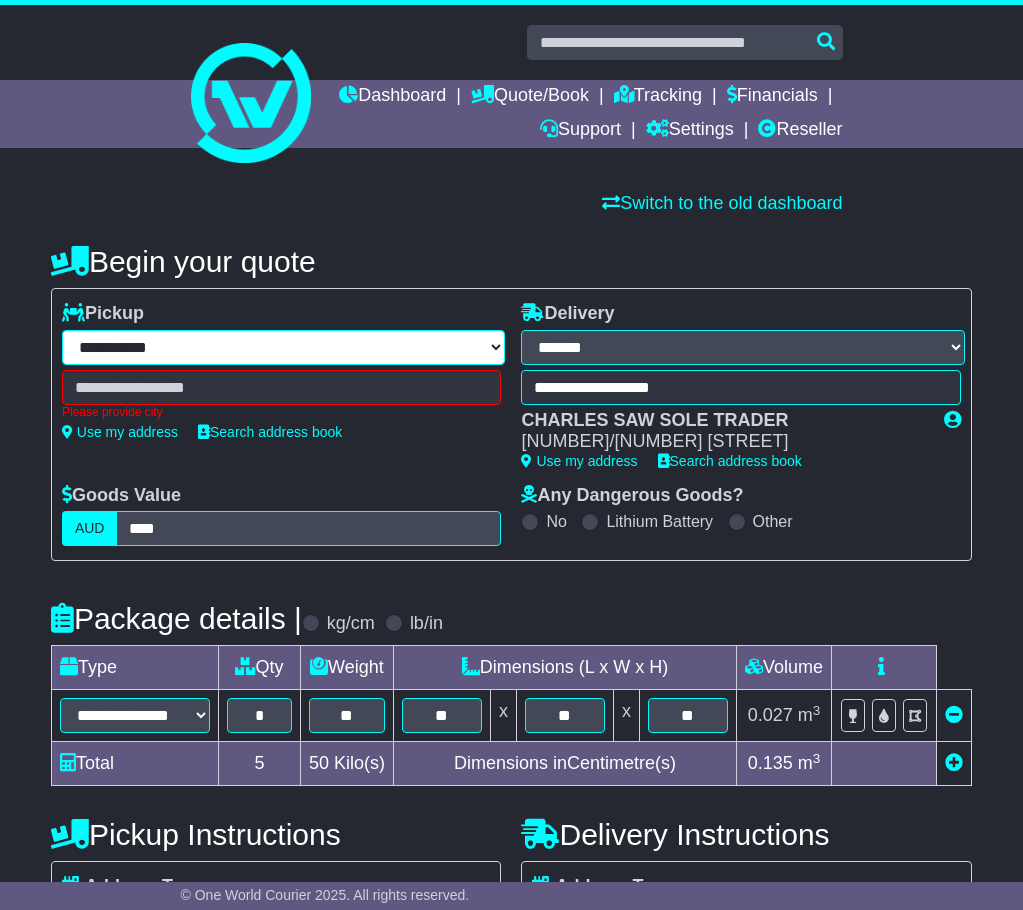 click on "**********" at bounding box center [283, 347] 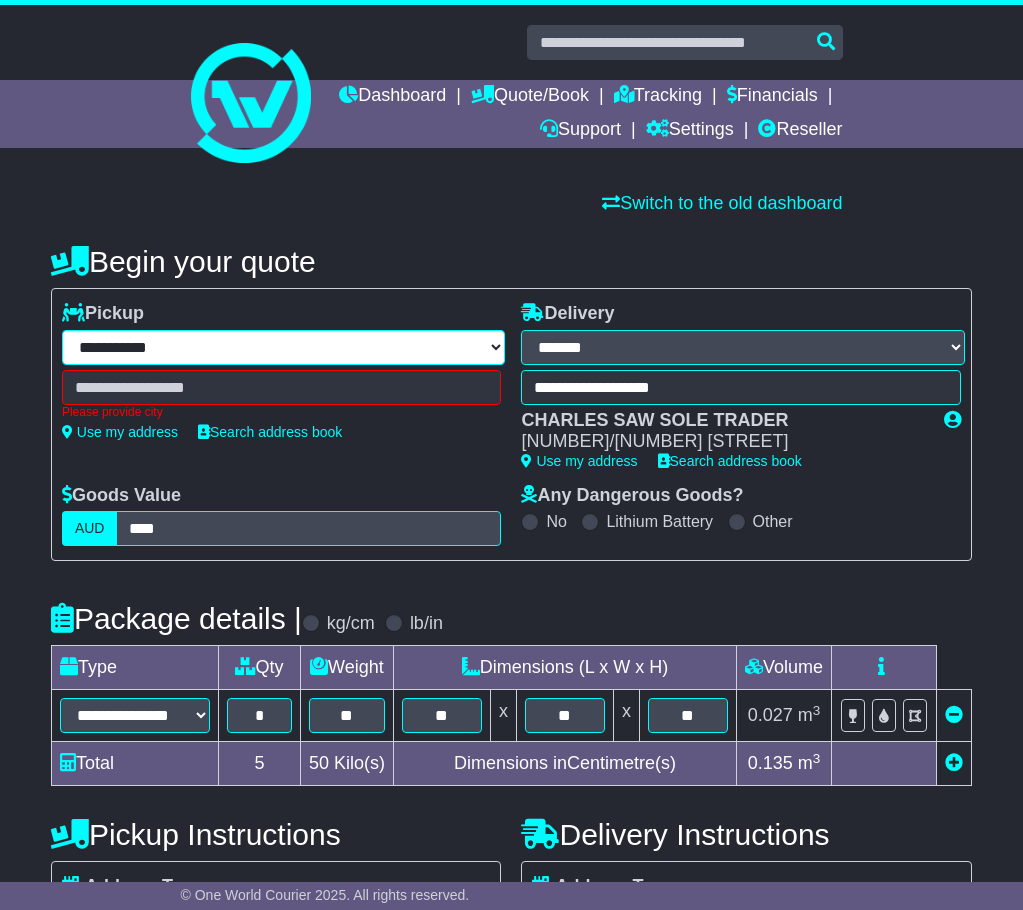 select on "**" 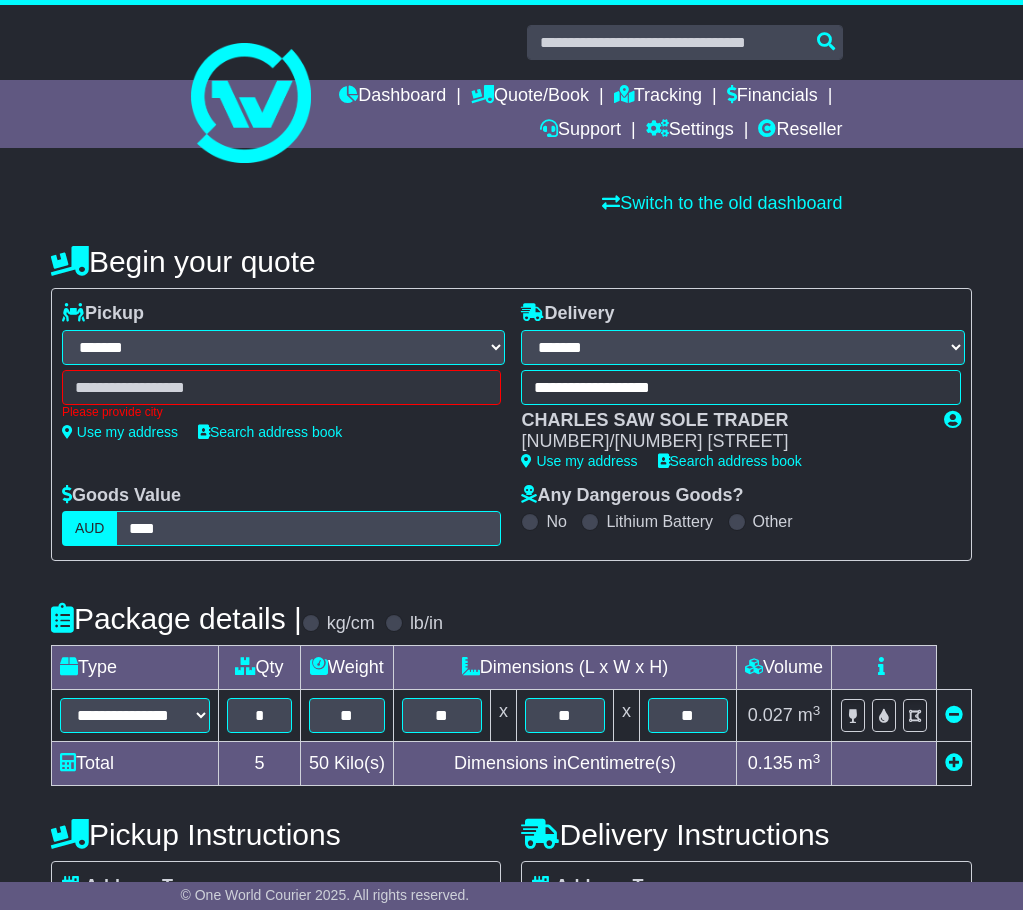 click on "**********" at bounding box center [283, 347] 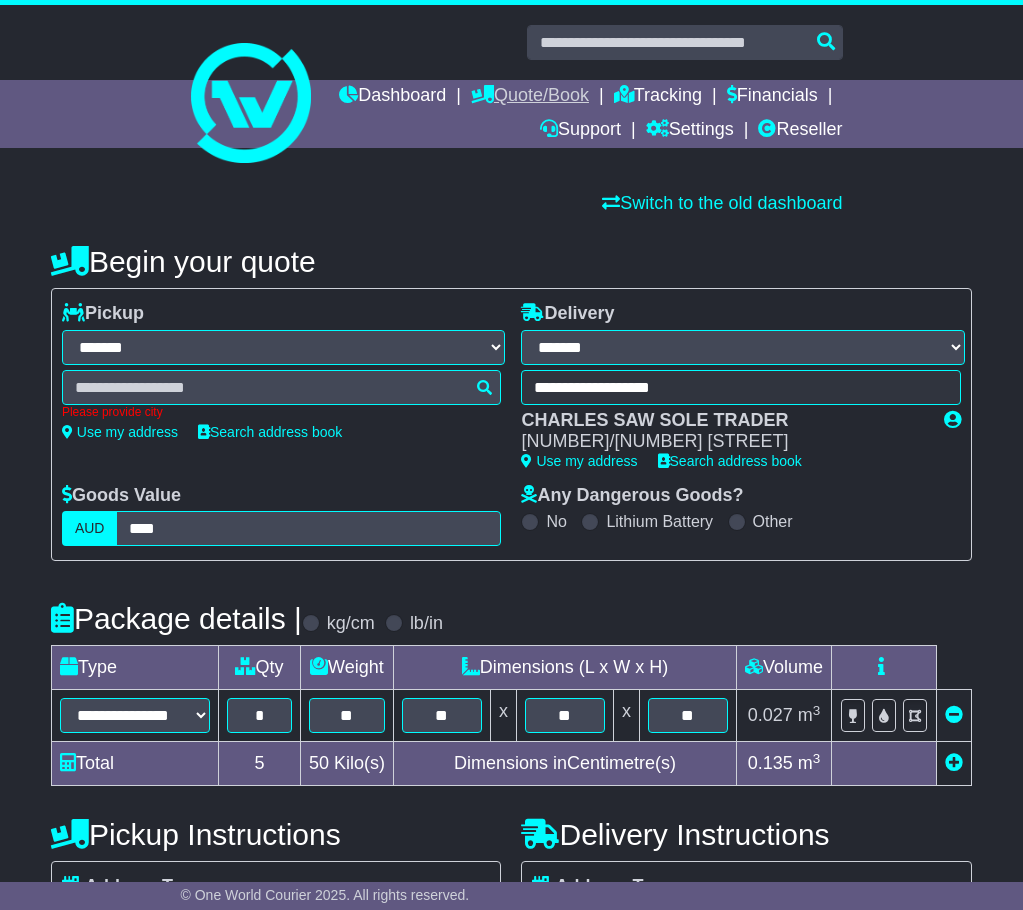 click on "Quote/Book" at bounding box center [530, 97] 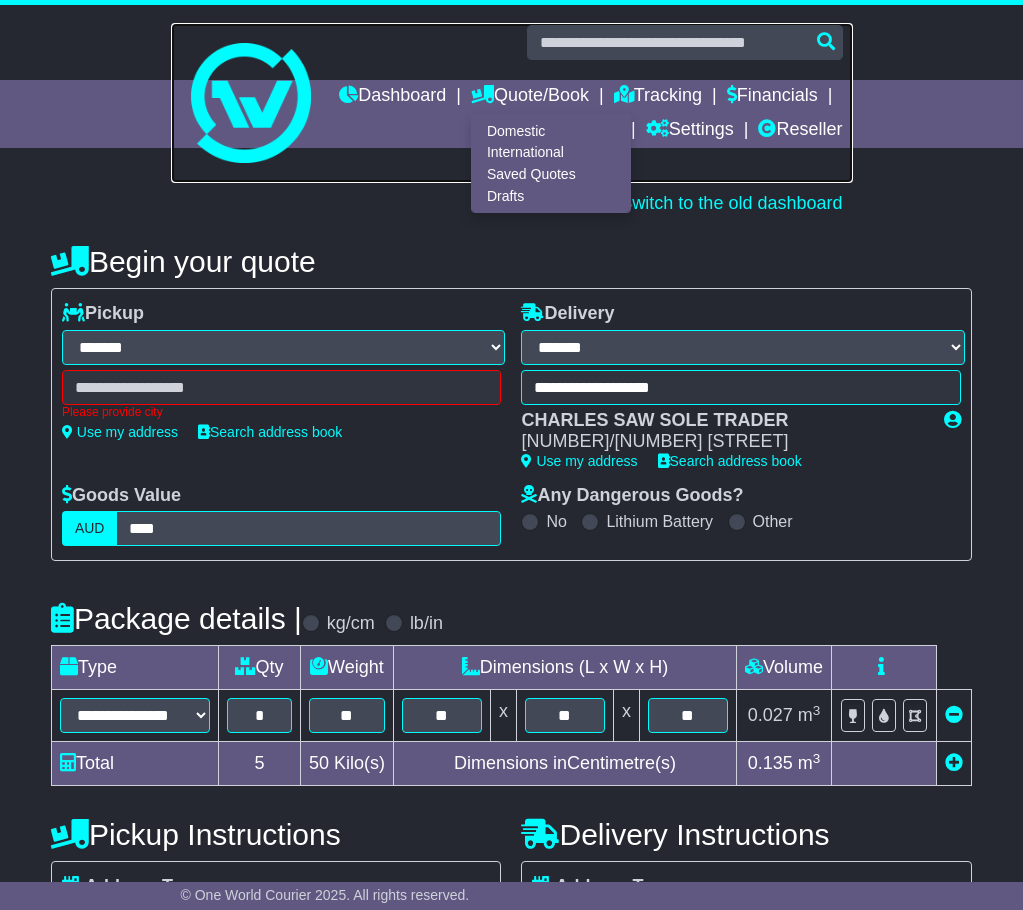click at bounding box center [512, 103] 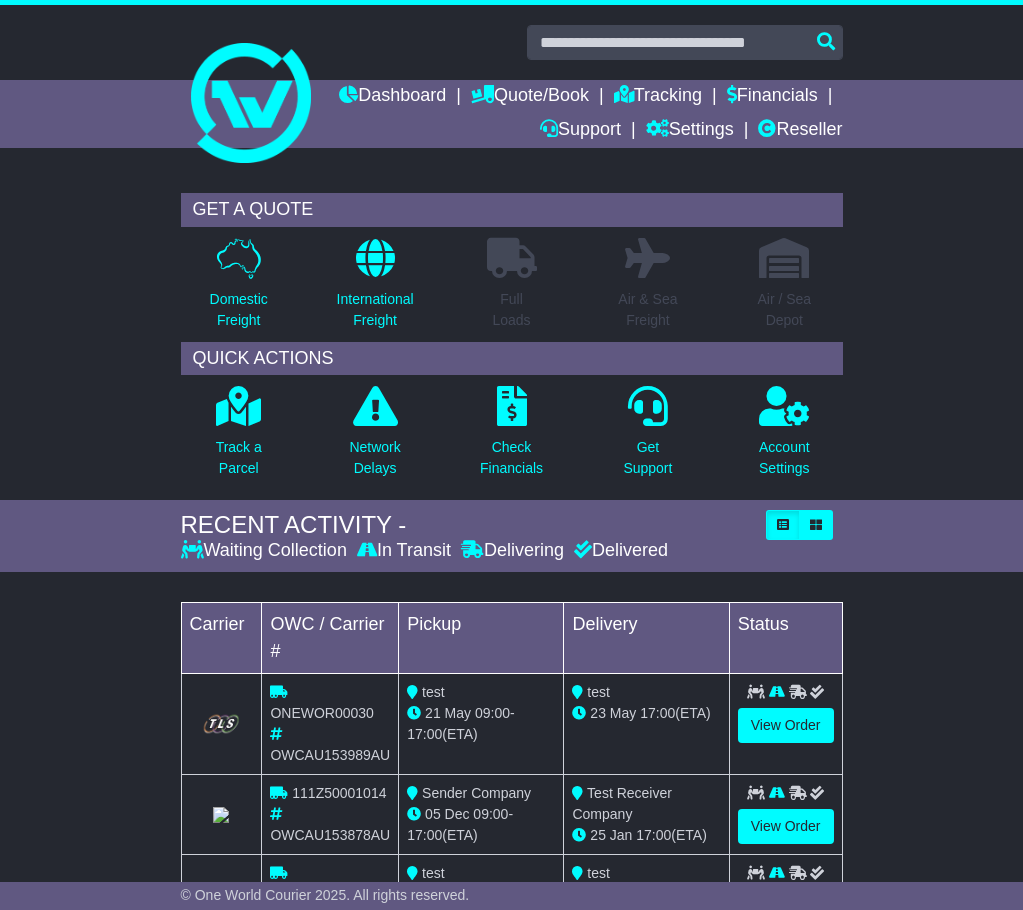 scroll, scrollTop: 300, scrollLeft: 0, axis: vertical 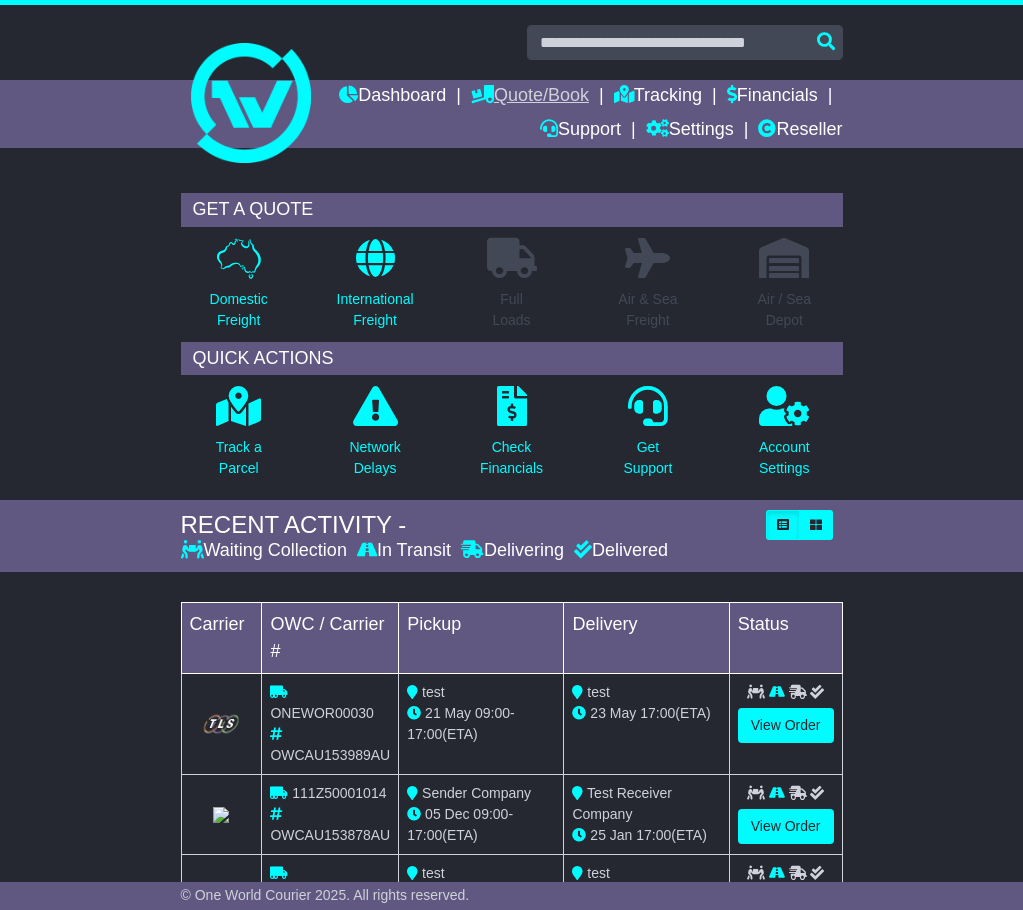 click on "Quote/Book" at bounding box center [530, 97] 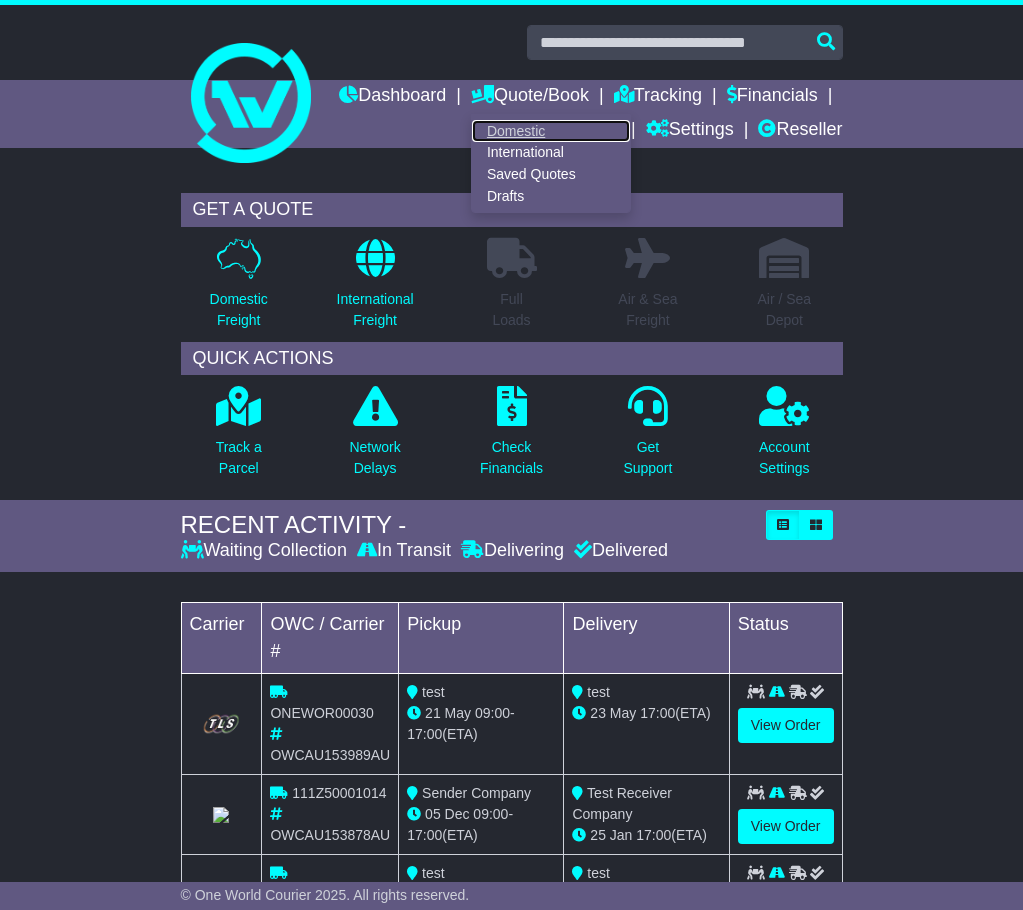 click on "Domestic" at bounding box center [551, 131] 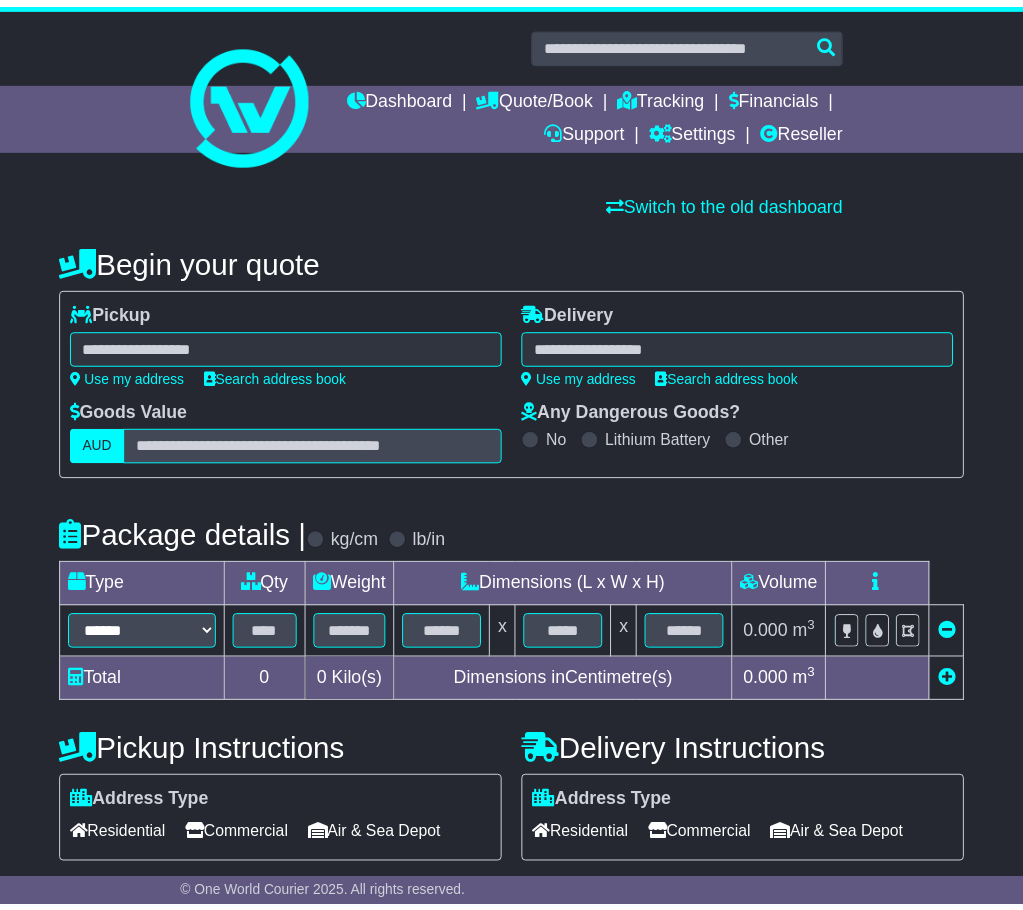 scroll, scrollTop: 0, scrollLeft: 0, axis: both 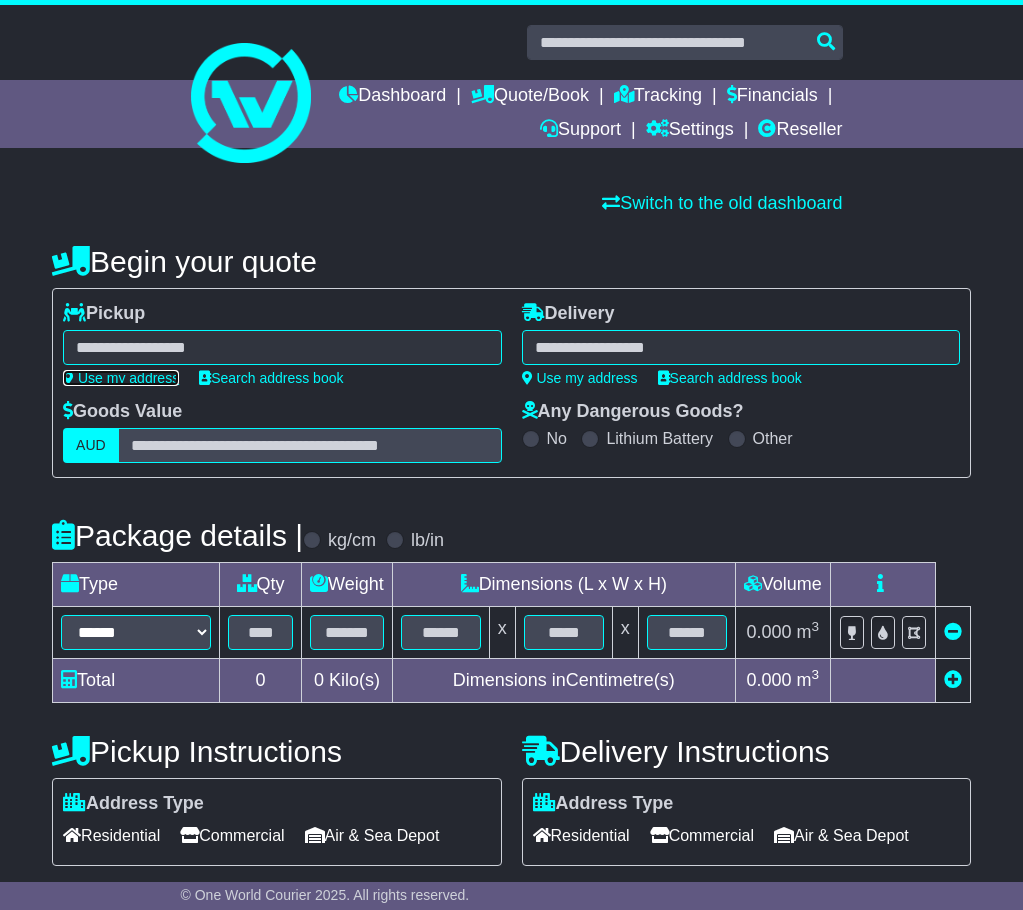 click on "Use my address" at bounding box center (121, 378) 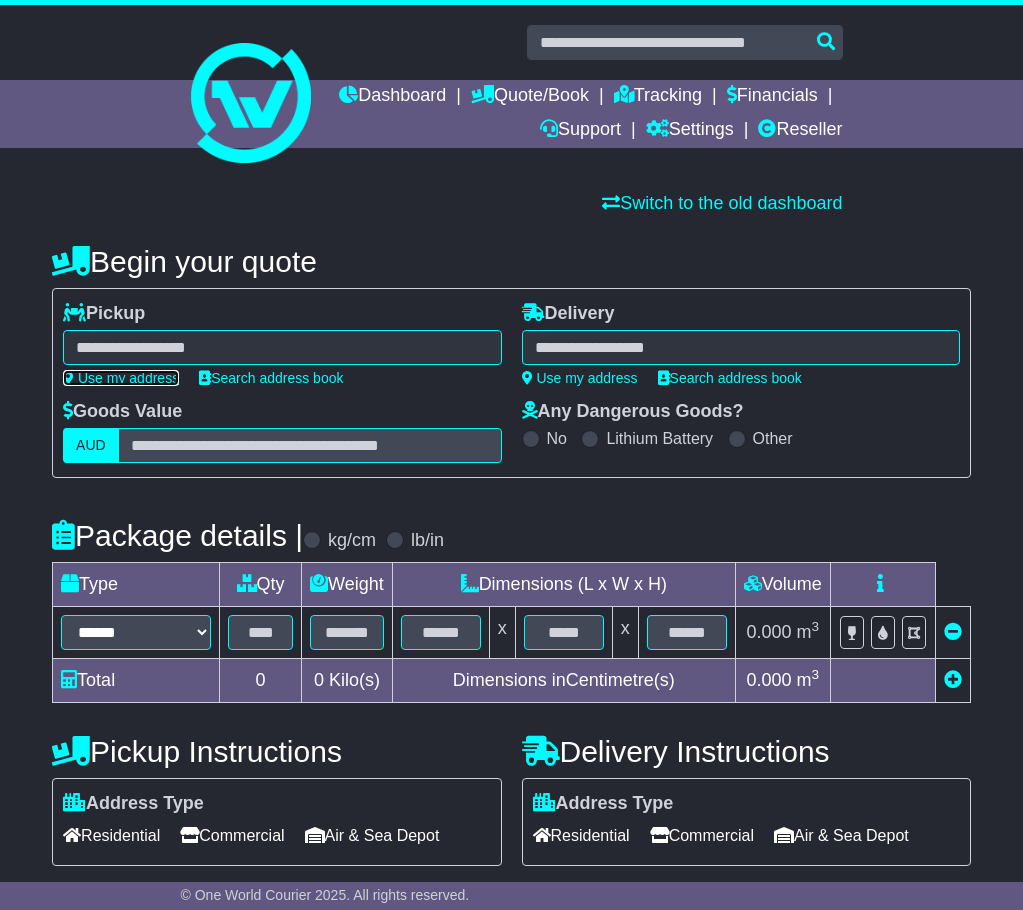 type on "**********" 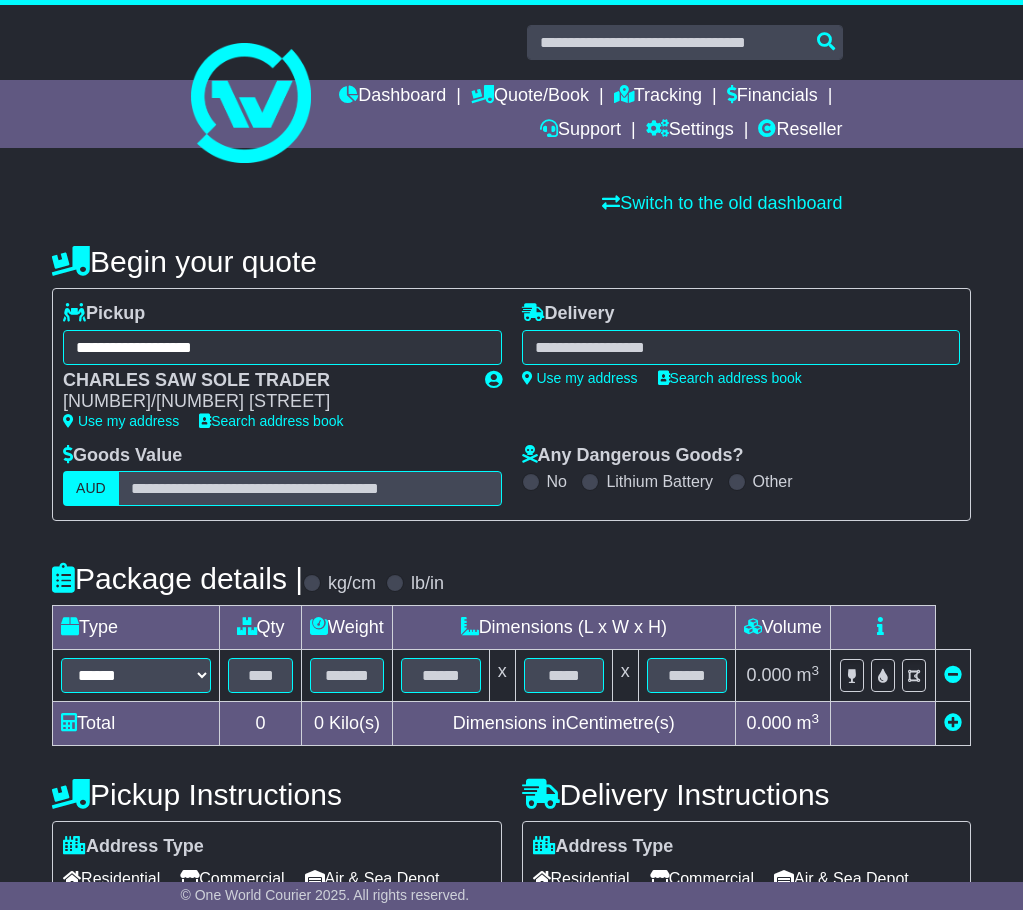 click on "**********" at bounding box center [741, 374] 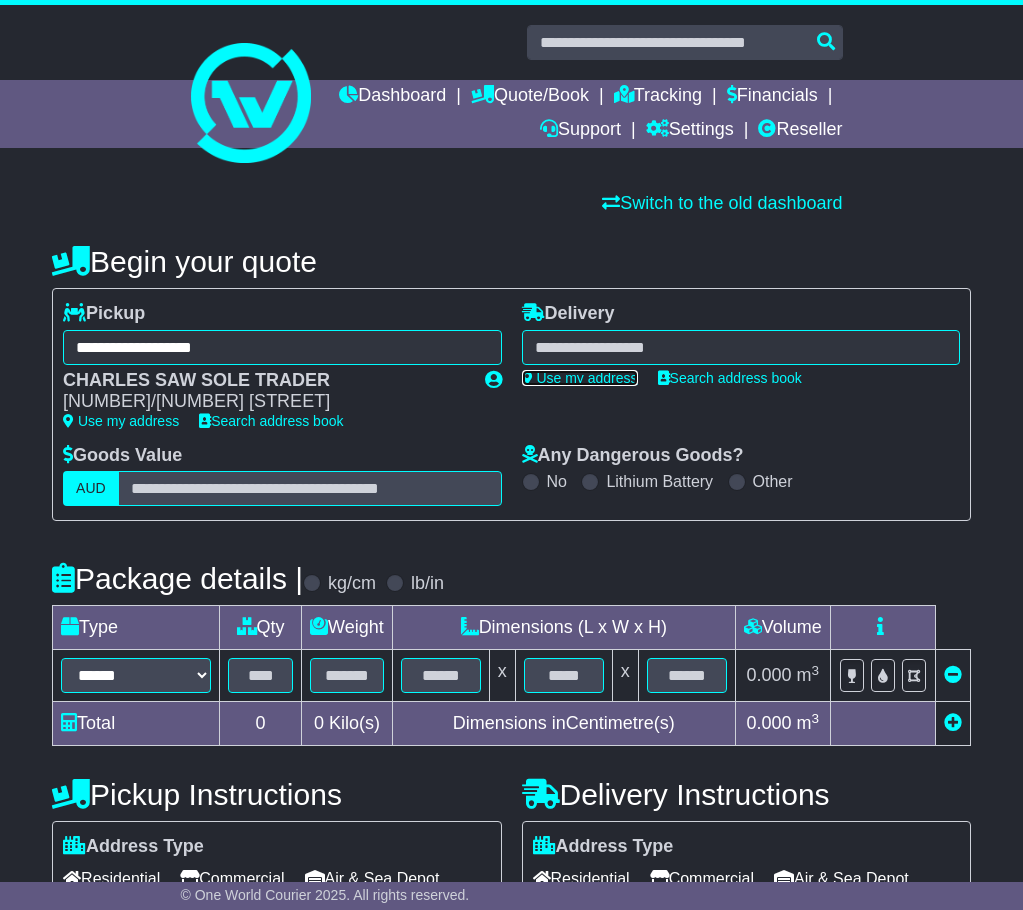 click on "Use my address" at bounding box center (580, 378) 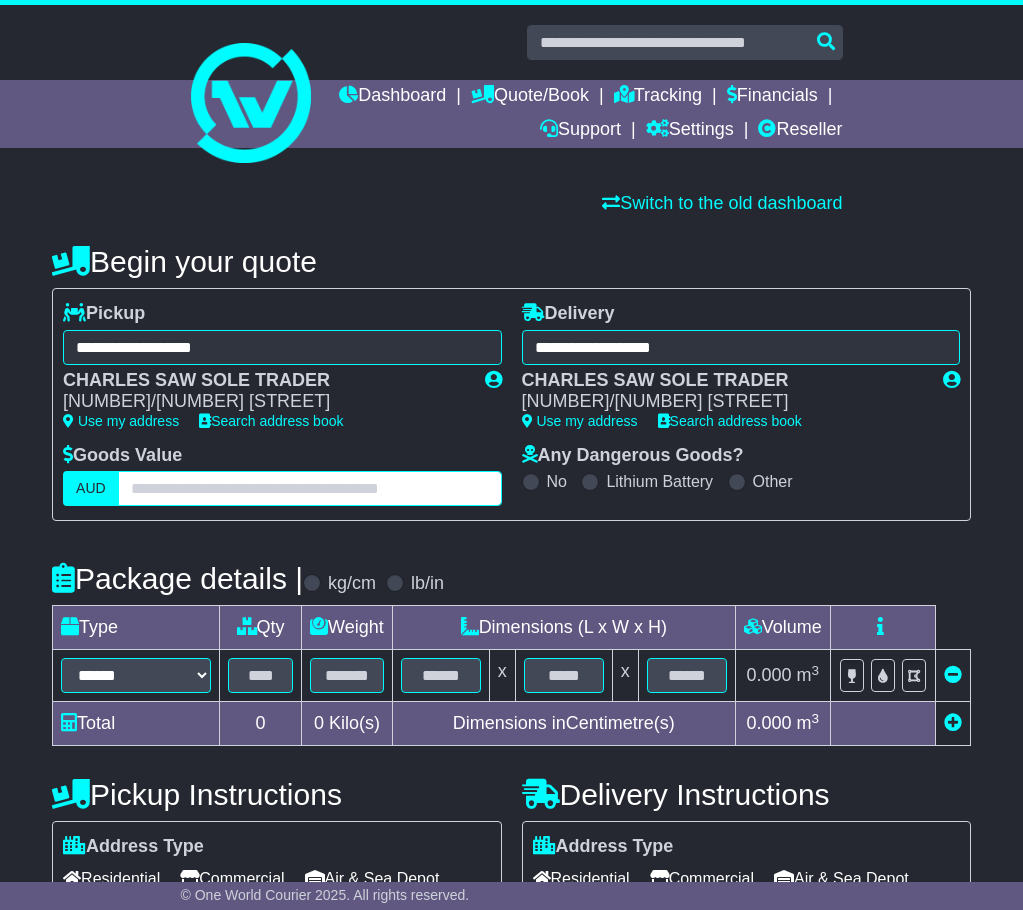 click at bounding box center (310, 488) 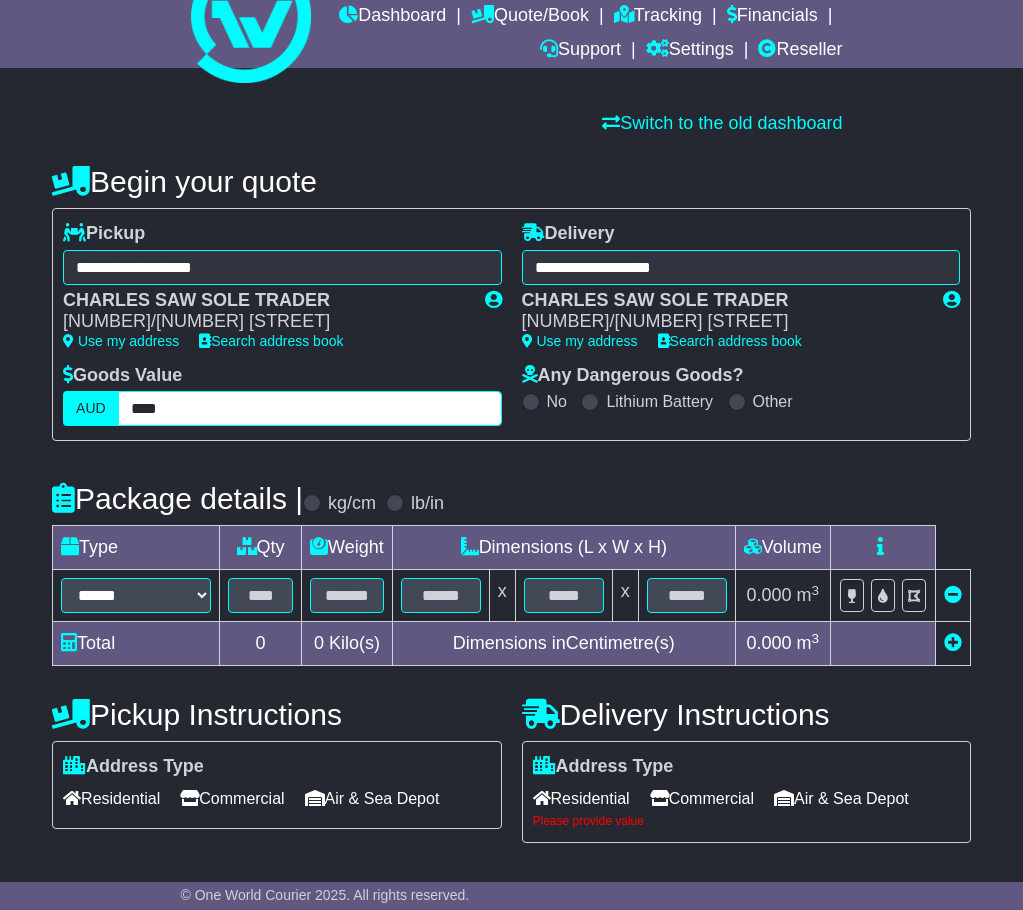scroll, scrollTop: 239, scrollLeft: 0, axis: vertical 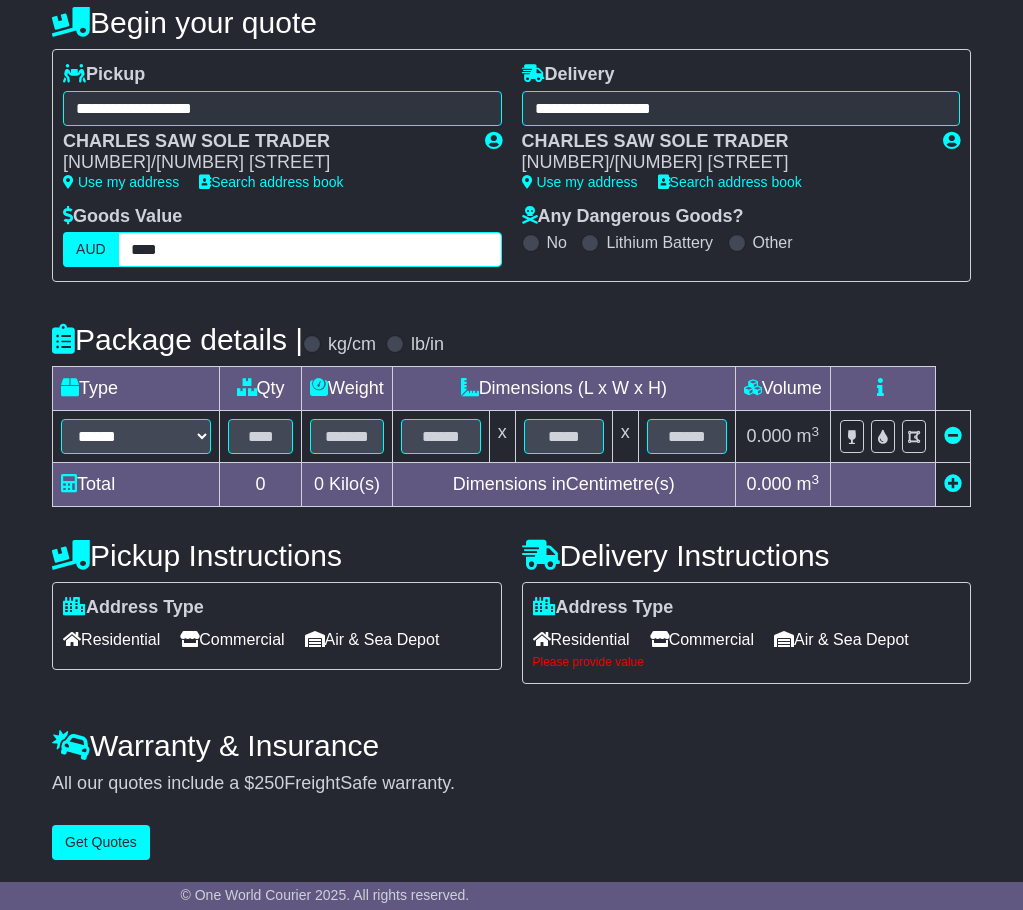 type on "****" 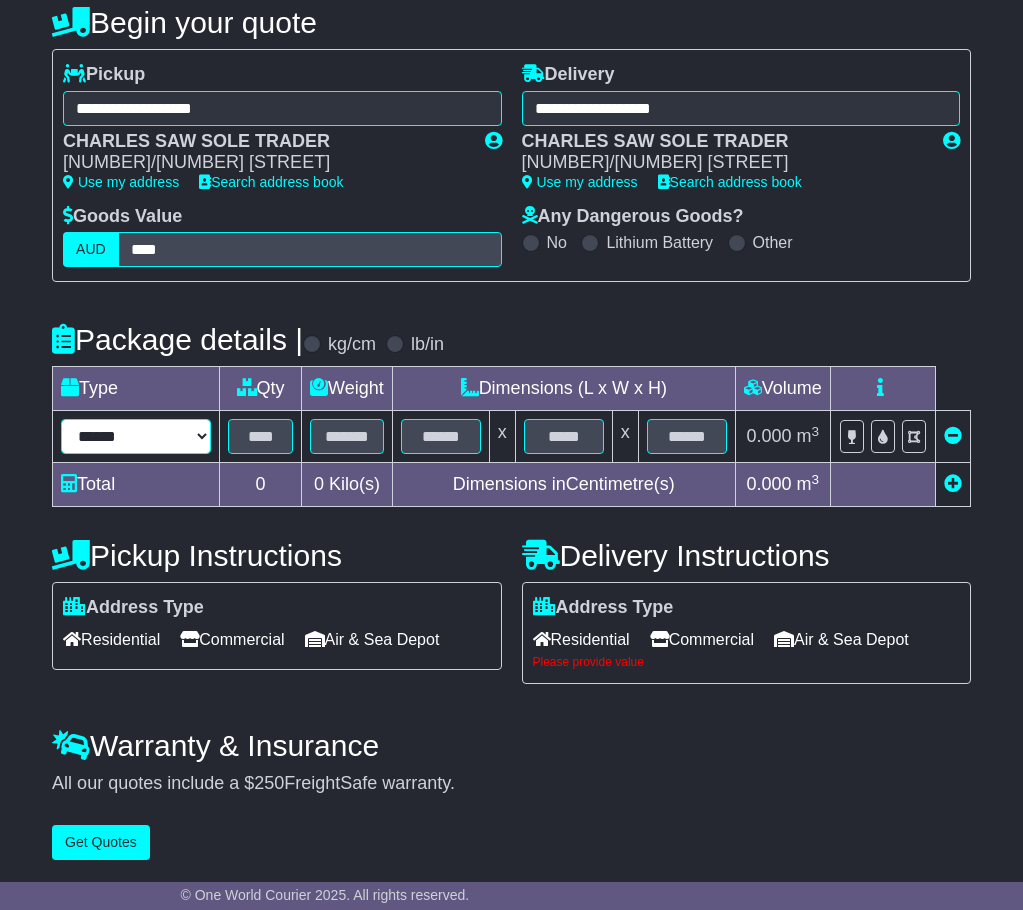 click on "**********" at bounding box center [136, 436] 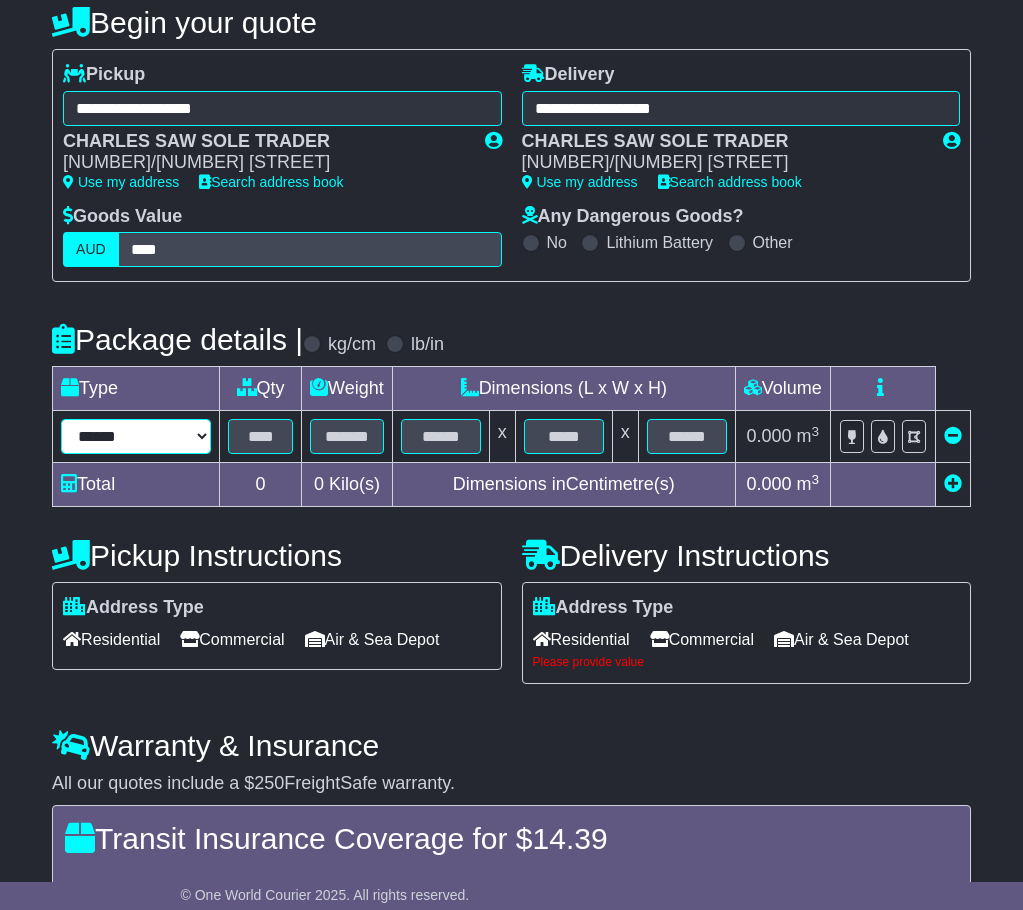 select on "***" 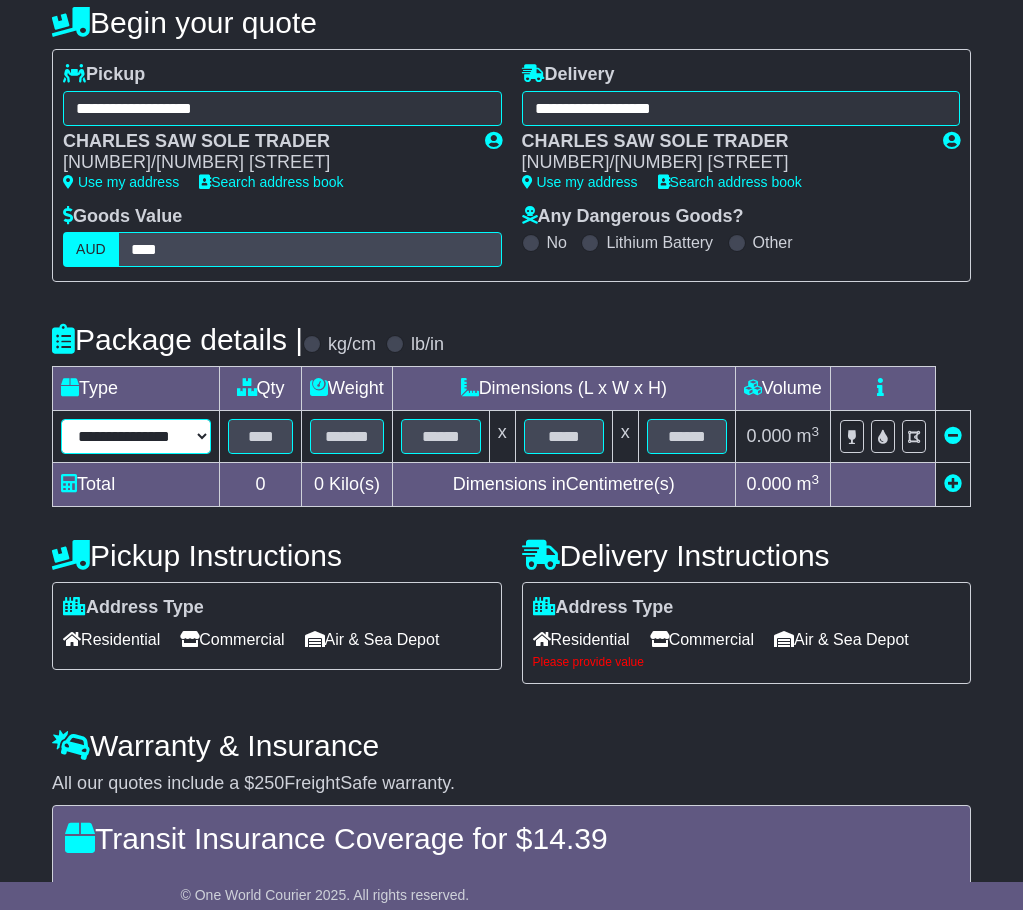 click on "**********" at bounding box center (136, 436) 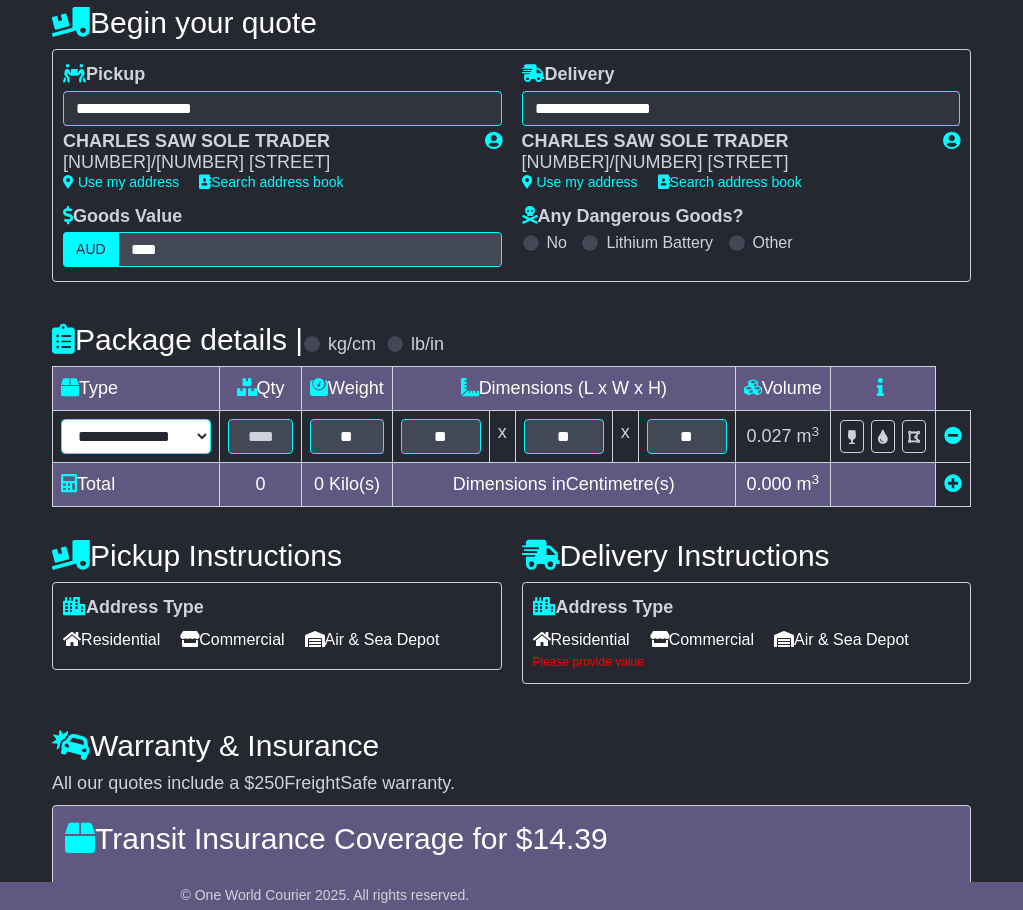 click on "**********" at bounding box center (136, 436) 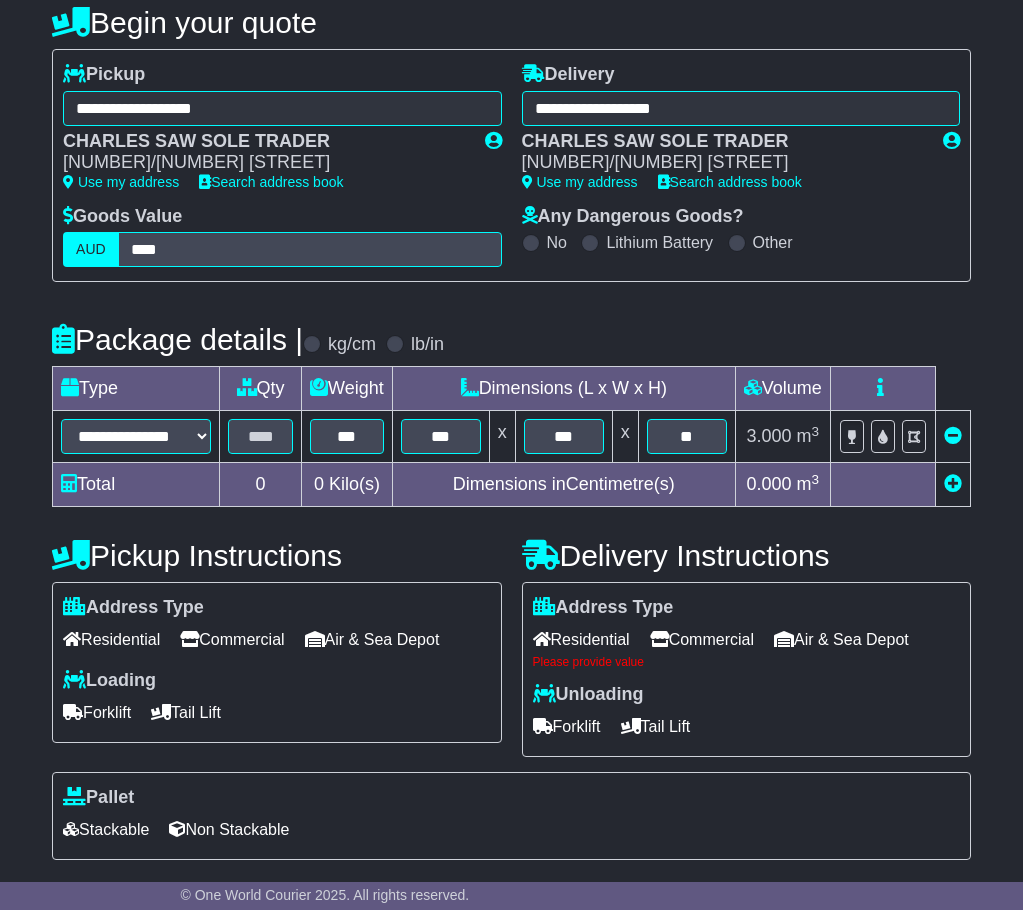 click on "Residential" at bounding box center (581, 639) 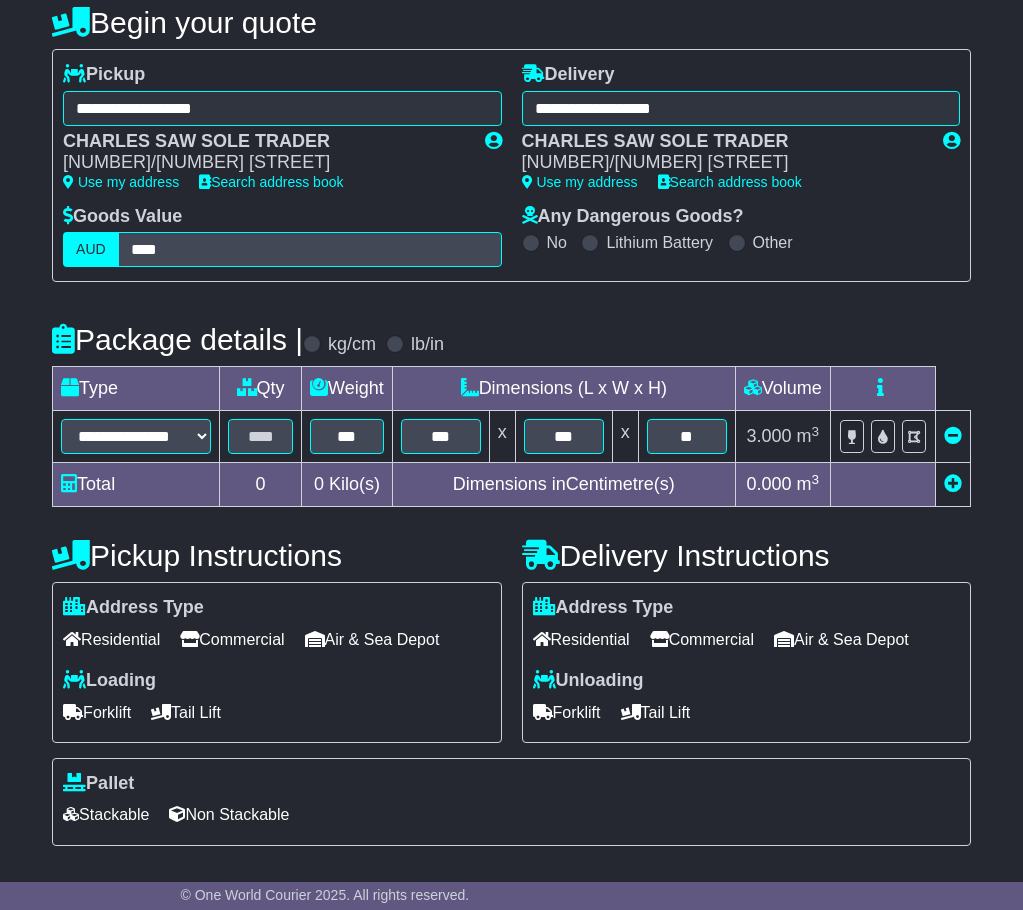 click on "Tail Lift" at bounding box center [656, 712] 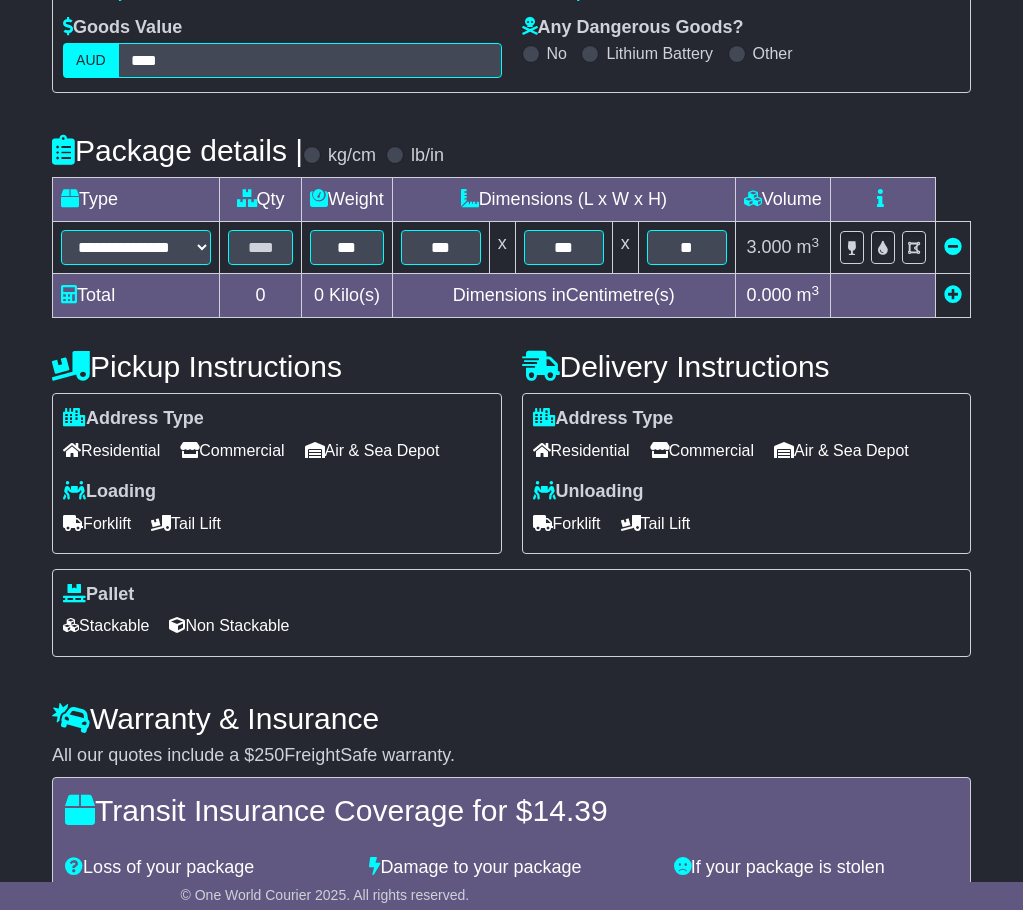 scroll, scrollTop: 439, scrollLeft: 0, axis: vertical 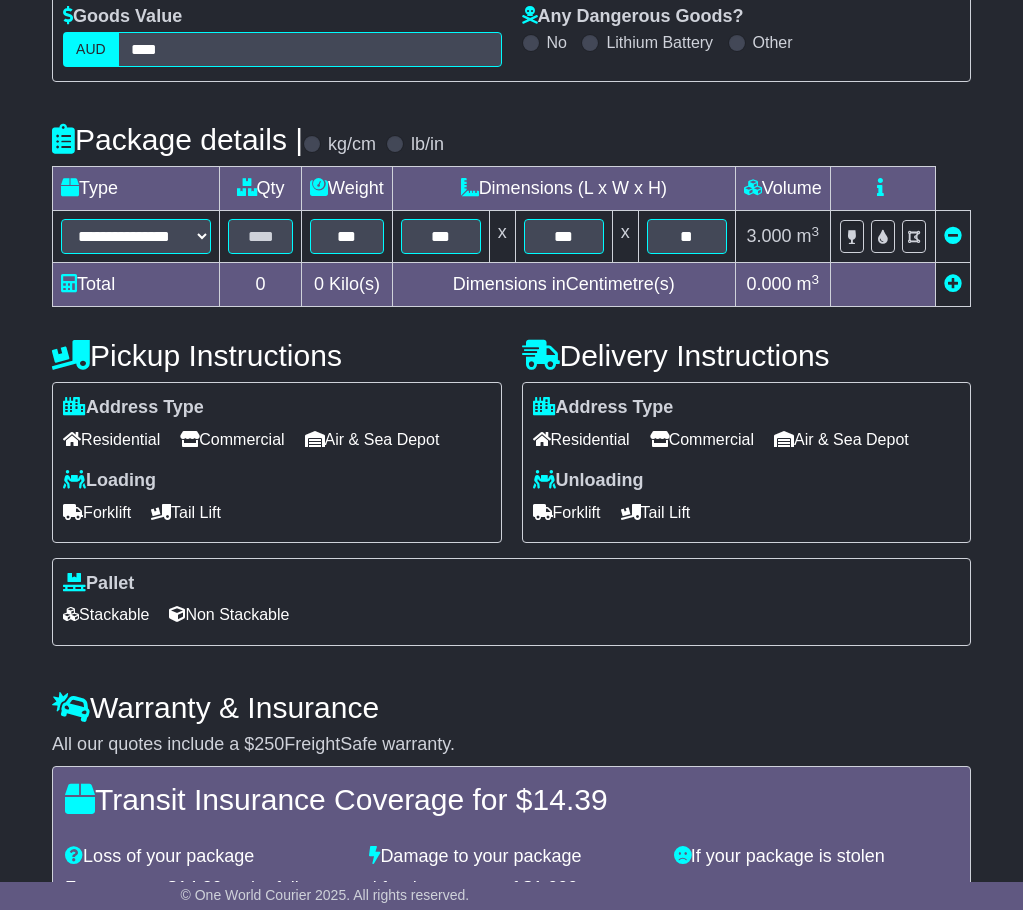 click on "Stackable" at bounding box center [106, 614] 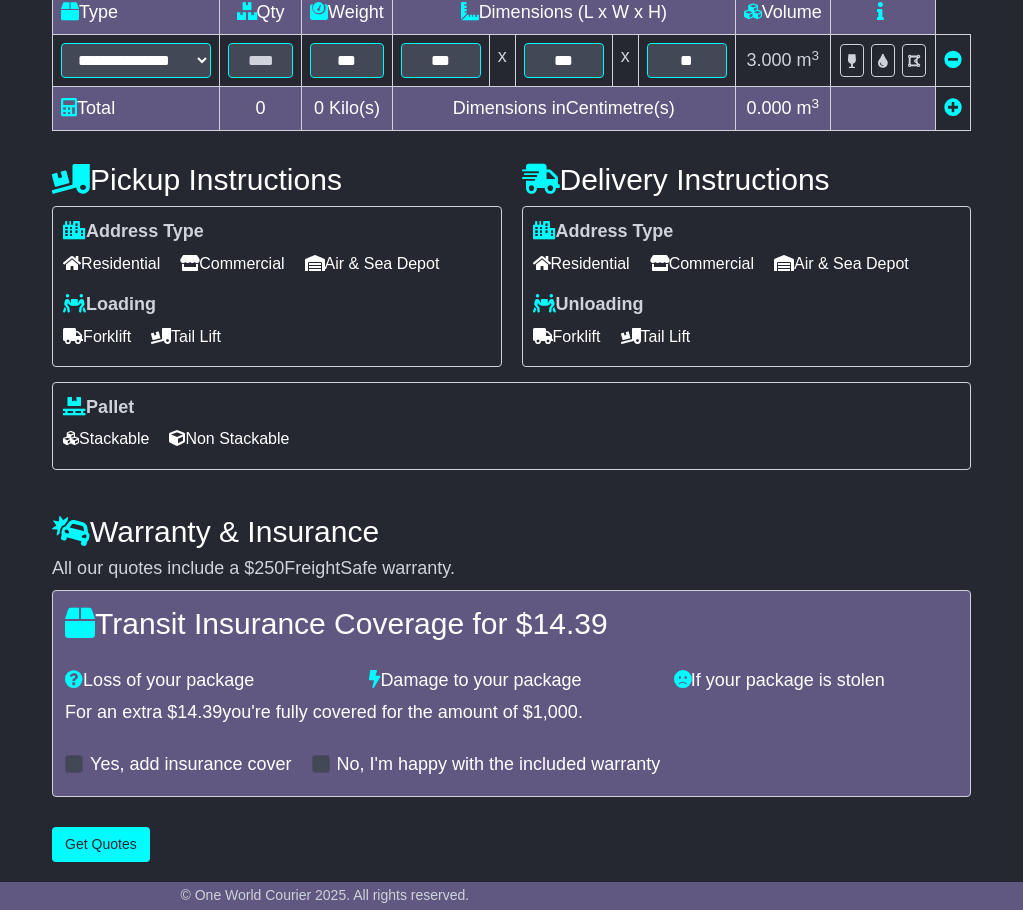 scroll, scrollTop: 624, scrollLeft: 0, axis: vertical 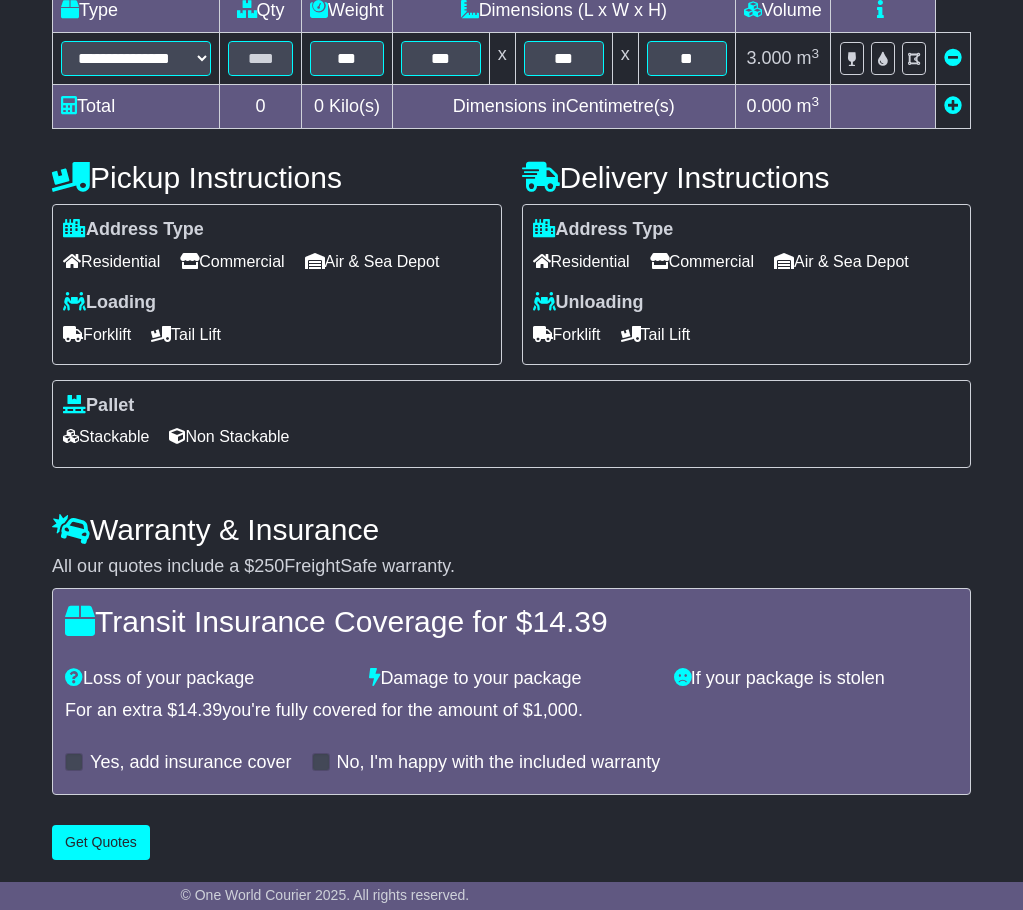 click at bounding box center [74, 762] 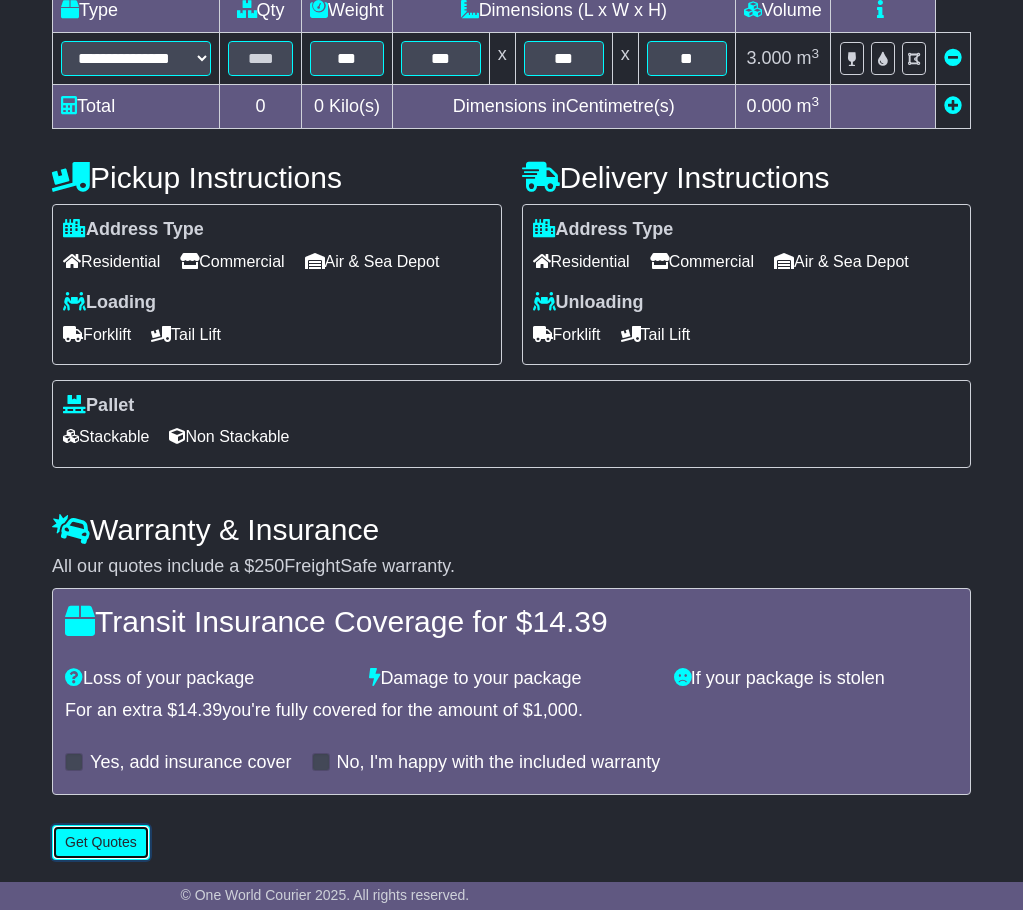 click on "Get Quotes" at bounding box center [101, 842] 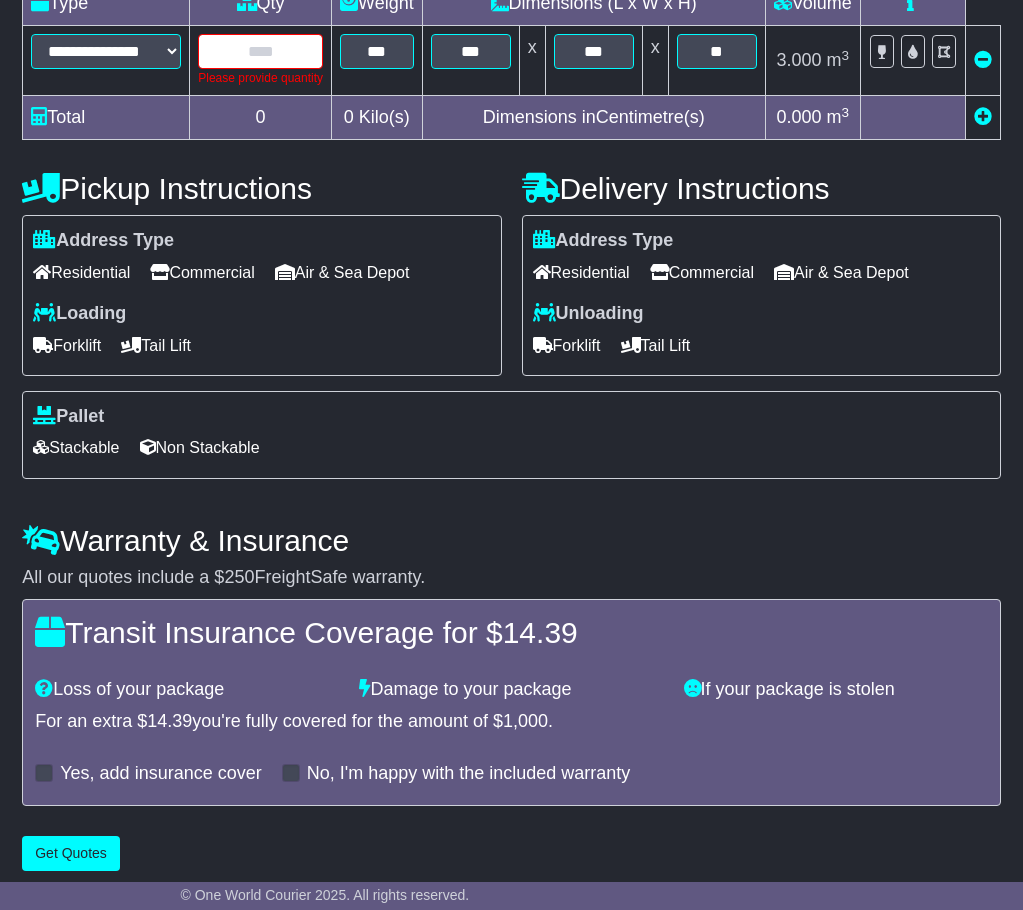 click at bounding box center (260, 51) 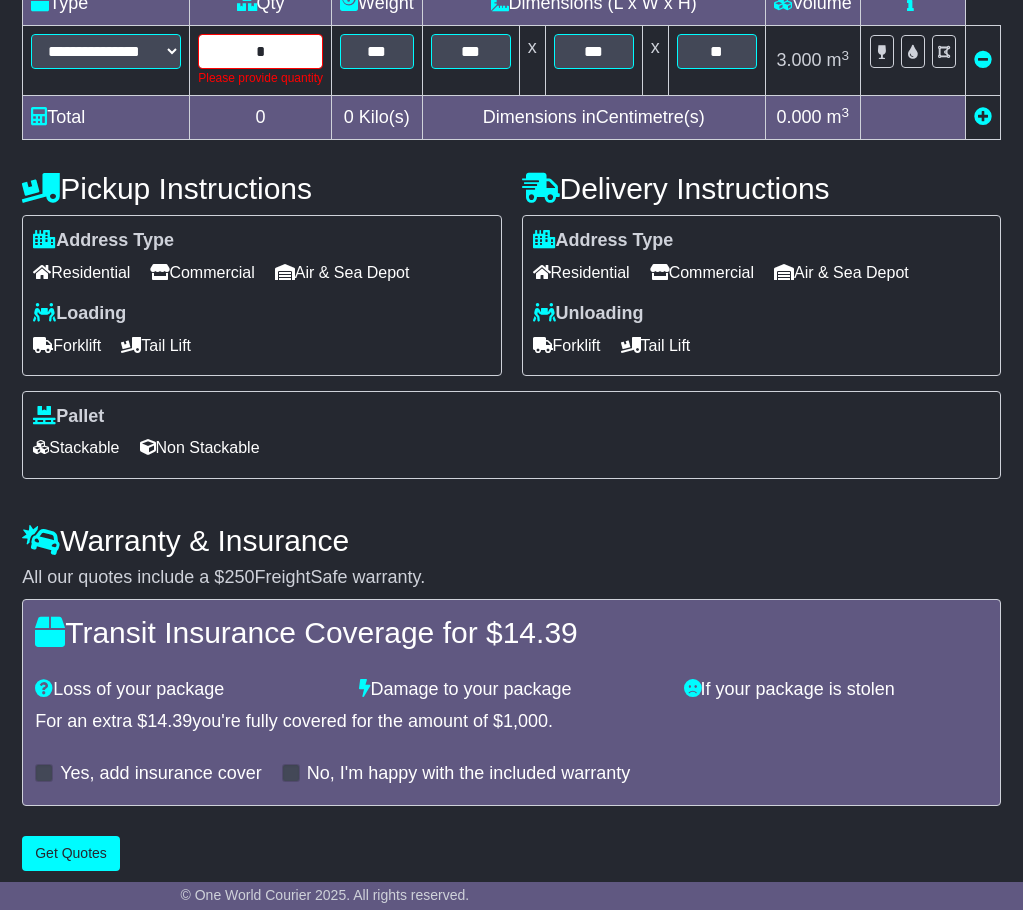 type on "*" 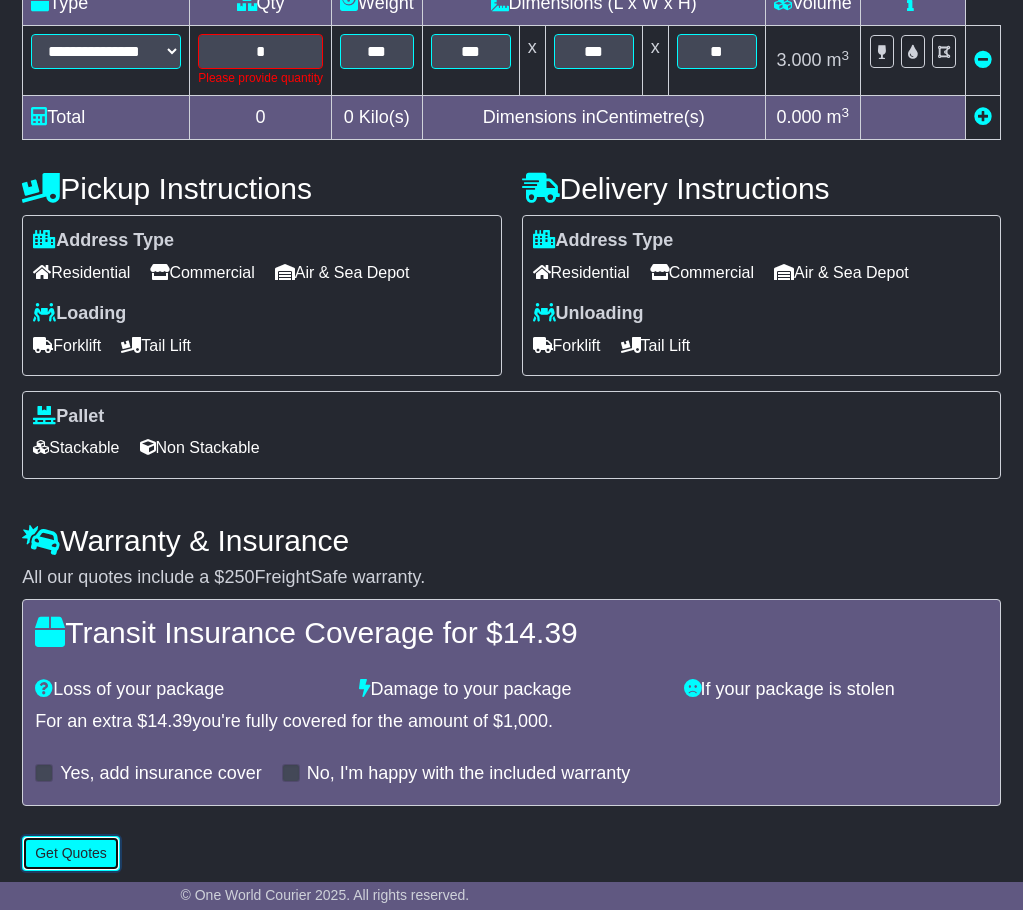 click on "Get Quotes" at bounding box center (71, 853) 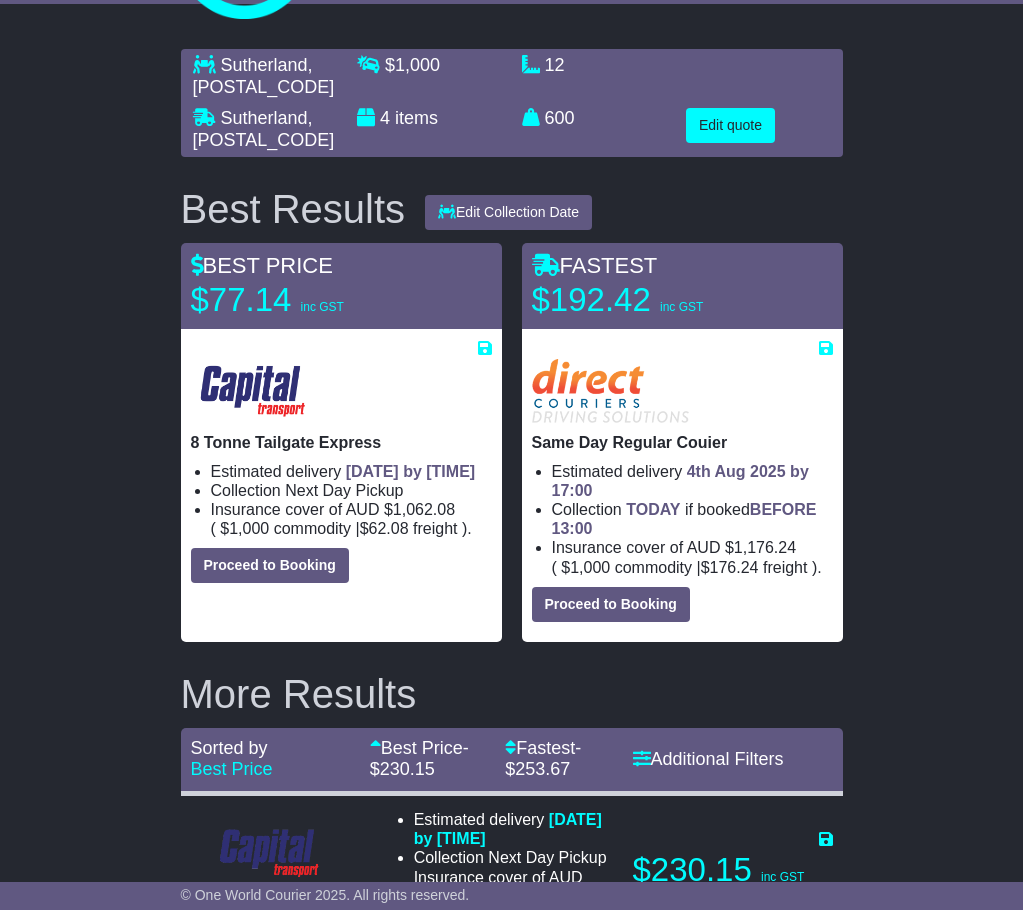 scroll, scrollTop: 200, scrollLeft: 0, axis: vertical 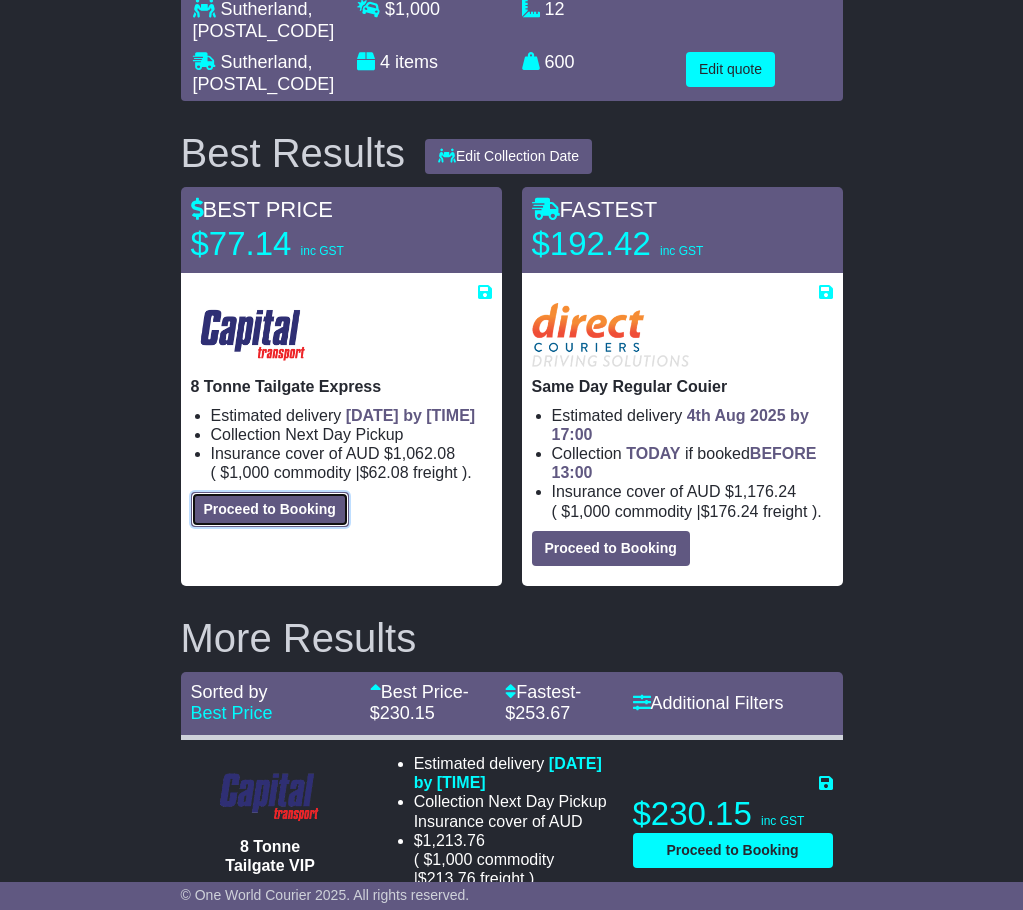 click on "Proceed to Booking" at bounding box center [270, 509] 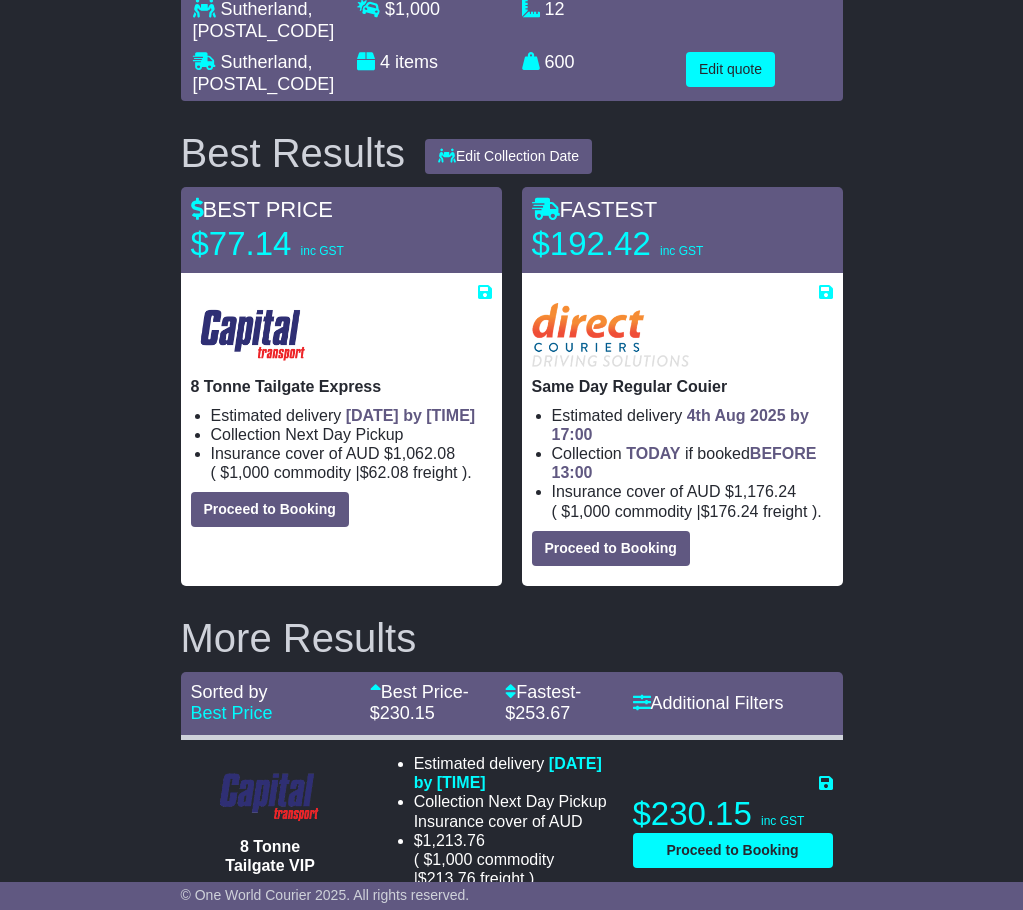 select on "***" 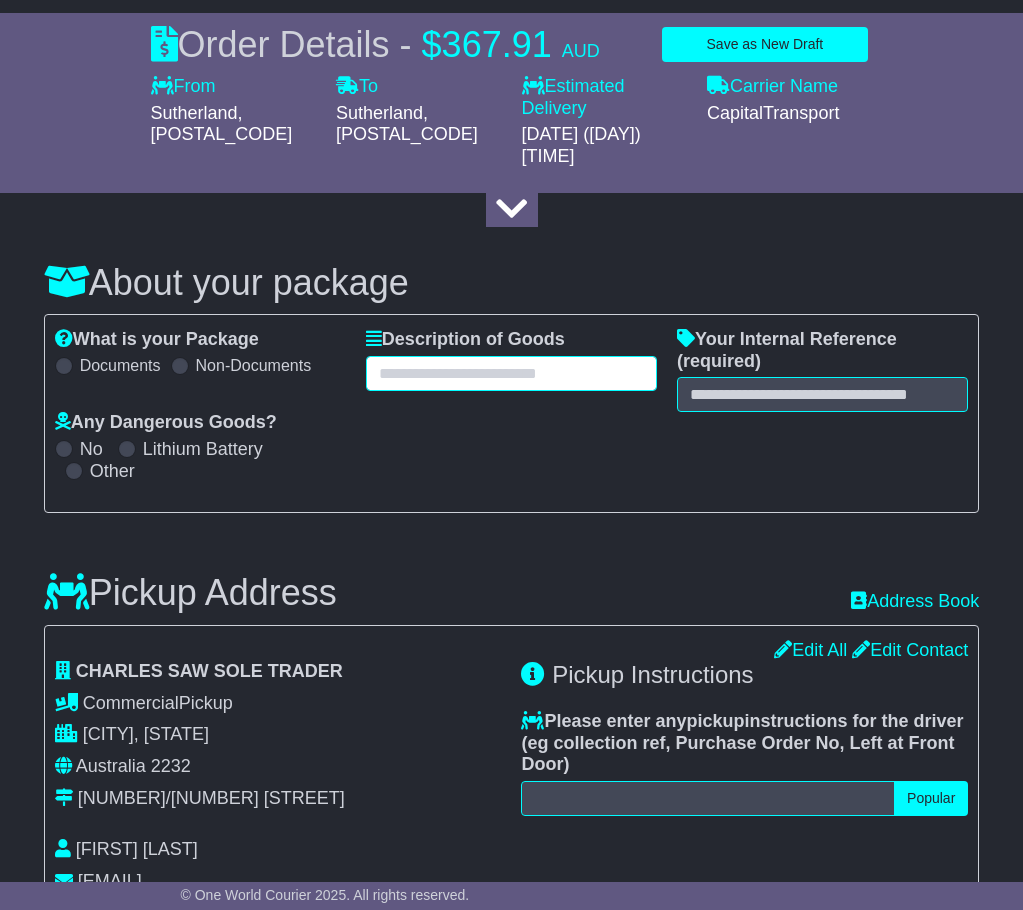 click at bounding box center (511, 373) 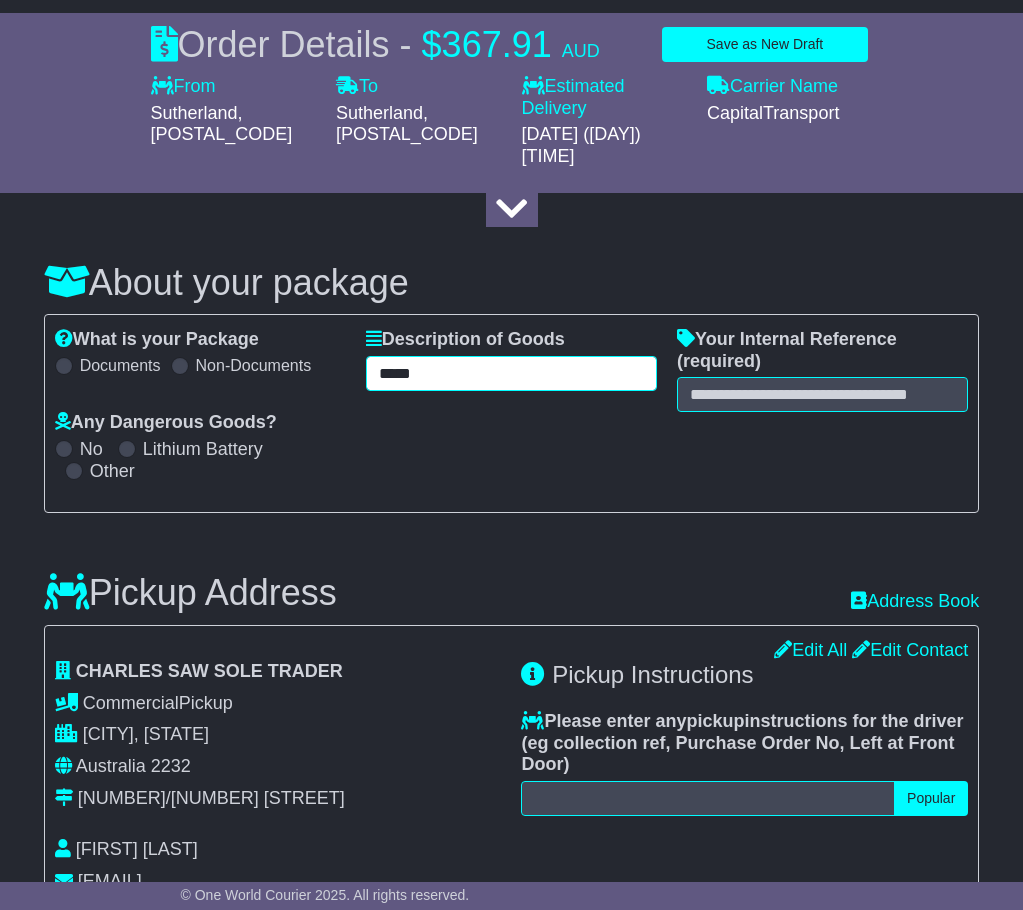 type on "*****" 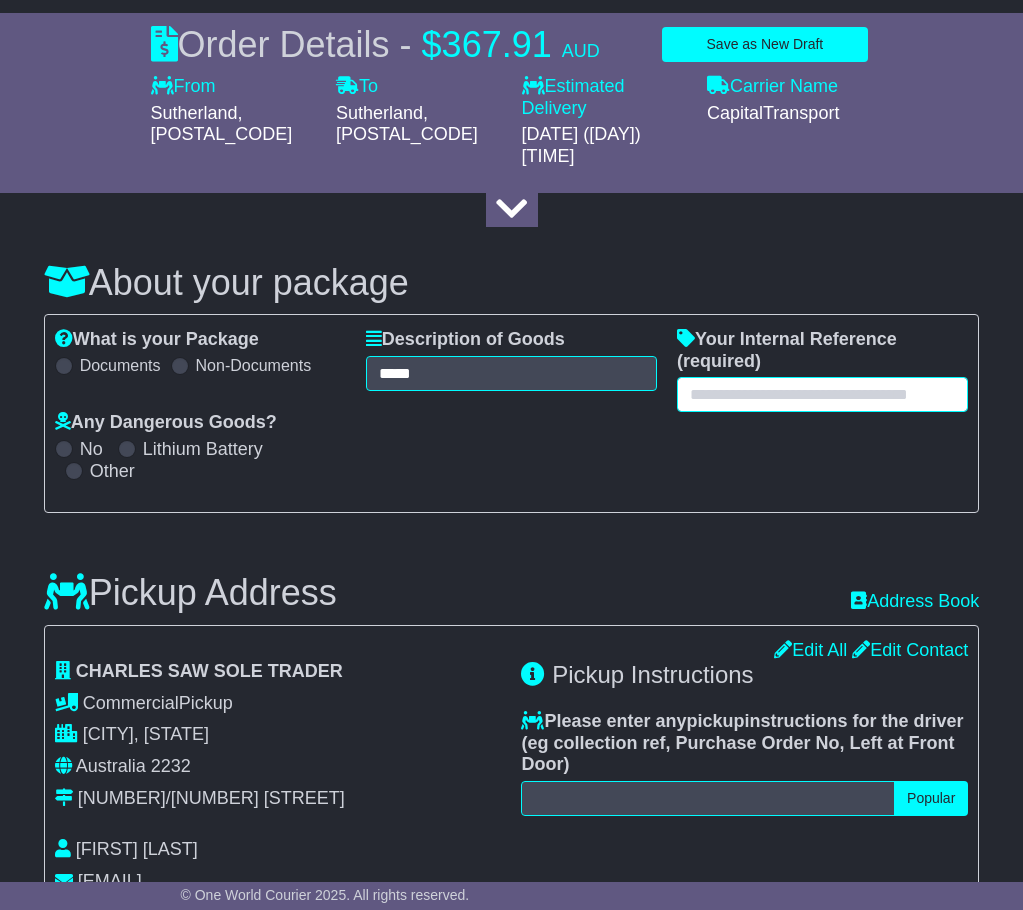 click at bounding box center [822, 394] 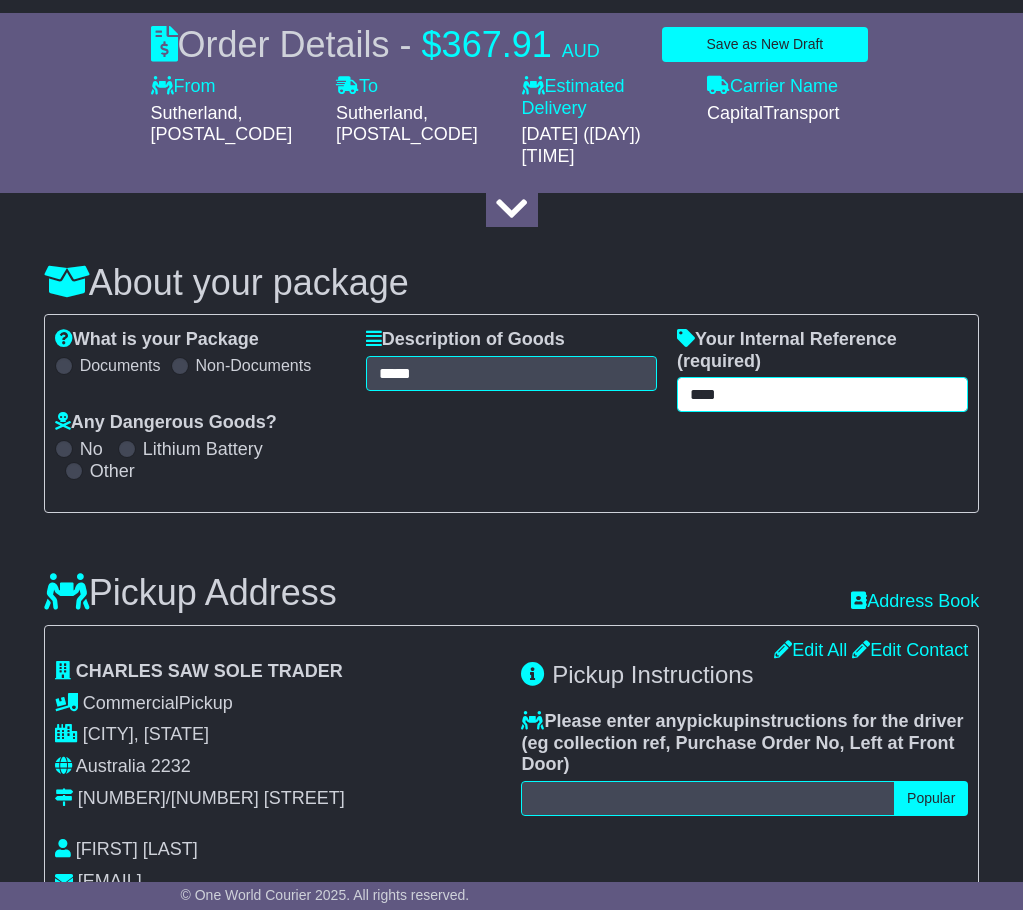 type on "****" 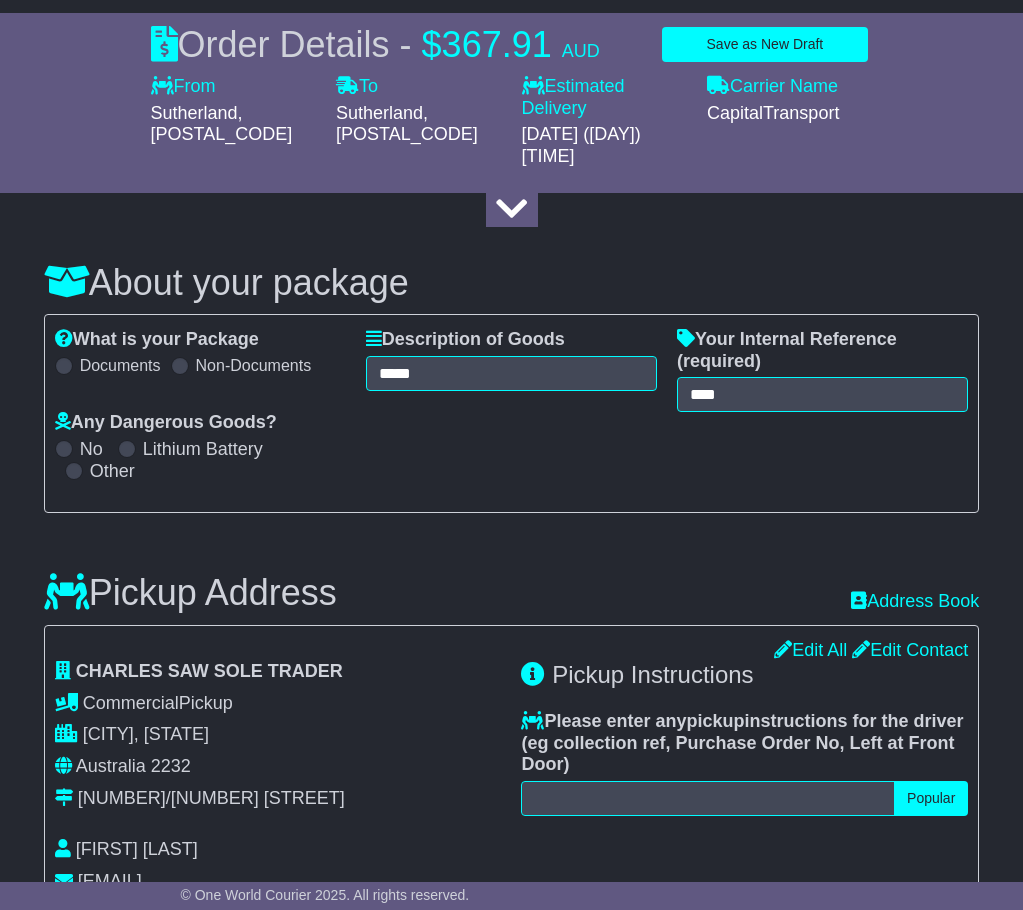 click on "What is your Package
Documents
Non-Documents
What are the Incoterms?
***
***
***
***
***
***
Description of Goods
*****
Attention: dangerous goods are not allowed by service.
Your Internal Reference (required)
****
Any Dangerous Goods?
No
Lithium Battery" at bounding box center (512, 413) 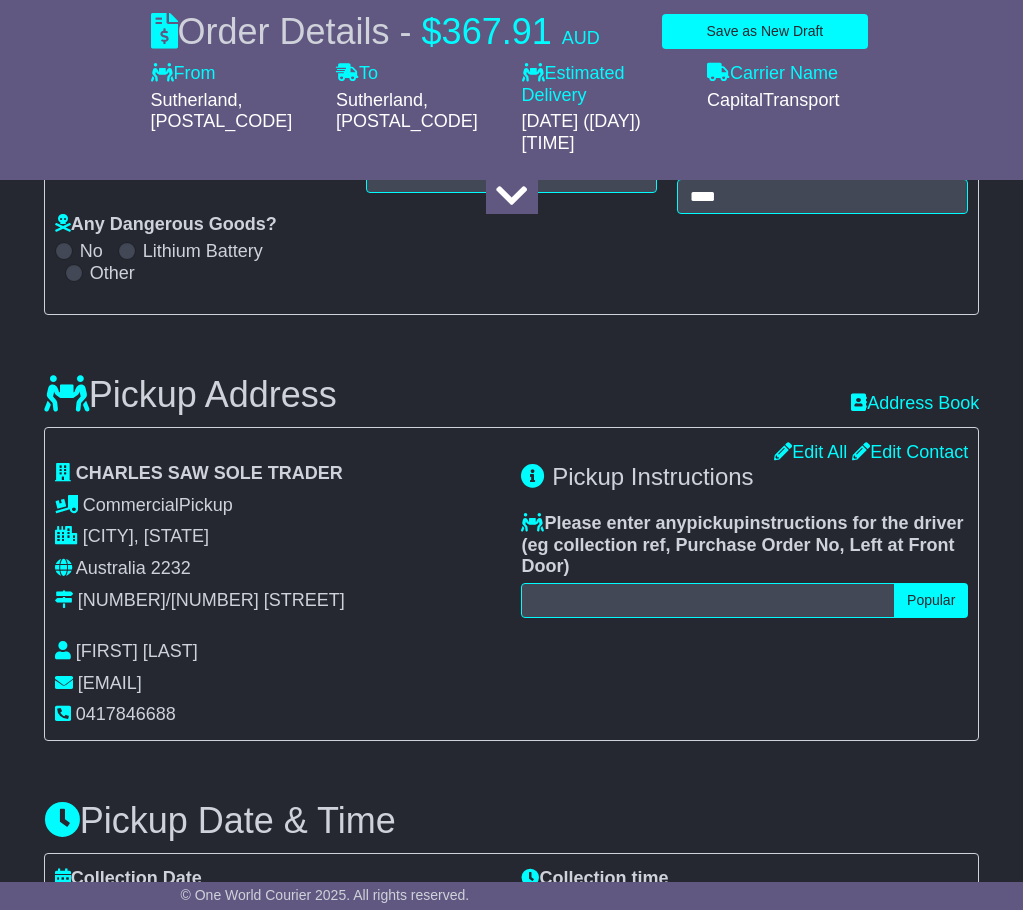 scroll, scrollTop: 400, scrollLeft: 0, axis: vertical 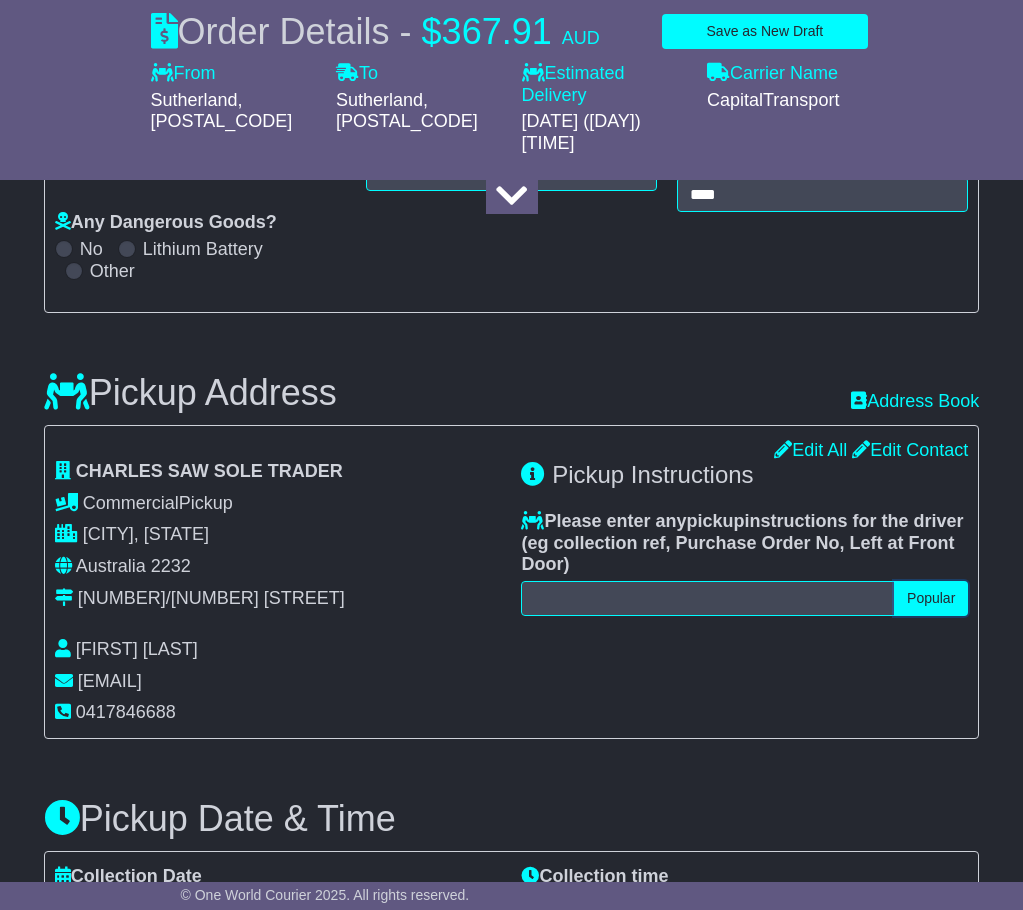 click on "Popular" at bounding box center (931, 598) 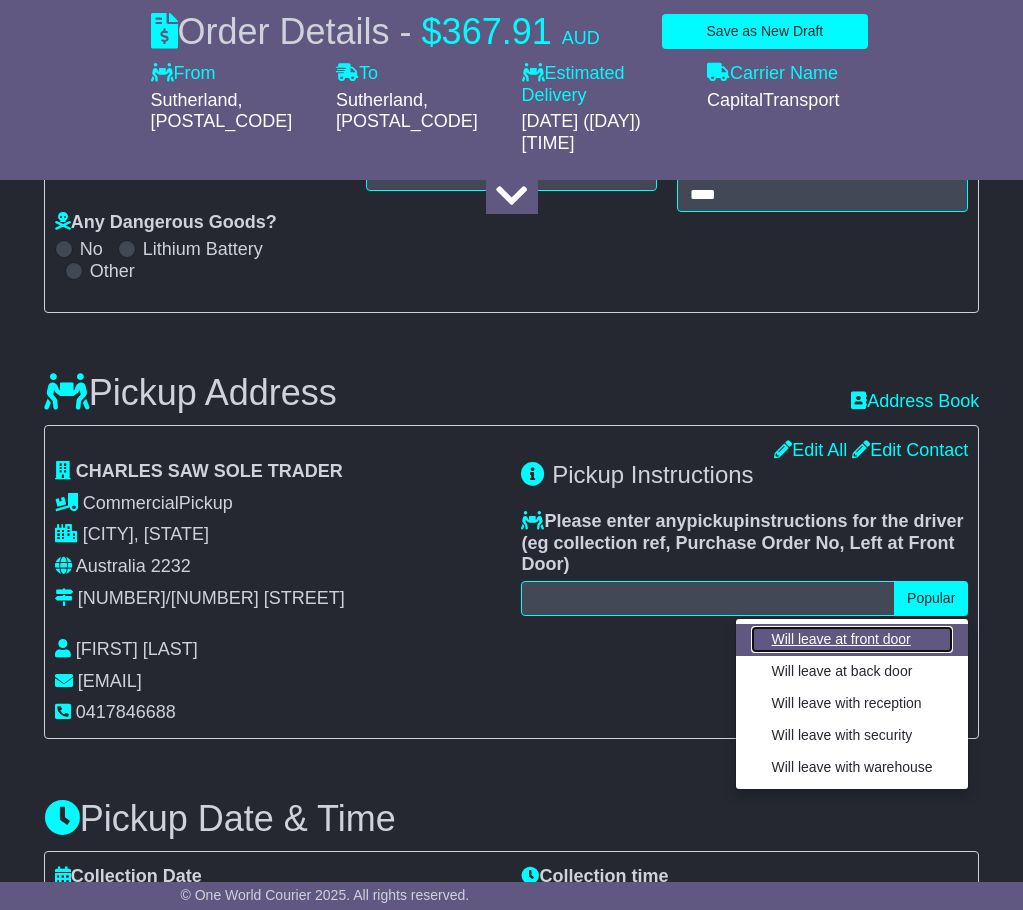 click on "Will leave at front door" at bounding box center [851, 639] 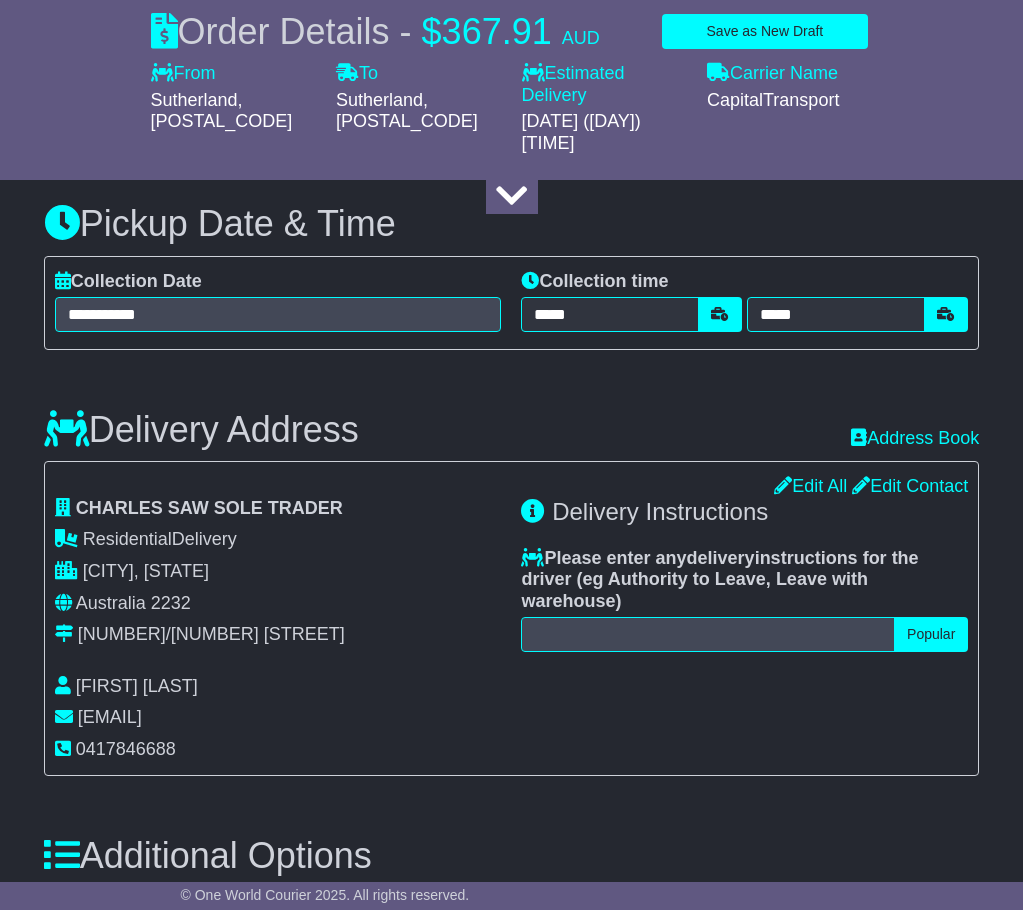 scroll, scrollTop: 1000, scrollLeft: 0, axis: vertical 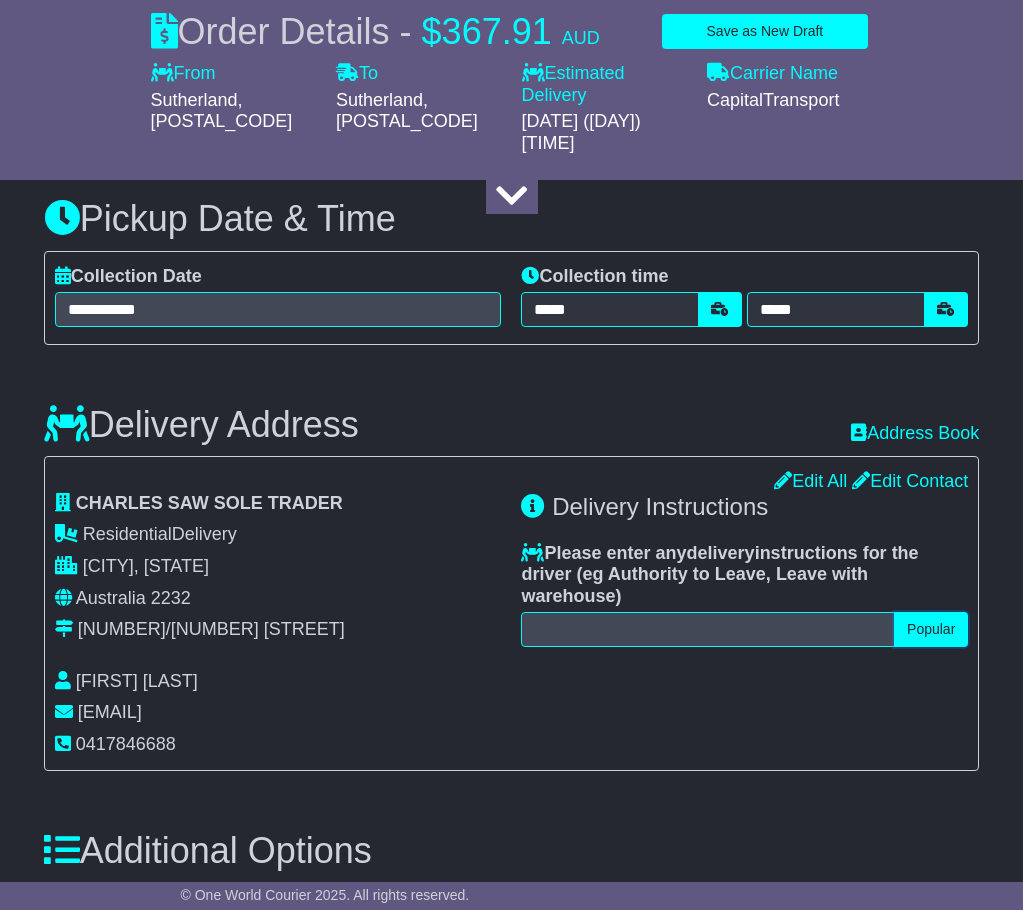 click on "Popular" at bounding box center (931, 629) 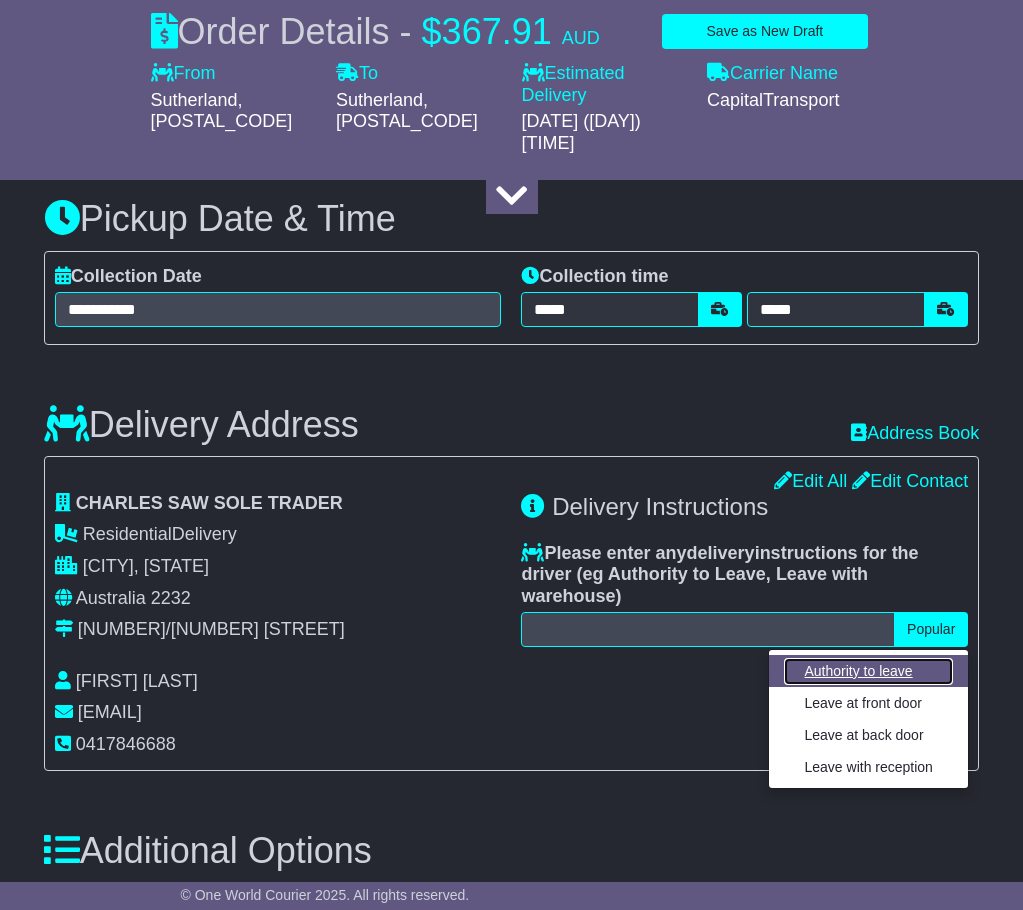 click on "Authority to leave" at bounding box center [868, 671] 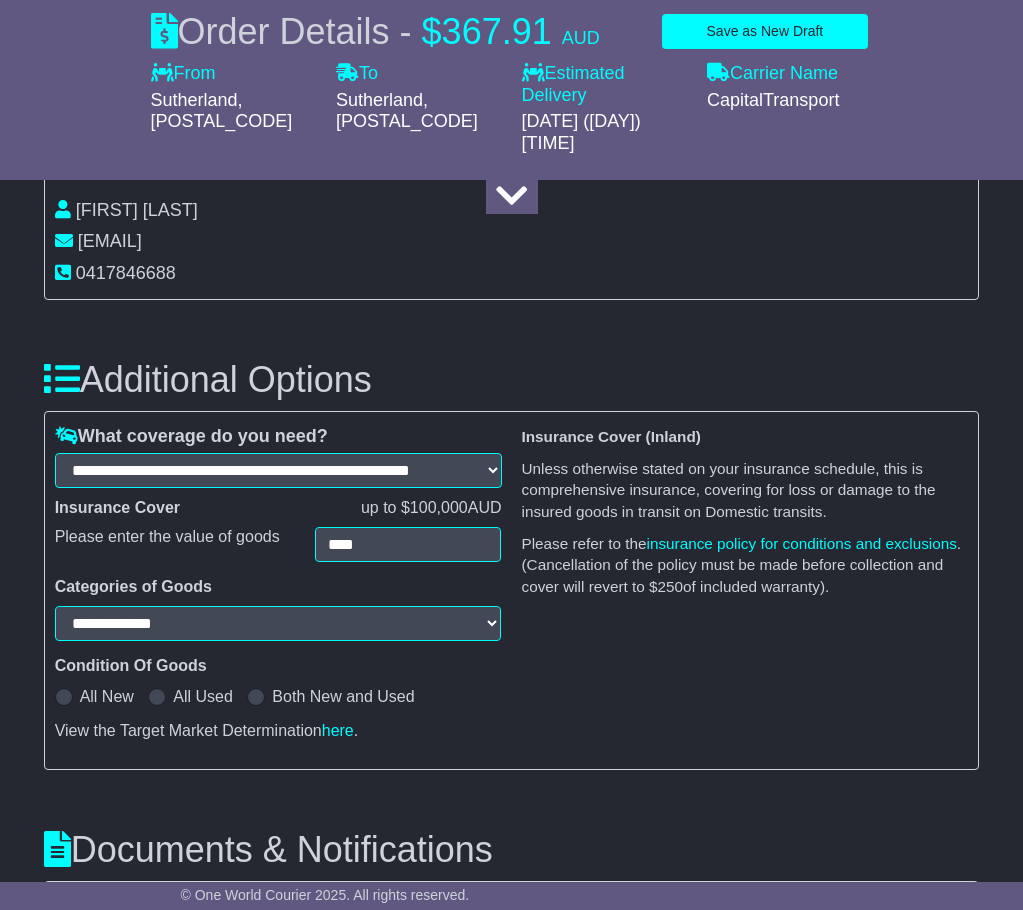 scroll, scrollTop: 1500, scrollLeft: 0, axis: vertical 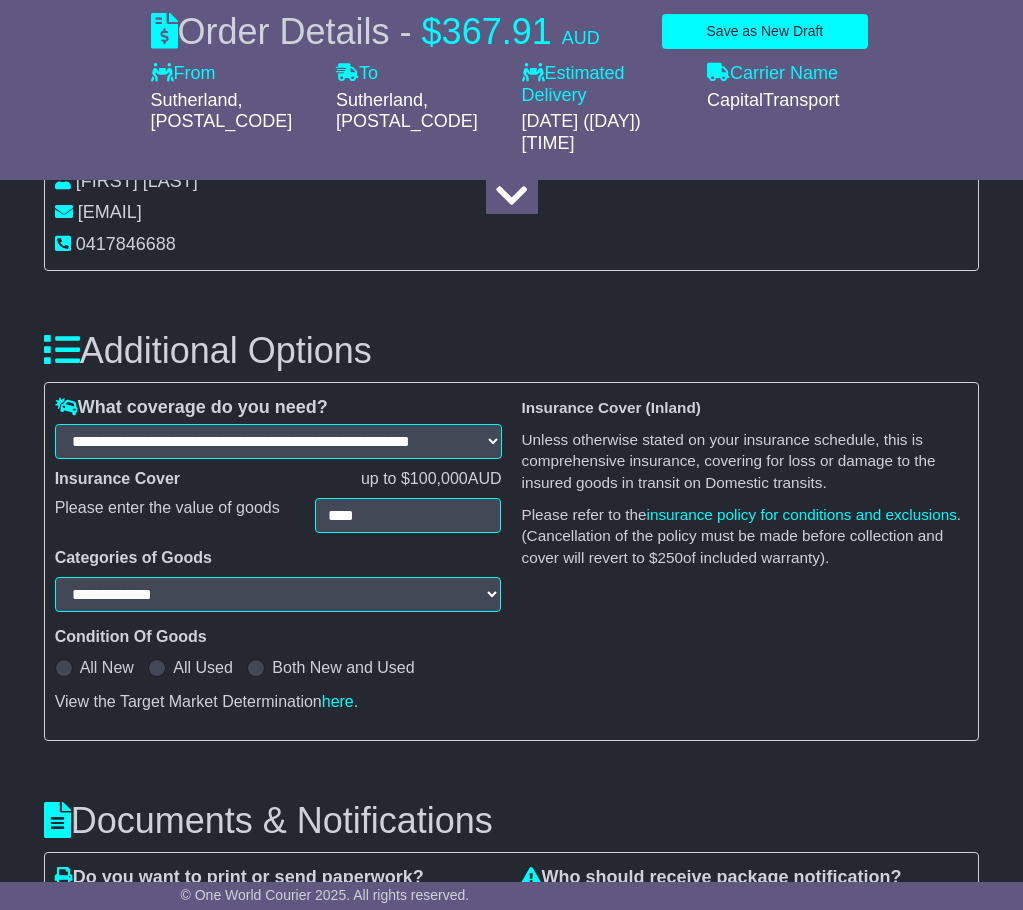 click at bounding box center [64, 668] 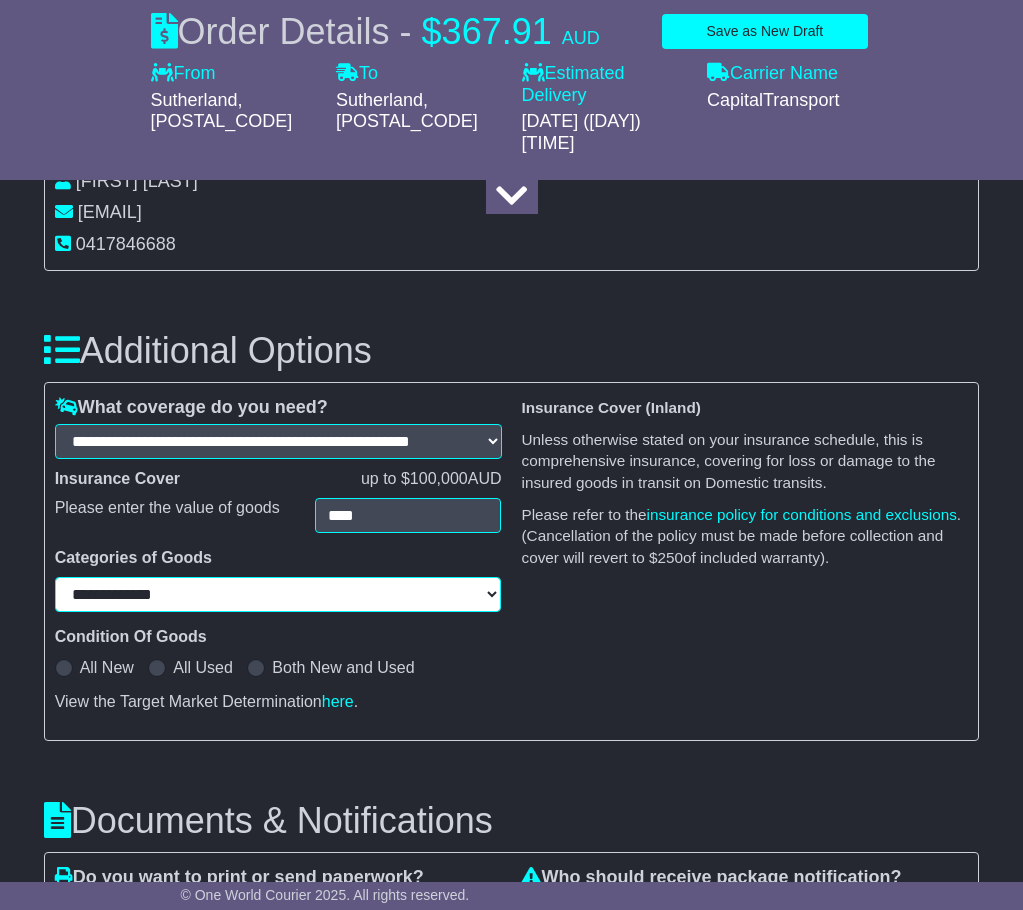 click on "**********" at bounding box center [278, 594] 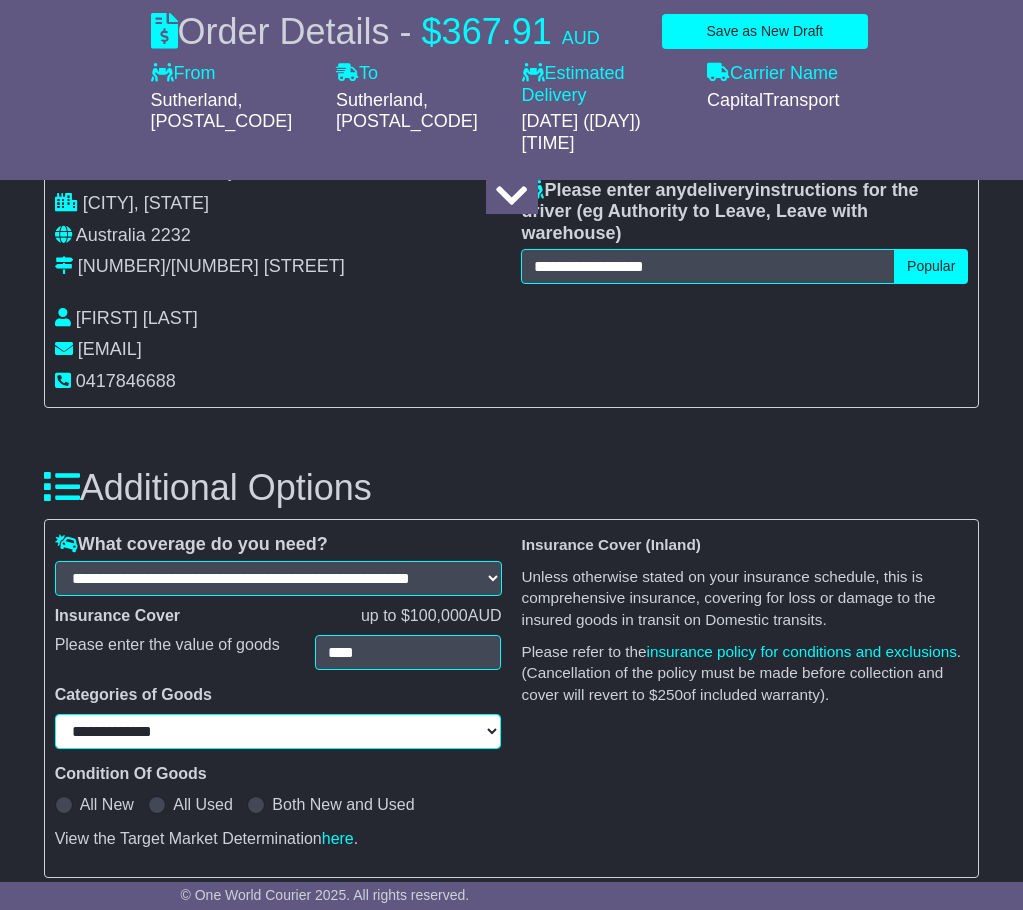 scroll, scrollTop: 1300, scrollLeft: 0, axis: vertical 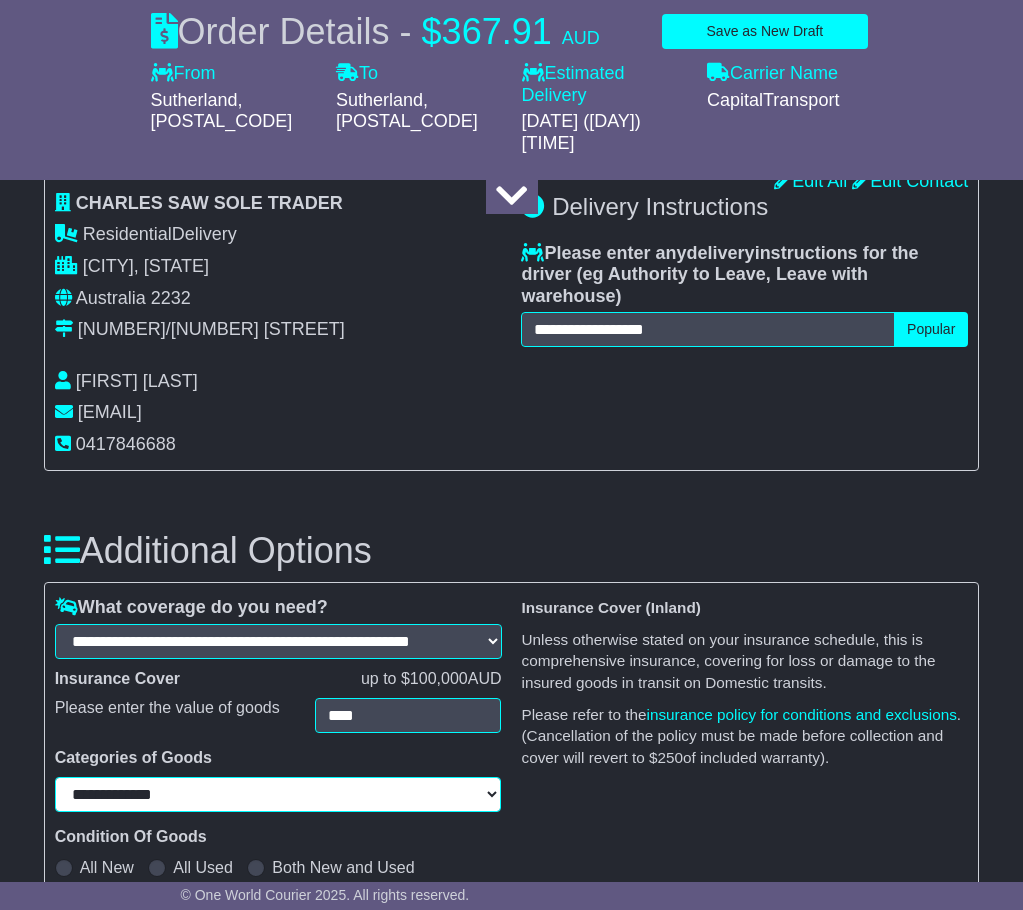 click on "**********" at bounding box center (278, 794) 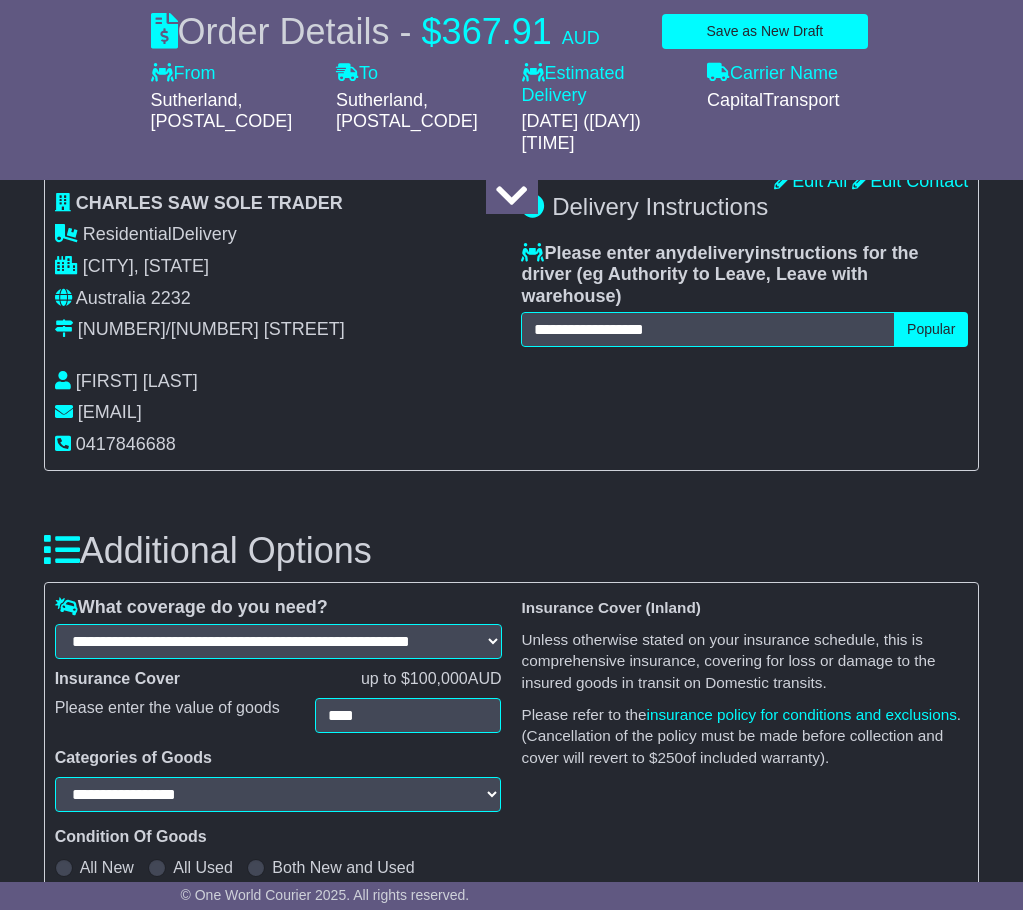 select on "**********" 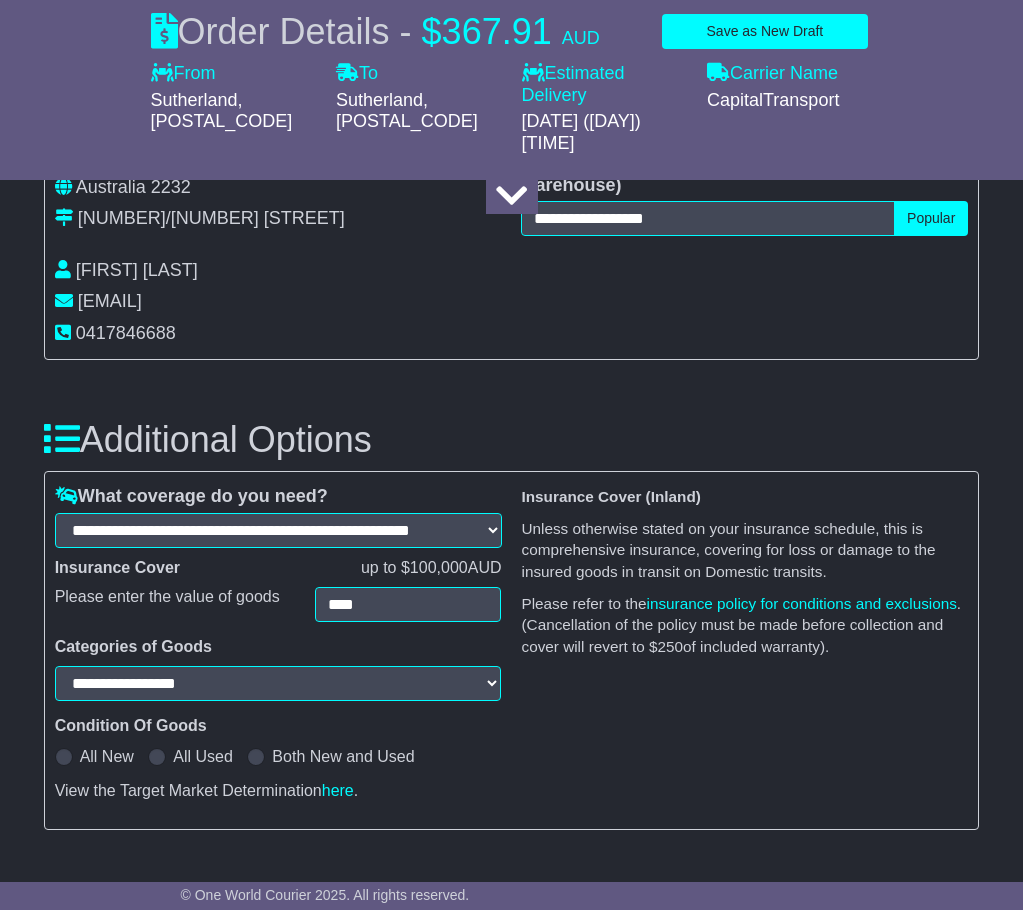scroll, scrollTop: 1500, scrollLeft: 0, axis: vertical 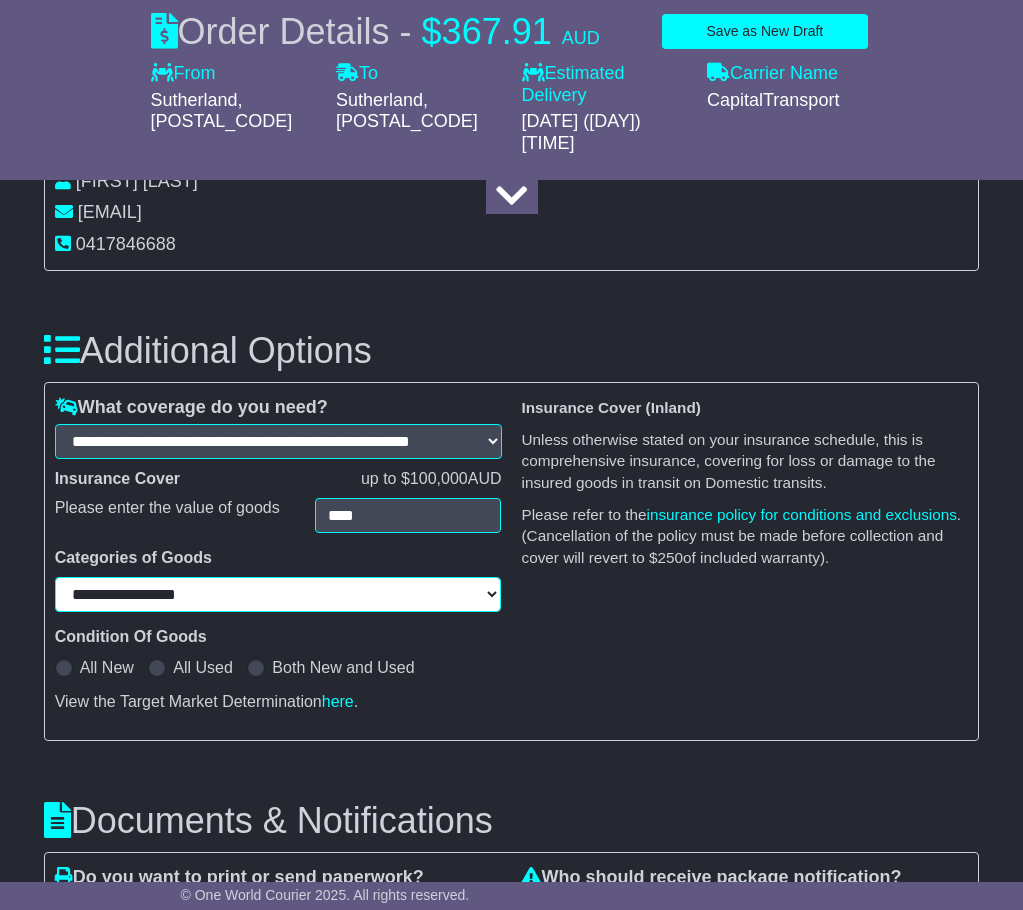 click on "**********" at bounding box center (278, 594) 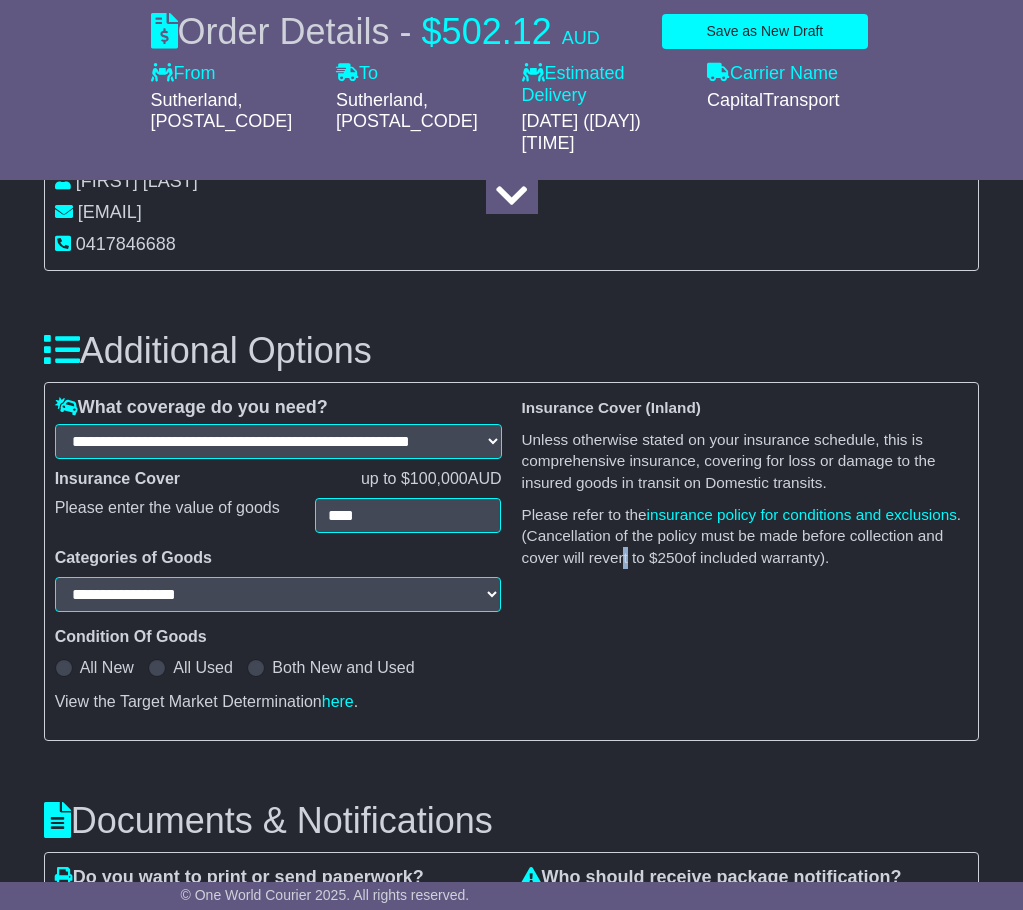 click on "We agree to deliver your goods in good order and condition, covered to a maximum liability of $ 0.00 ,
subject to the  Terms & Conditions of the FreightSafe Warranty .
Insurance Cover (Imports / Exports)
Unless otherwise stated on your insurance schedule, this is an All Risk insurance covering loss or damage to the insured goods in transit for Import / Export shipments.
Please refer to the  insurance policy for conditions and exclusions .
(Cancellation of the policy must be made before collection and cover will revert to $ 250  of included warranty).
Insurance Cover (Inland)" at bounding box center (744, 561) 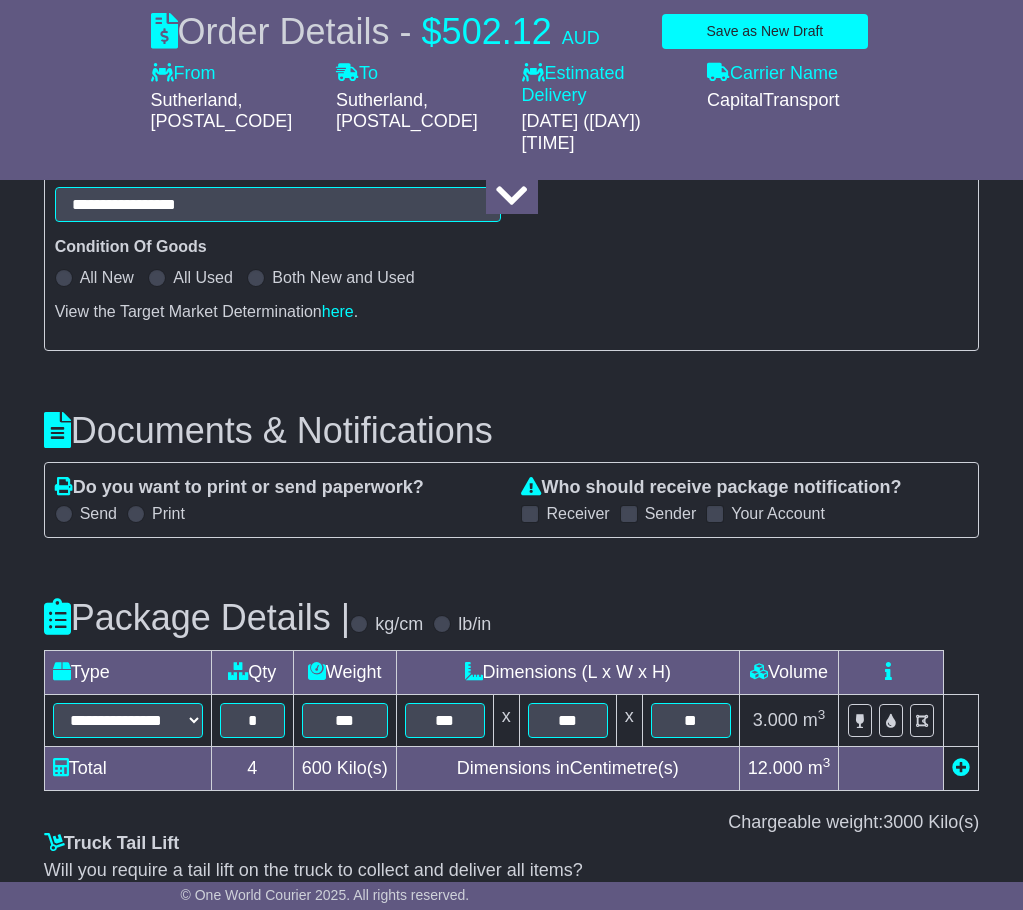 scroll, scrollTop: 1900, scrollLeft: 0, axis: vertical 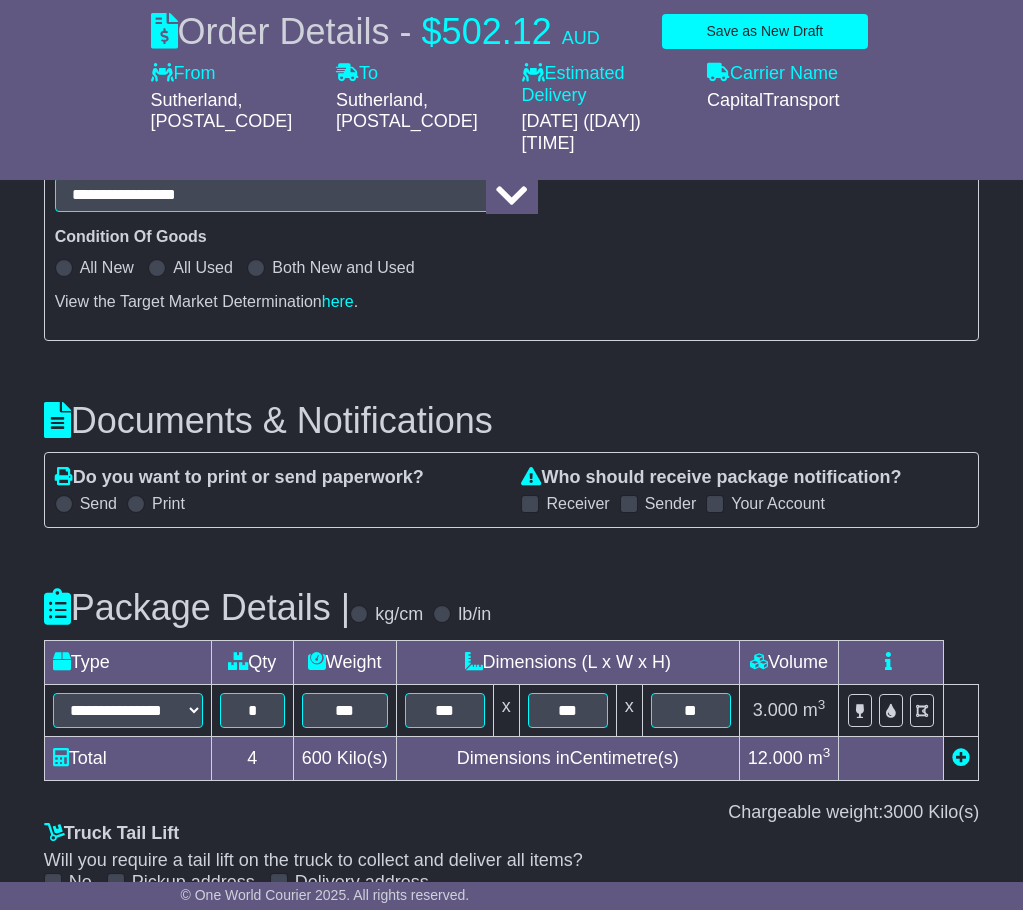 click at bounding box center [64, 504] 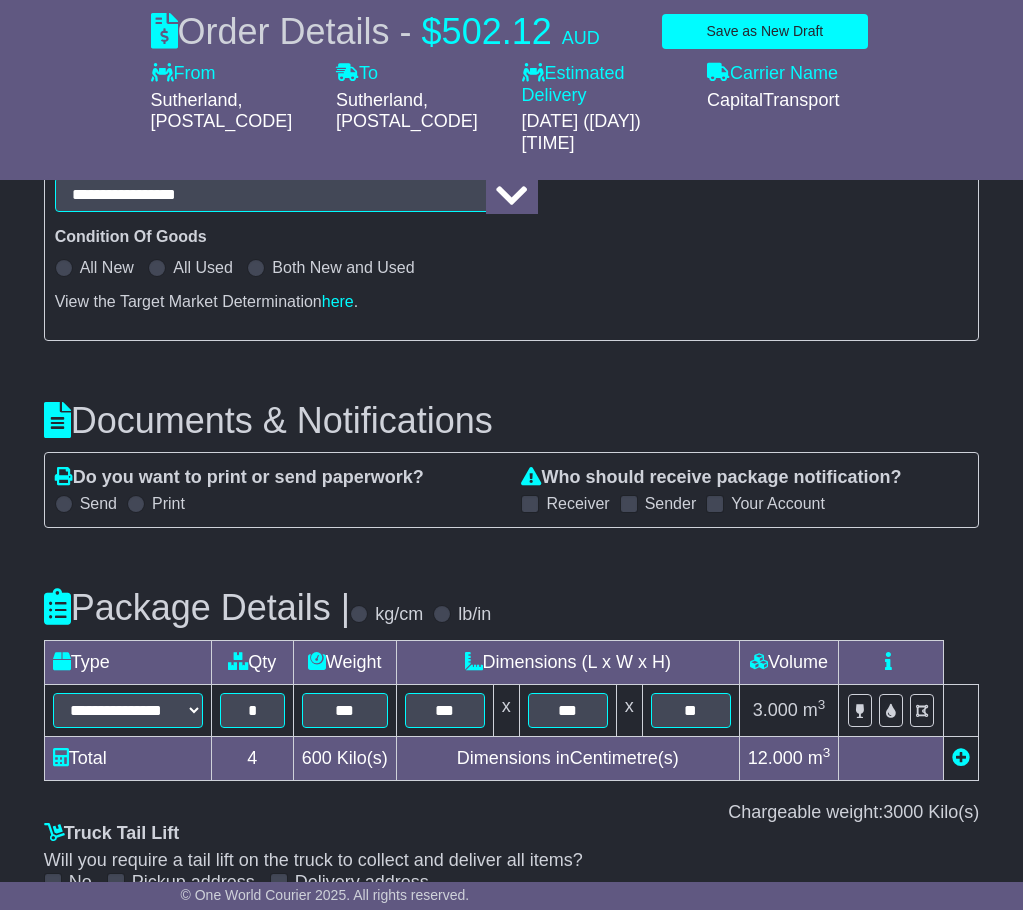 click on "Send" at bounding box center (86, 503) 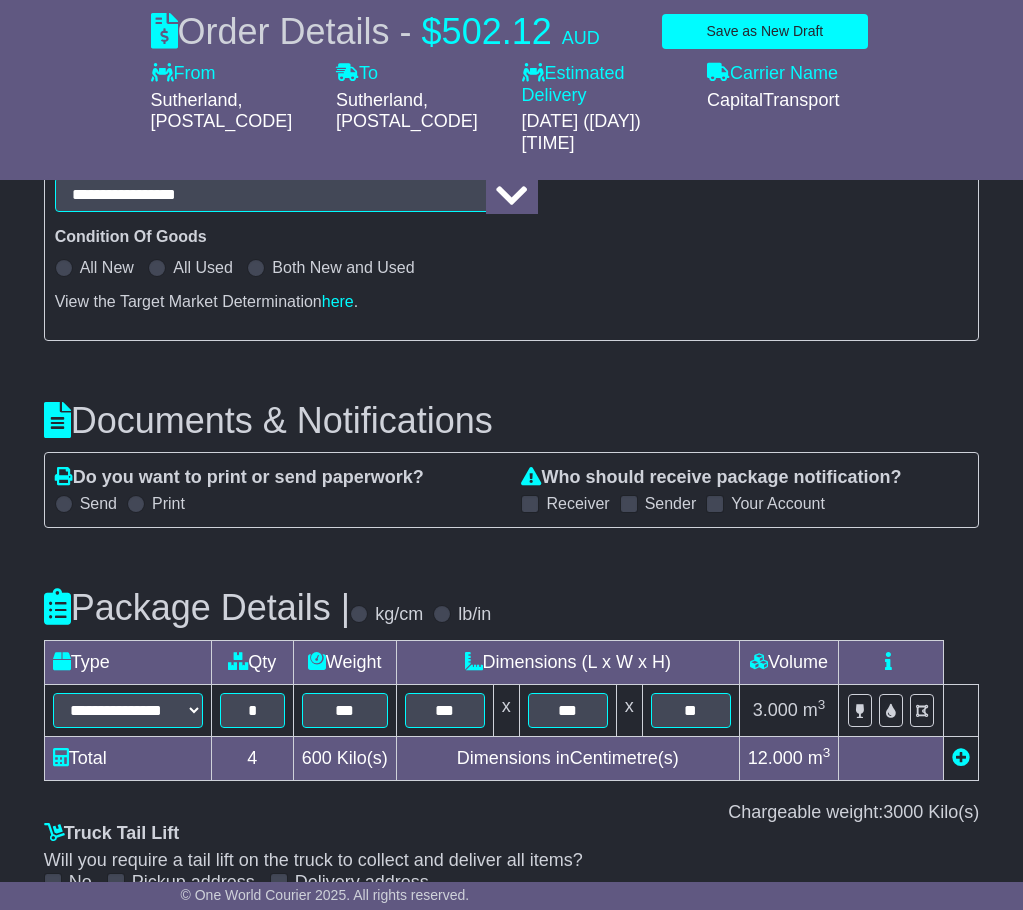 click at bounding box center [64, 504] 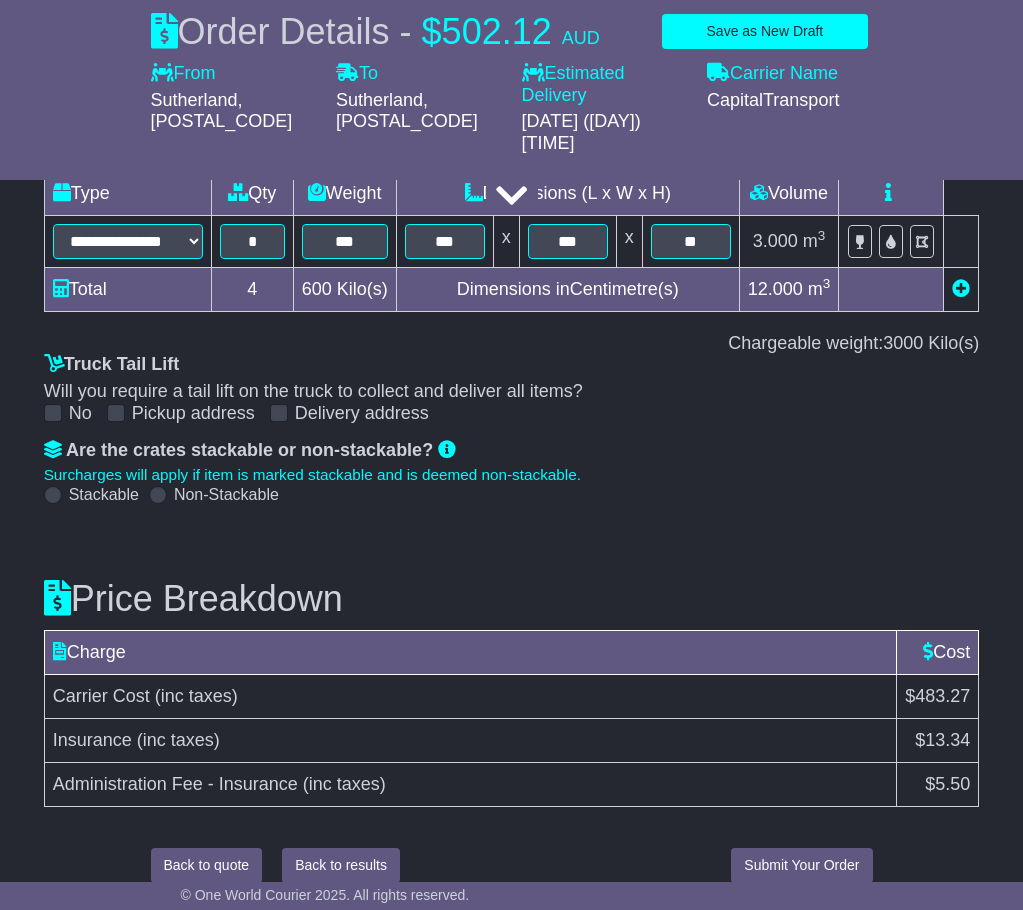scroll, scrollTop: 2375, scrollLeft: 0, axis: vertical 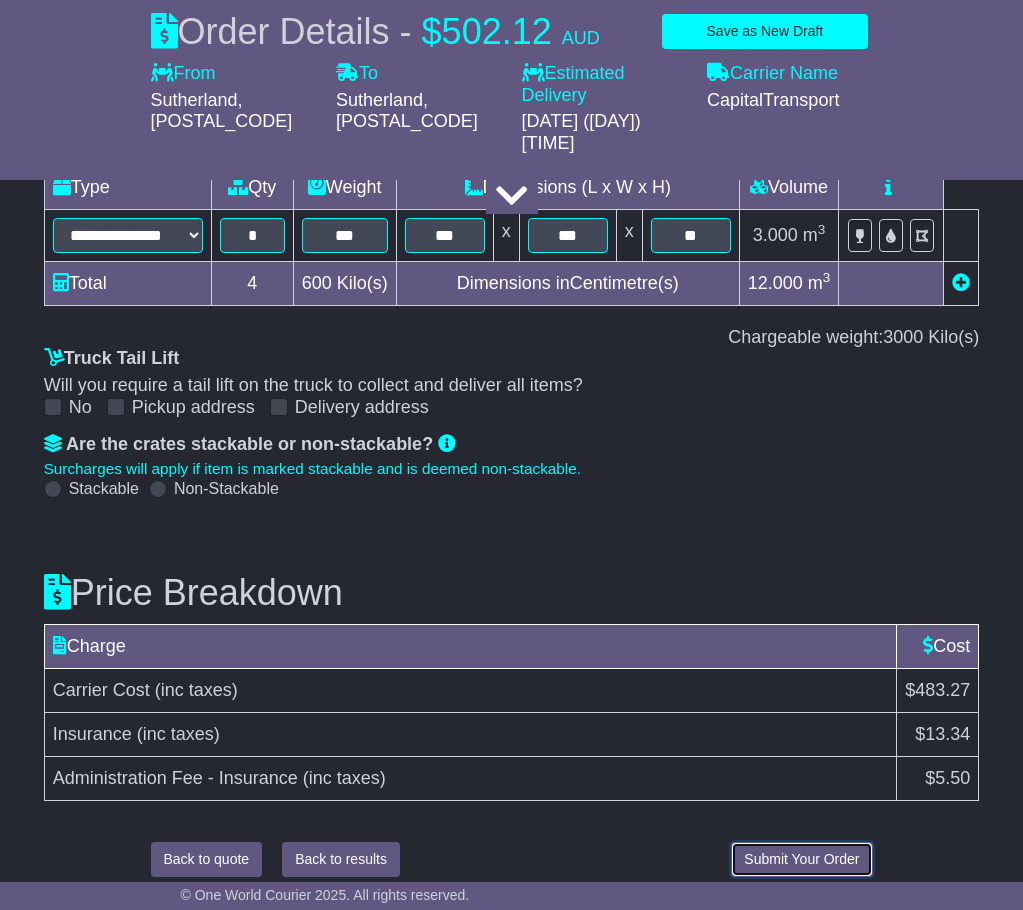 click on "Submit Your Order" at bounding box center [801, 859] 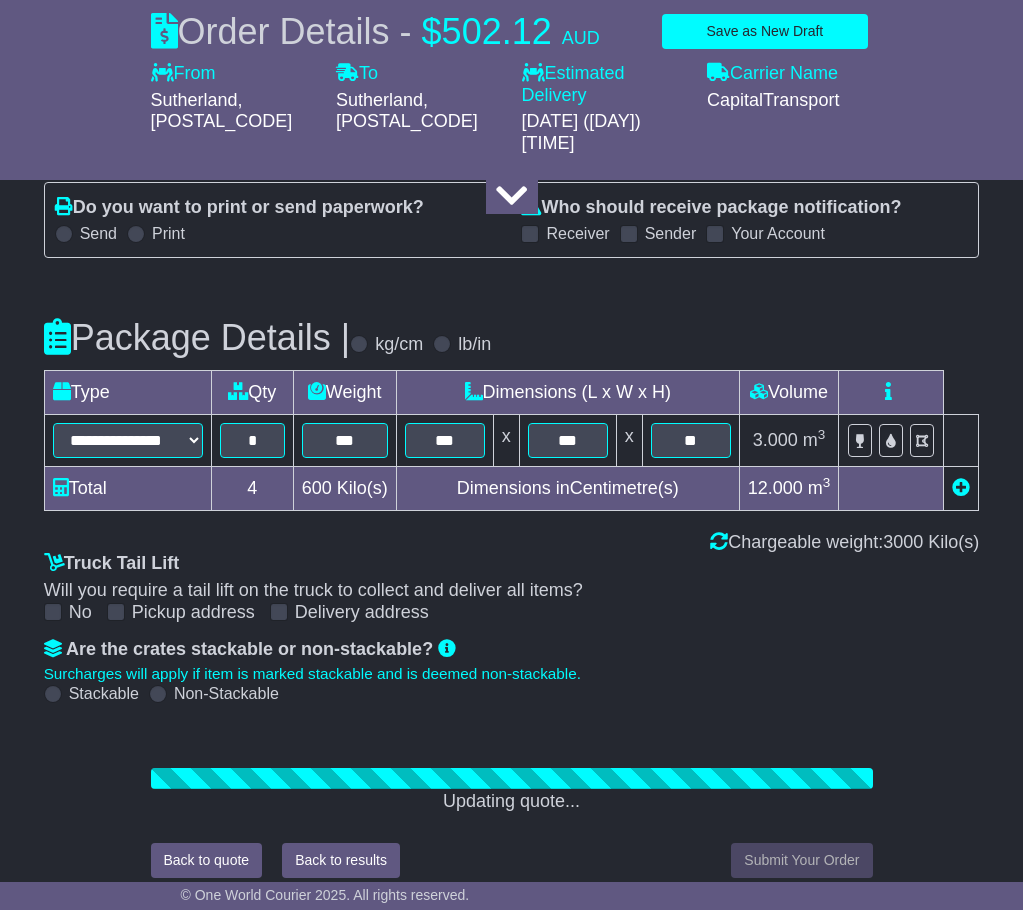scroll, scrollTop: 2375, scrollLeft: 0, axis: vertical 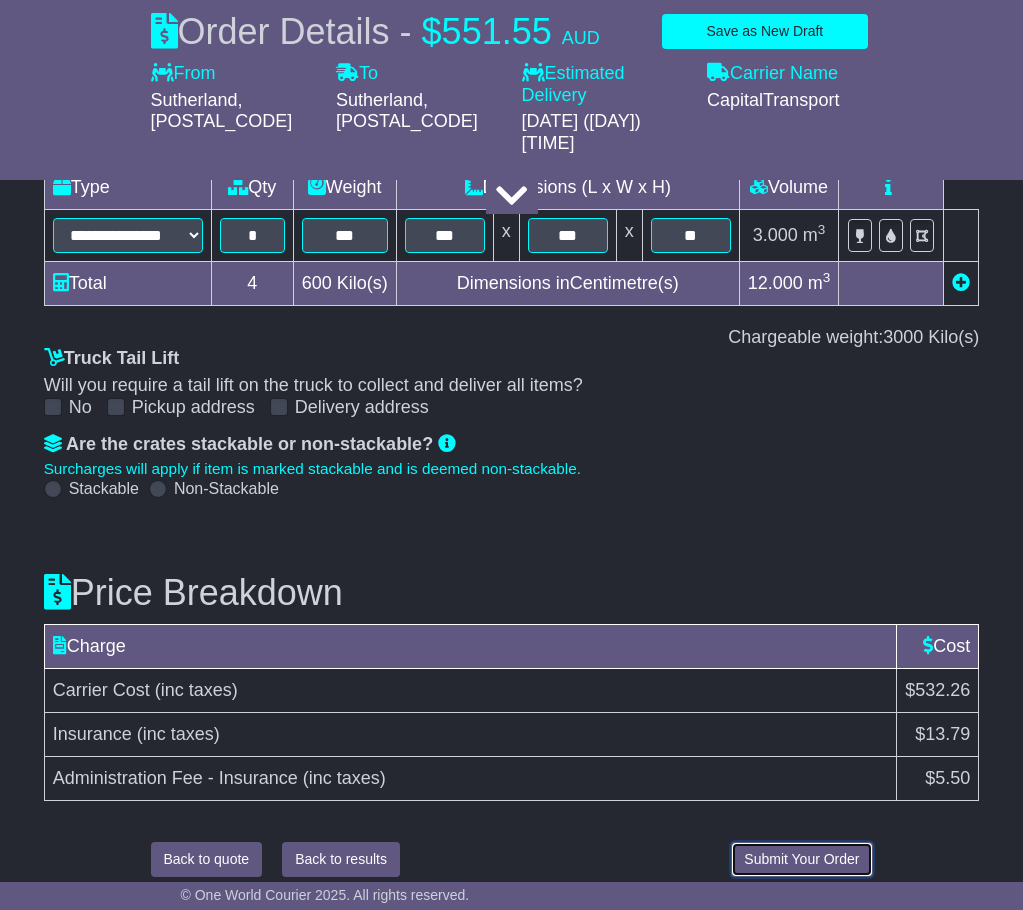 click on "Submit Your Order" at bounding box center [801, 859] 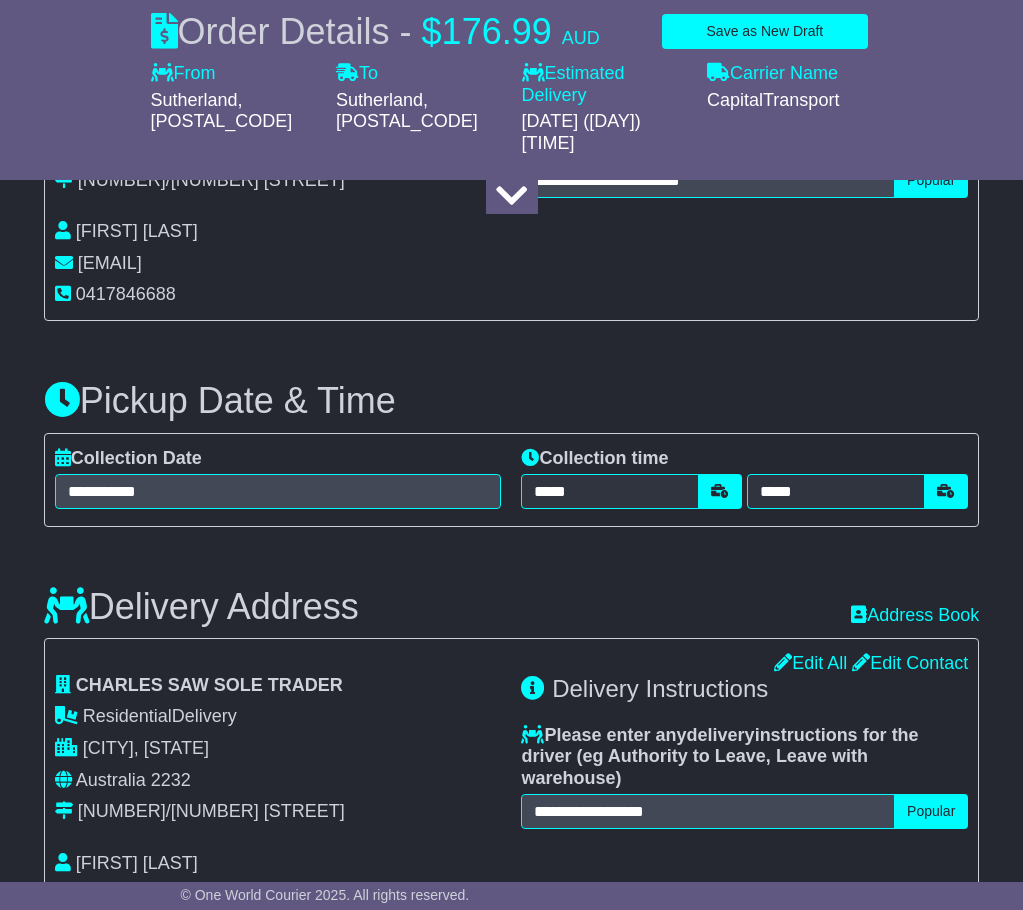 scroll, scrollTop: 875, scrollLeft: 0, axis: vertical 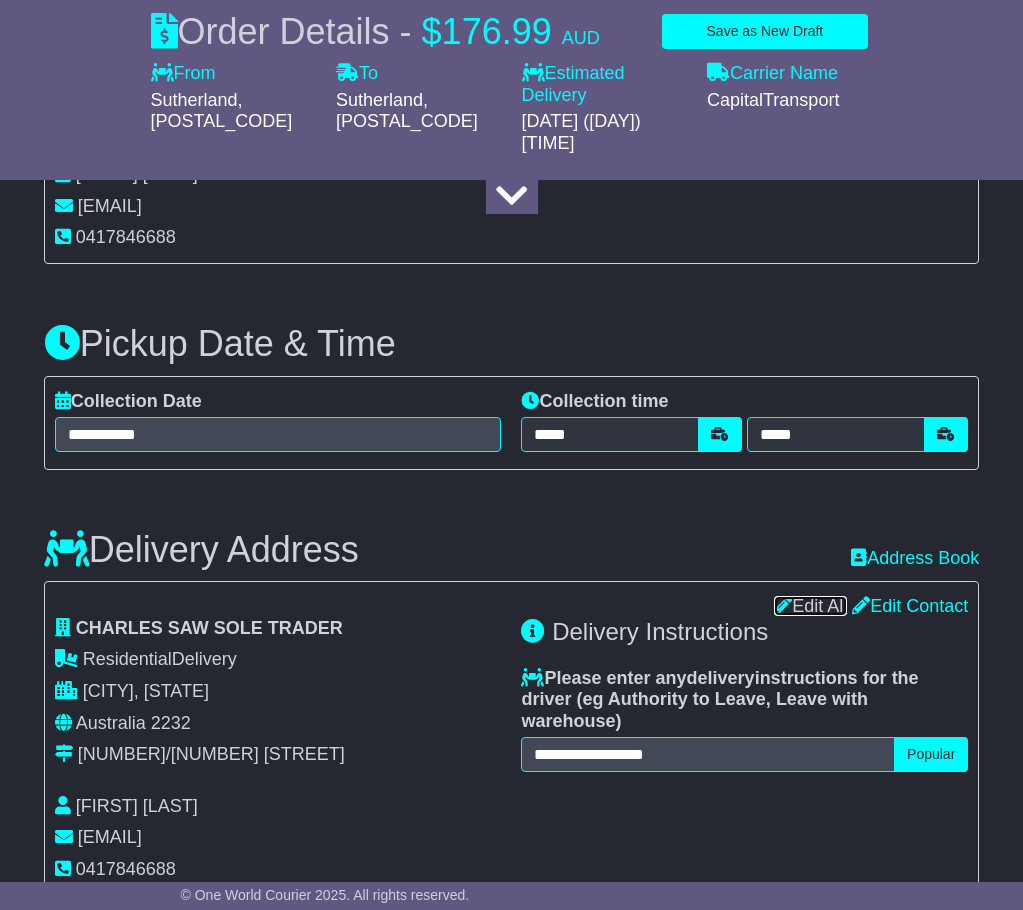 click on "Edit All" at bounding box center (810, 606) 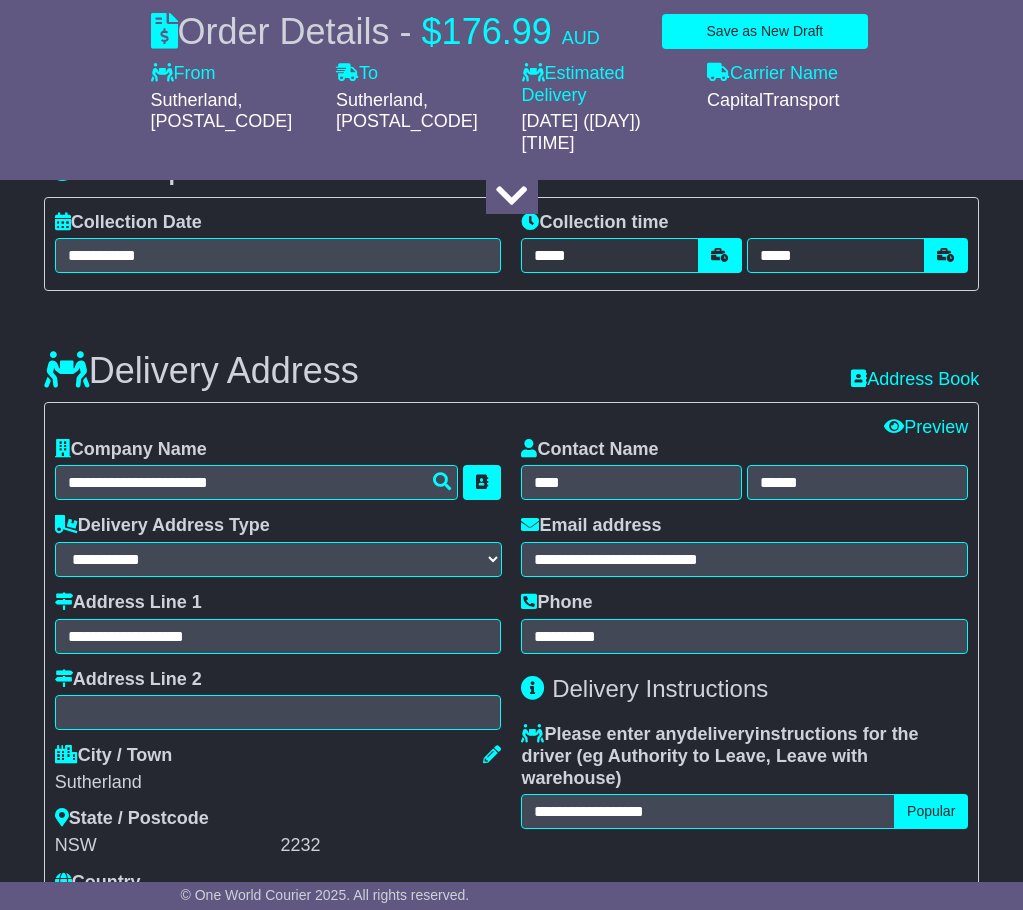 scroll, scrollTop: 1075, scrollLeft: 0, axis: vertical 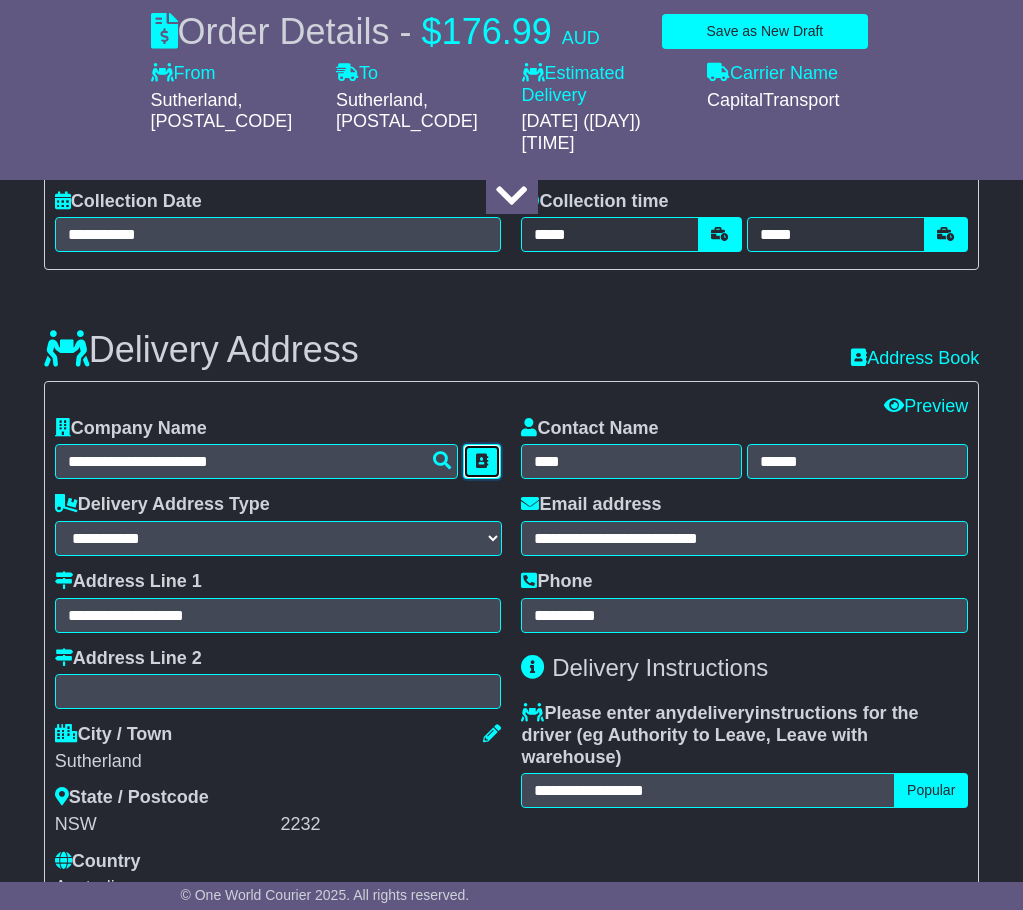 click at bounding box center [482, 461] 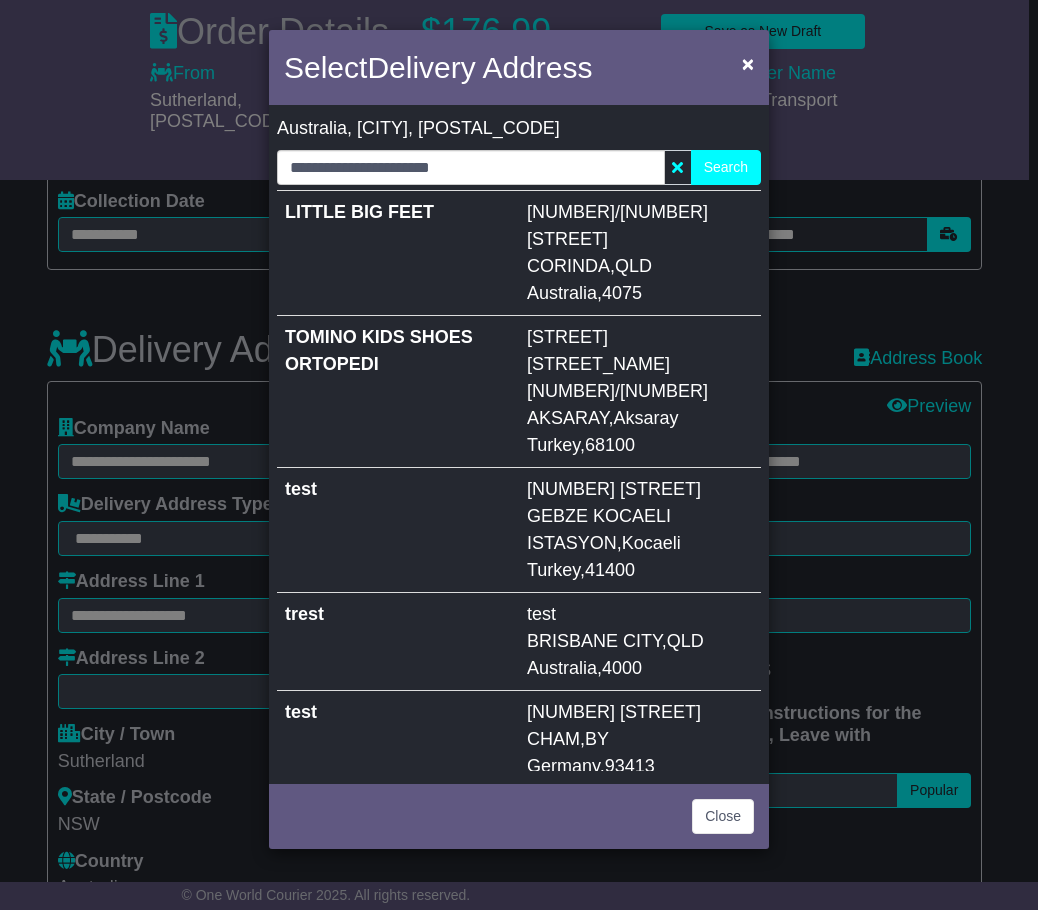 click on "test" at bounding box center (398, 739) 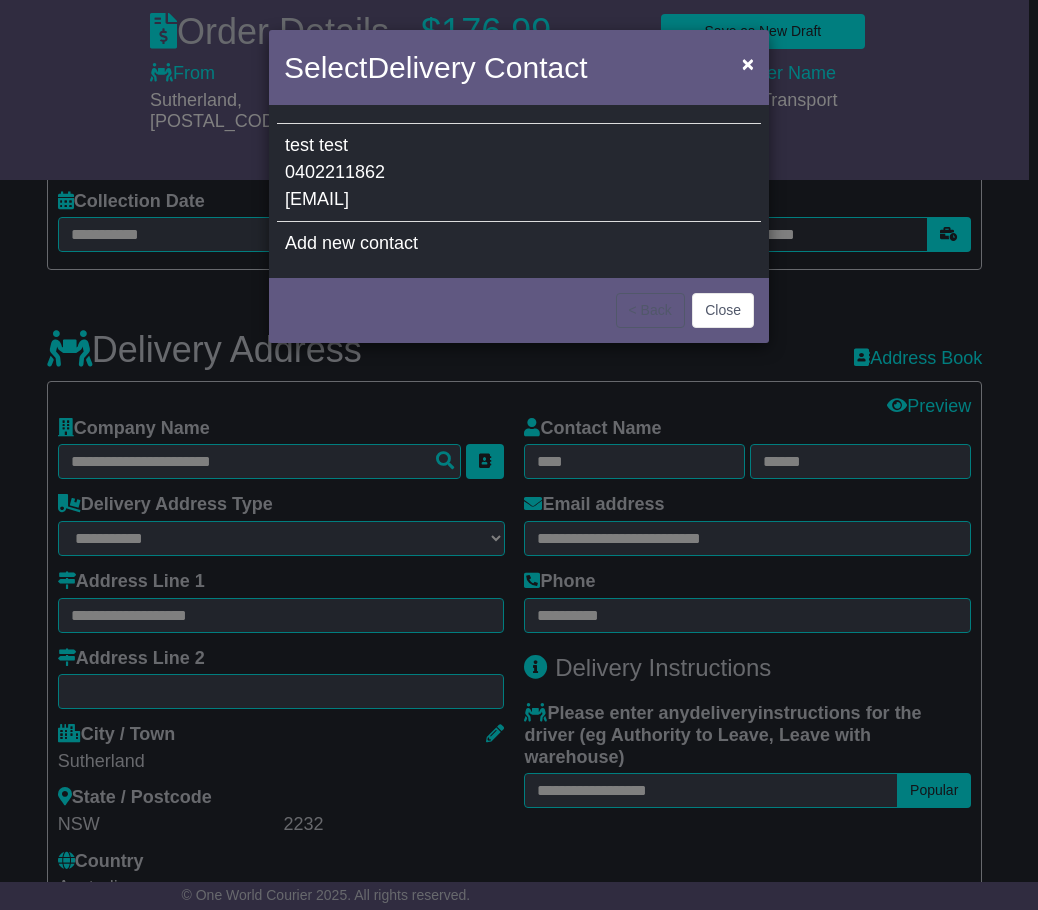 drag, startPoint x: 656, startPoint y: 179, endPoint x: 636, endPoint y: 221, distance: 46.518814 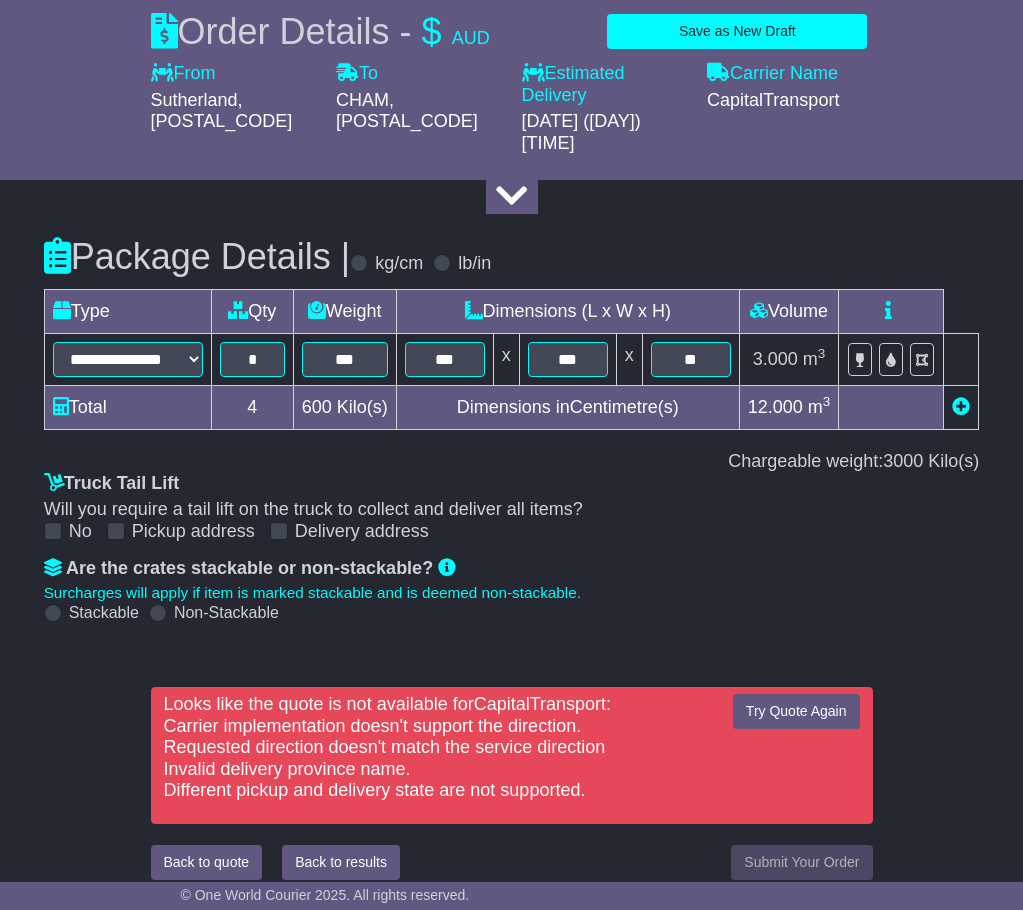 scroll, scrollTop: 2735, scrollLeft: 0, axis: vertical 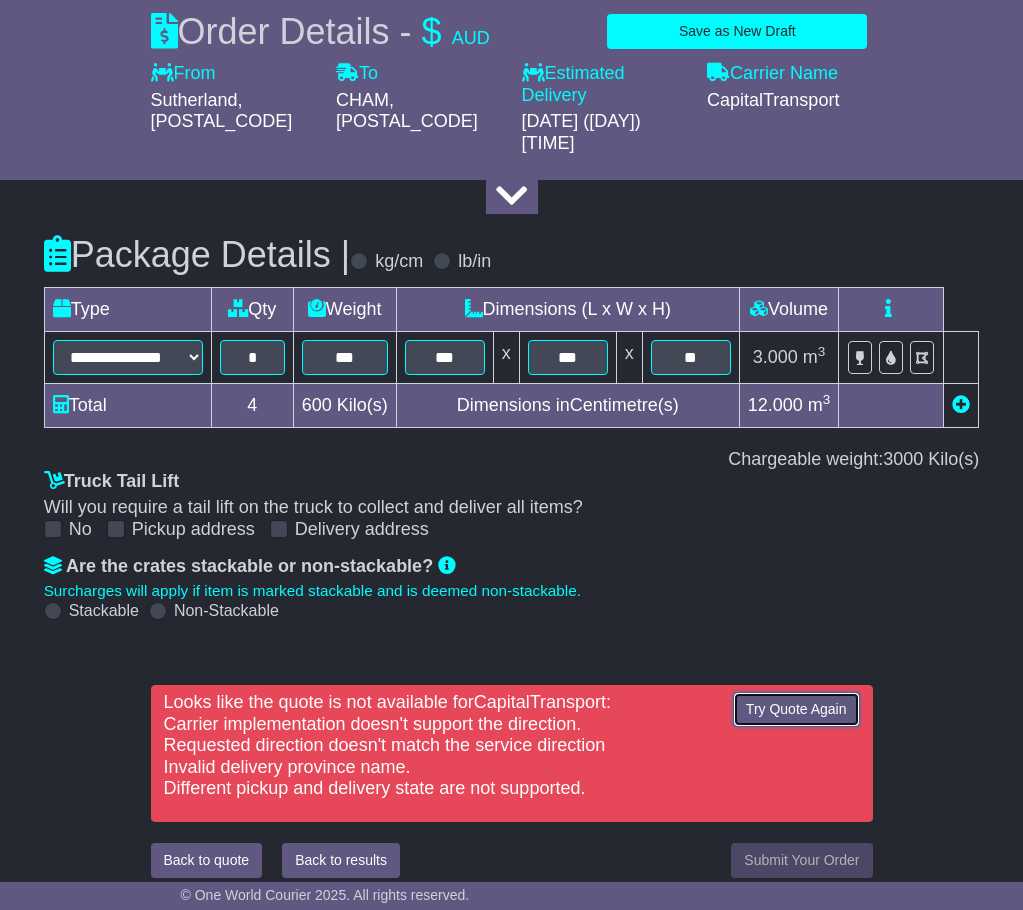 click on "Try Quote Again" at bounding box center (796, 709) 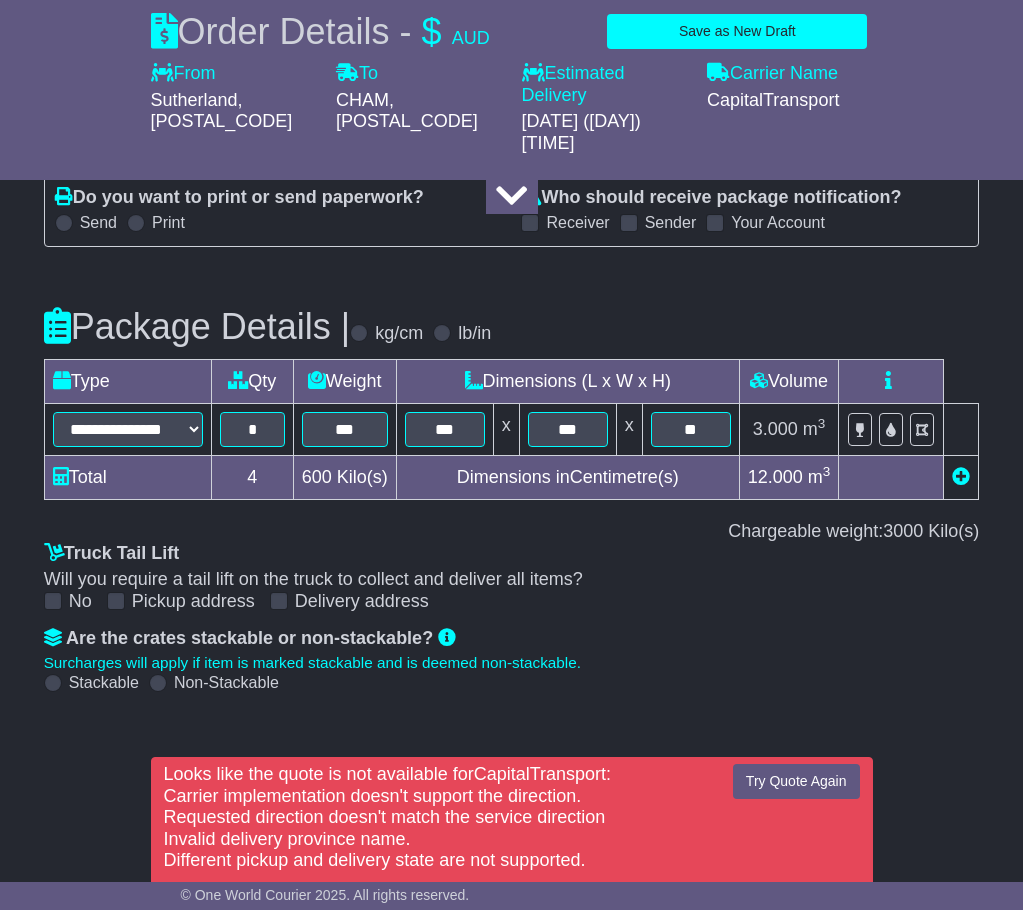 scroll, scrollTop: 2735, scrollLeft: 0, axis: vertical 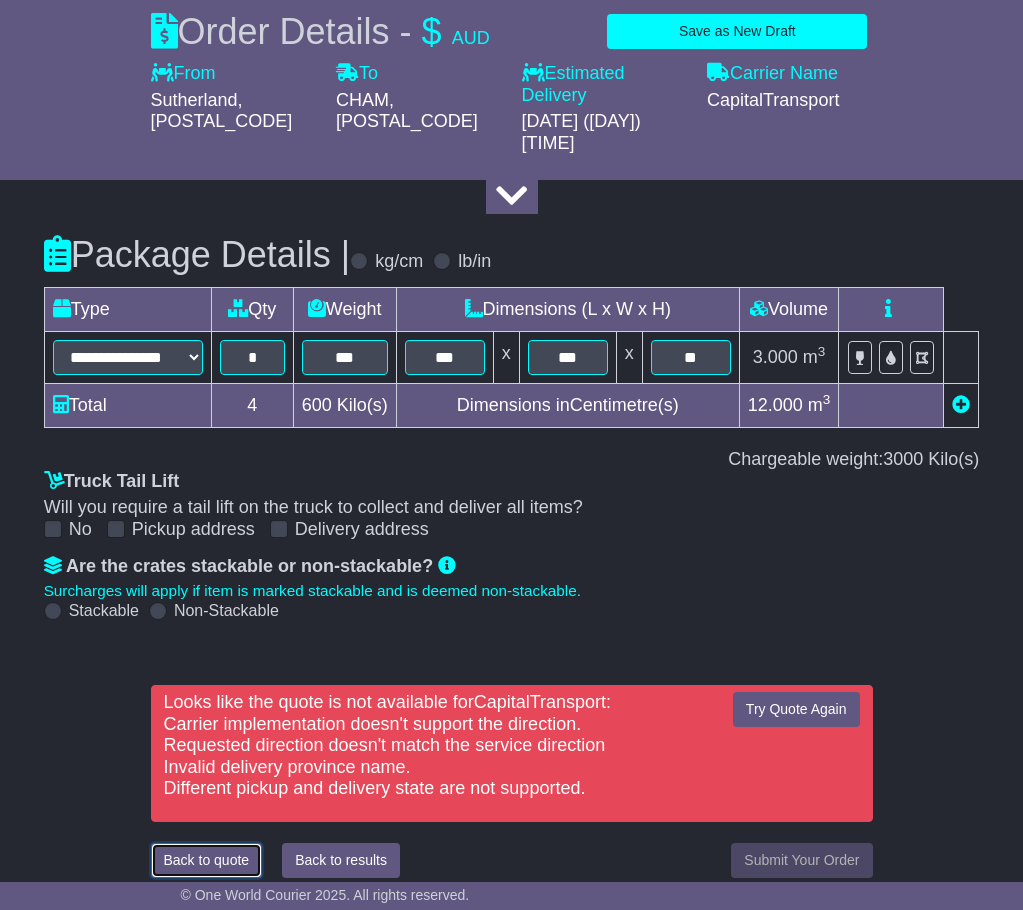 click on "Back to quote" at bounding box center [207, 860] 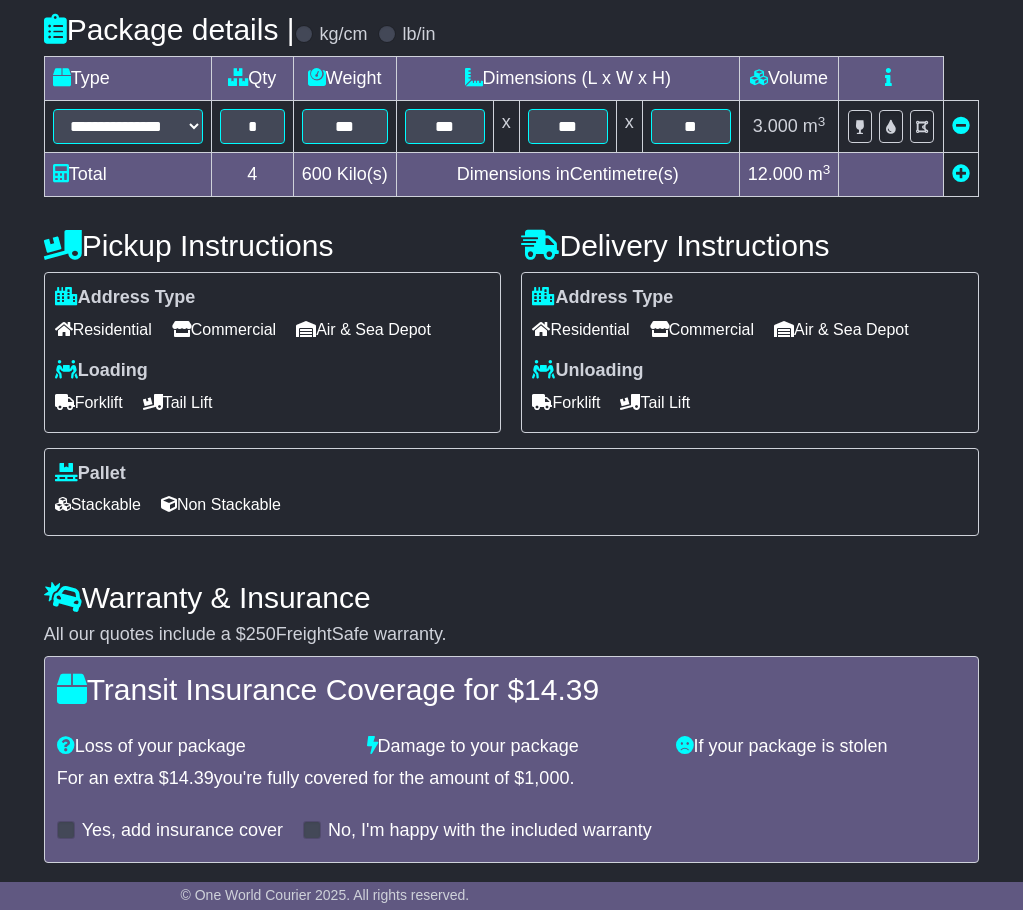 scroll, scrollTop: 624, scrollLeft: 0, axis: vertical 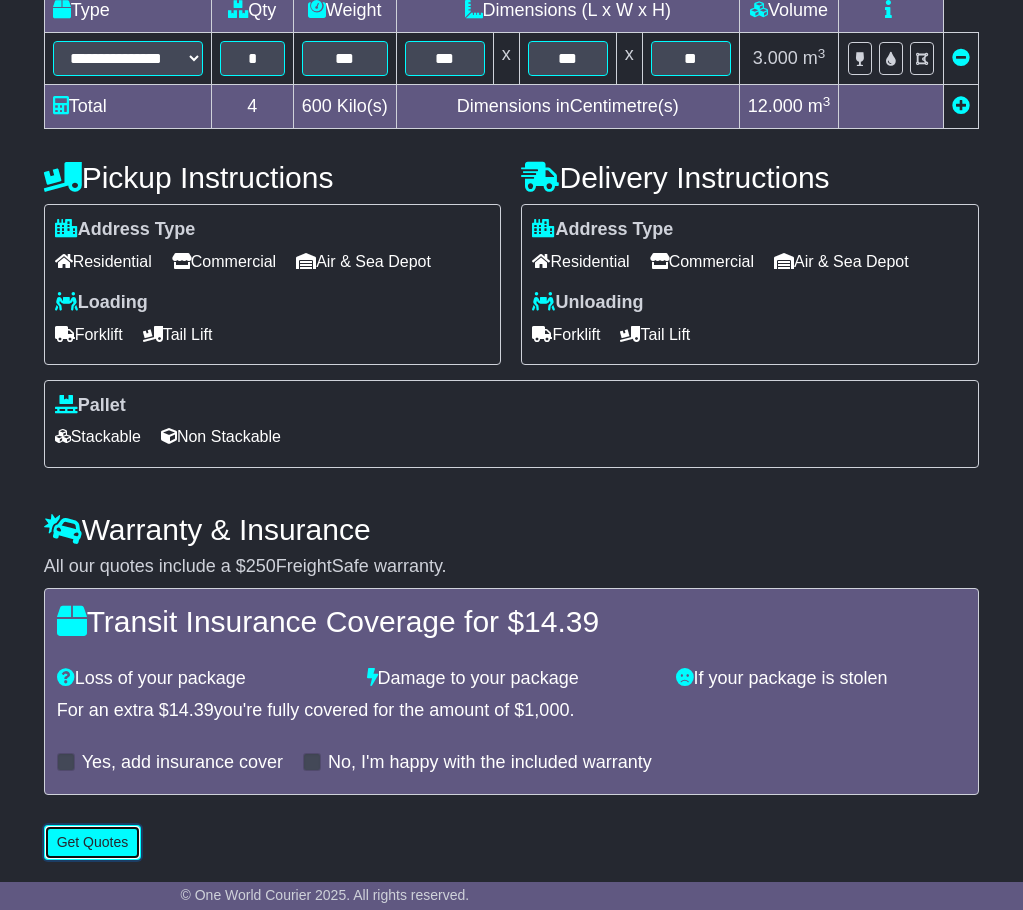 click on "Get Quotes" at bounding box center [93, 842] 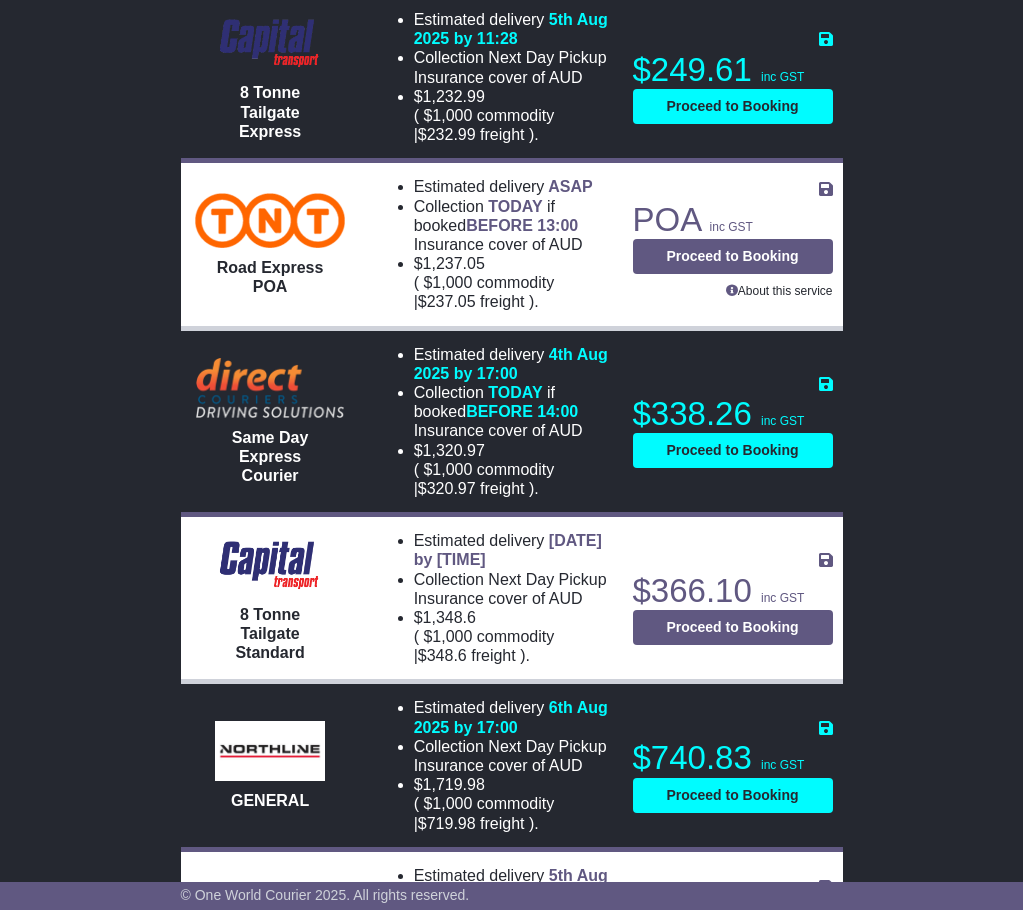 scroll, scrollTop: 1000, scrollLeft: 0, axis: vertical 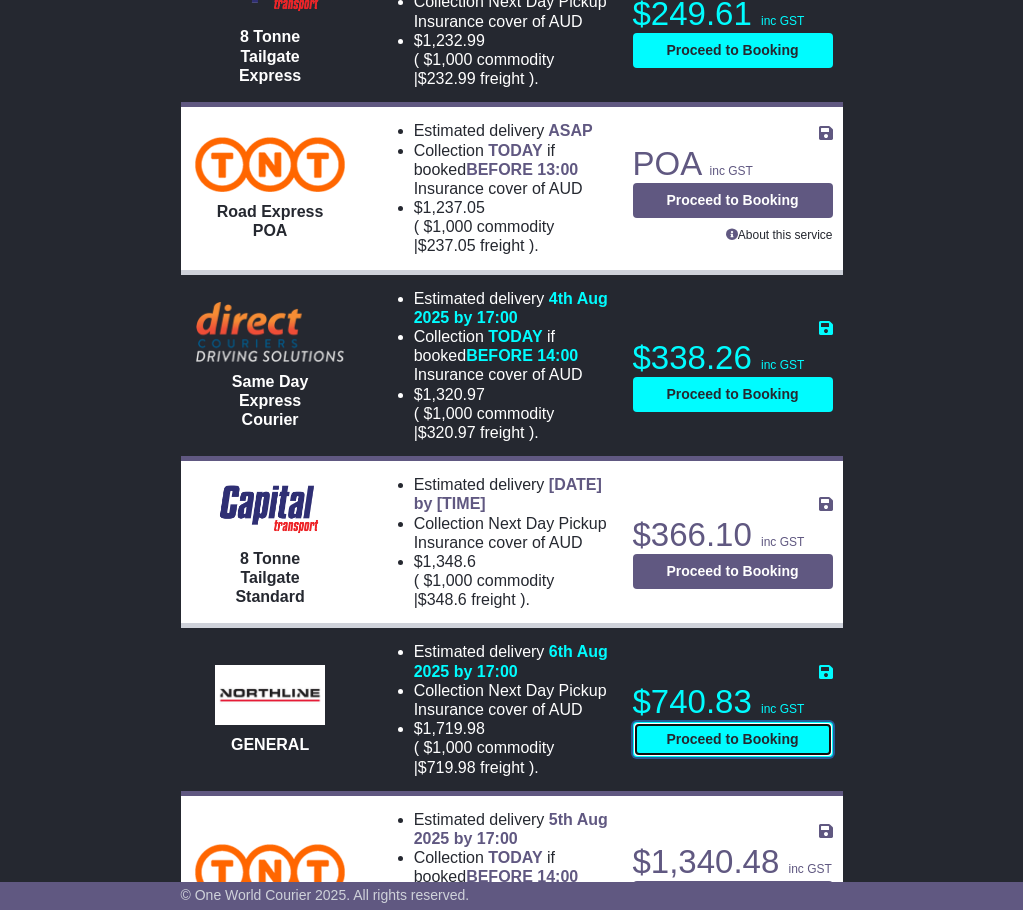 click on "Proceed to Booking" at bounding box center (733, 739) 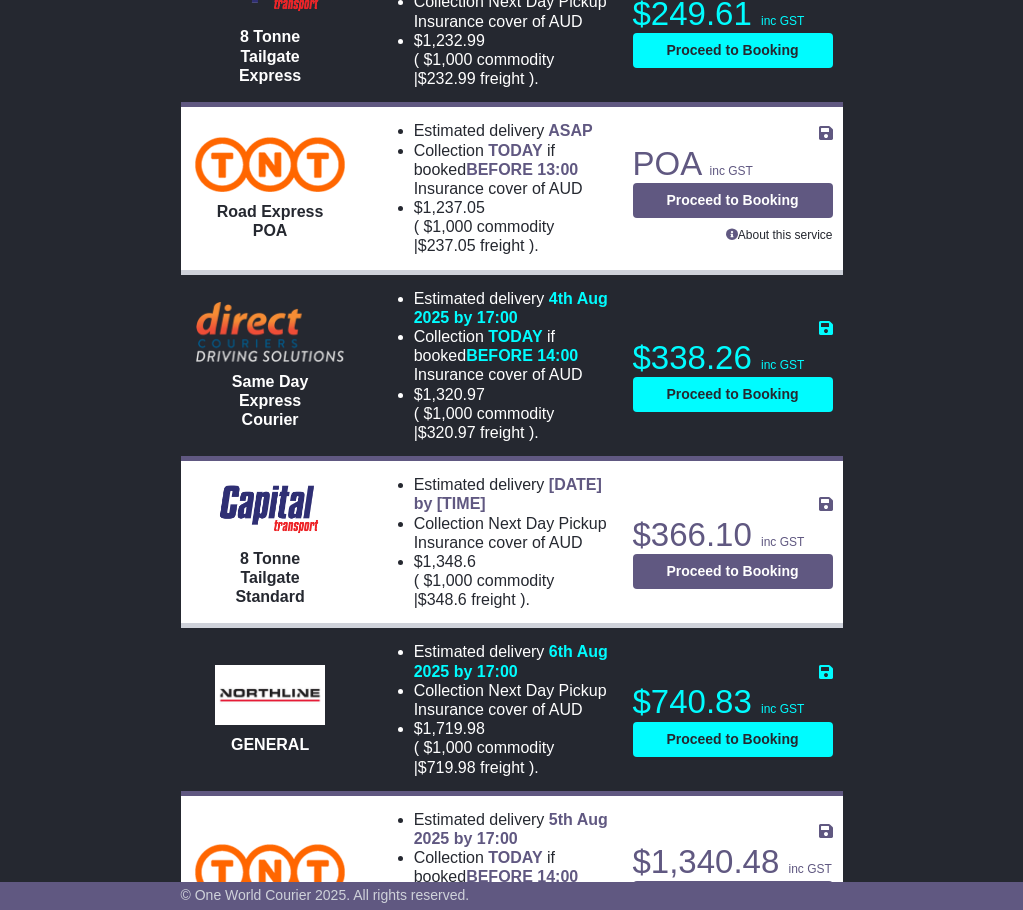 select on "***" 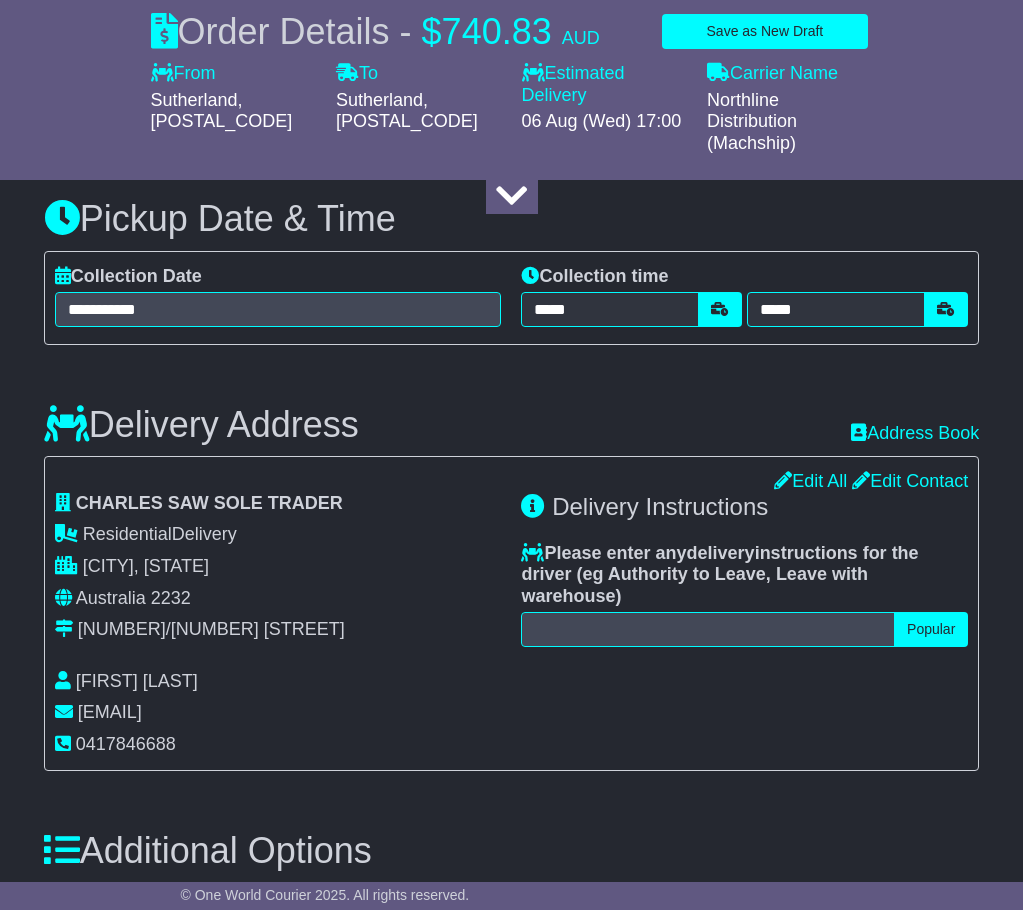 select 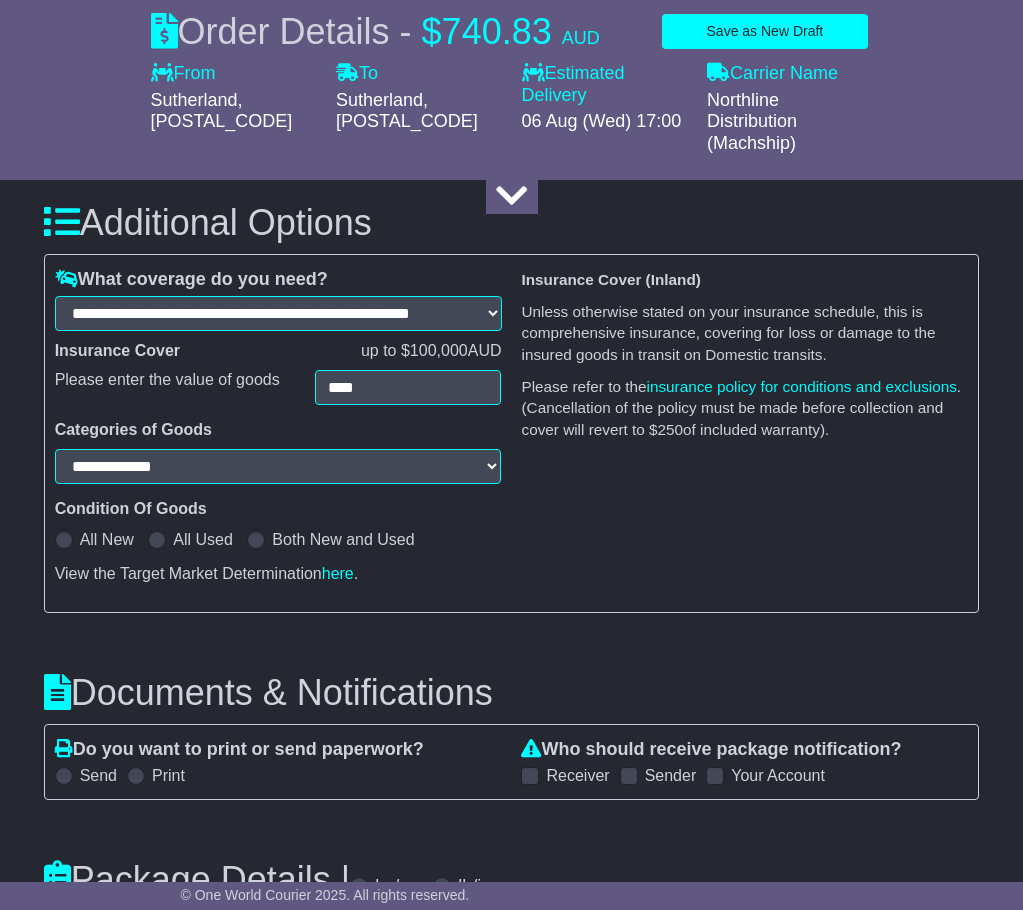 scroll, scrollTop: 1100, scrollLeft: 0, axis: vertical 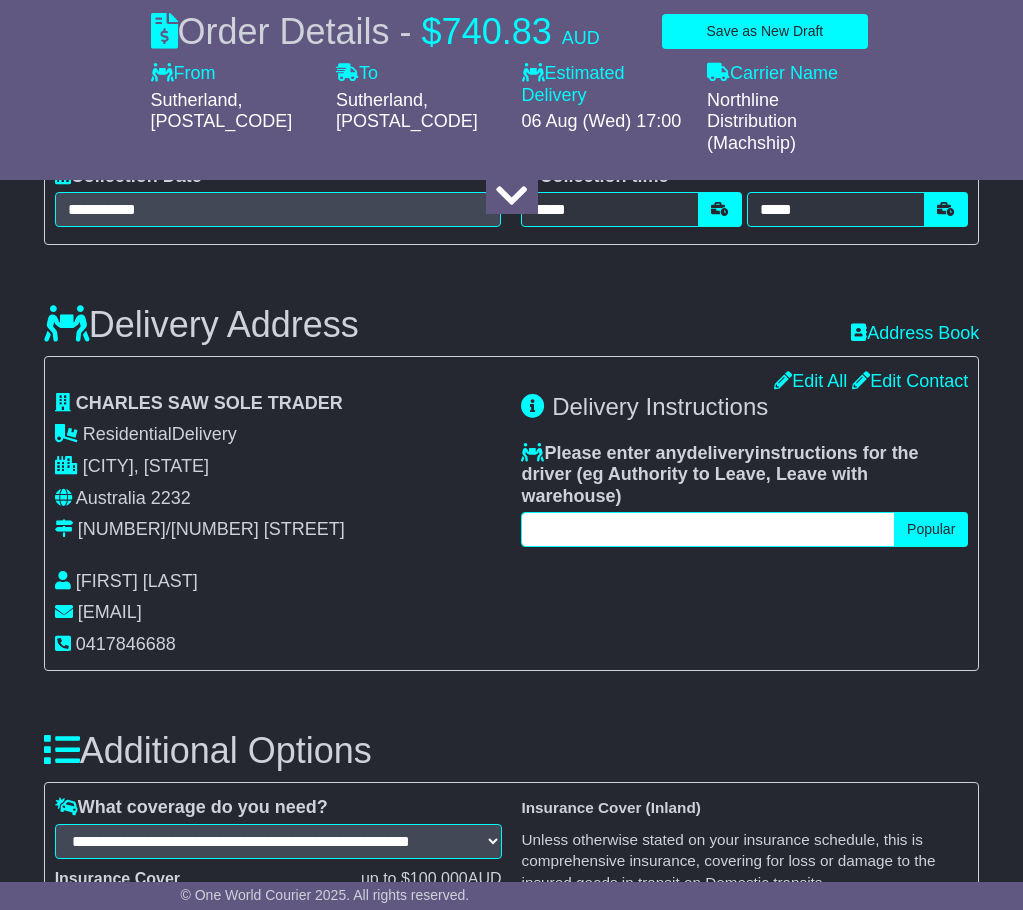 click at bounding box center (708, 529) 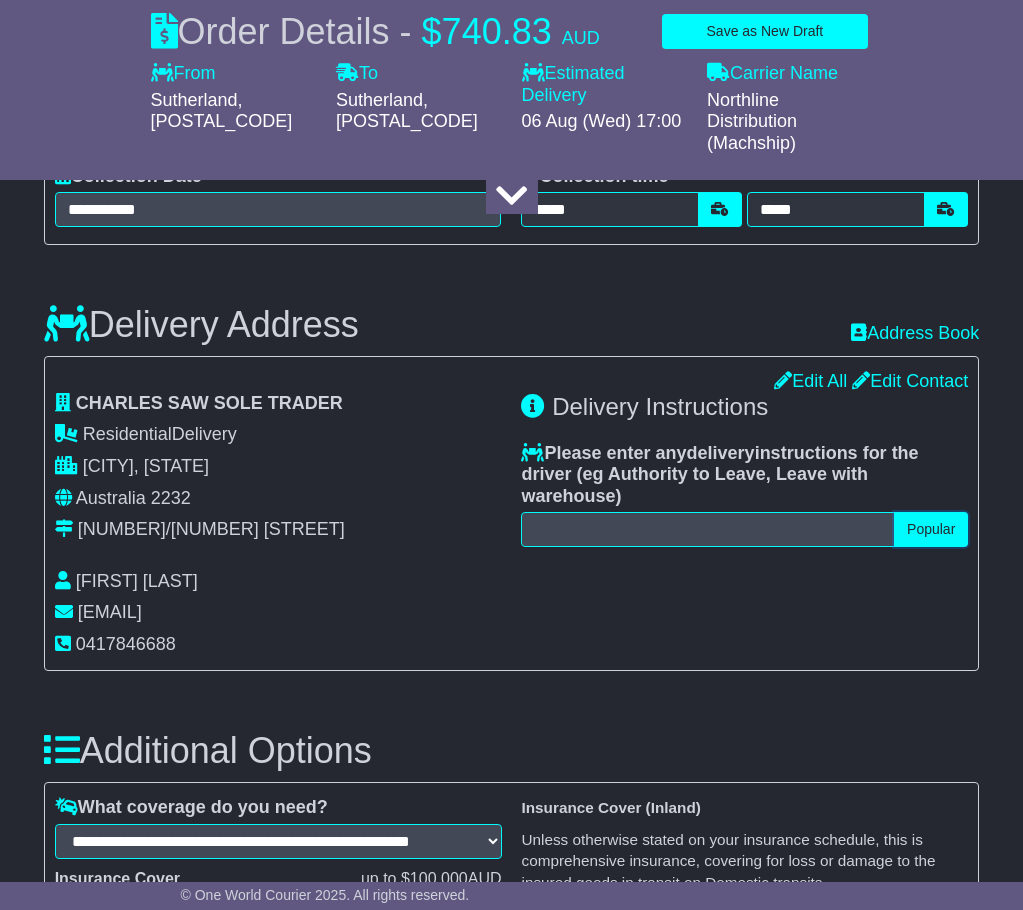 click on "Popular" at bounding box center [931, 529] 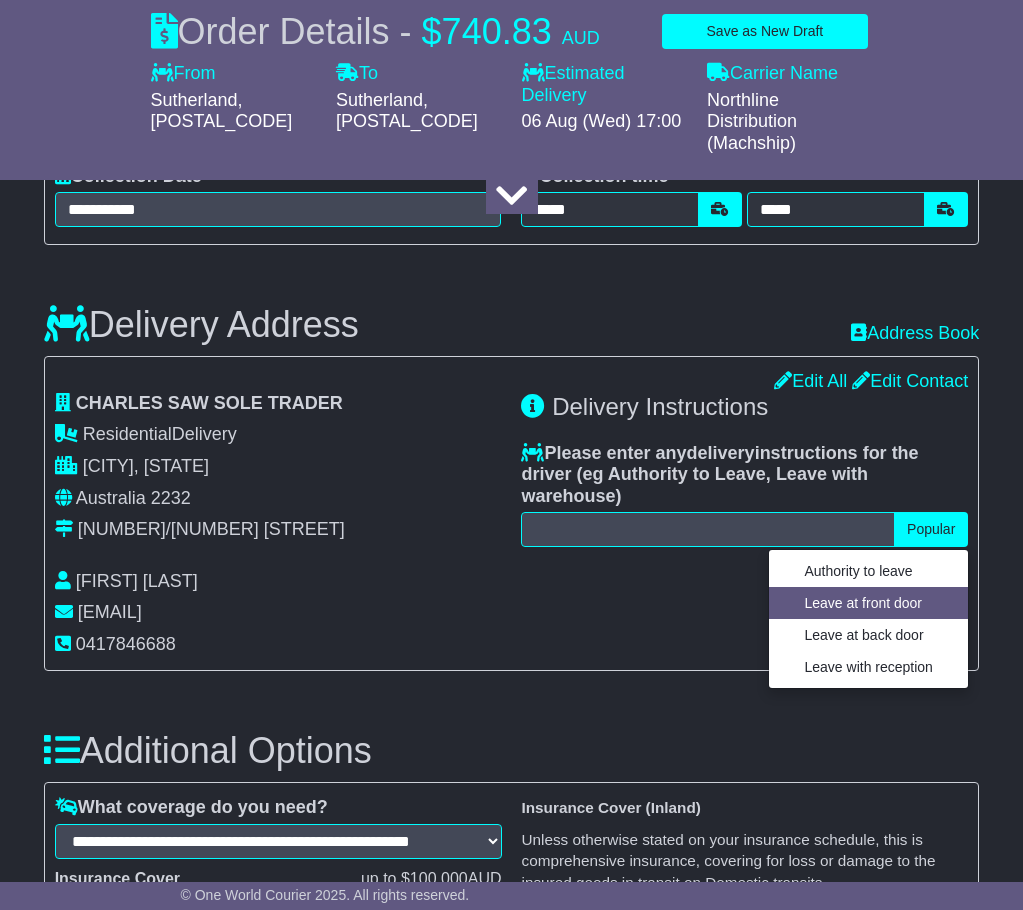 click on "Leave at front door" at bounding box center [868, 603] 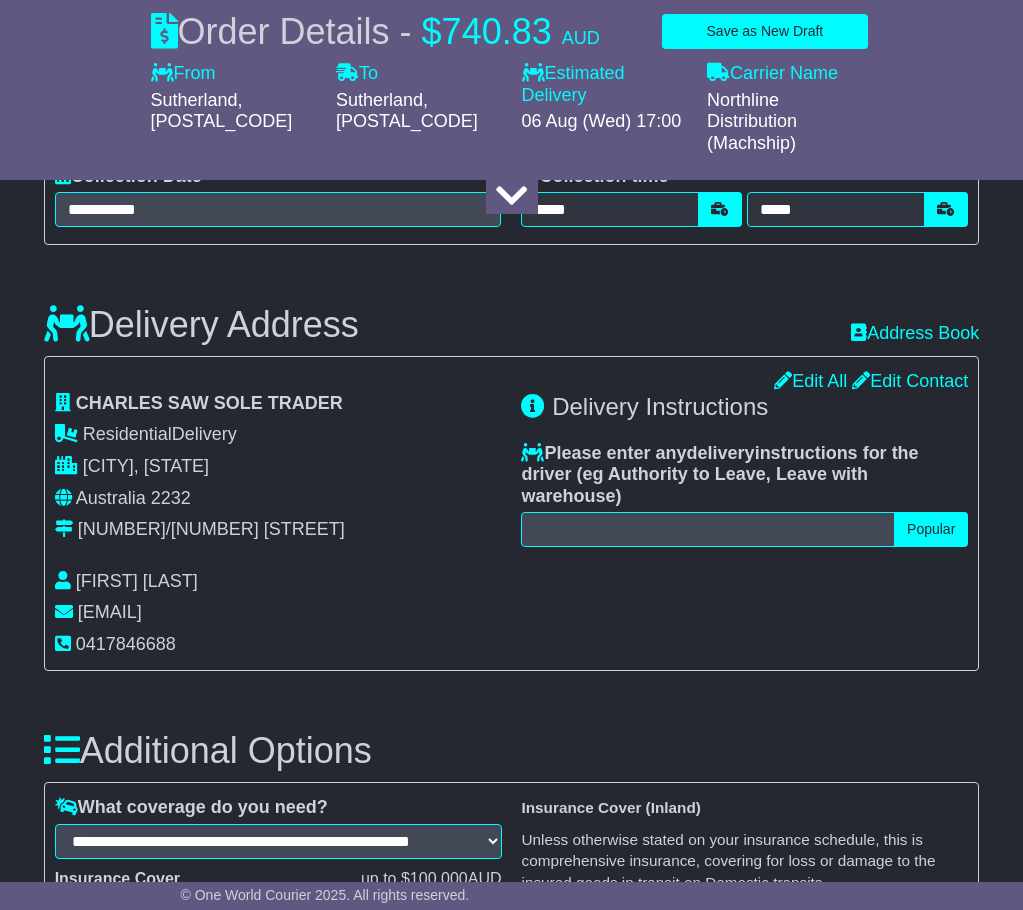 click on "Please enter any  delivery  instructions for the driver ( eg Authority to Leave, Leave with warehouse )
Popular
Authority to leave
Leave at front door
Leave at back door
Leave with reception" at bounding box center (744, 495) 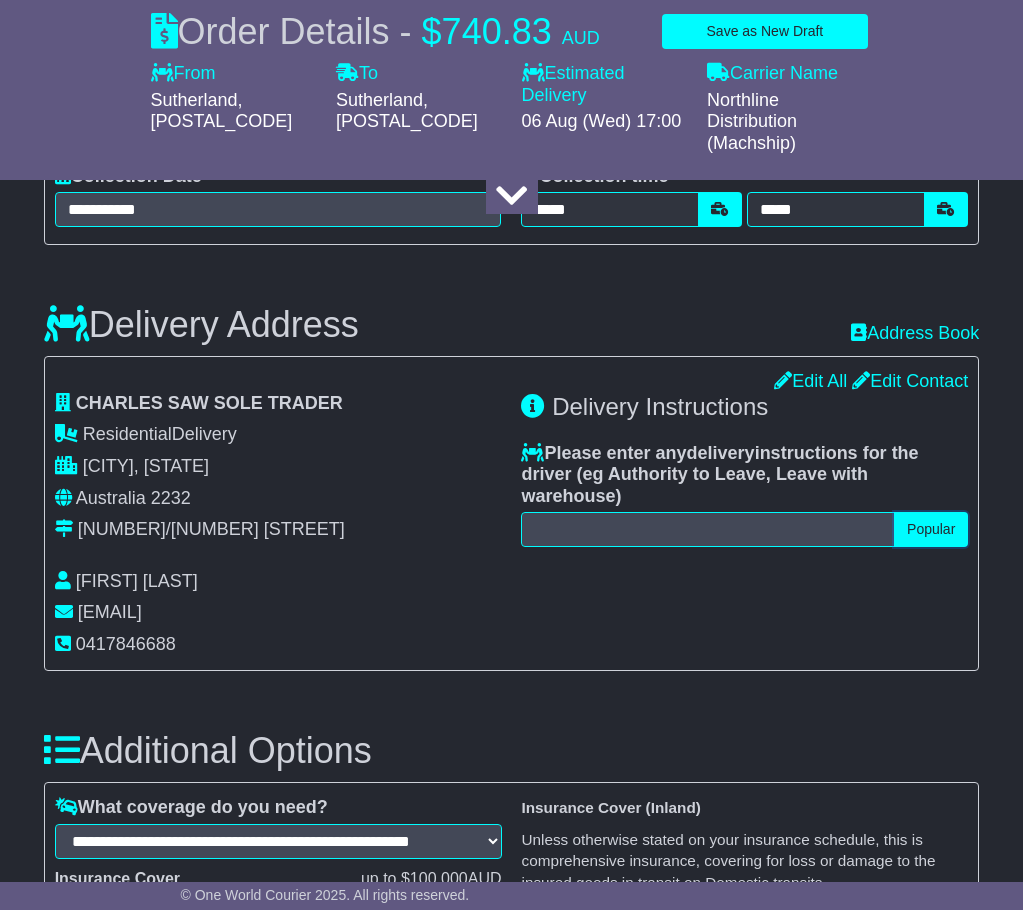 click on "Popular" at bounding box center [931, 529] 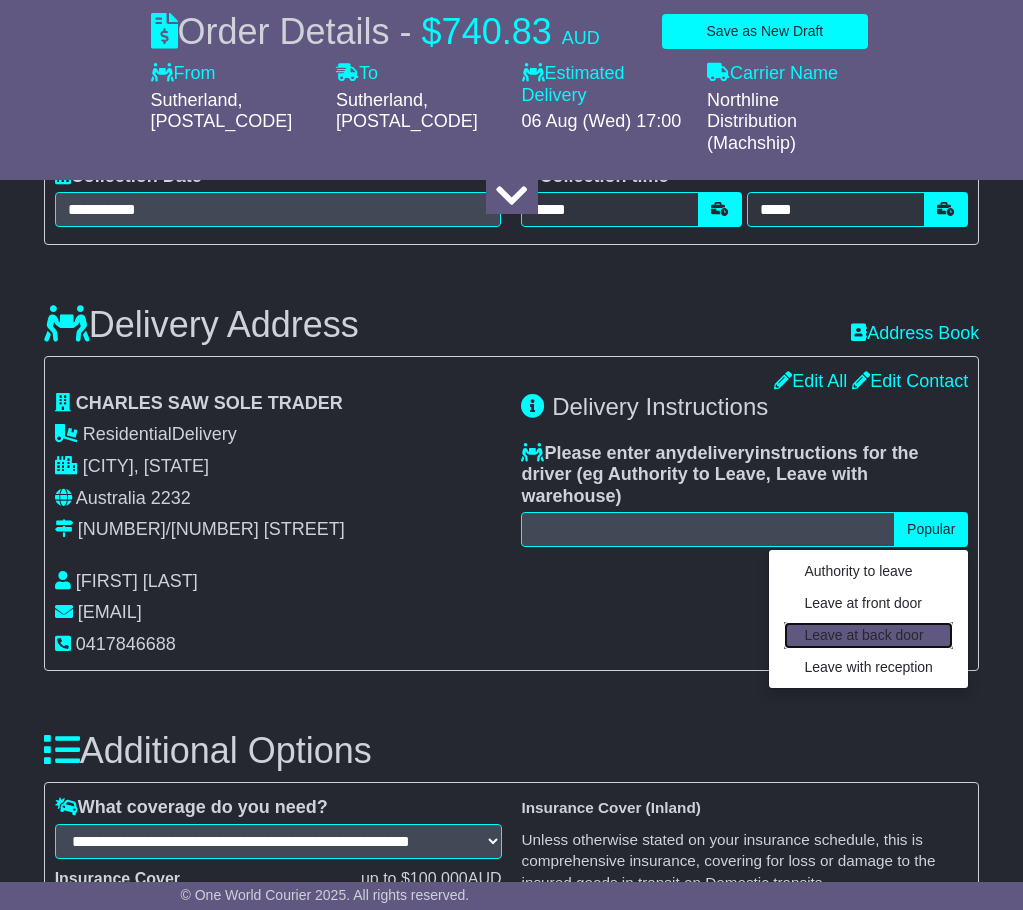 click on "Leave at back door" at bounding box center (868, 635) 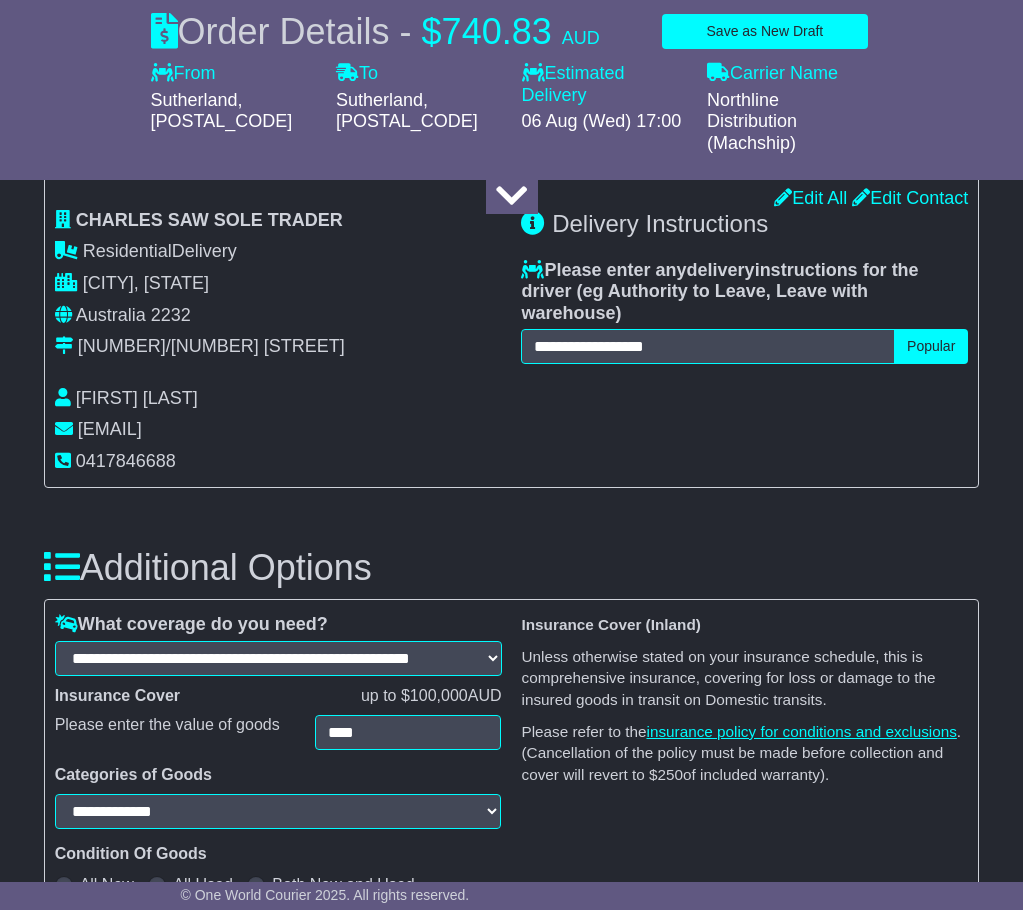 scroll, scrollTop: 1400, scrollLeft: 0, axis: vertical 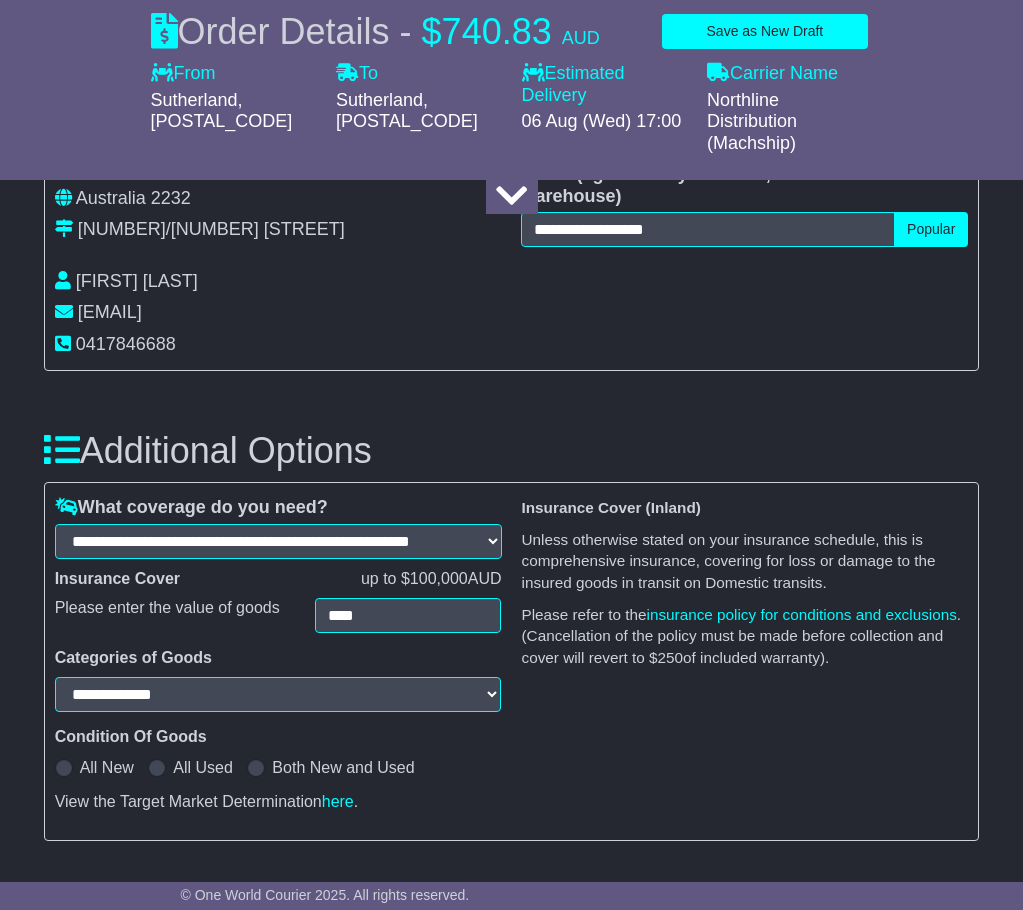 click at bounding box center (256, 768) 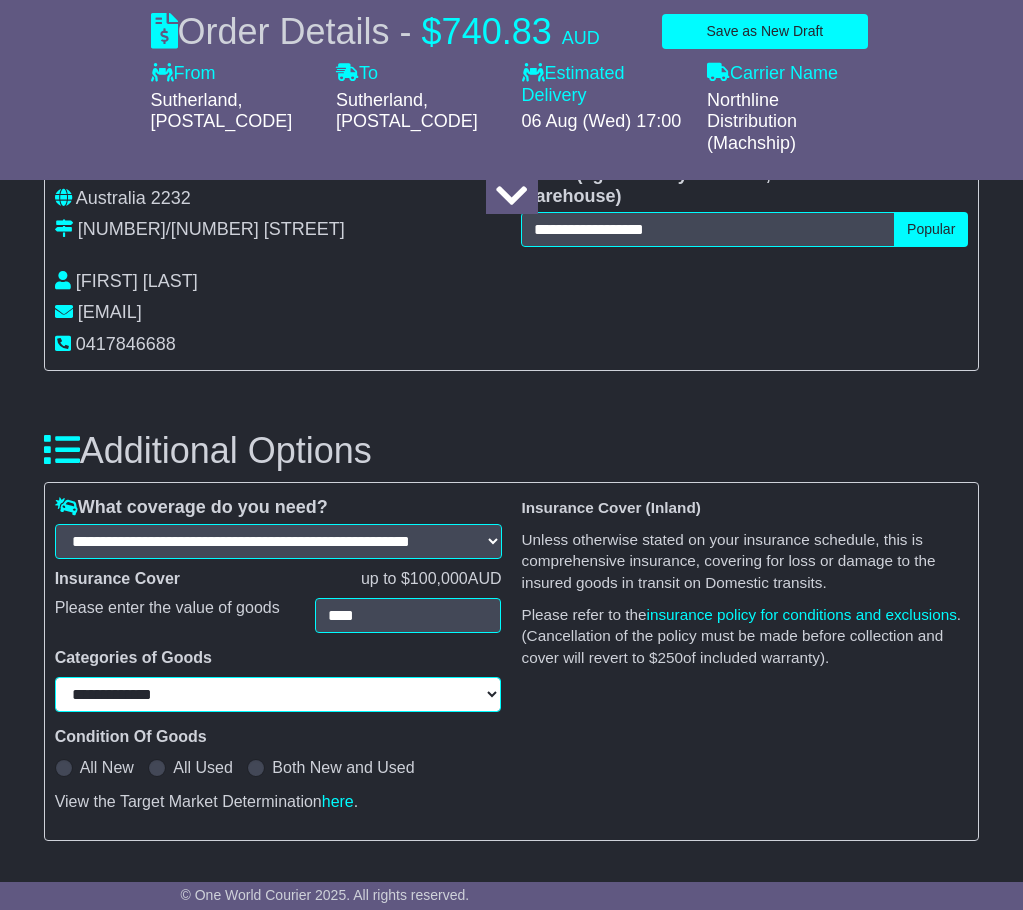 click on "**********" at bounding box center (278, 694) 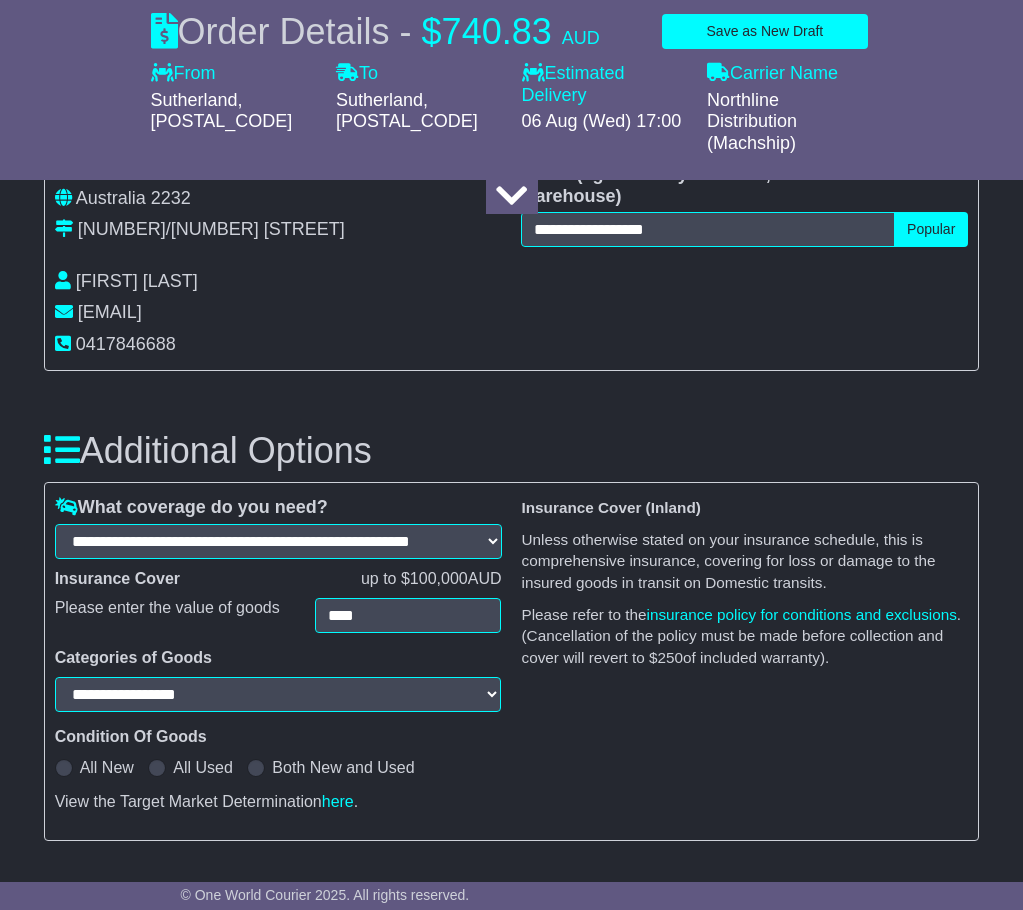 select on "**********" 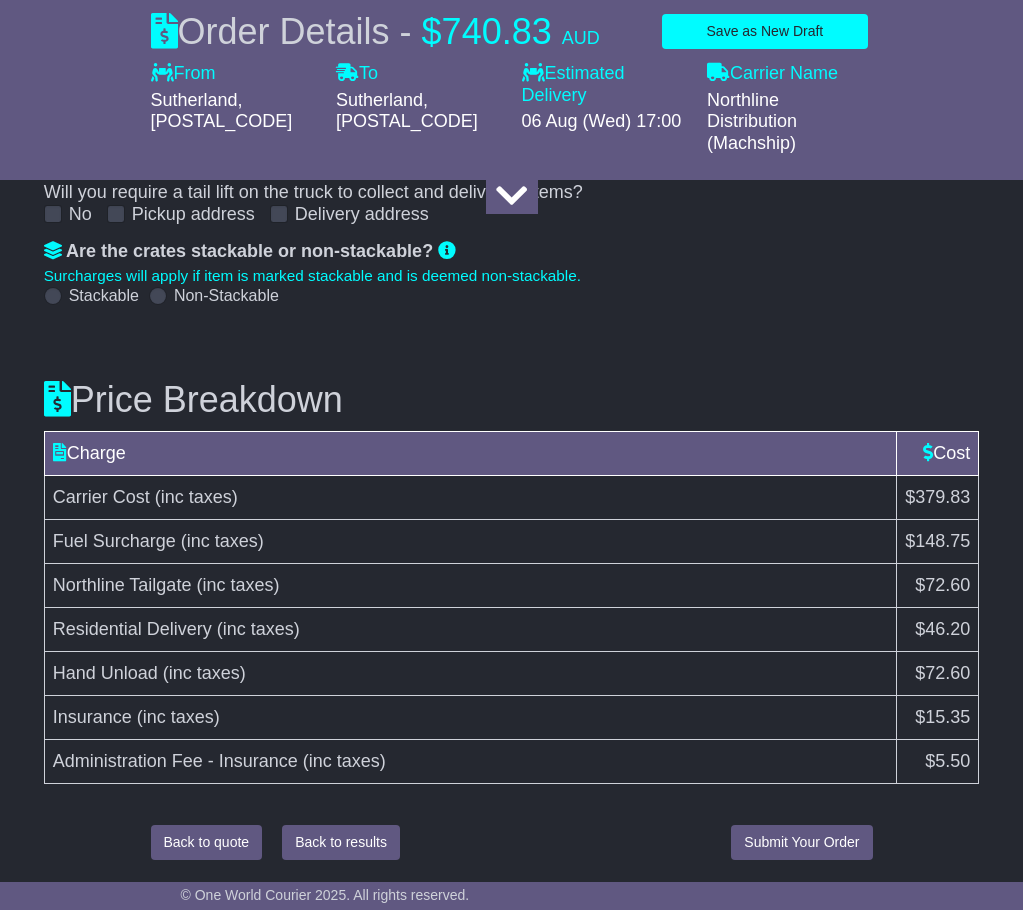 scroll, scrollTop: 2572, scrollLeft: 0, axis: vertical 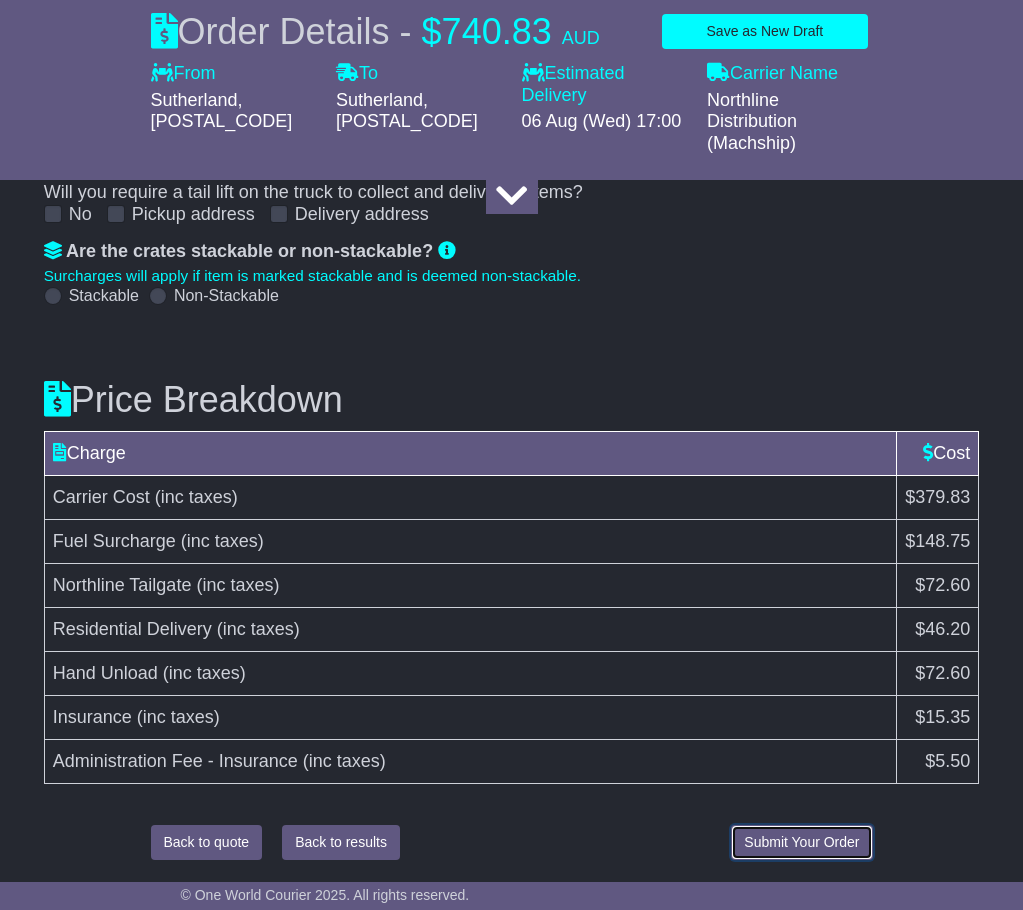 click on "Submit Your Order" at bounding box center (801, 842) 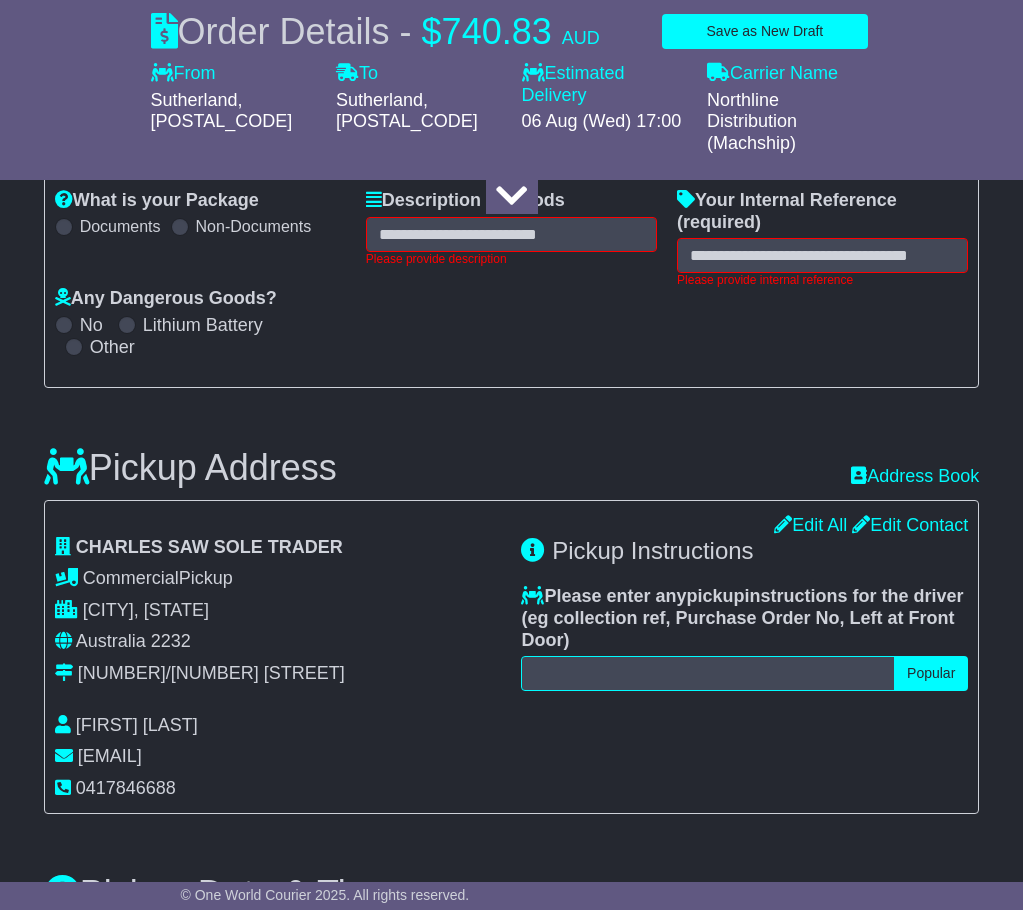 scroll, scrollTop: 326, scrollLeft: 0, axis: vertical 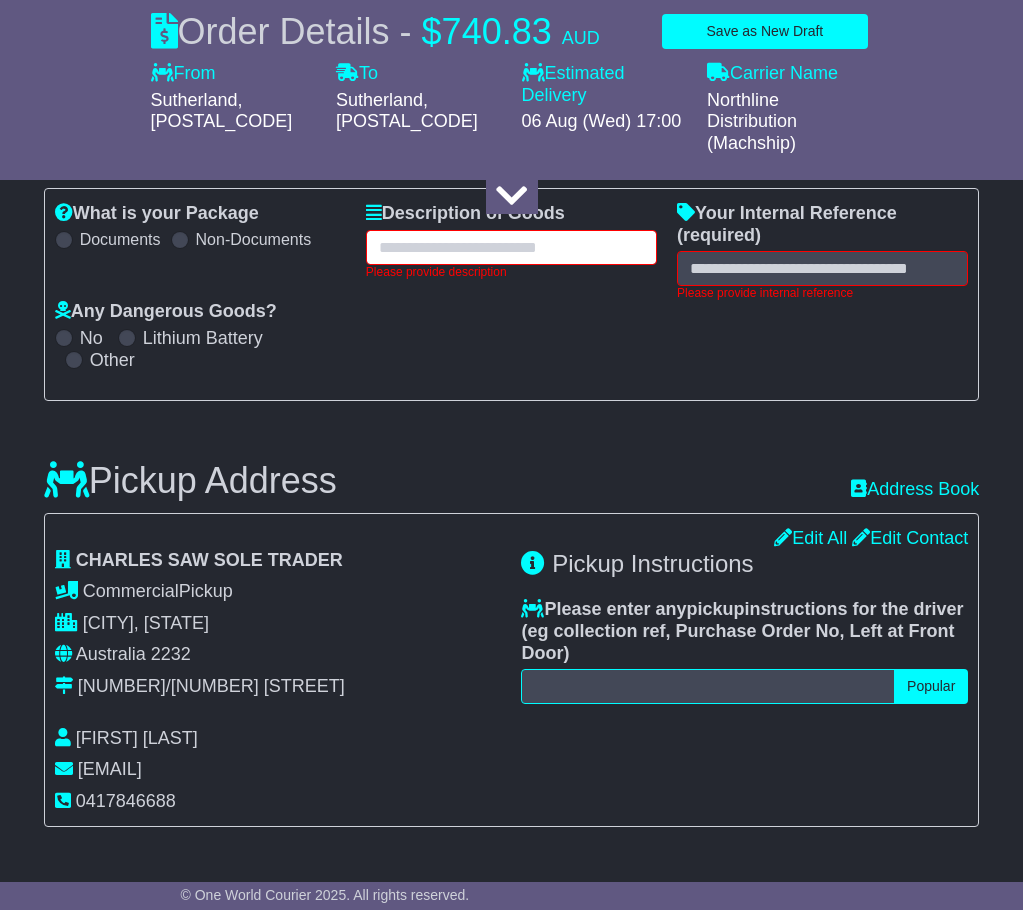 click at bounding box center (511, 247) 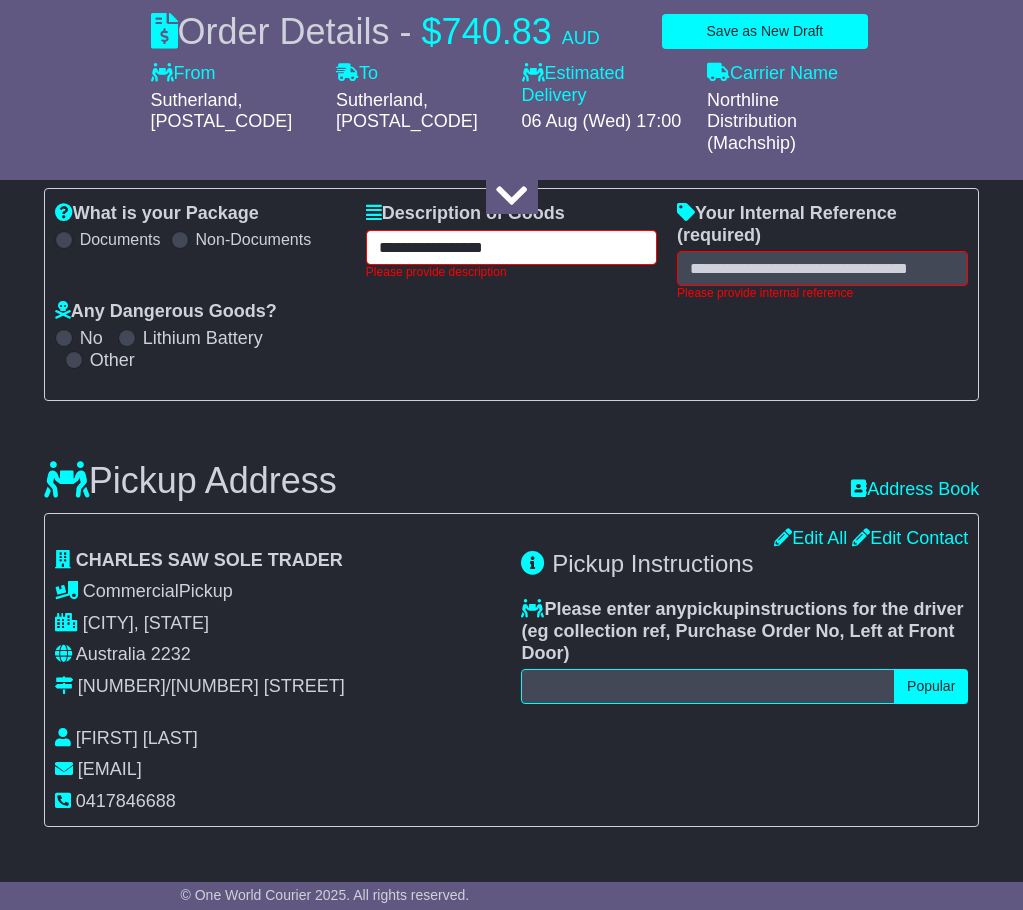 type on "**********" 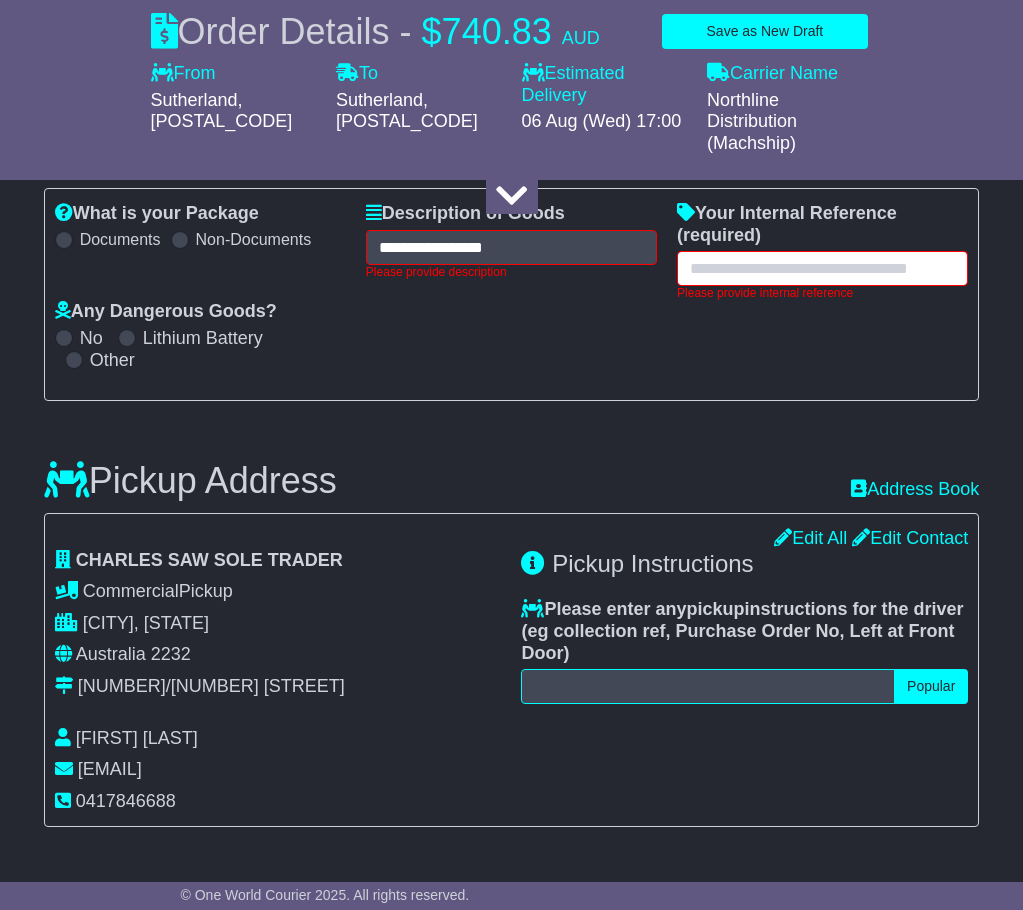 click at bounding box center [822, 268] 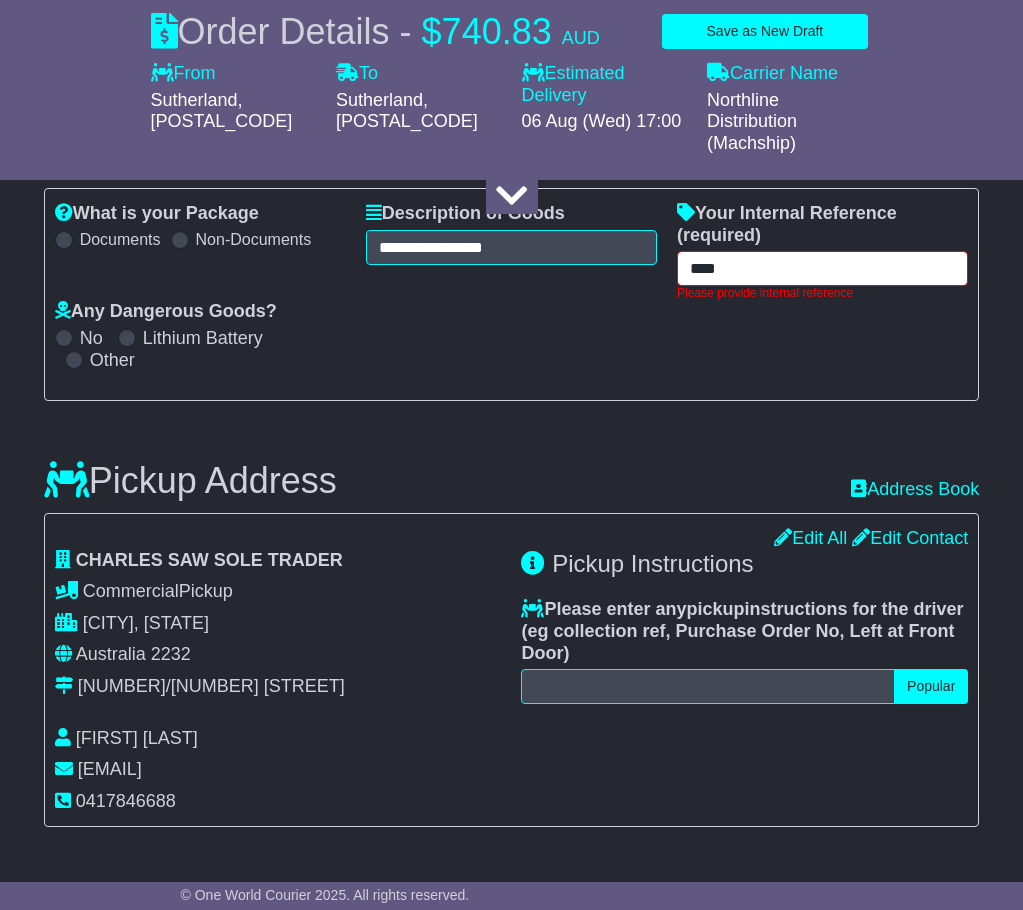 type on "****" 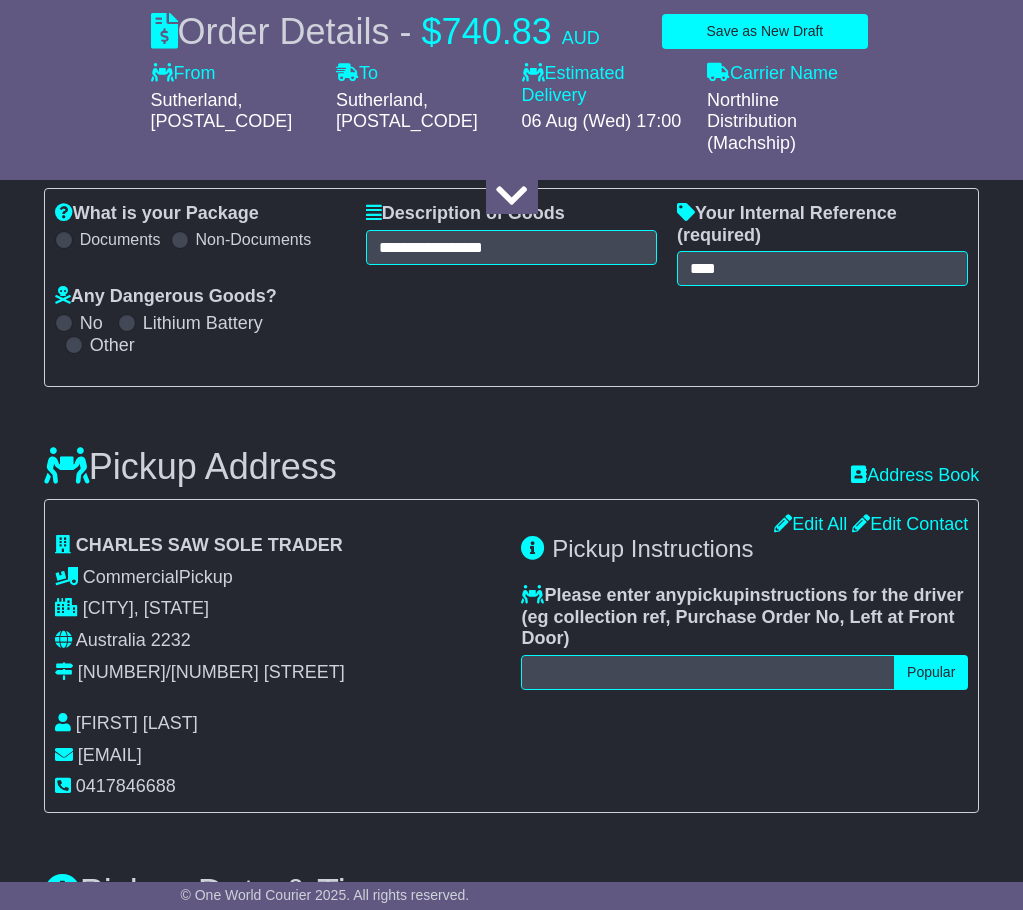 click on "Pickup Address
Recent:
Address Book" at bounding box center (512, 452) 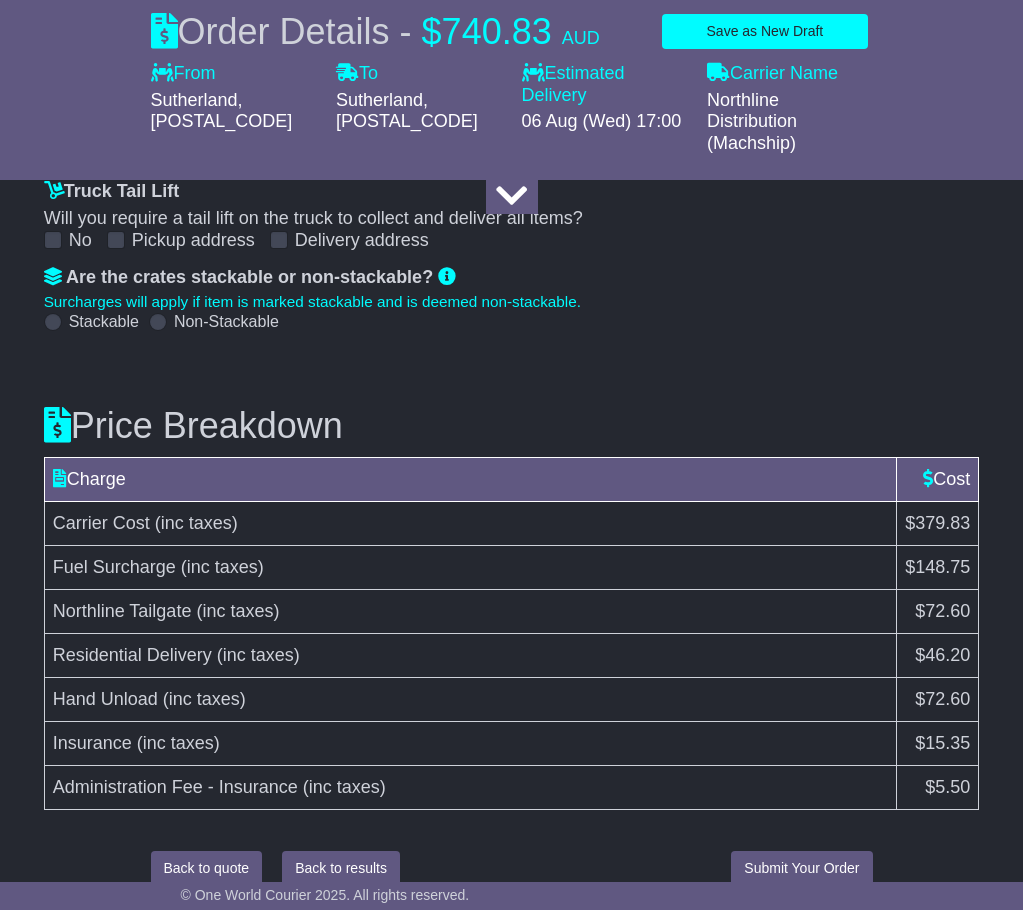 scroll, scrollTop: 2572, scrollLeft: 0, axis: vertical 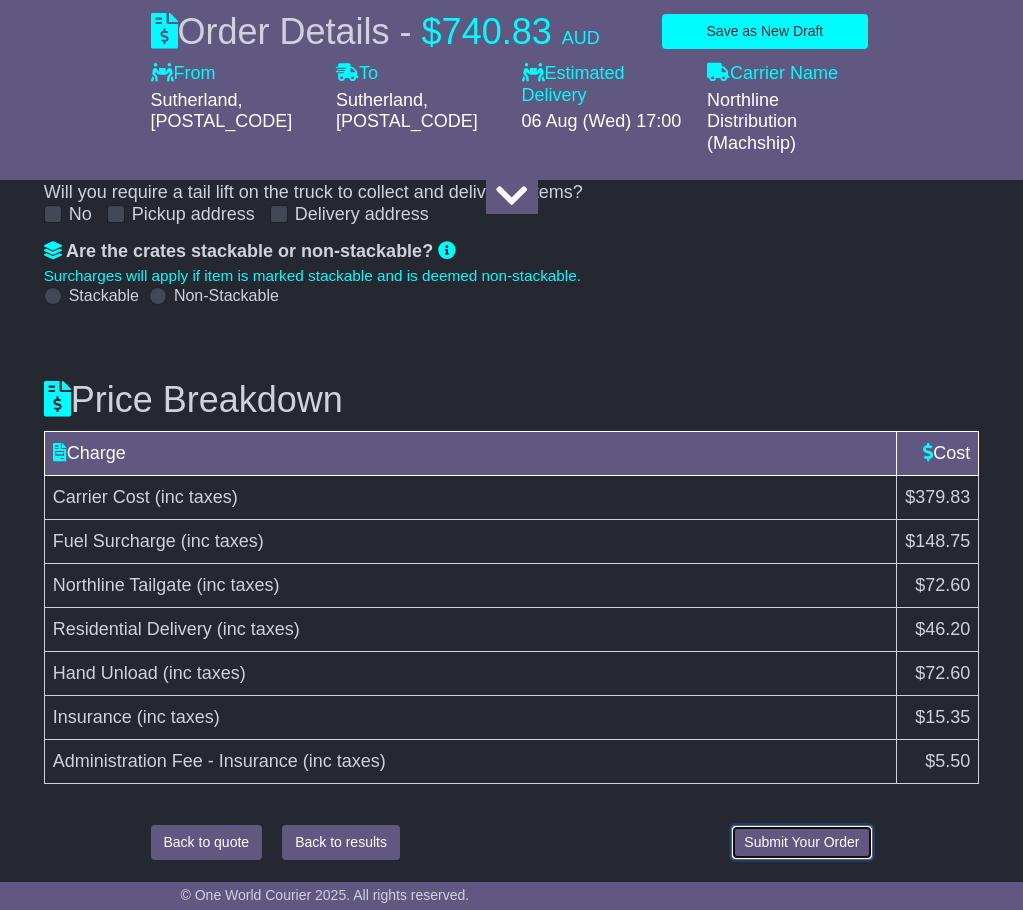 click on "Submit Your Order" at bounding box center (801, 842) 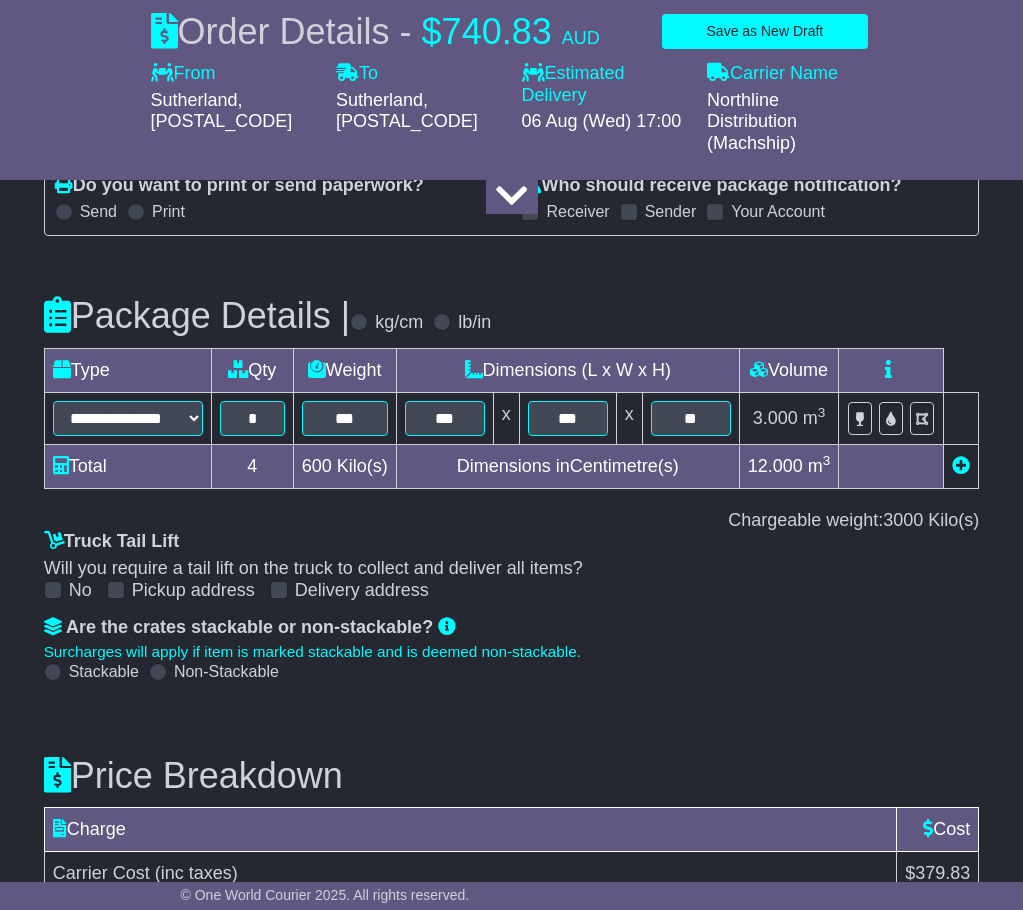 scroll, scrollTop: 2572, scrollLeft: 0, axis: vertical 